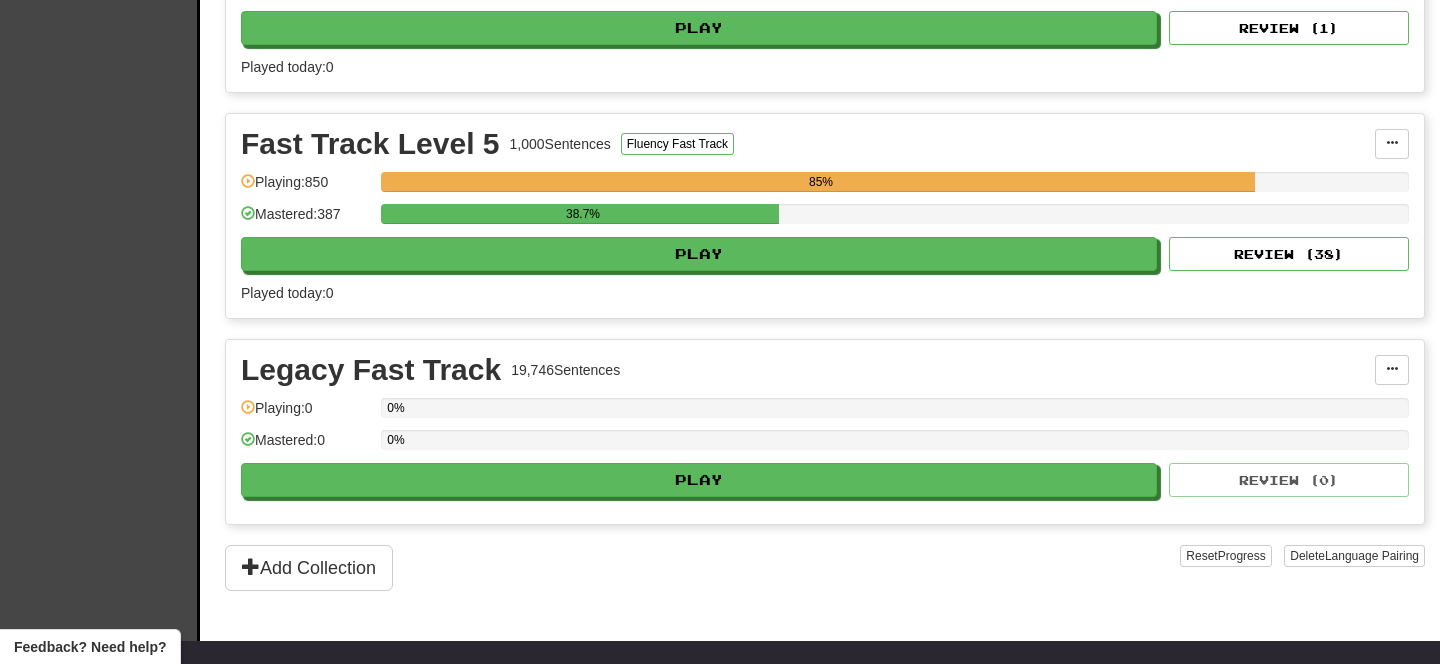 scroll, scrollTop: 1266, scrollLeft: 0, axis: vertical 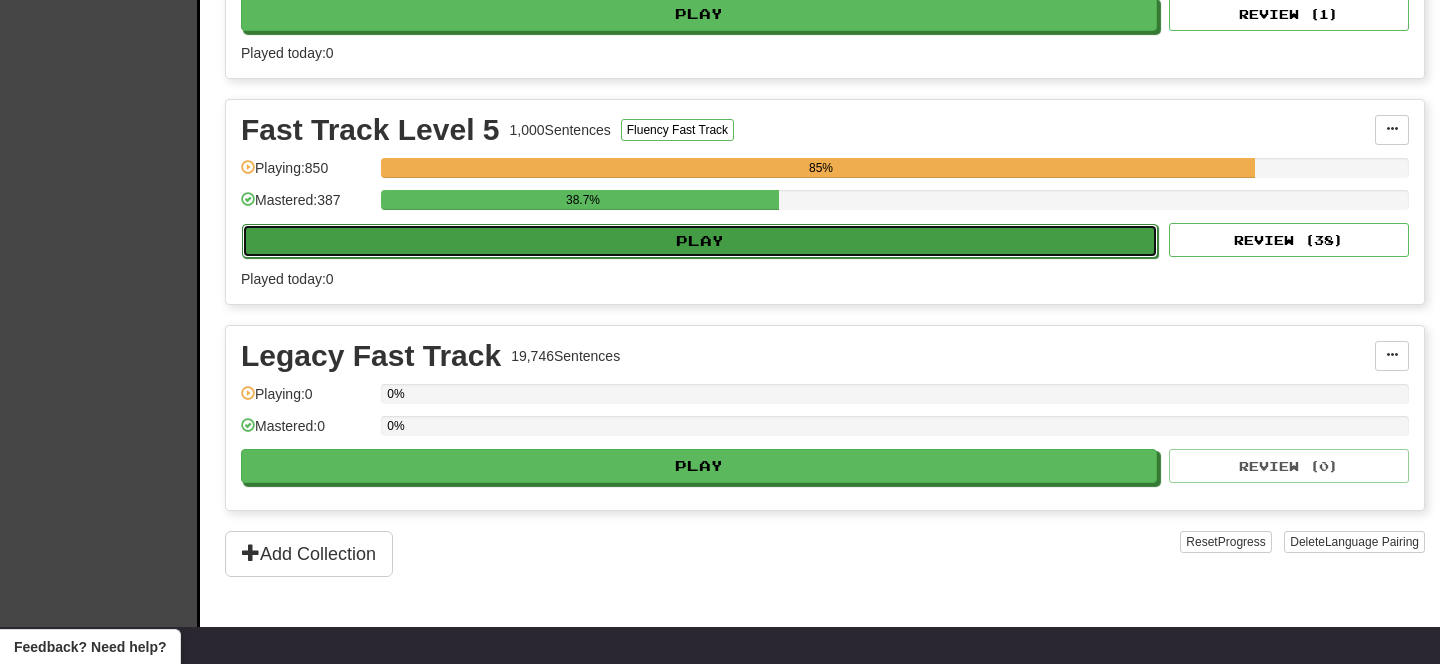 click on "Play" at bounding box center [700, 241] 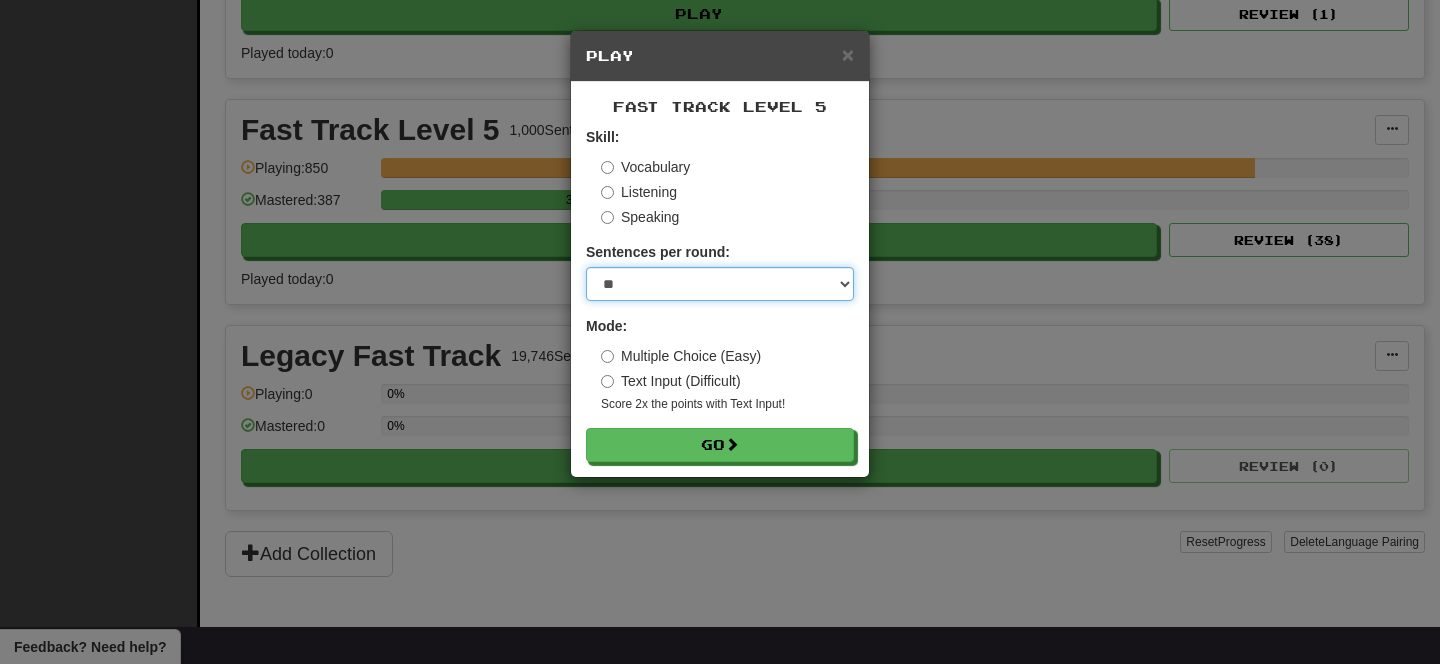 click on "* ** ** ** ** ** *** ********" at bounding box center [720, 284] 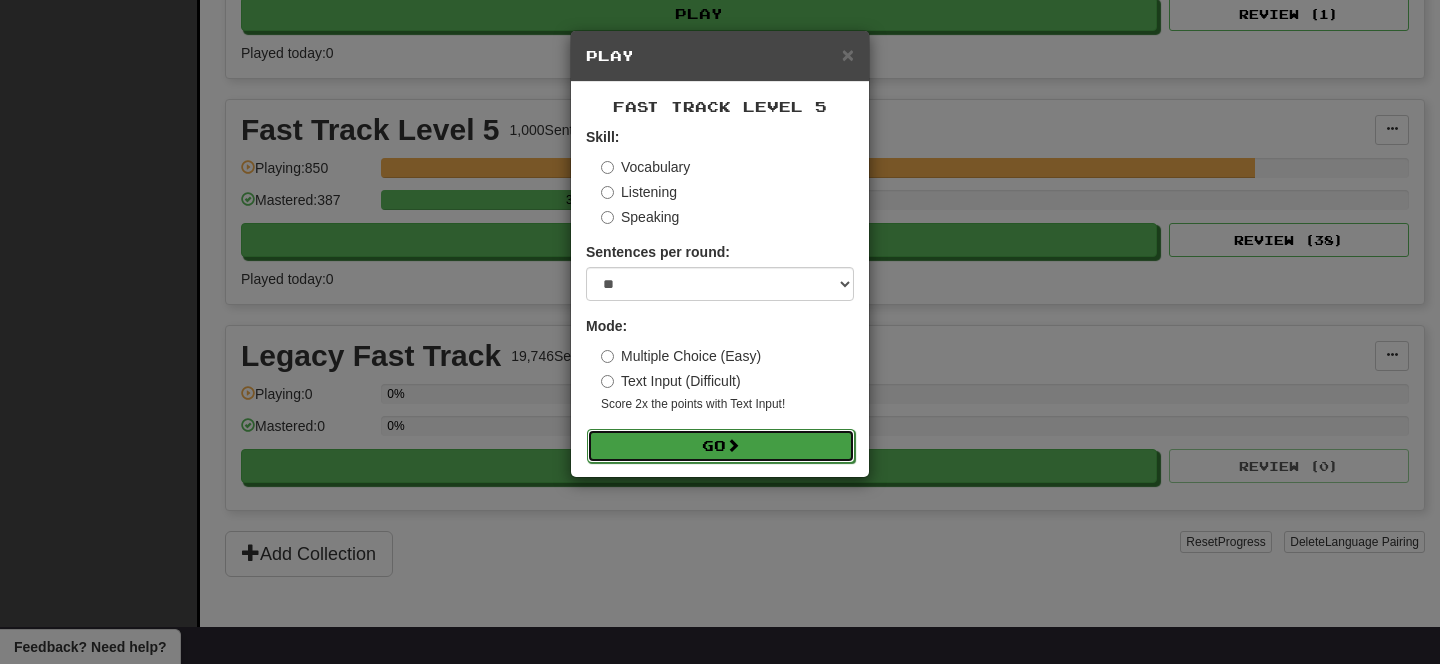 click on "Go" at bounding box center (721, 446) 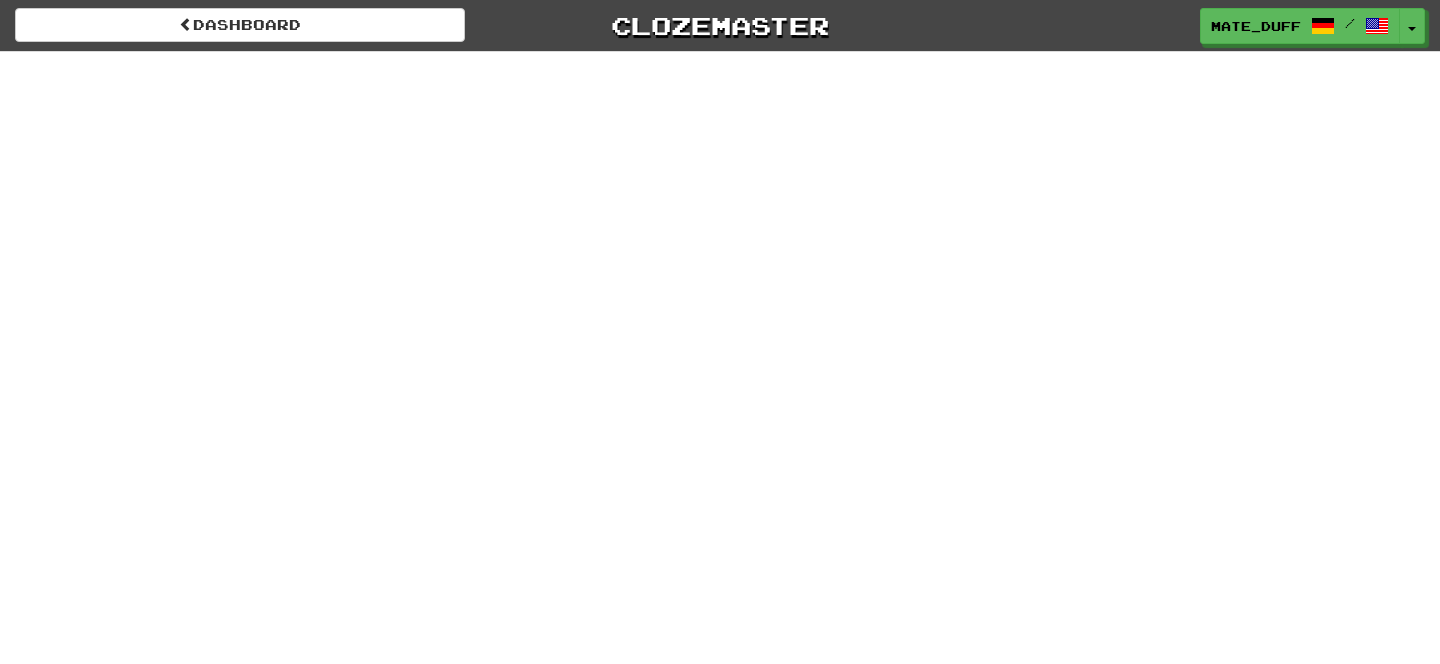 scroll, scrollTop: 0, scrollLeft: 0, axis: both 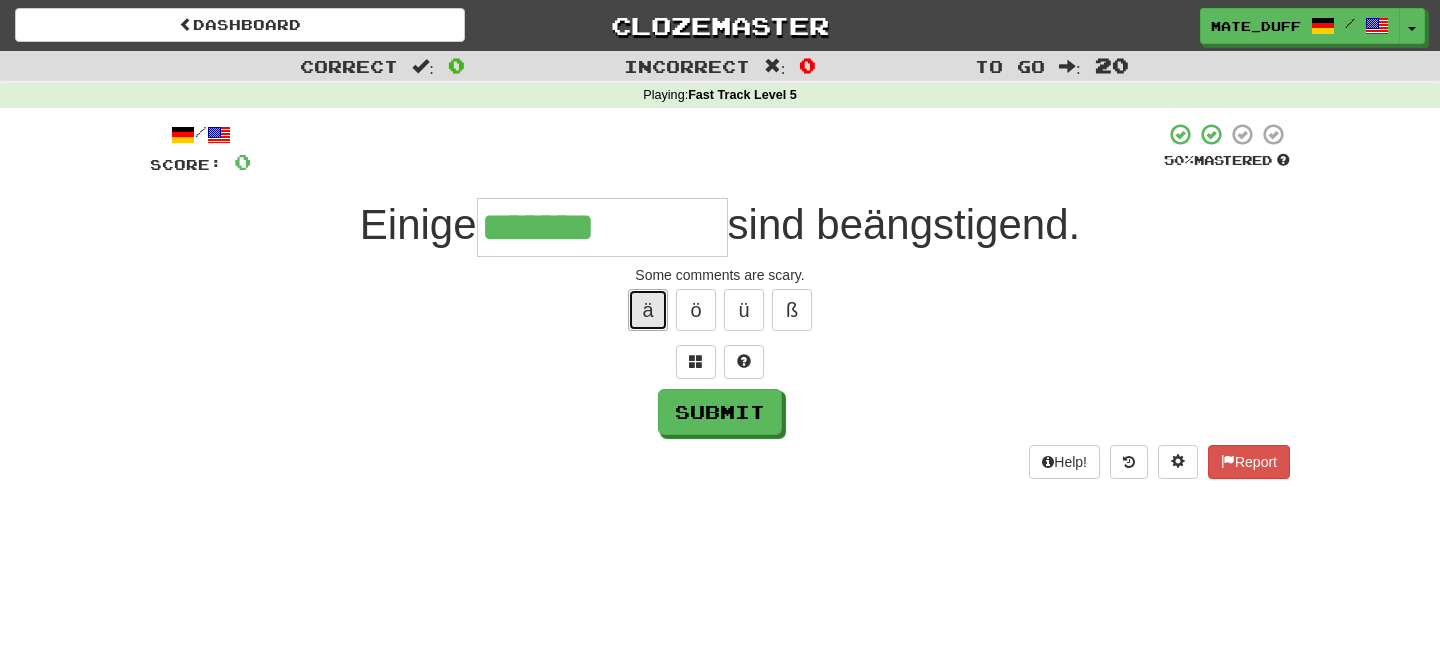 click on "ä" at bounding box center [648, 310] 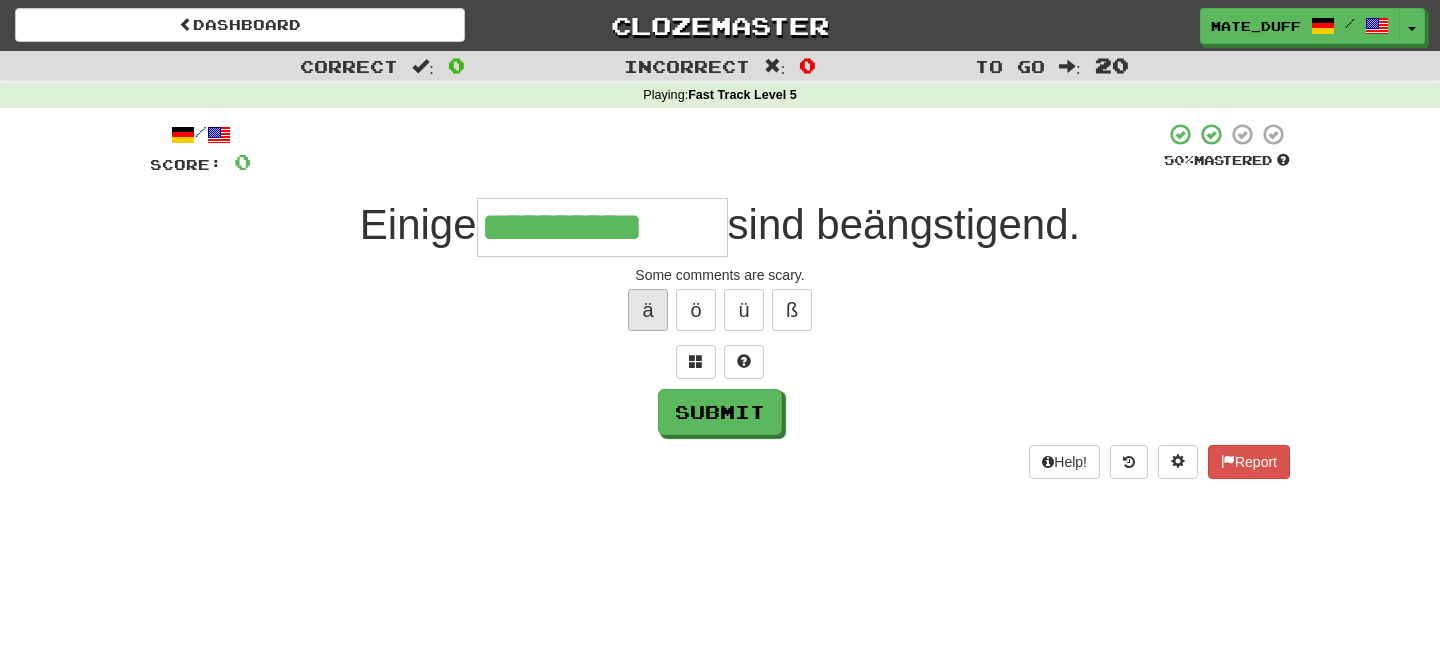 type on "**********" 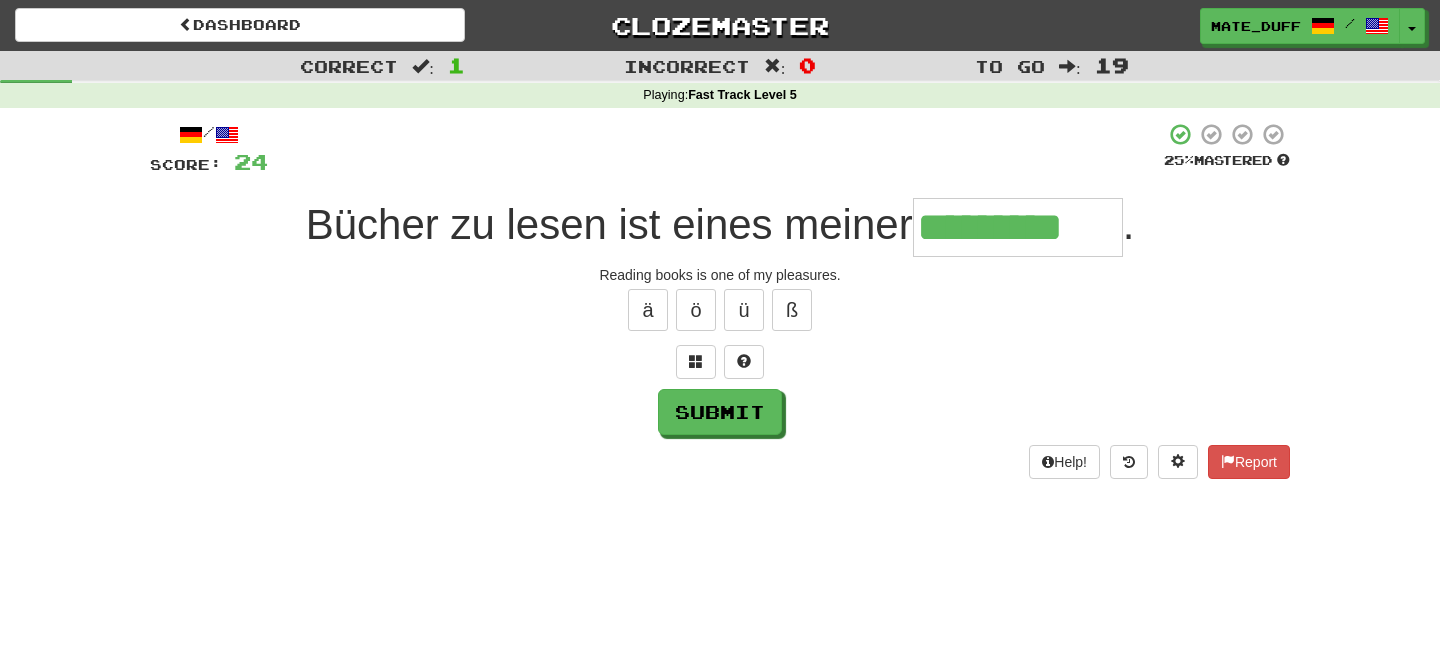 type on "*********" 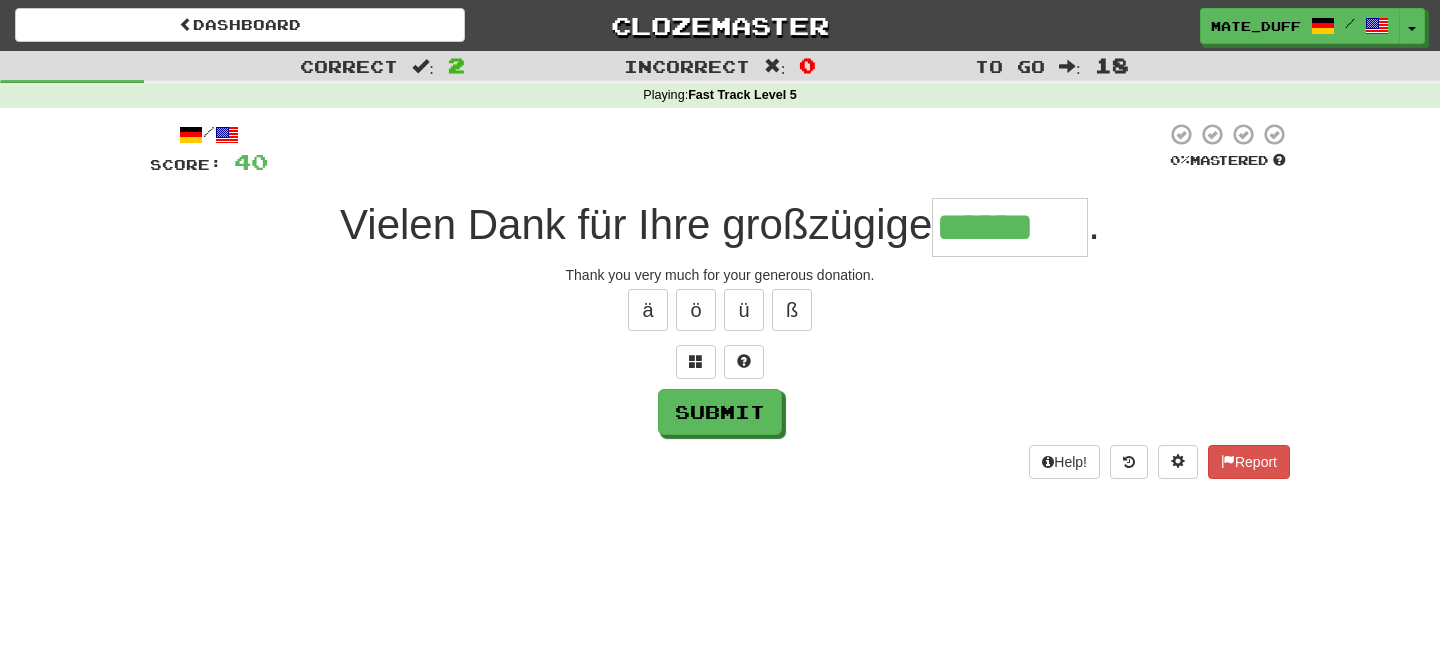 type on "******" 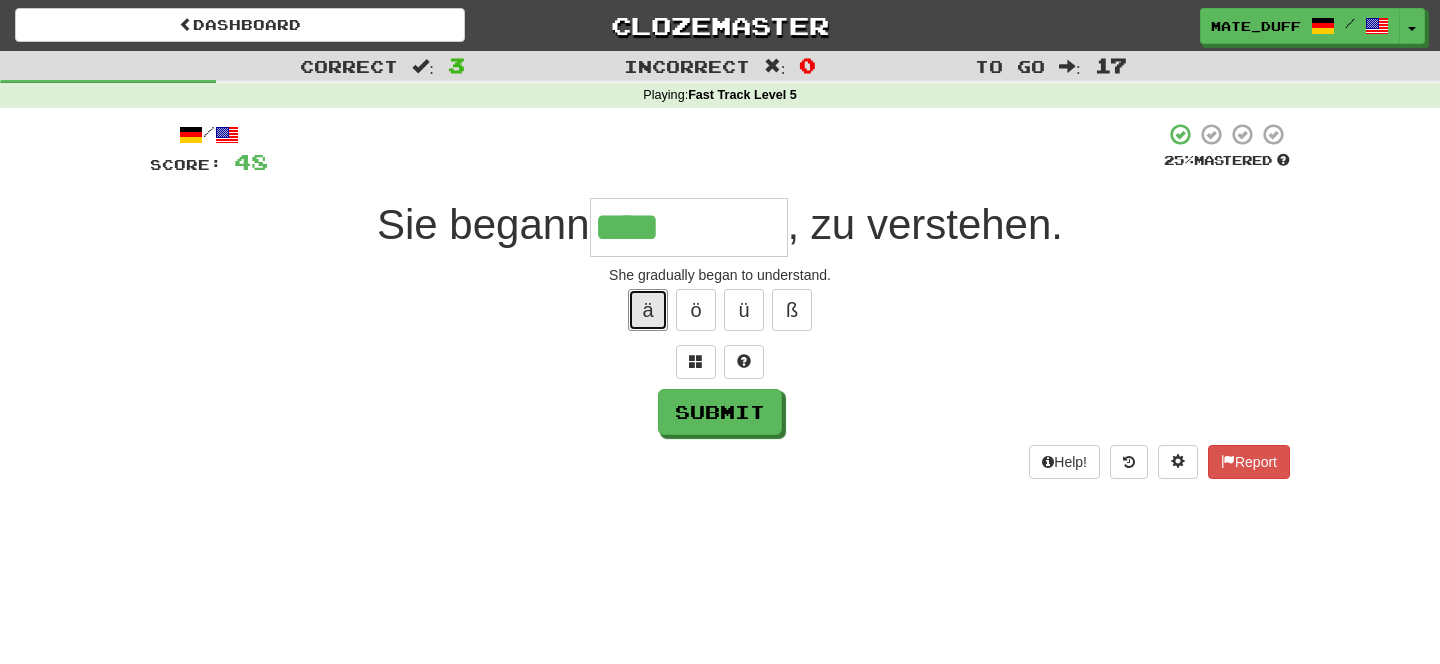 click on "ä" at bounding box center (648, 310) 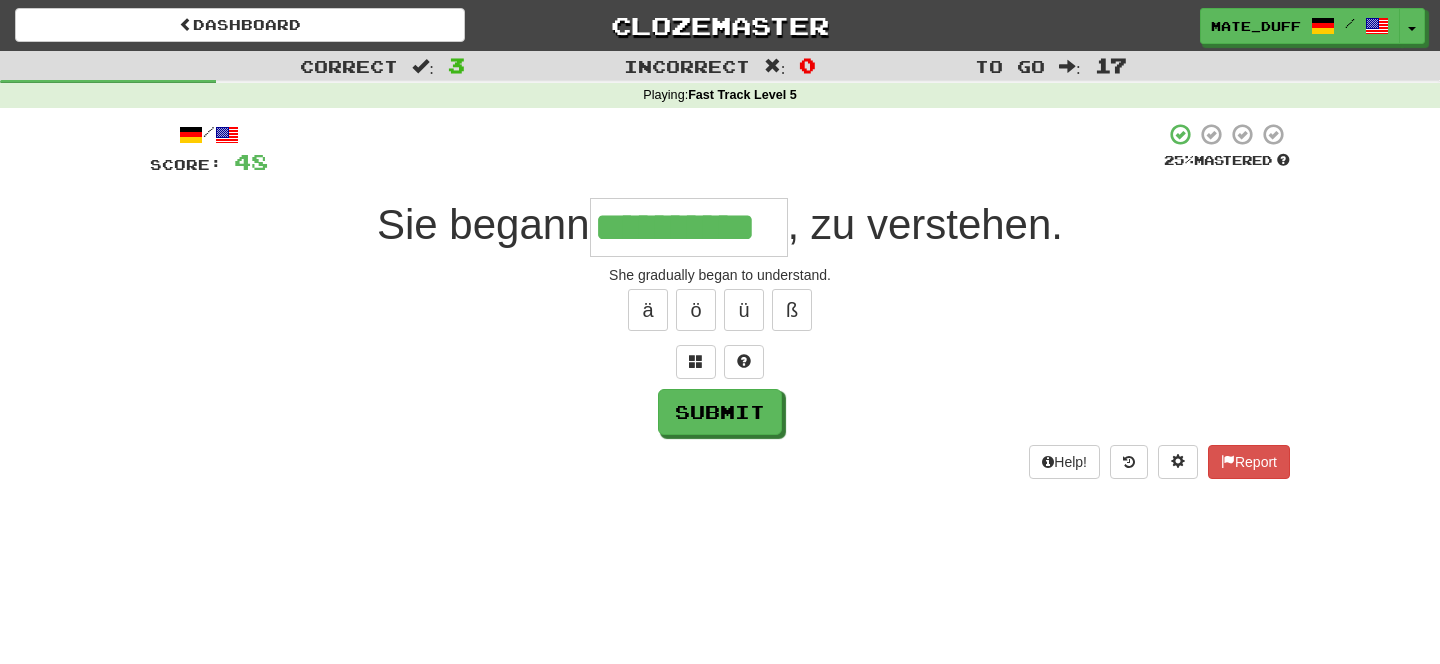 type on "**********" 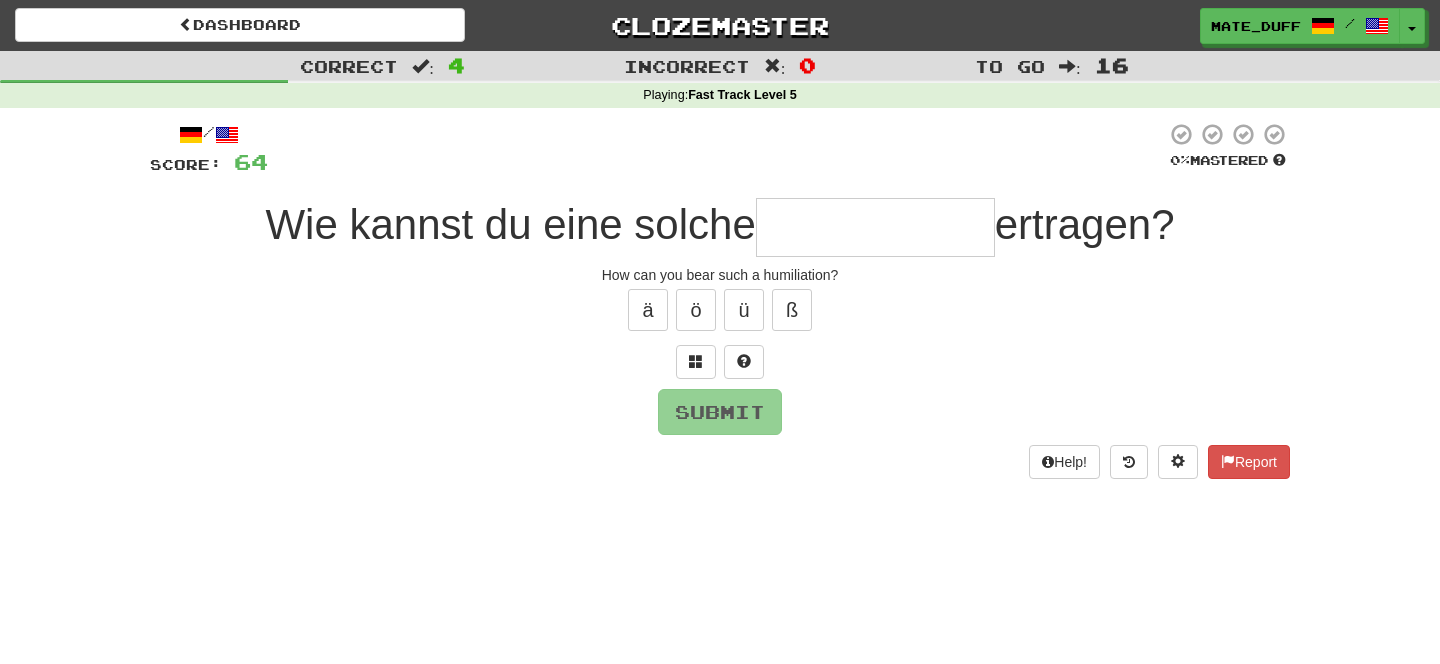type on "*" 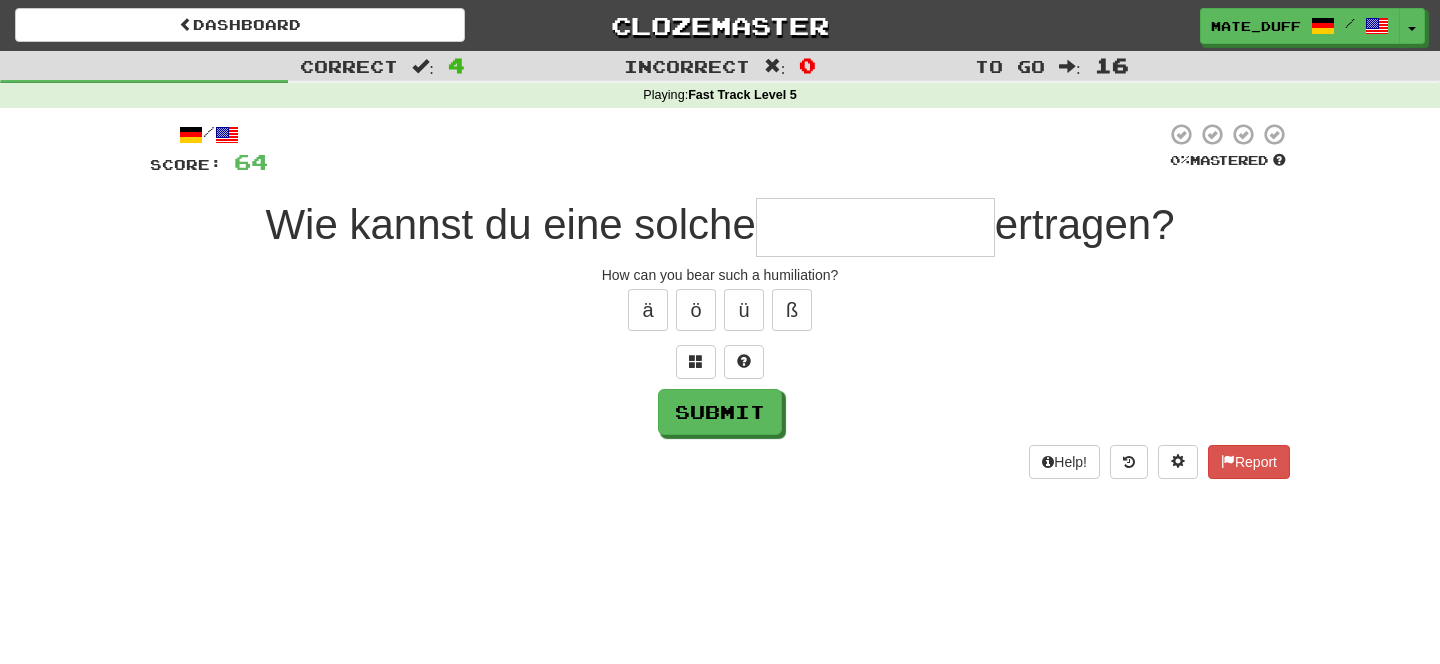 type on "**********" 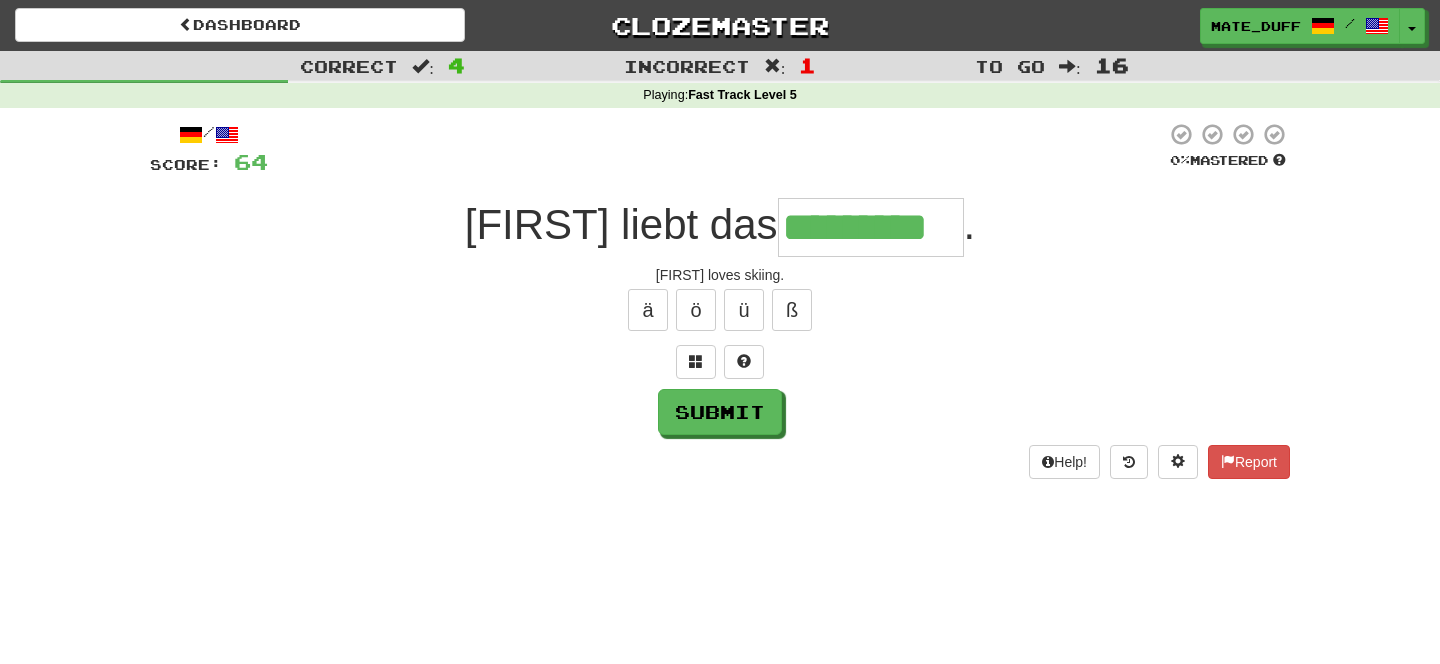 type on "*********" 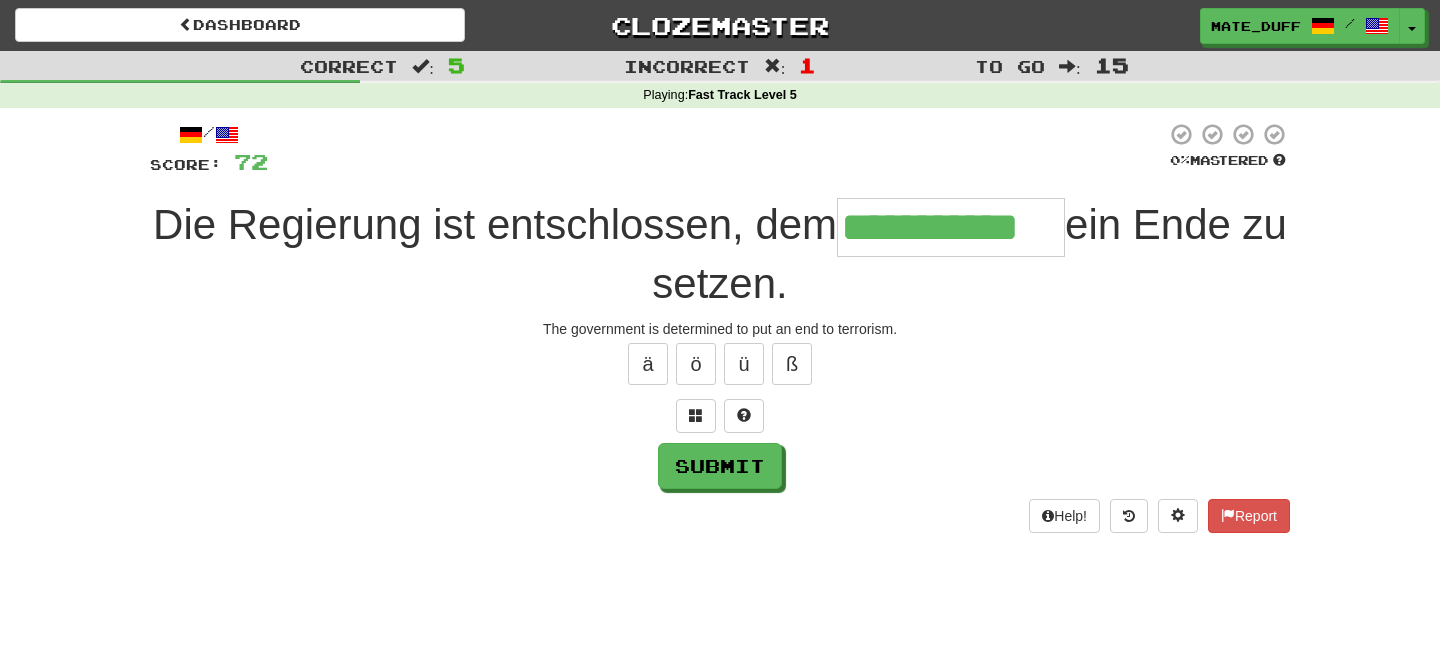 type on "**********" 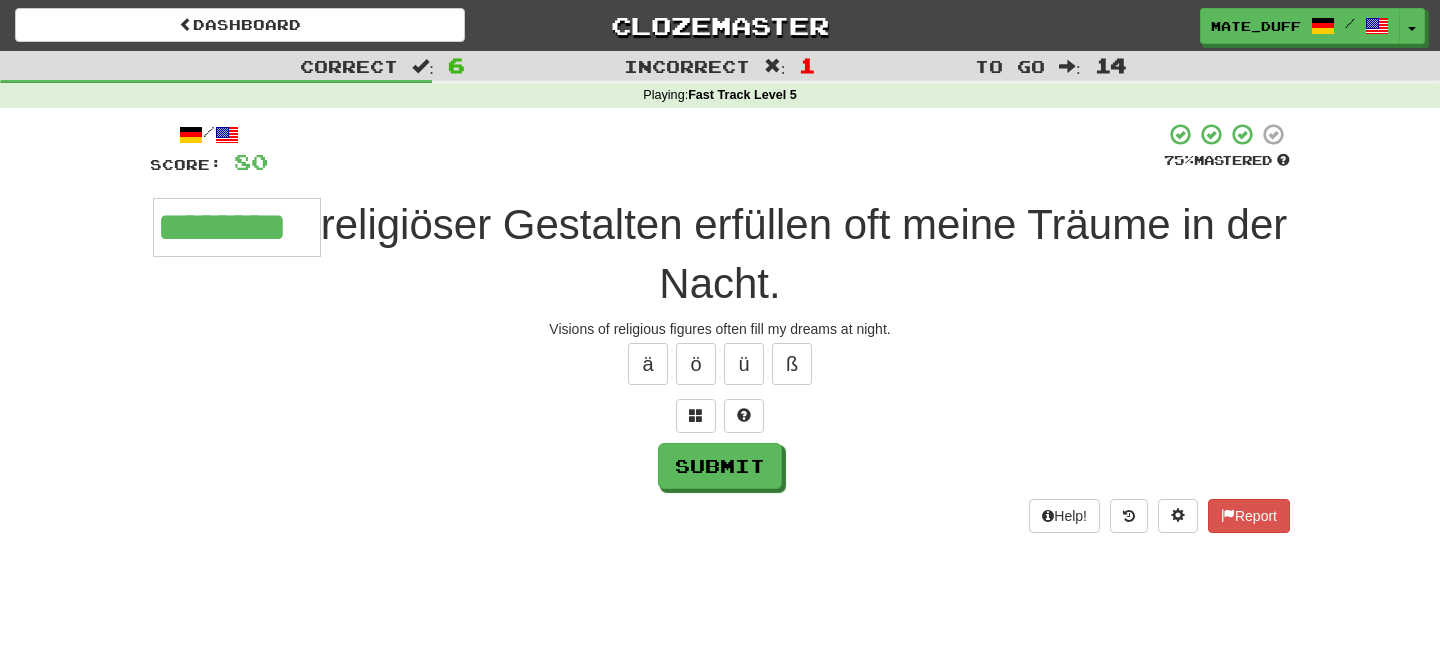 type on "********" 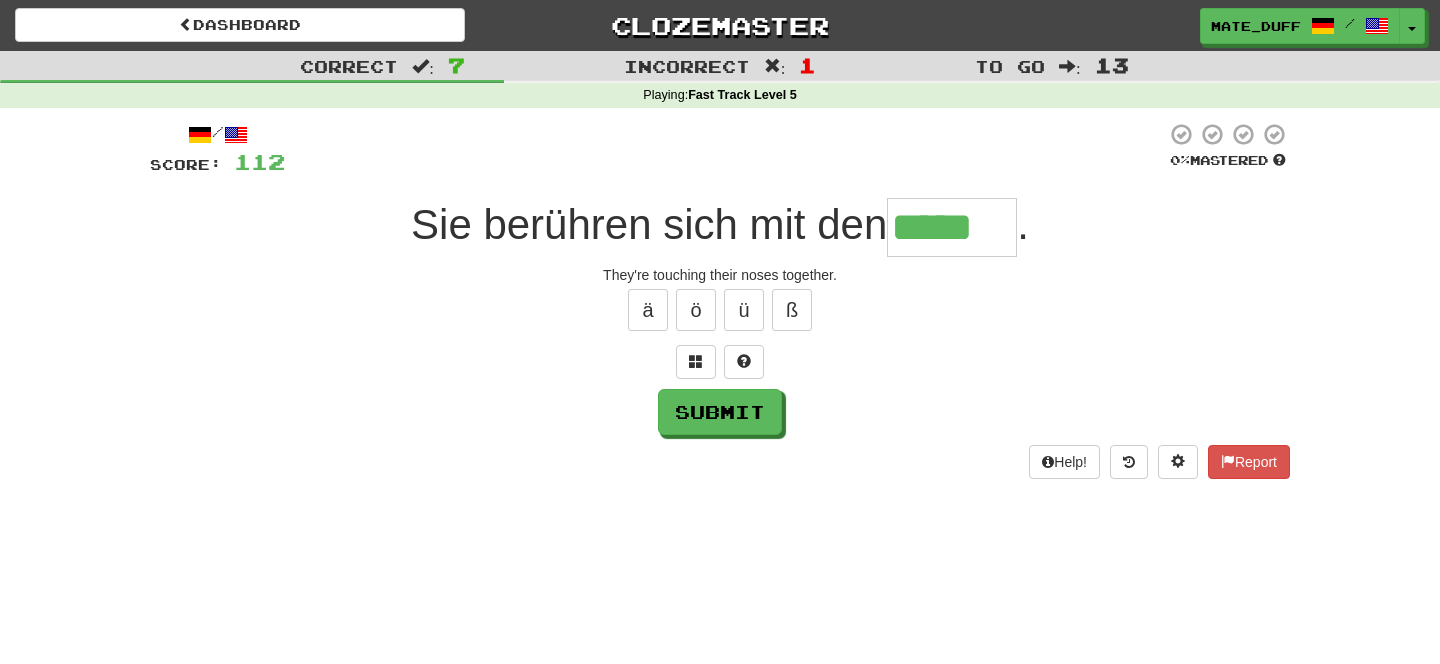 type on "*****" 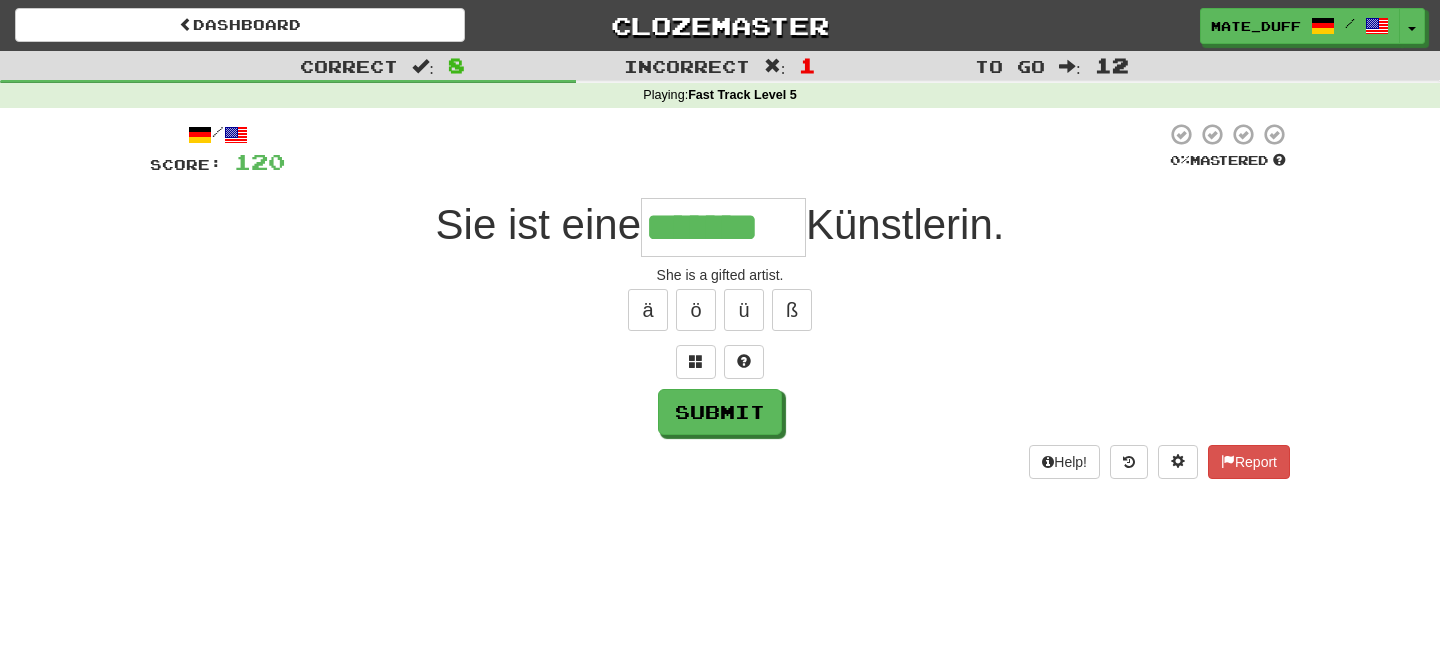 type on "*******" 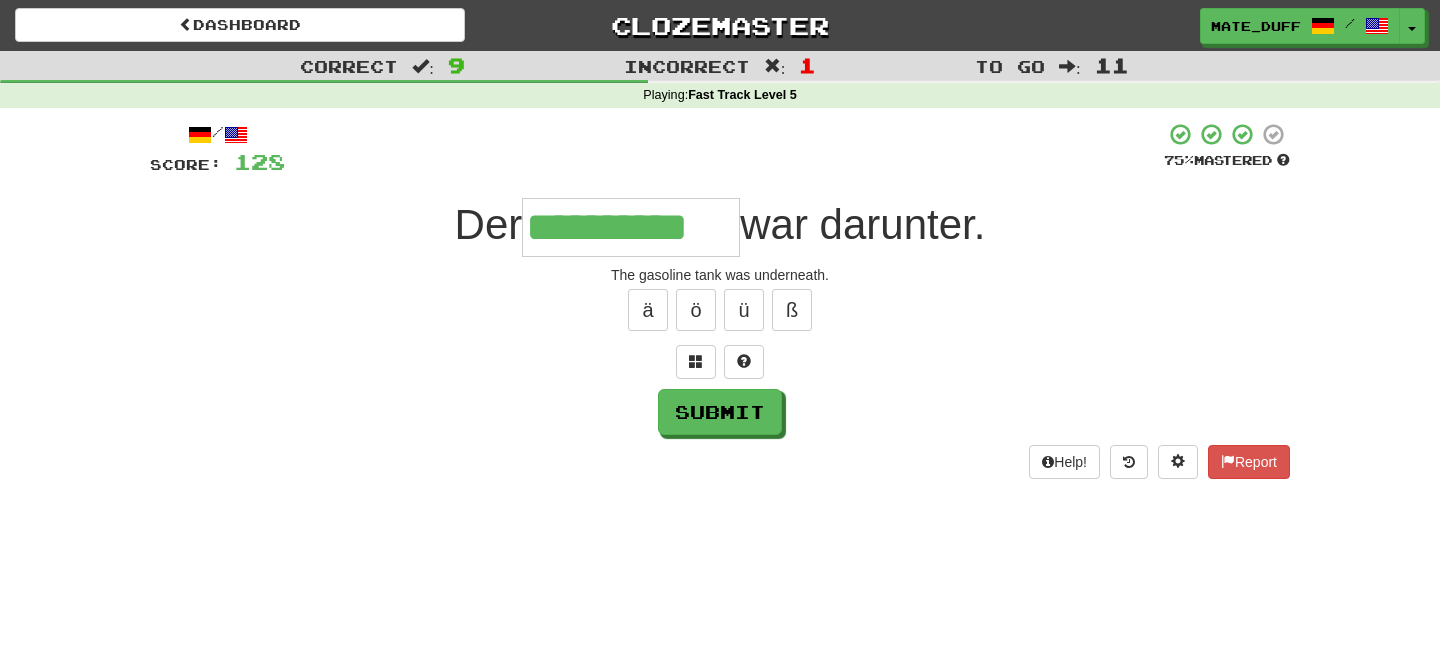 type on "**********" 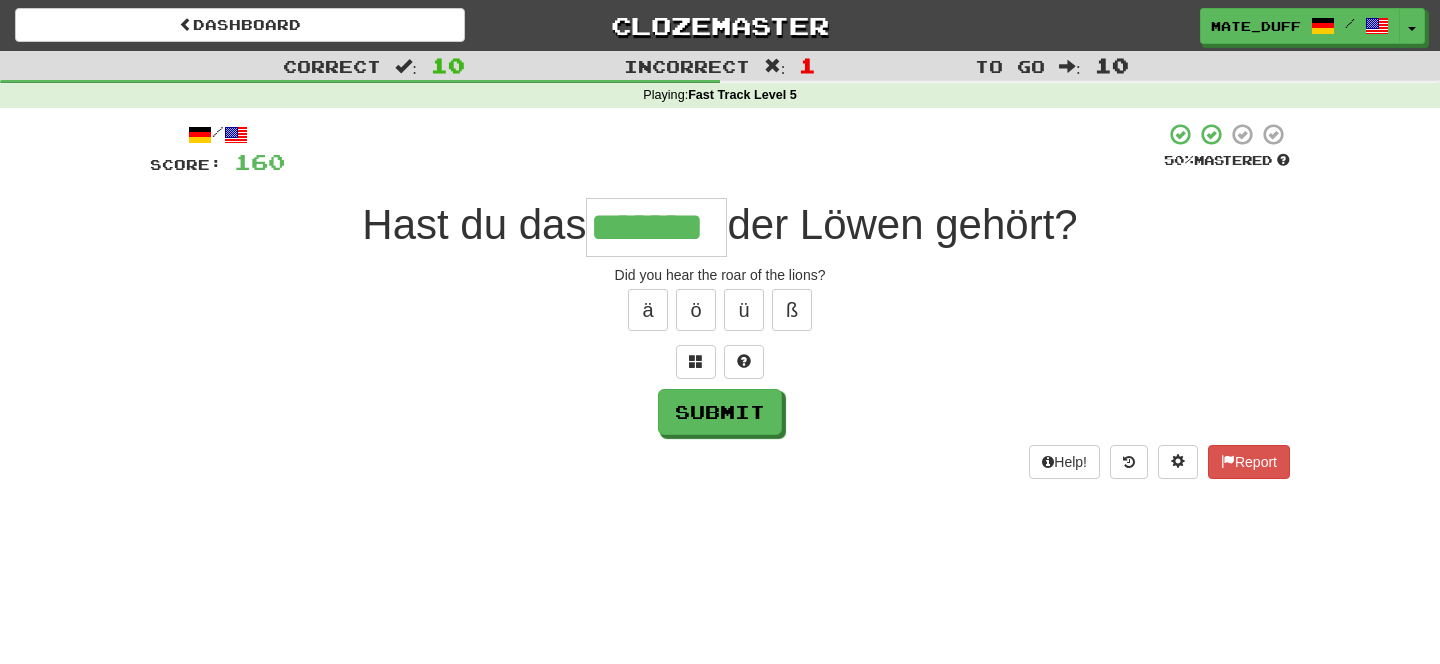 type on "*******" 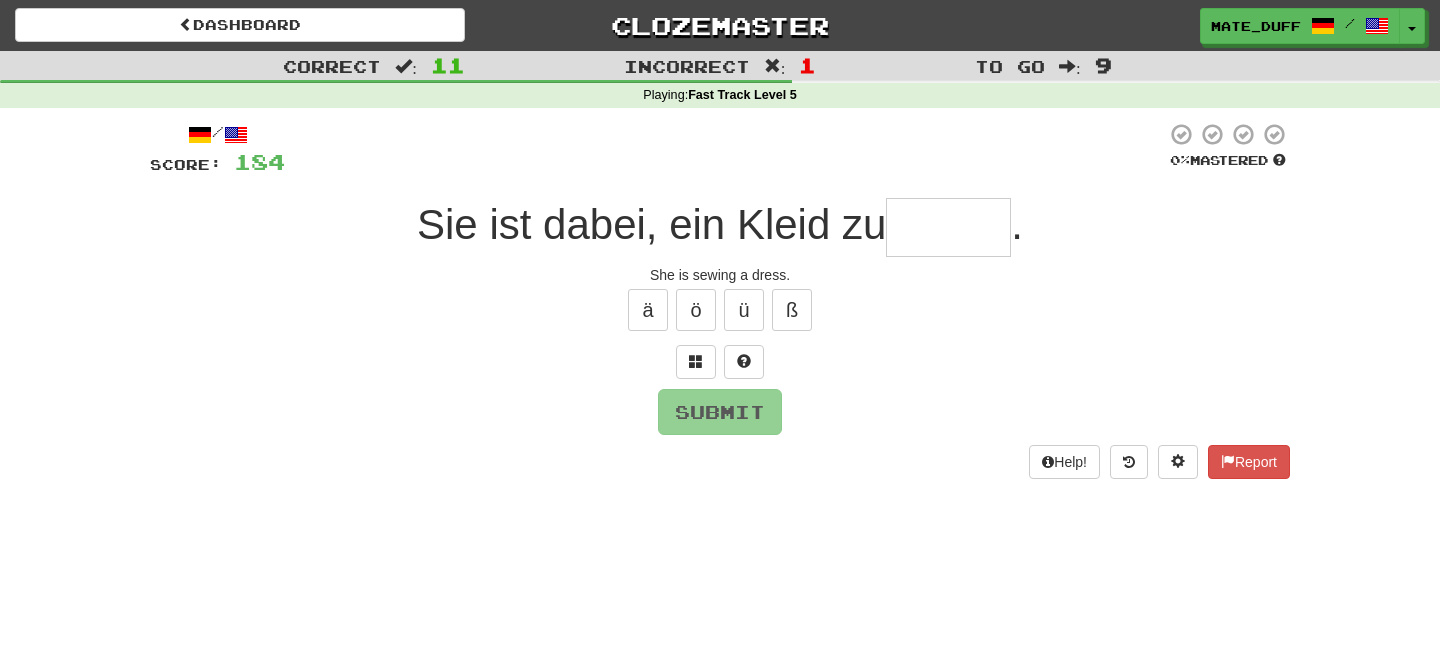 type on "*" 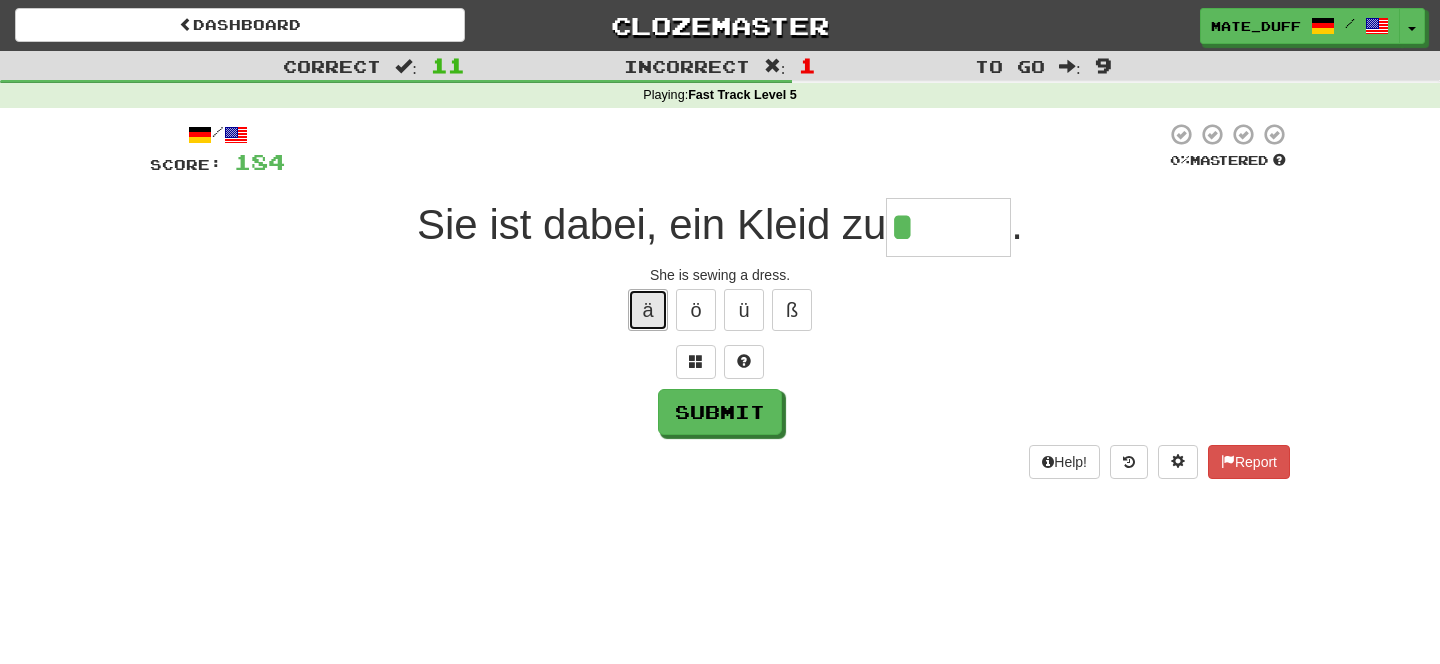 click on "ä" at bounding box center (648, 310) 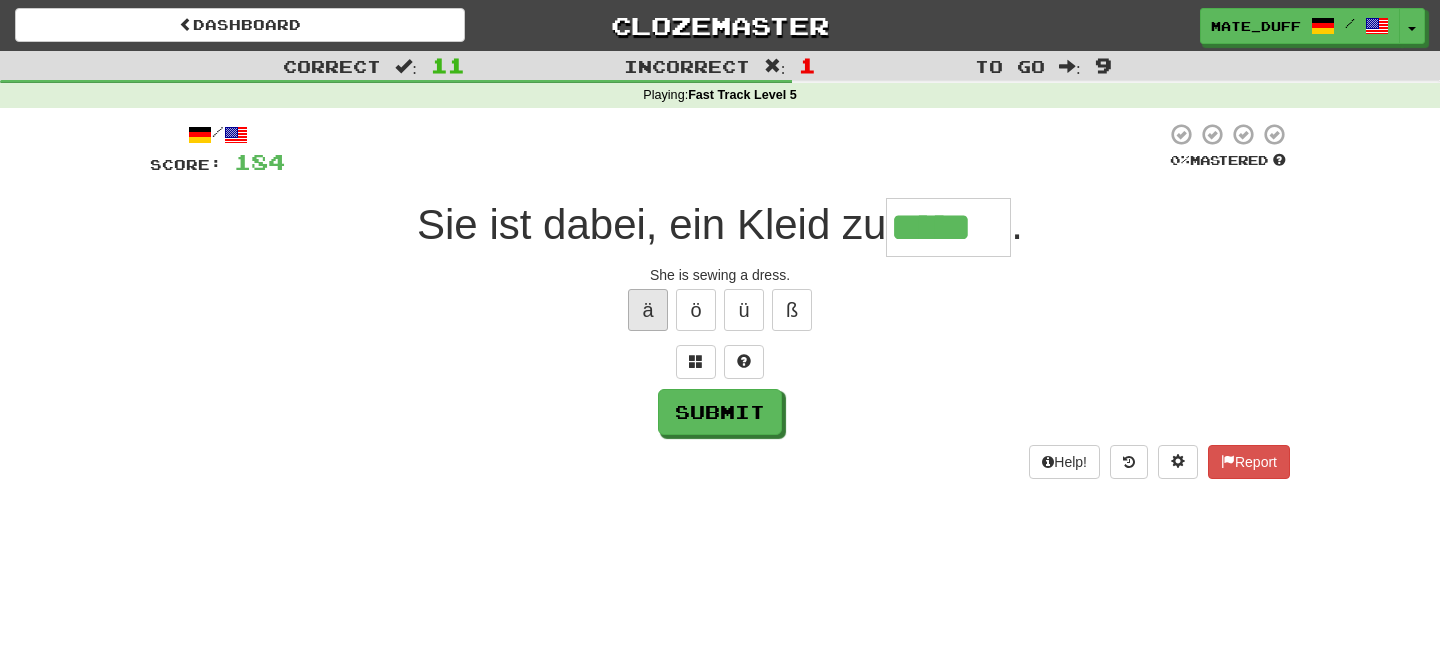 type on "*****" 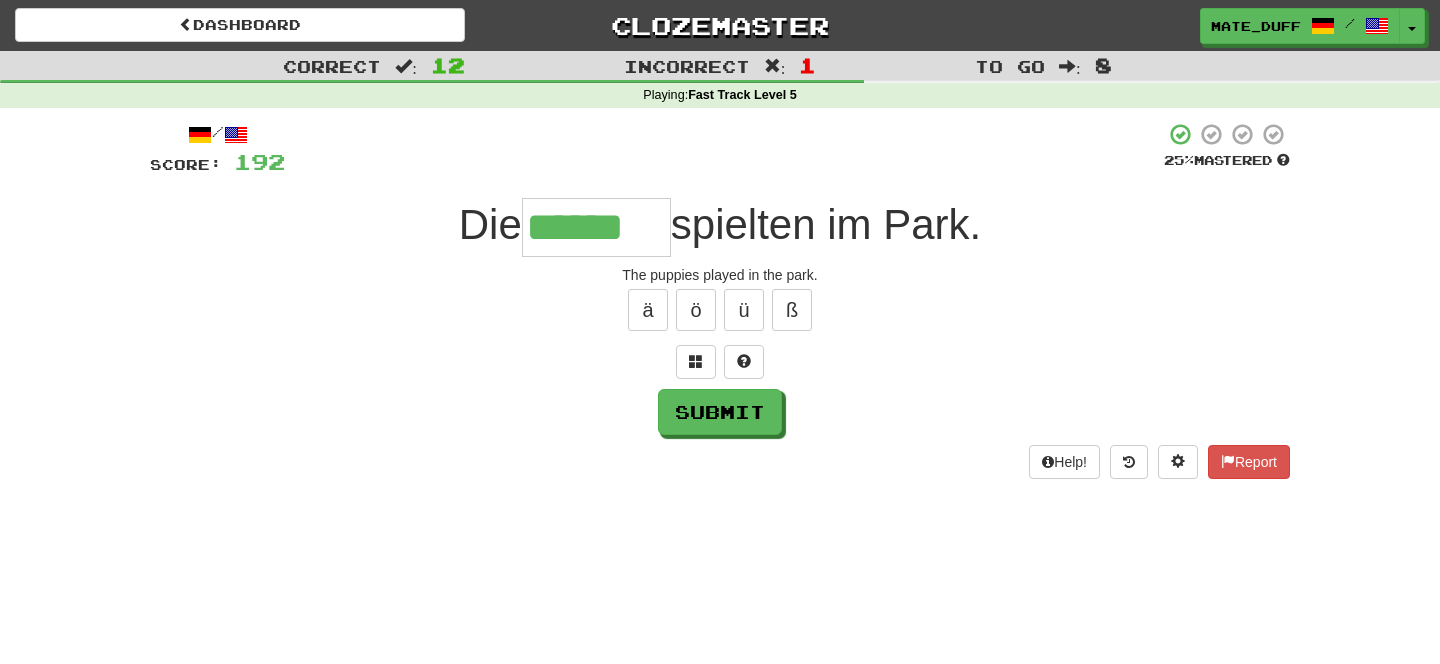 type on "******" 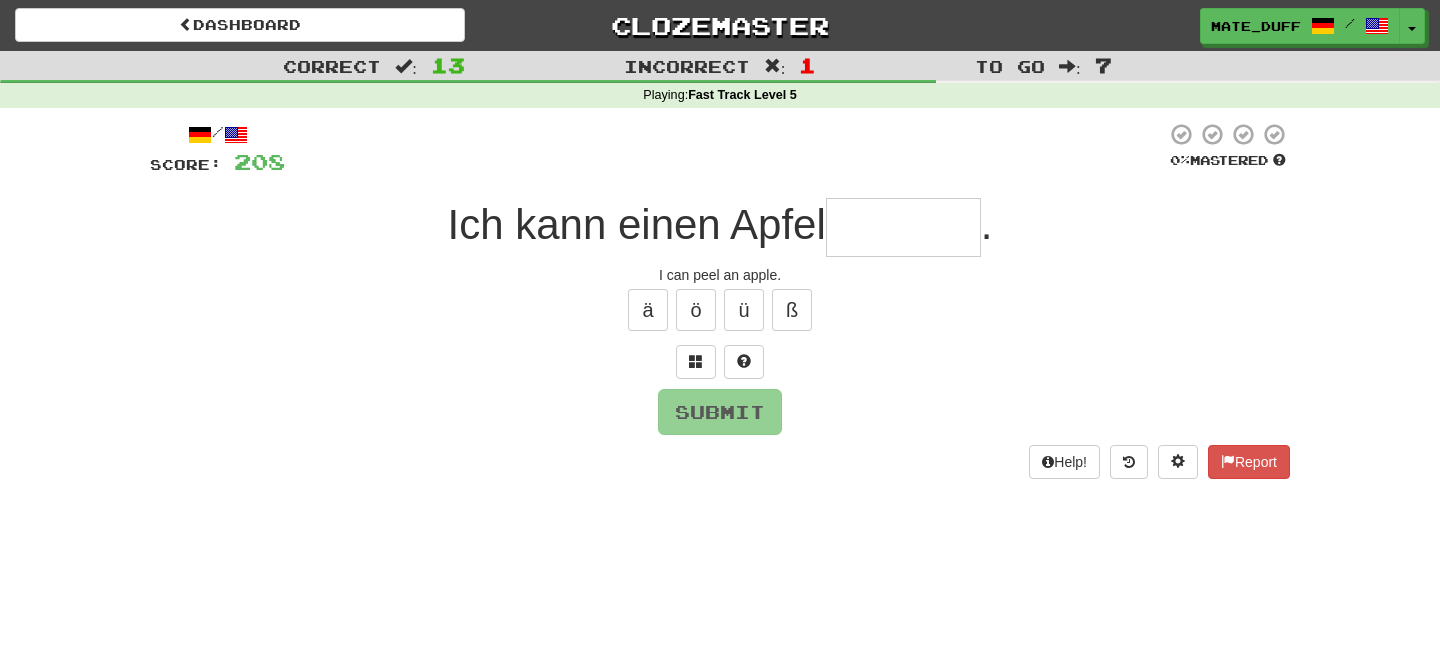 type on "*" 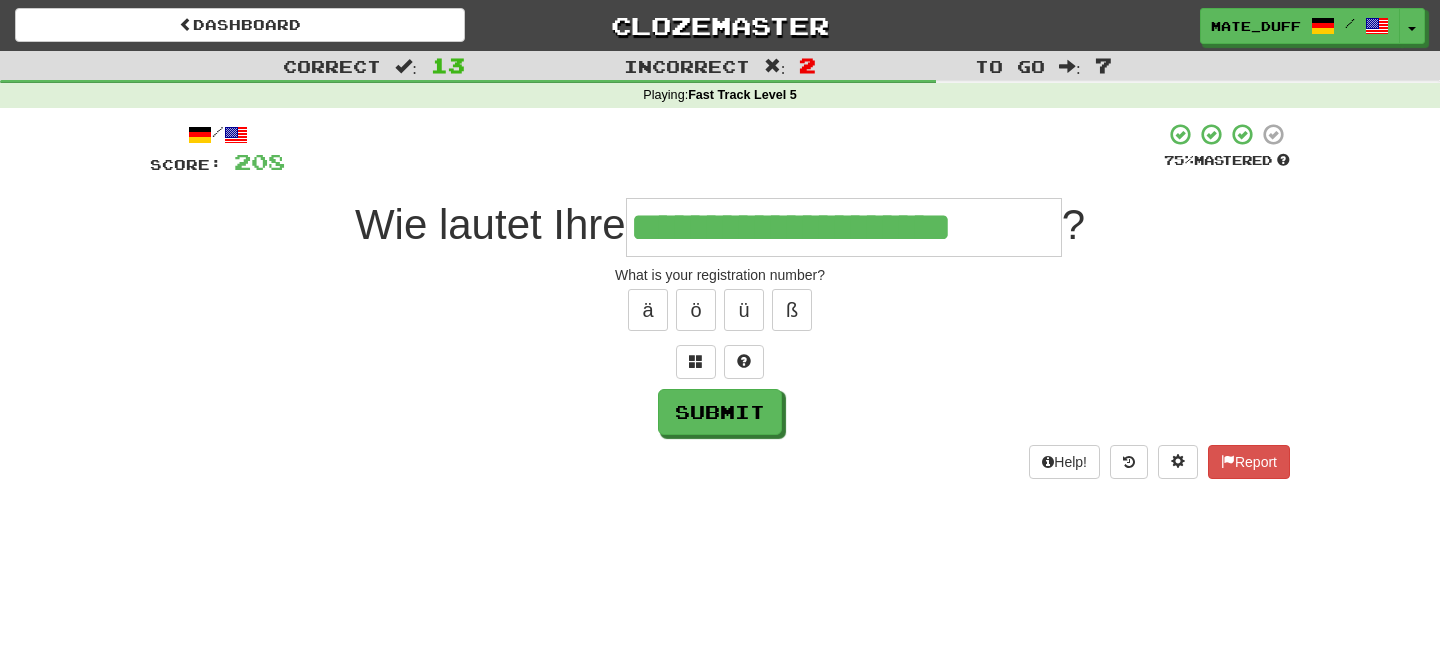 type on "**********" 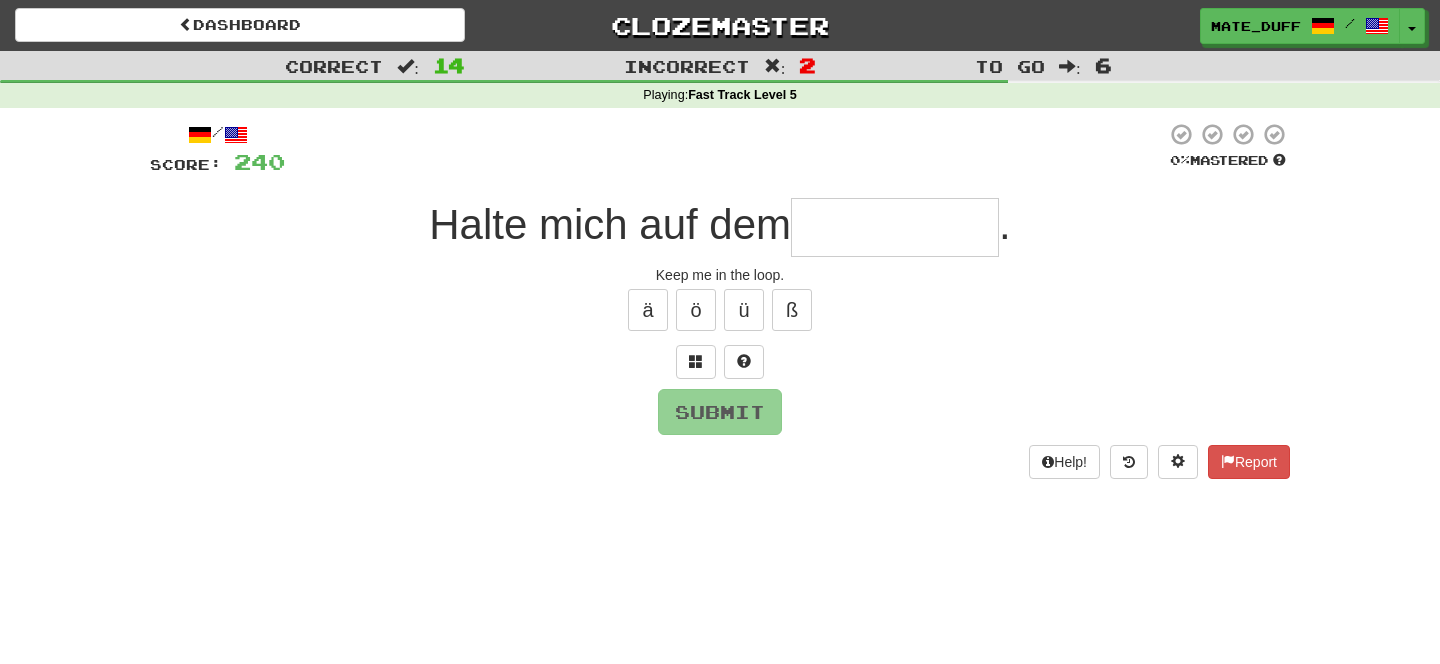 type on "*********" 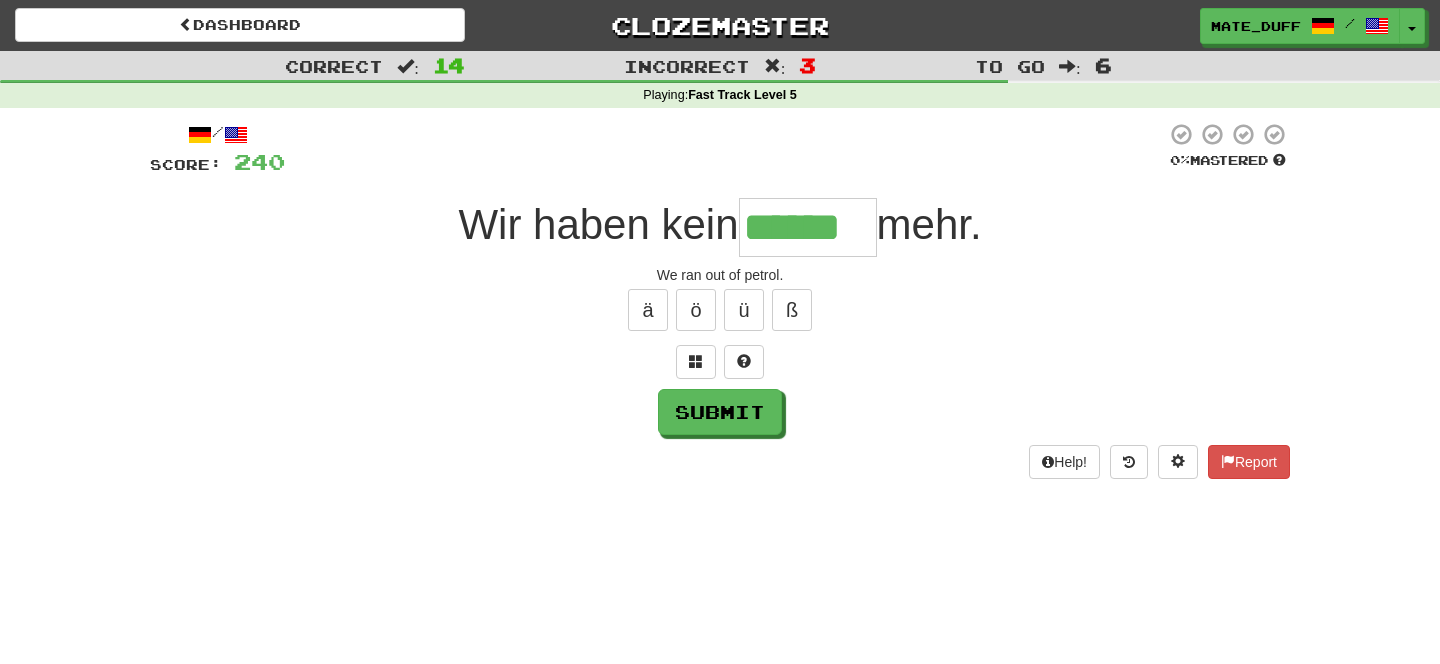 type on "******" 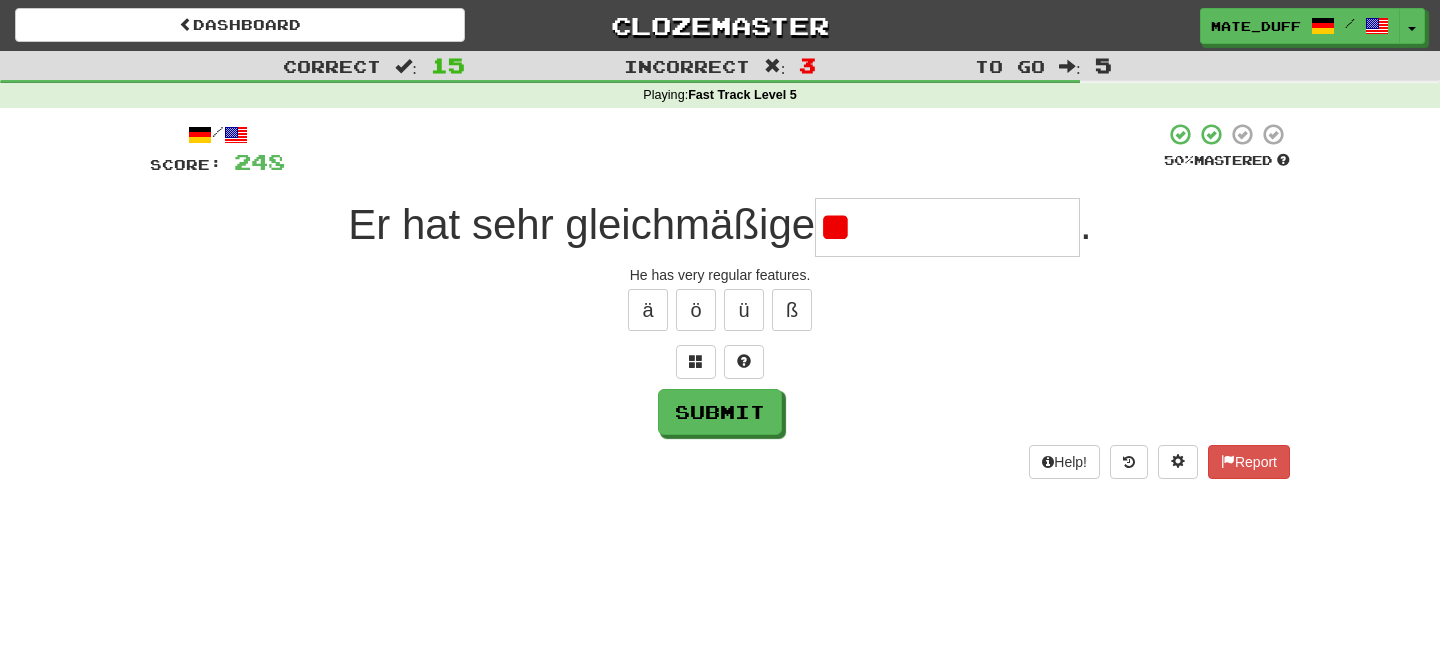 type on "*" 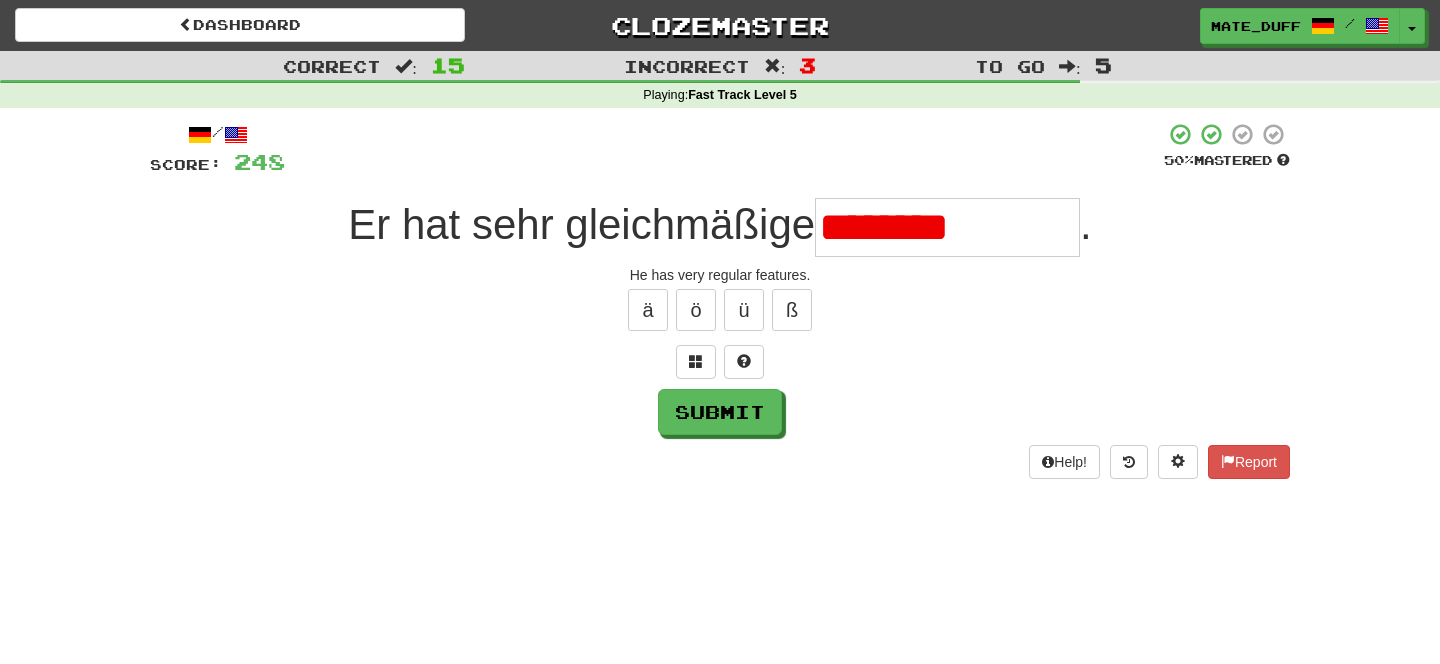 type on "**********" 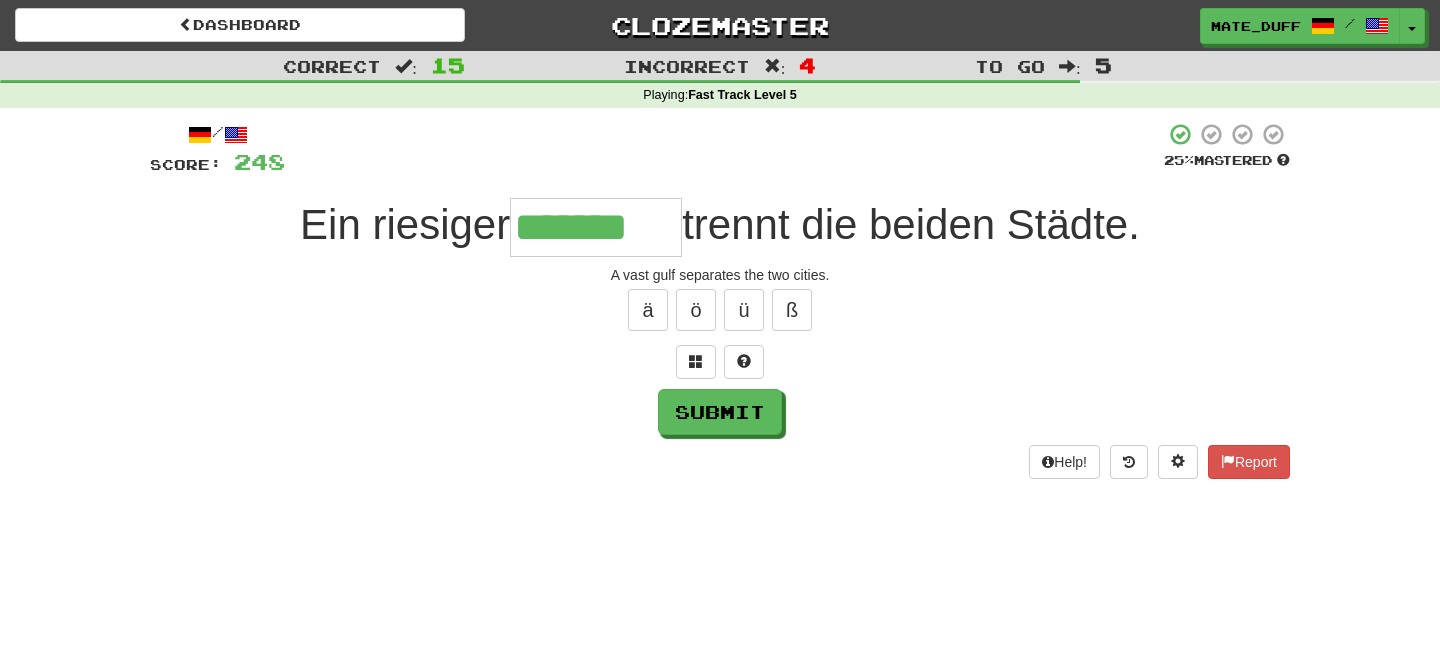 type on "*******" 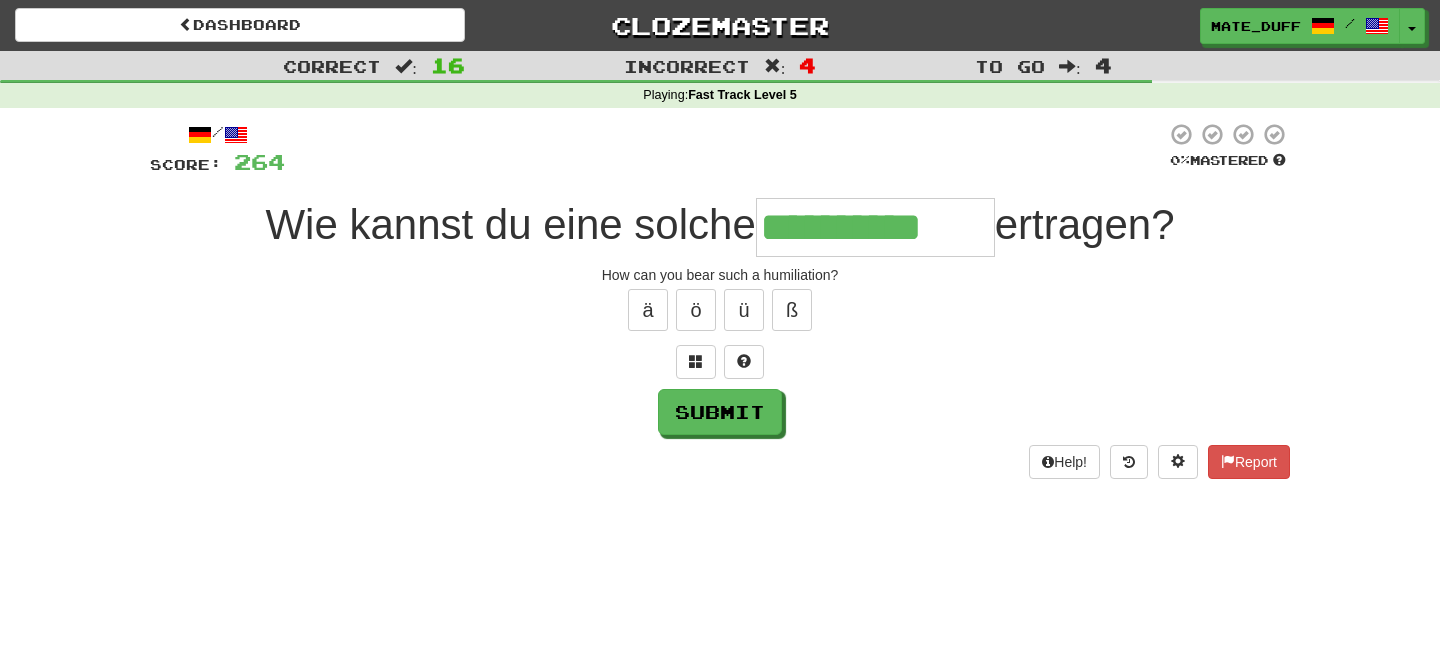 type on "**********" 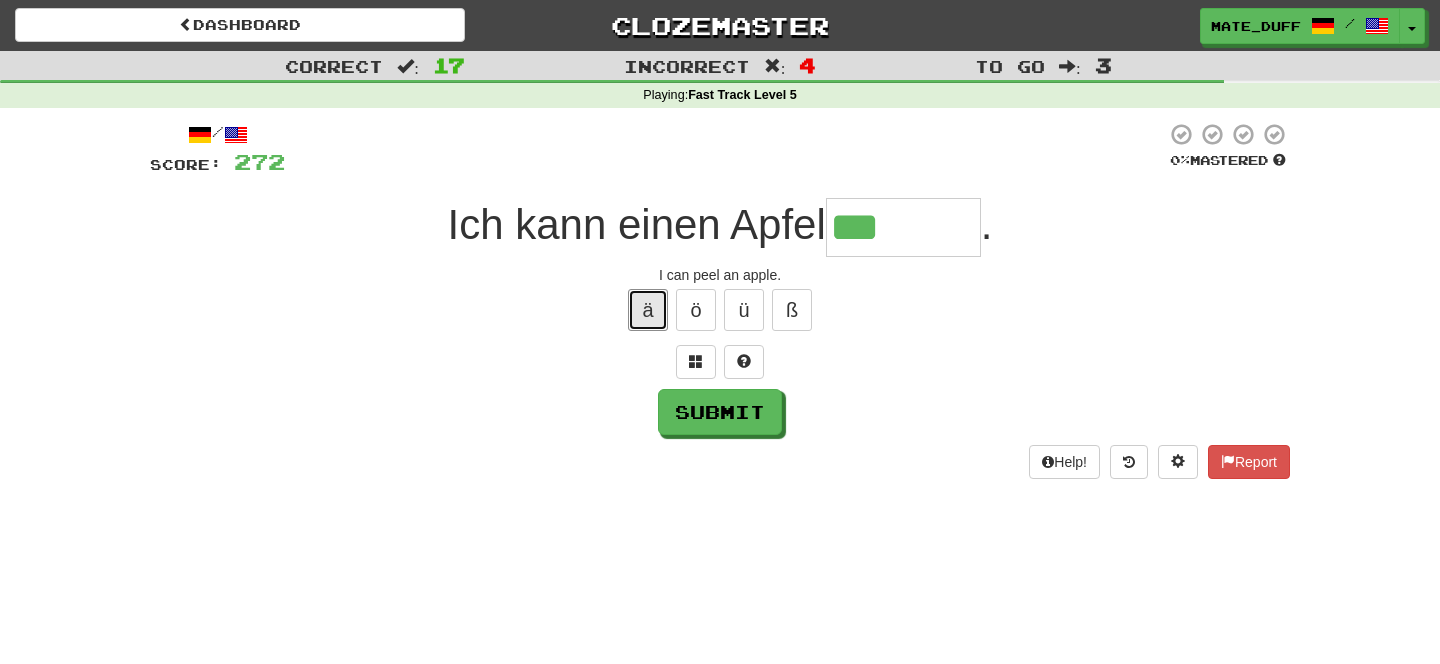 click on "ä" at bounding box center [648, 310] 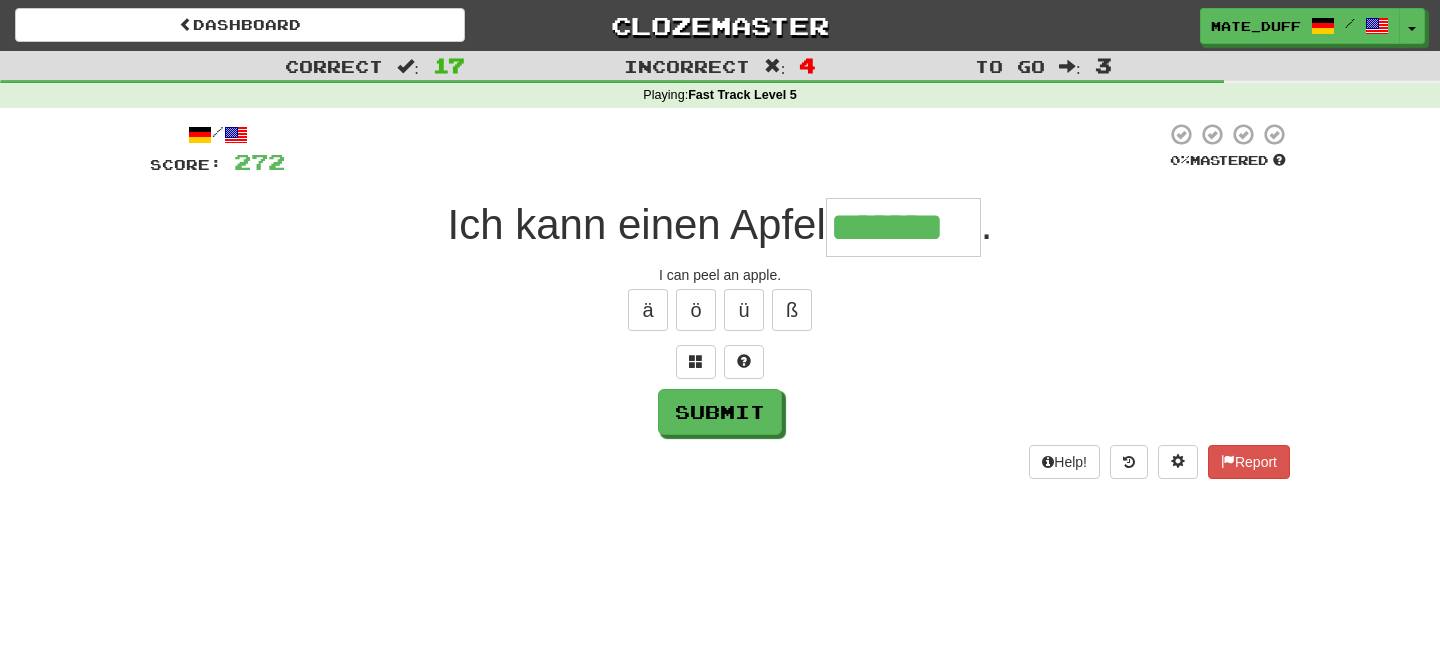 type on "*******" 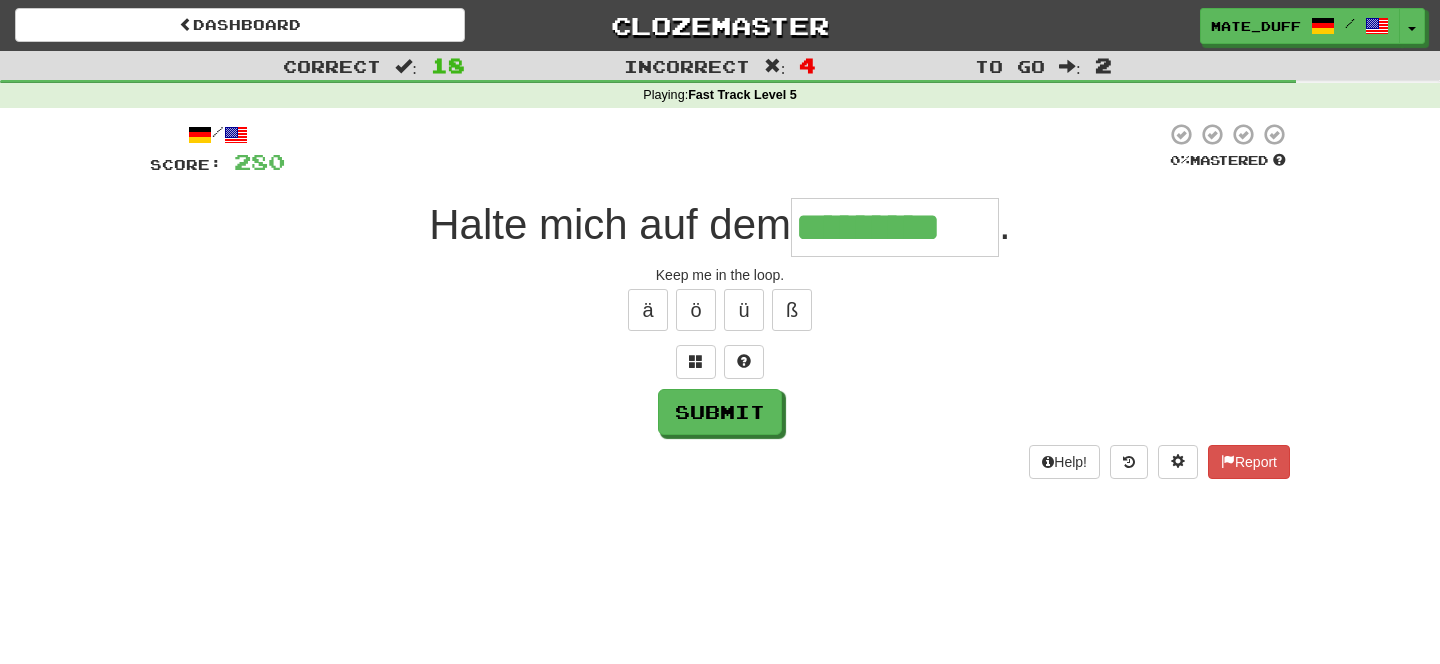 type on "*********" 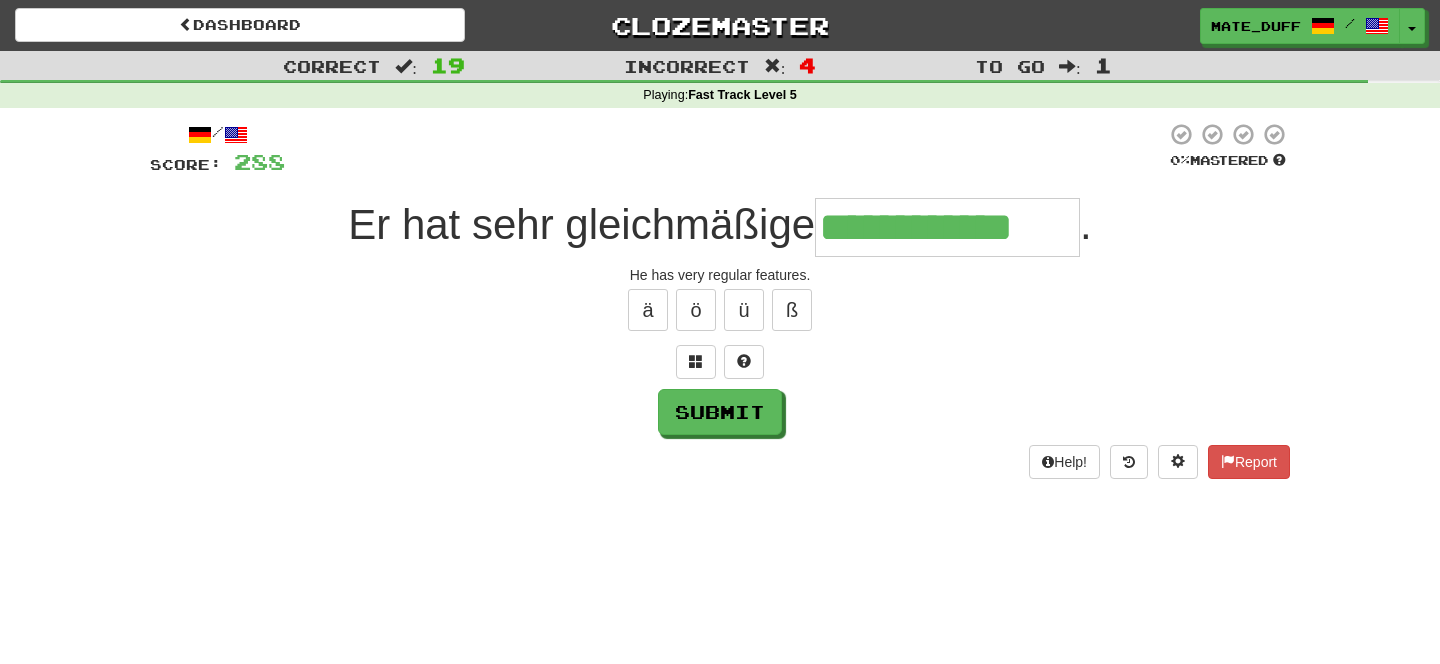type on "**********" 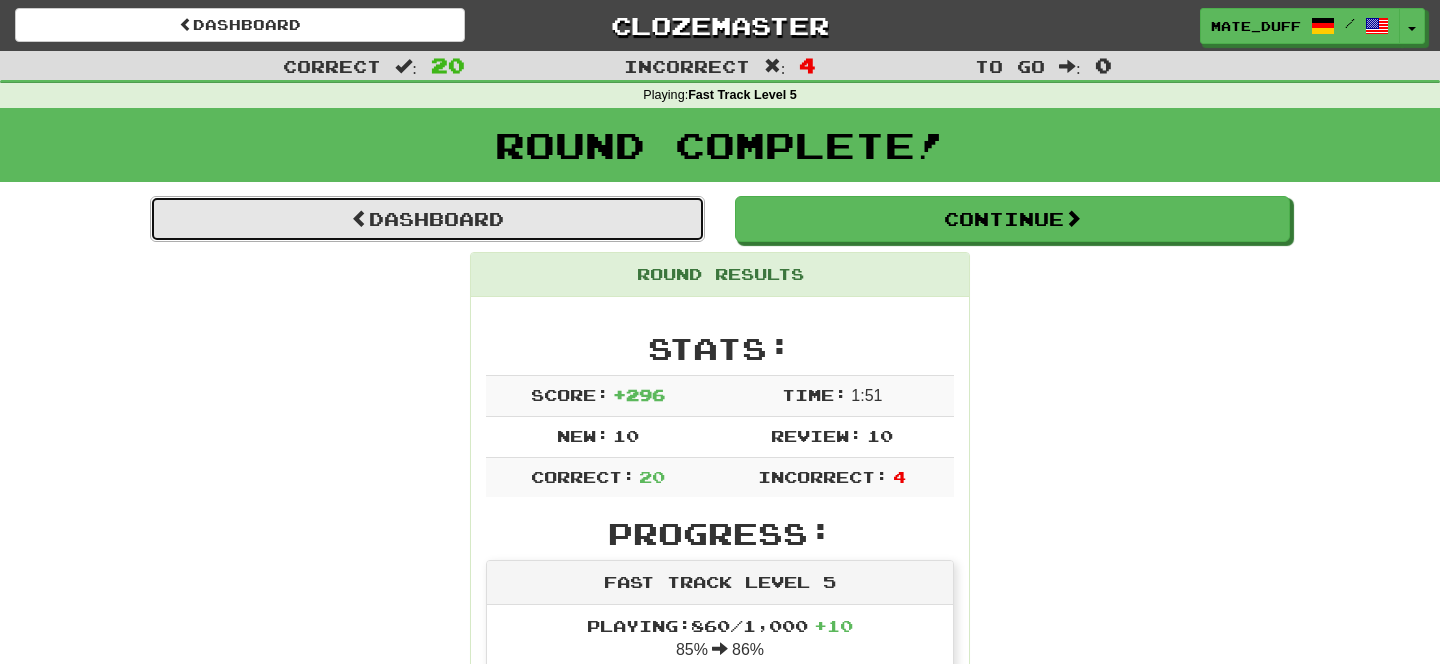 click on "Dashboard" at bounding box center [427, 219] 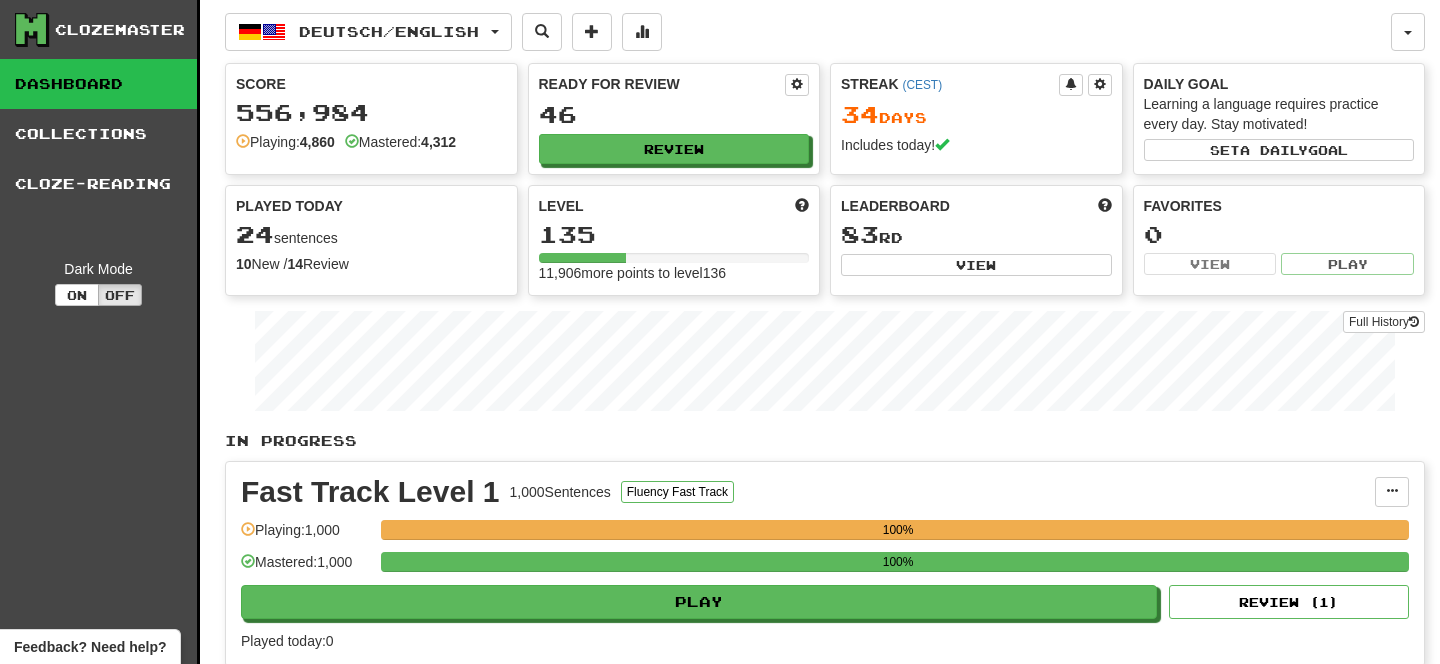 scroll, scrollTop: 0, scrollLeft: 0, axis: both 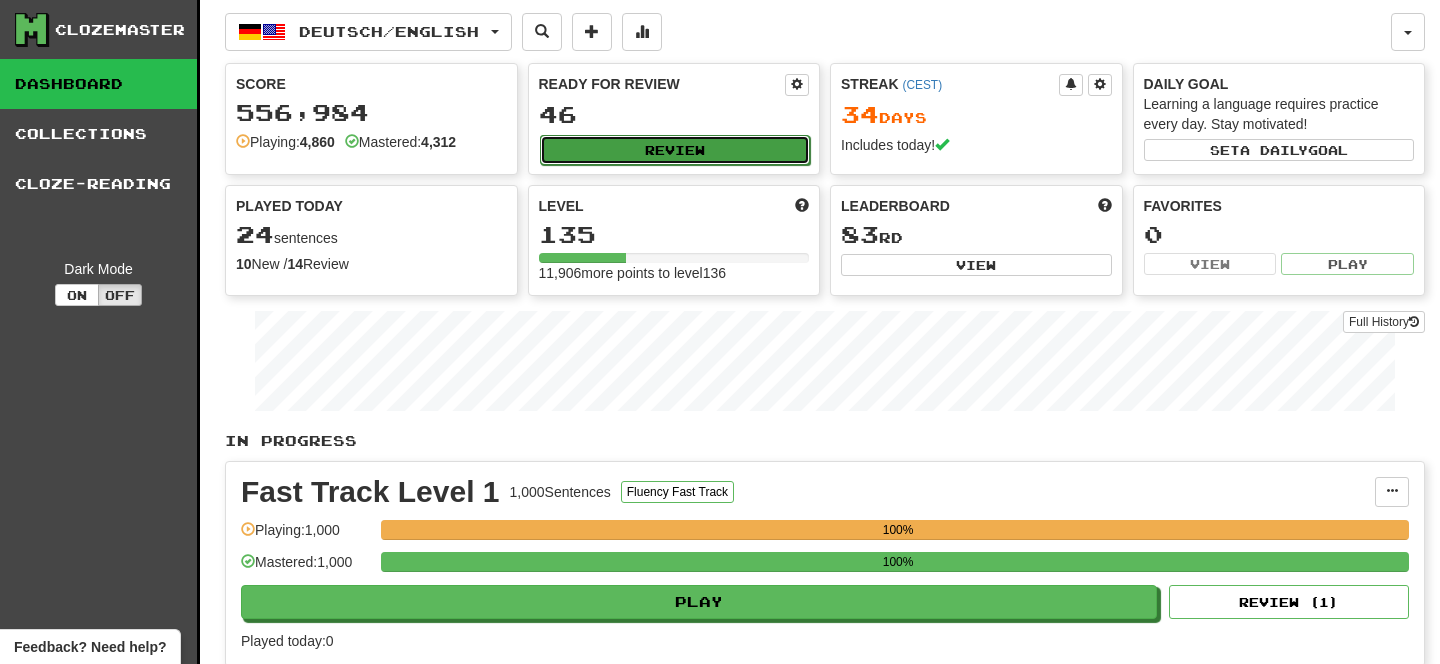click on "Review" at bounding box center (675, 150) 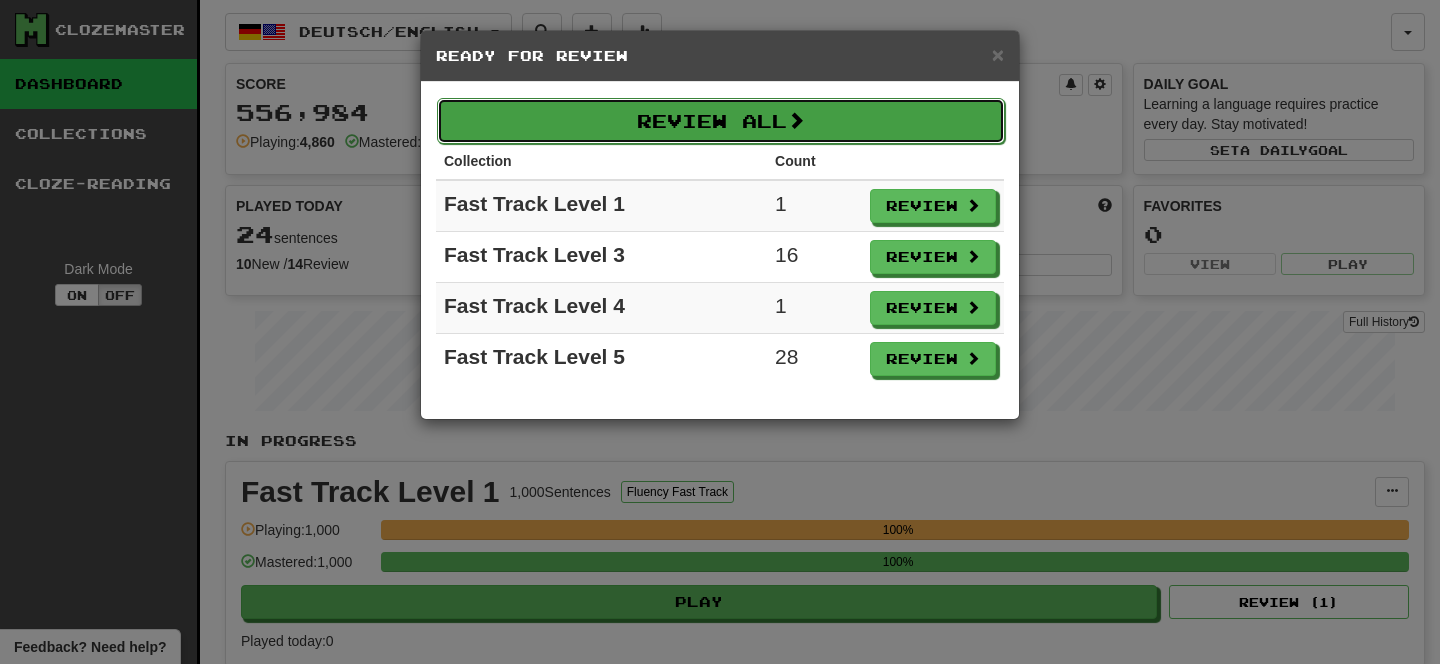 click on "Review All" at bounding box center [721, 121] 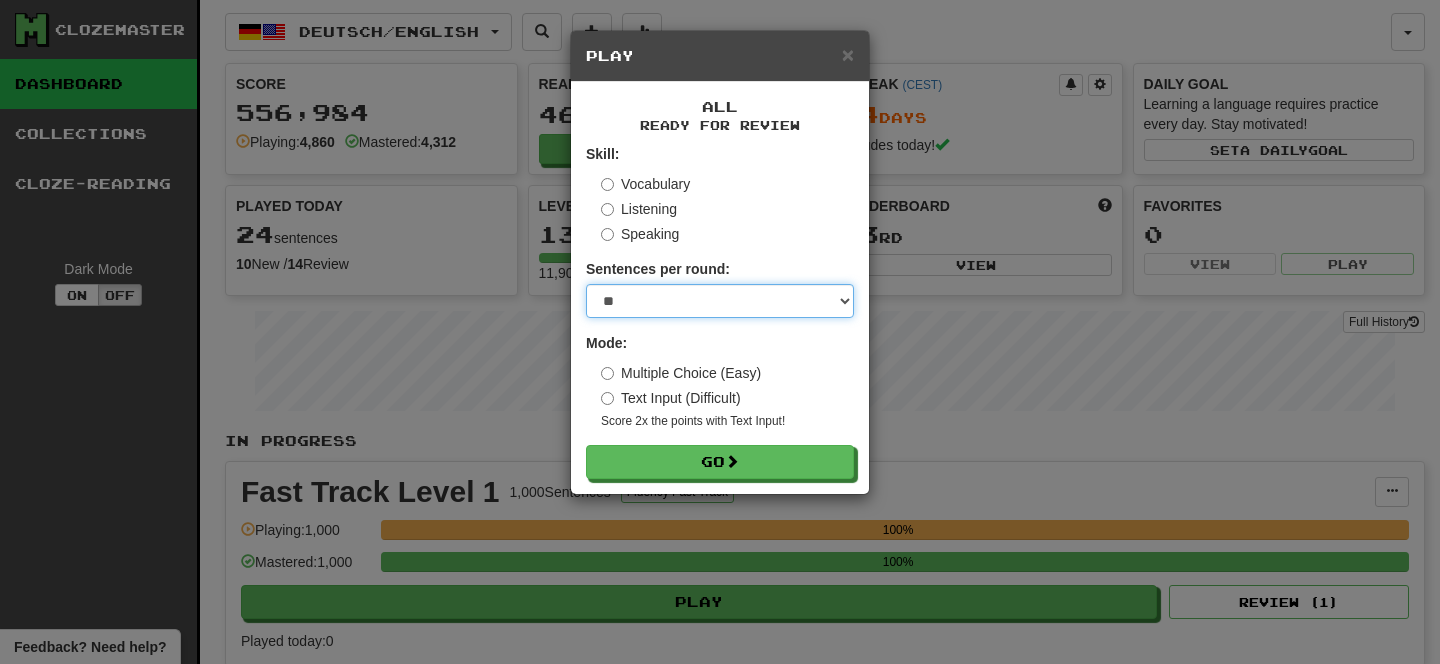 click on "* ** ** ** ** ** *** ********" at bounding box center [720, 301] 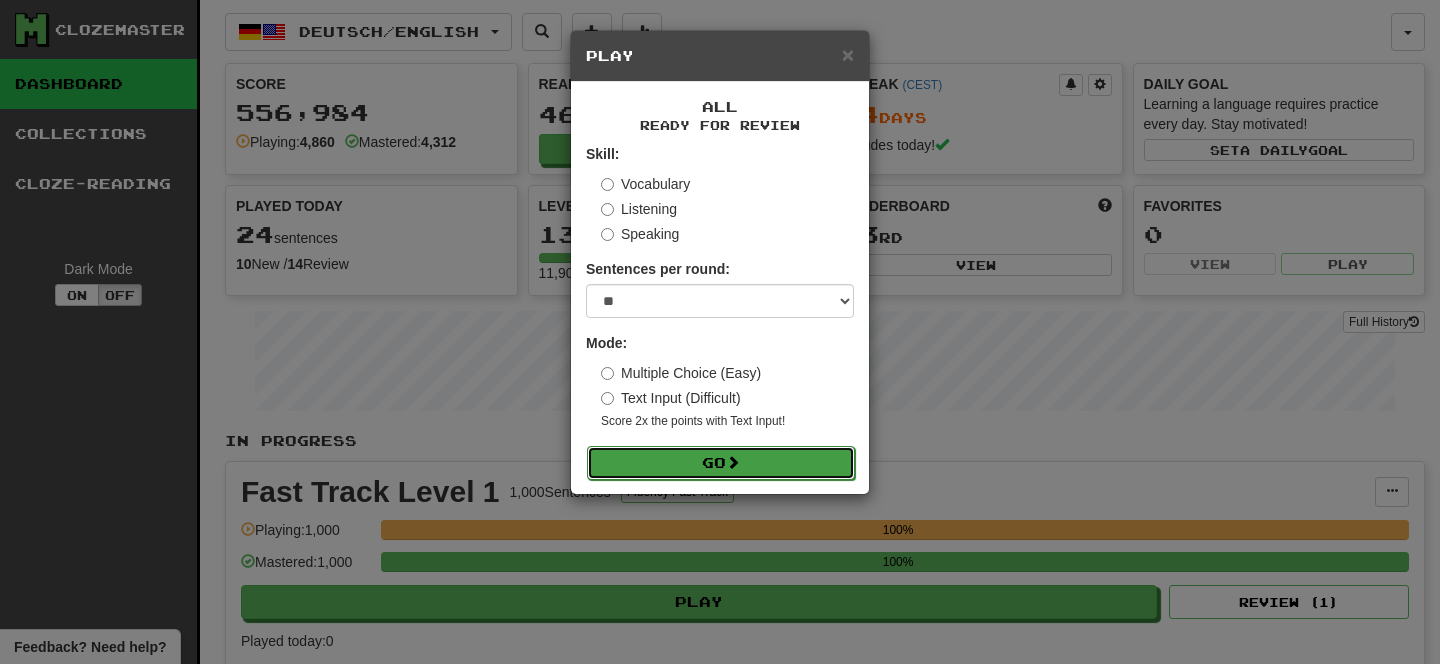 click on "Go" at bounding box center (721, 463) 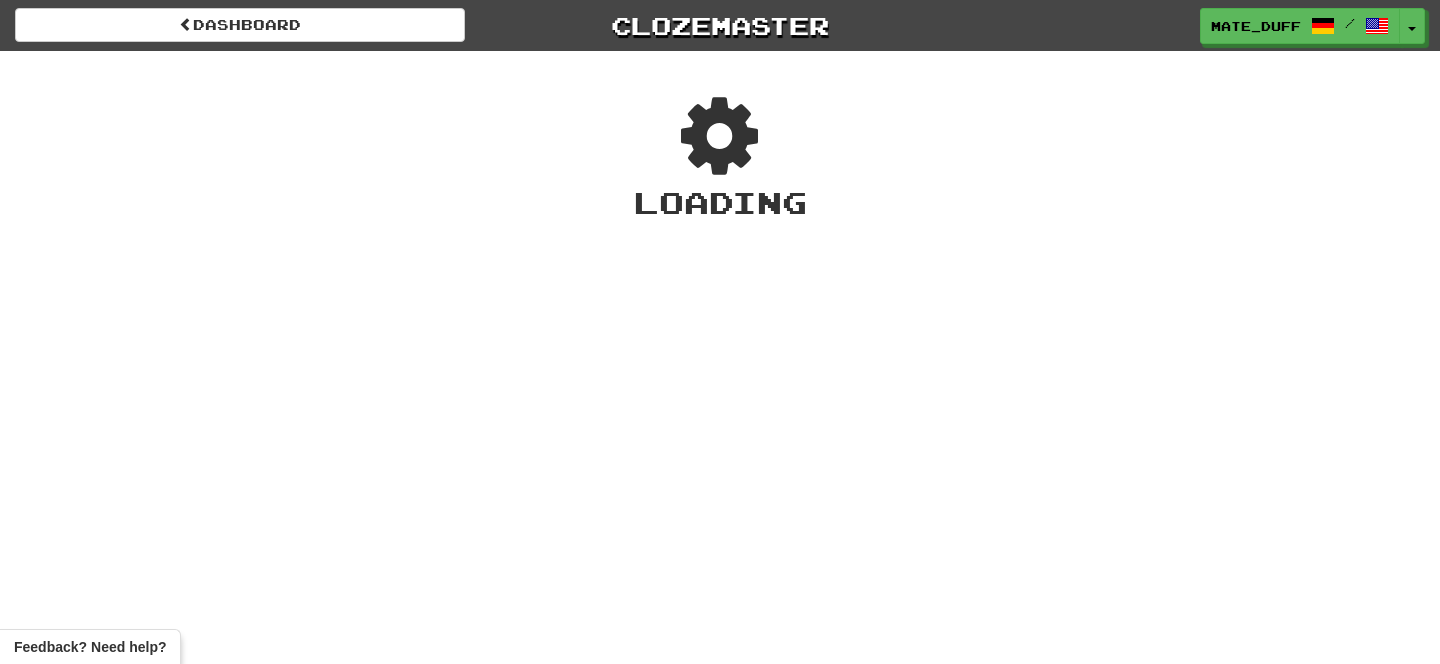 scroll, scrollTop: 0, scrollLeft: 0, axis: both 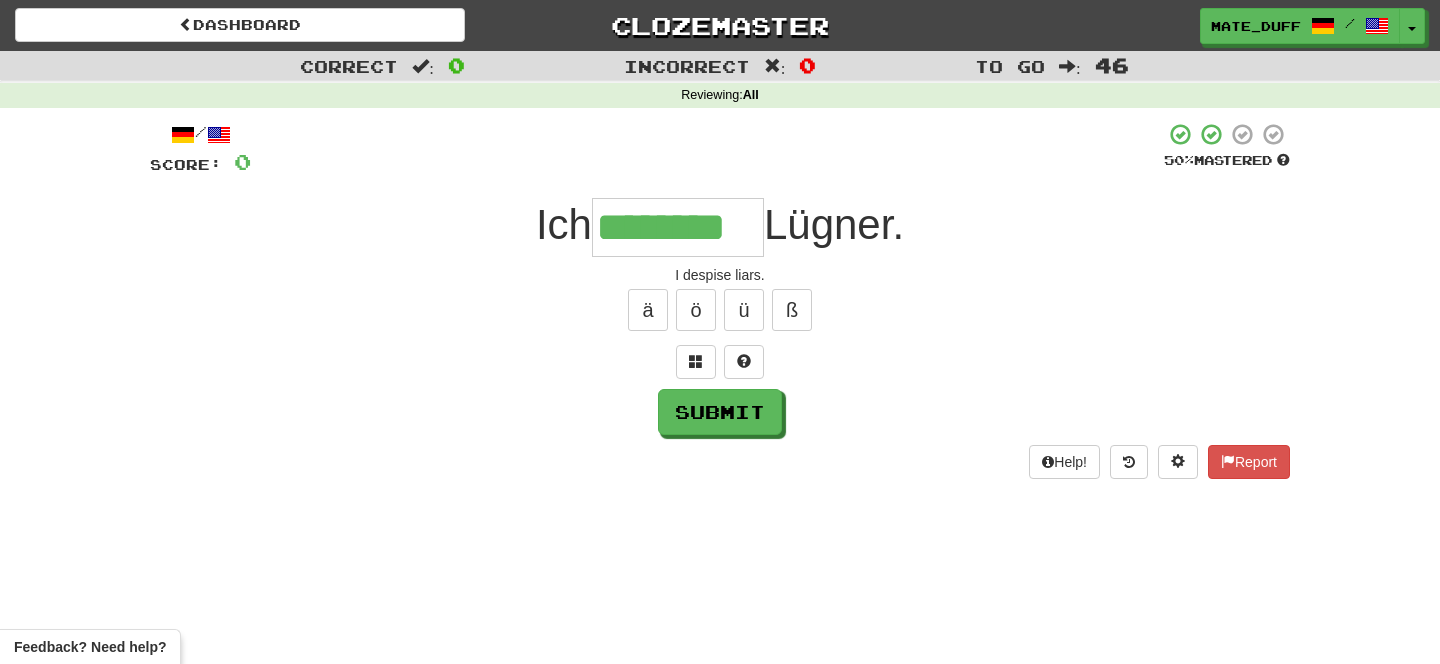type on "********" 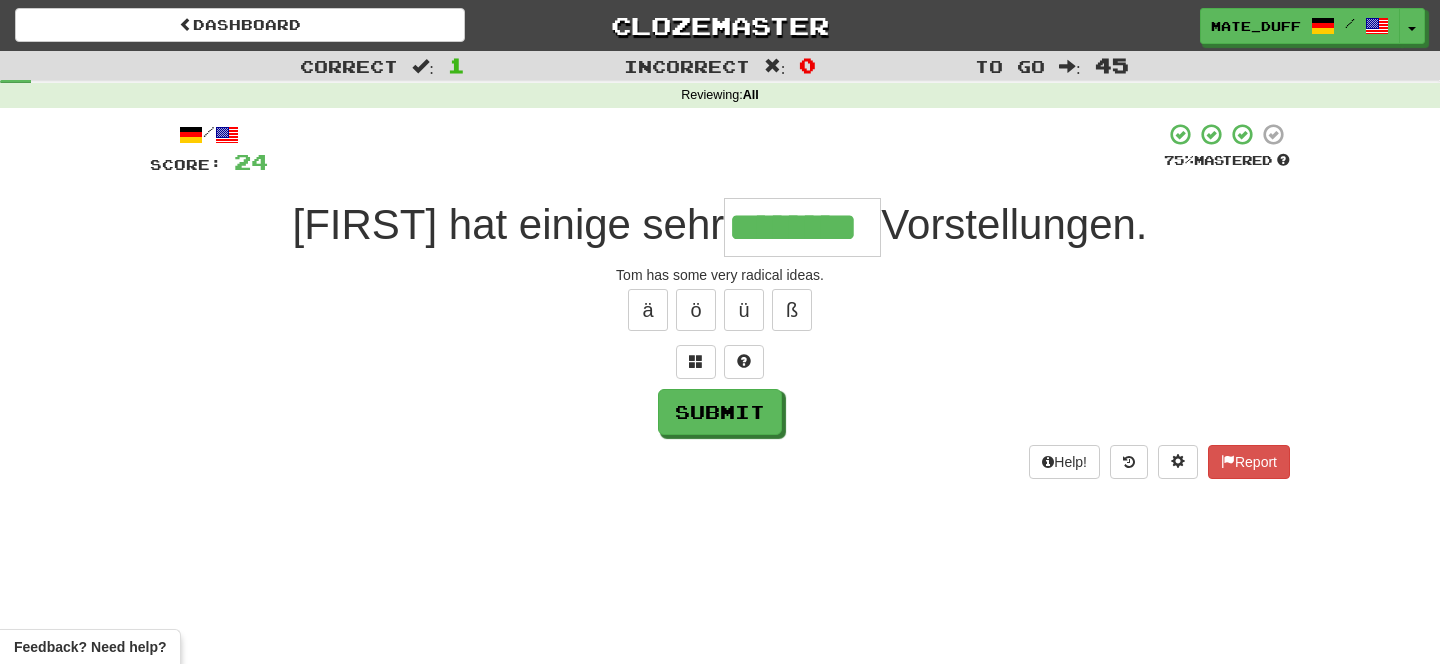 type on "********" 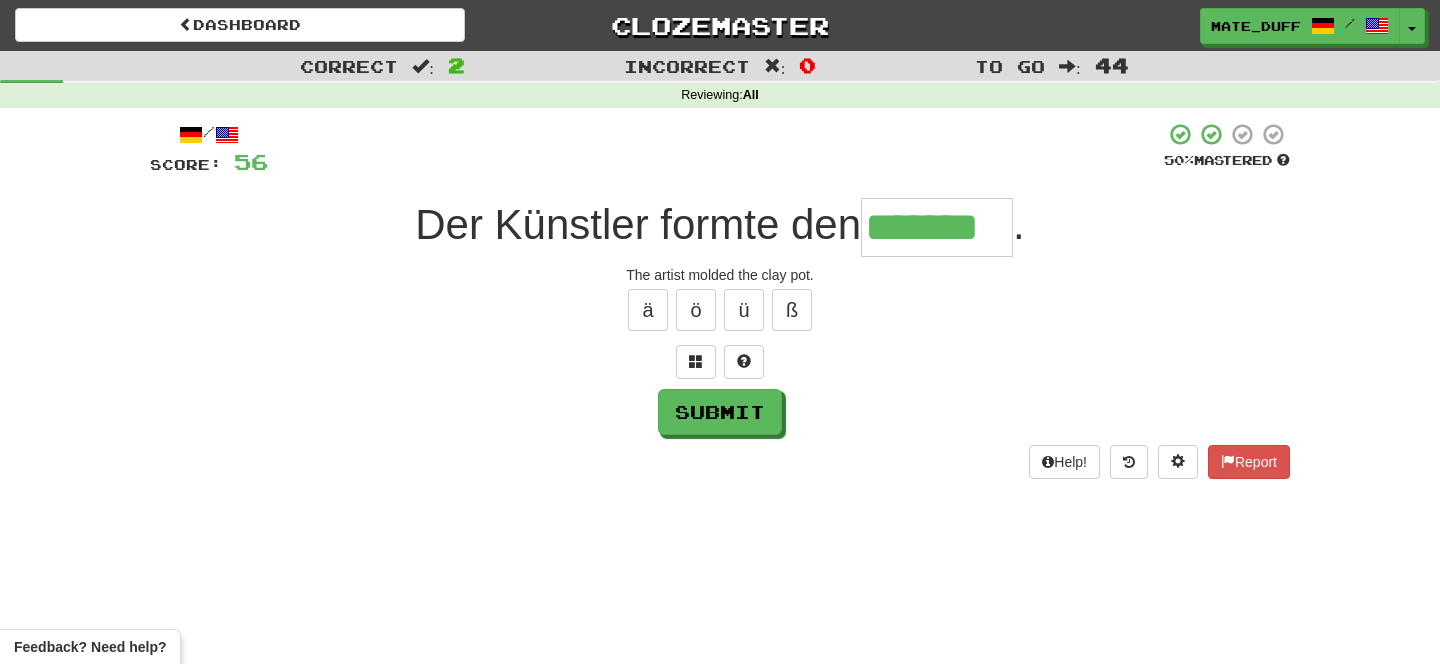type on "*******" 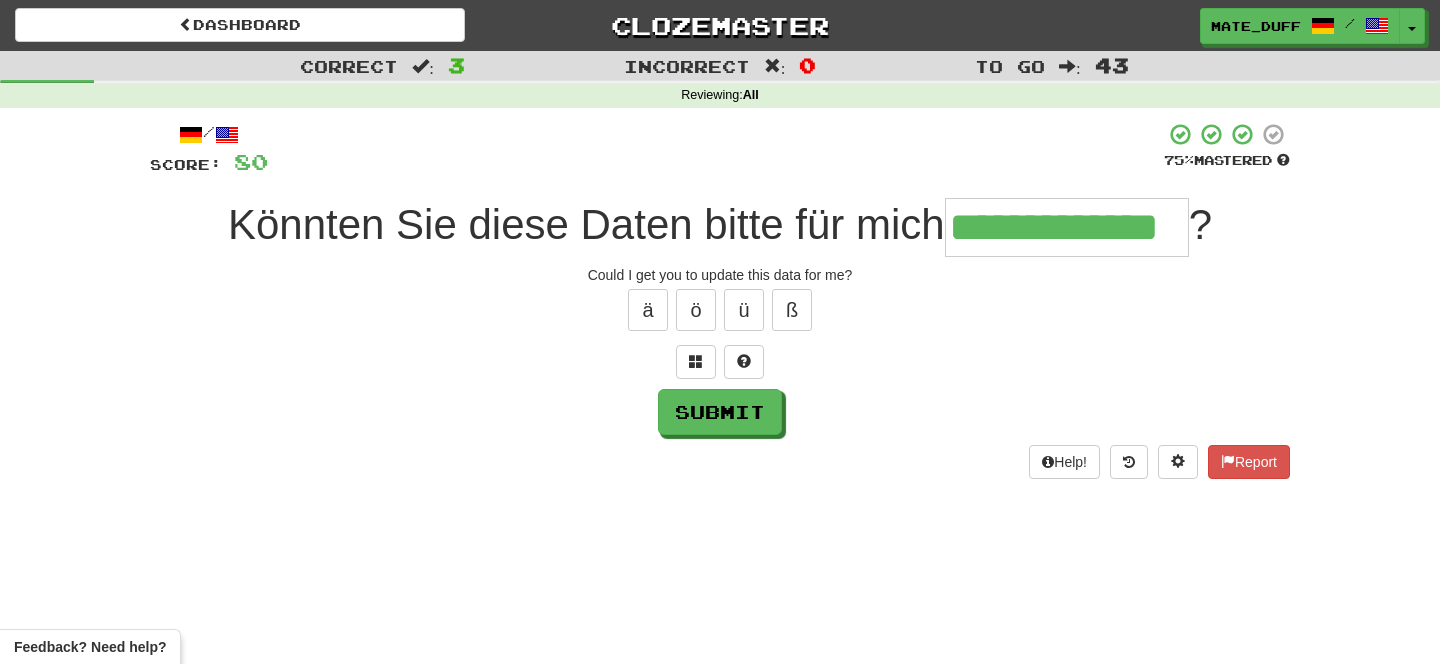 type on "**********" 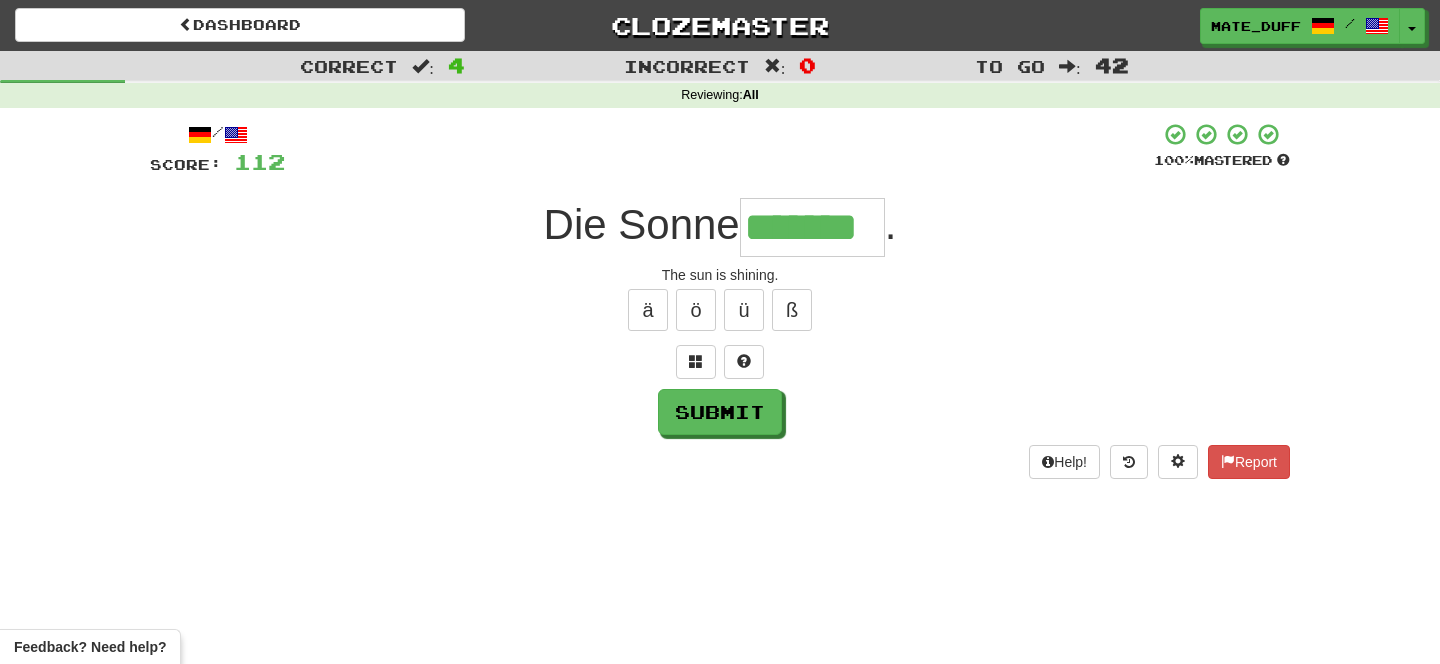 type on "*******" 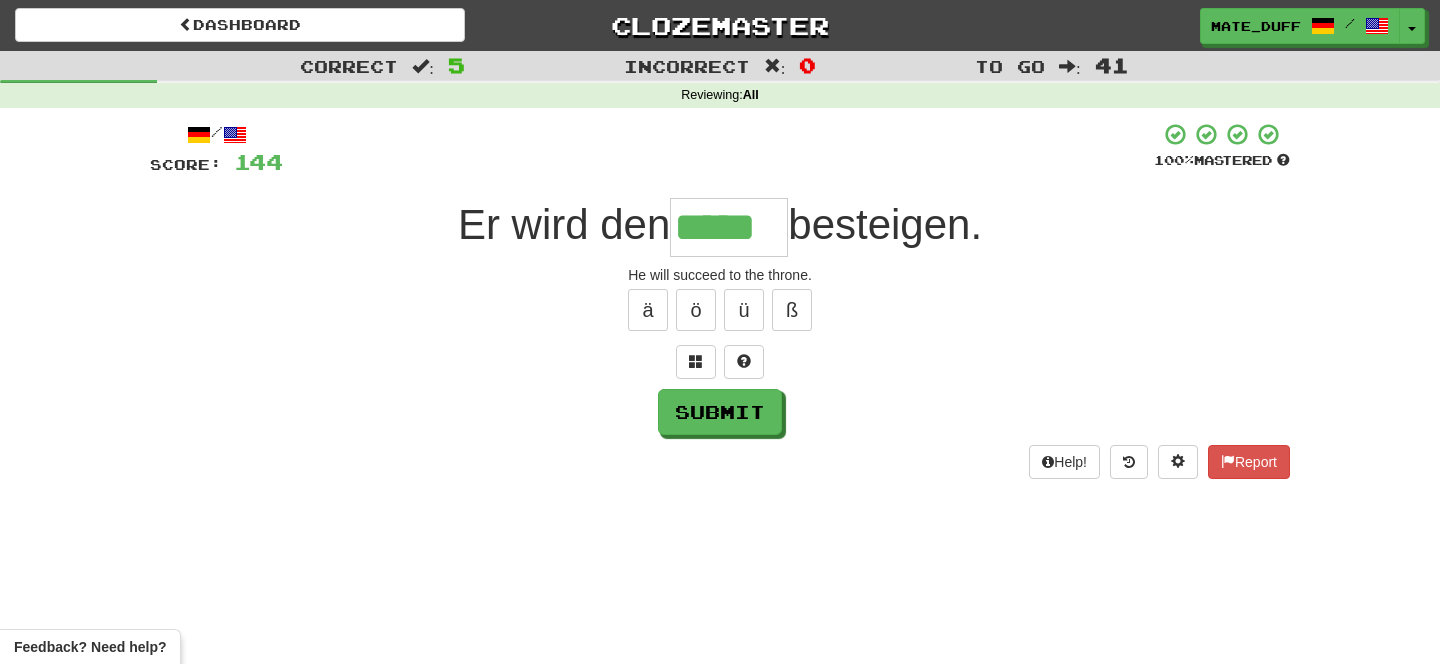type on "*****" 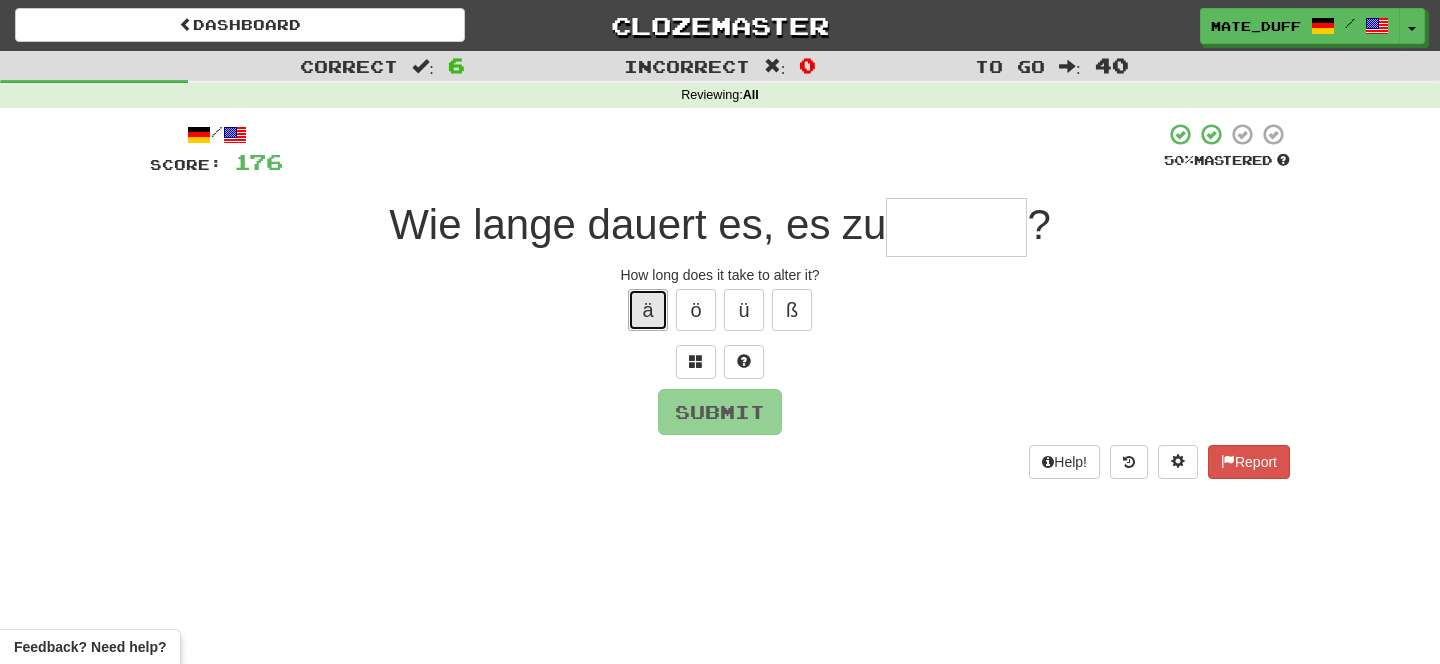 click on "ä" at bounding box center [648, 310] 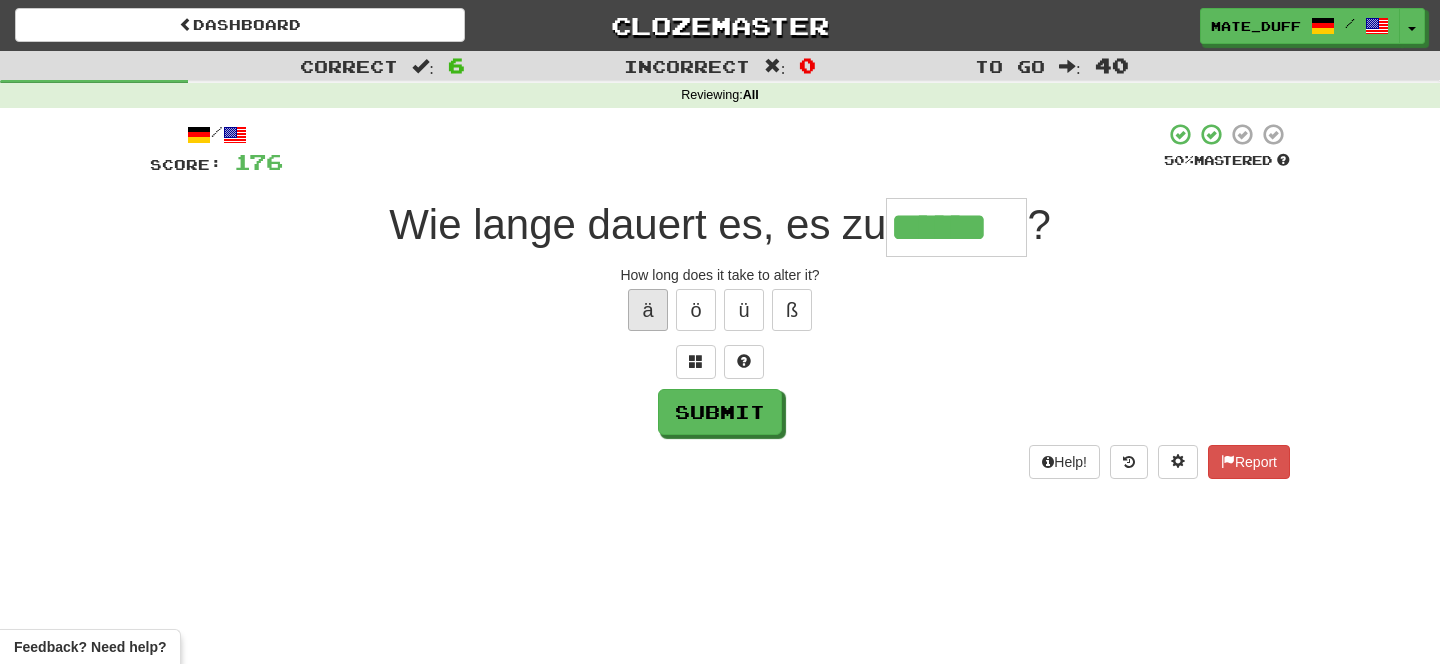 type on "******" 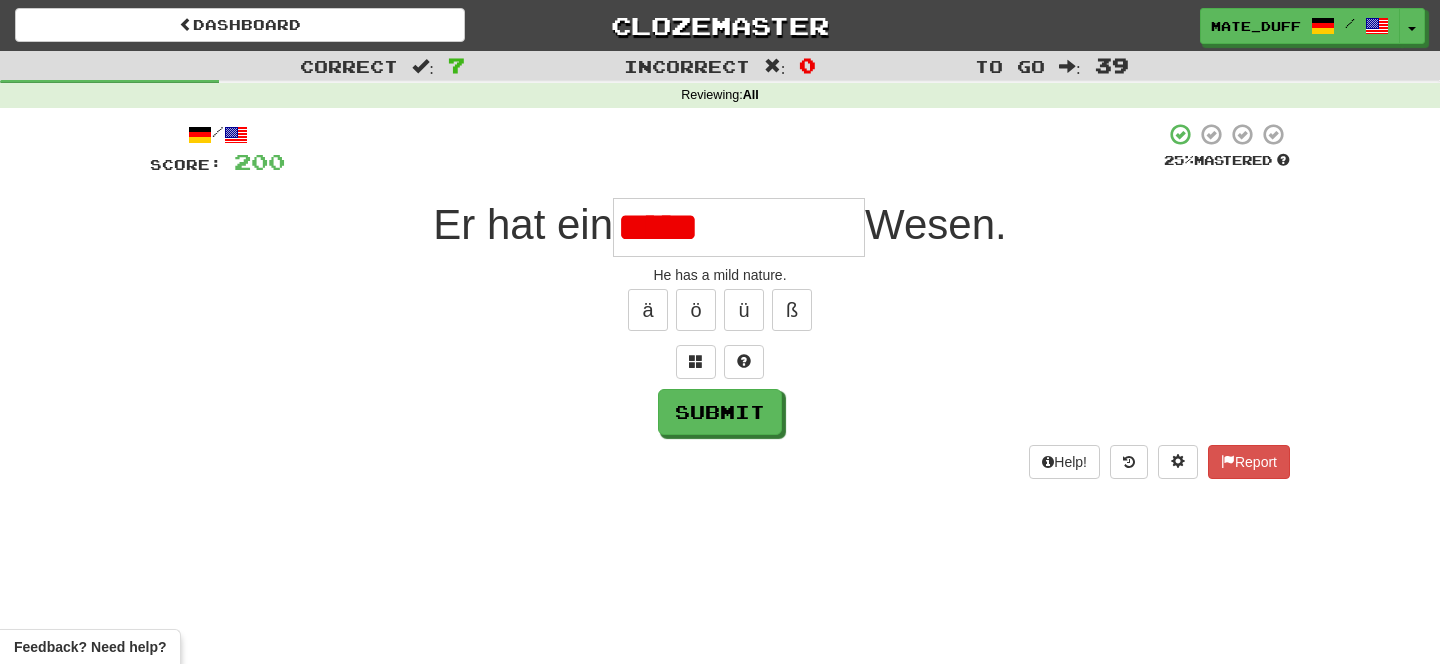 type on "**********" 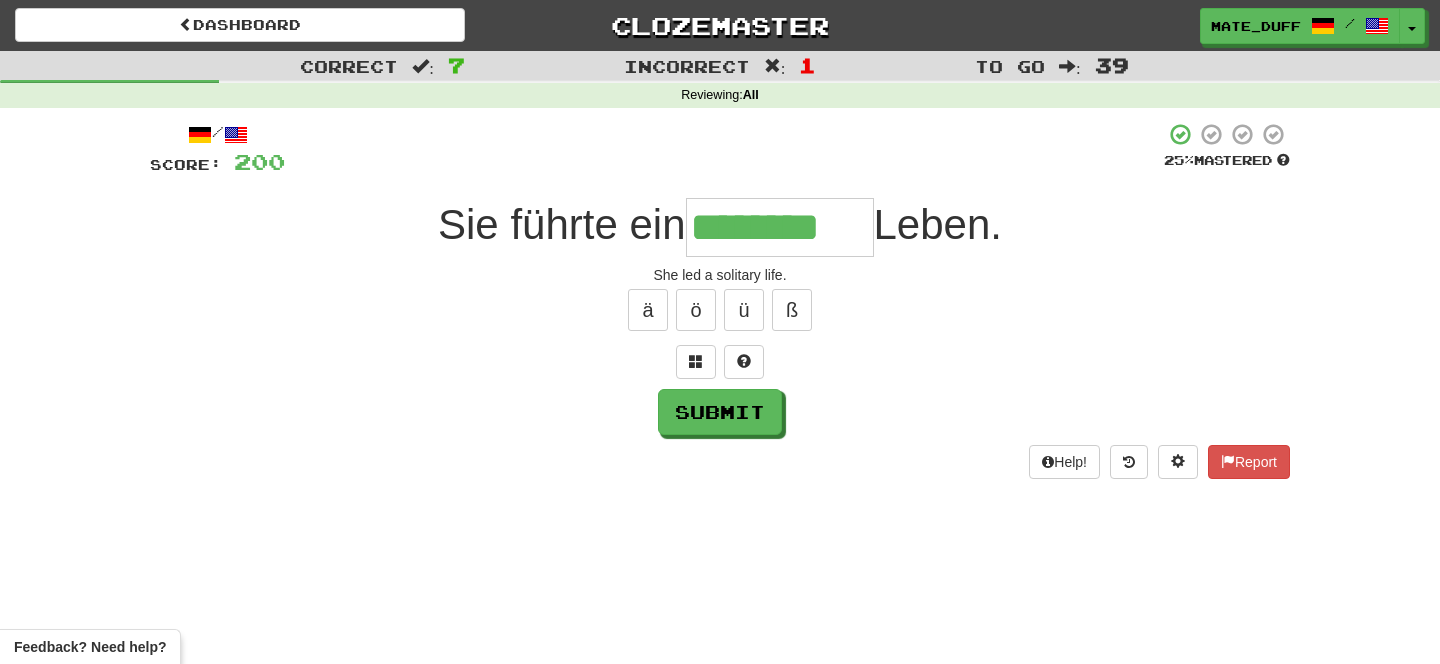 type on "********" 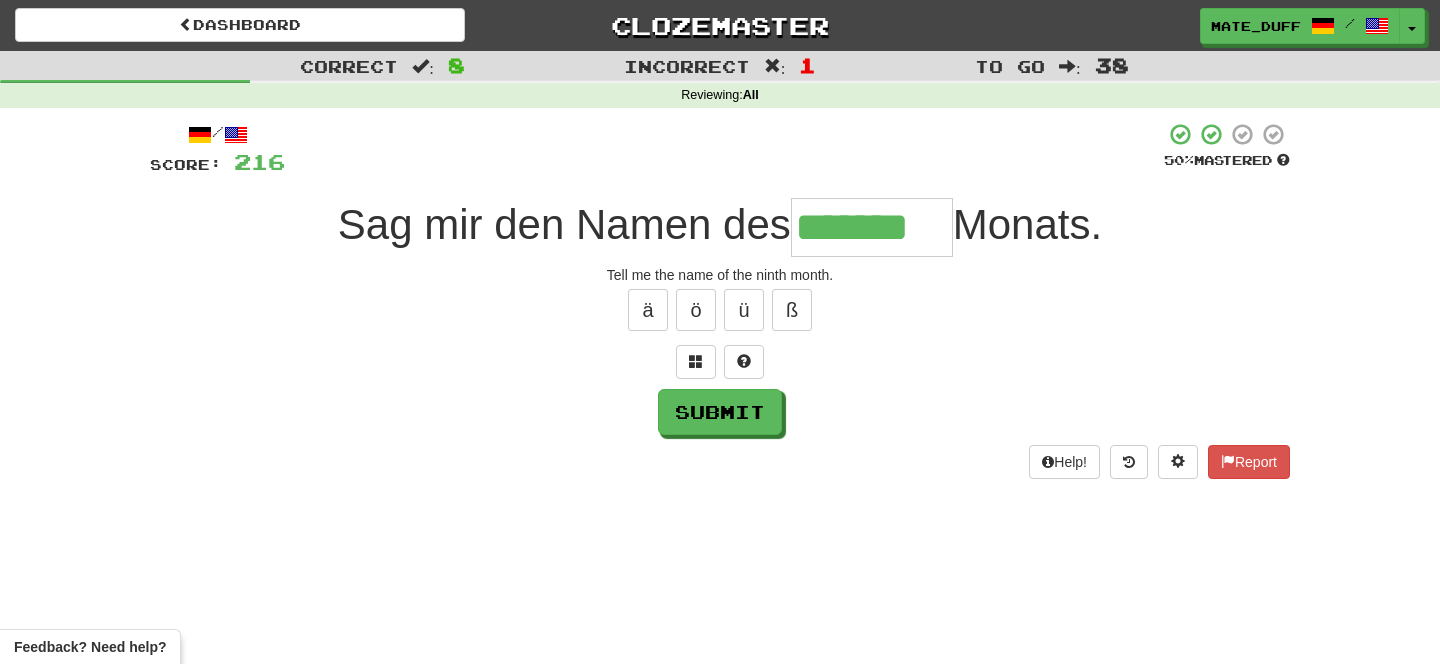 type on "*******" 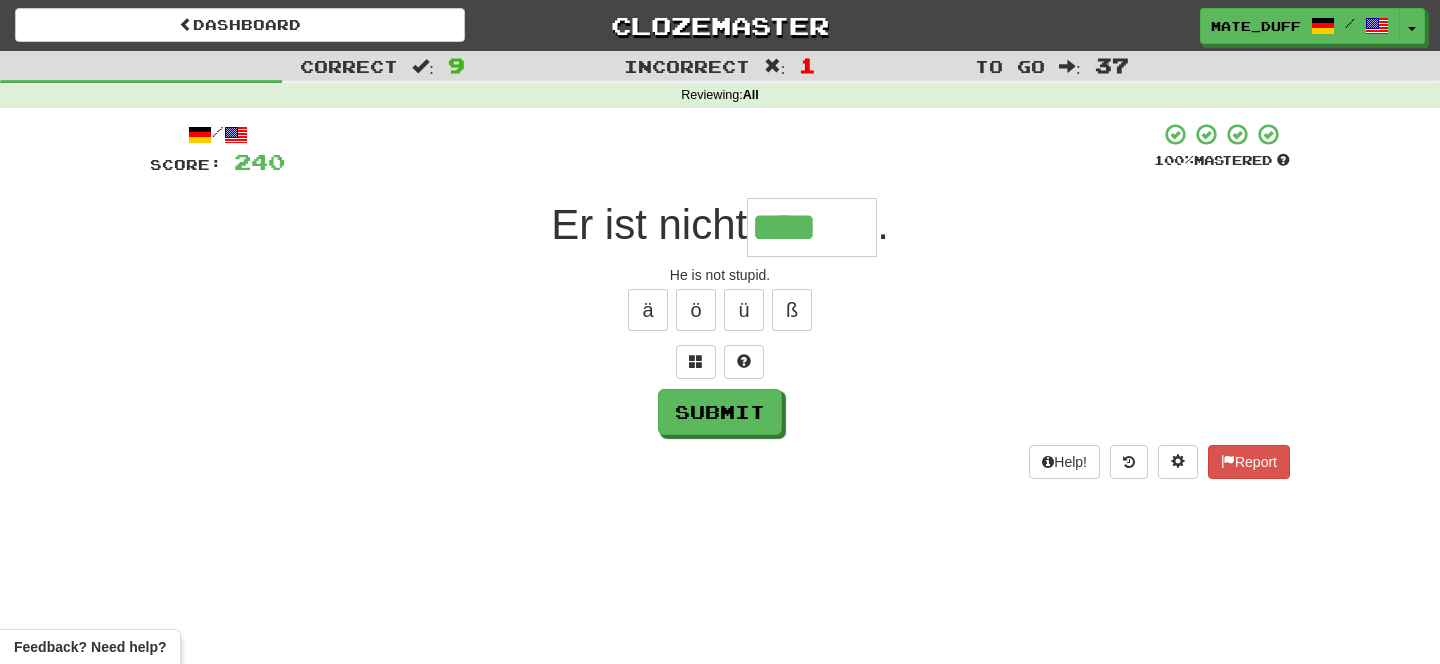 type on "****" 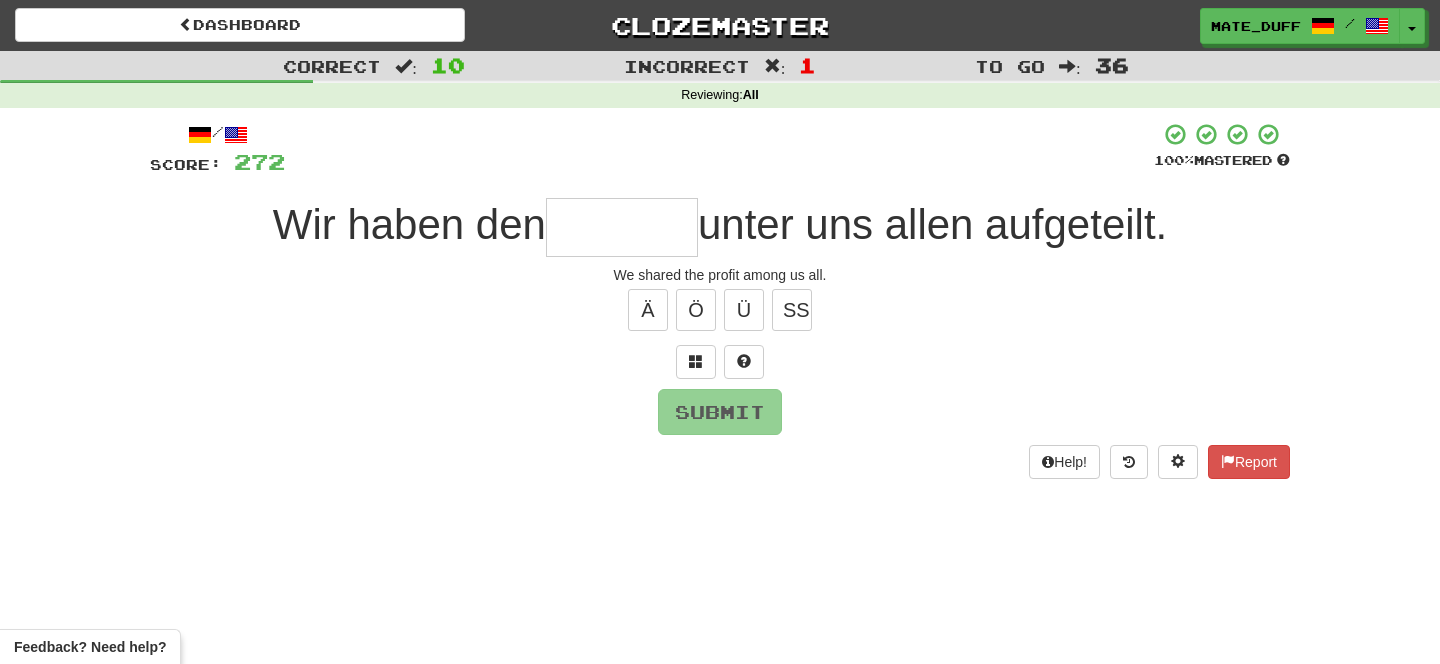 type on "*" 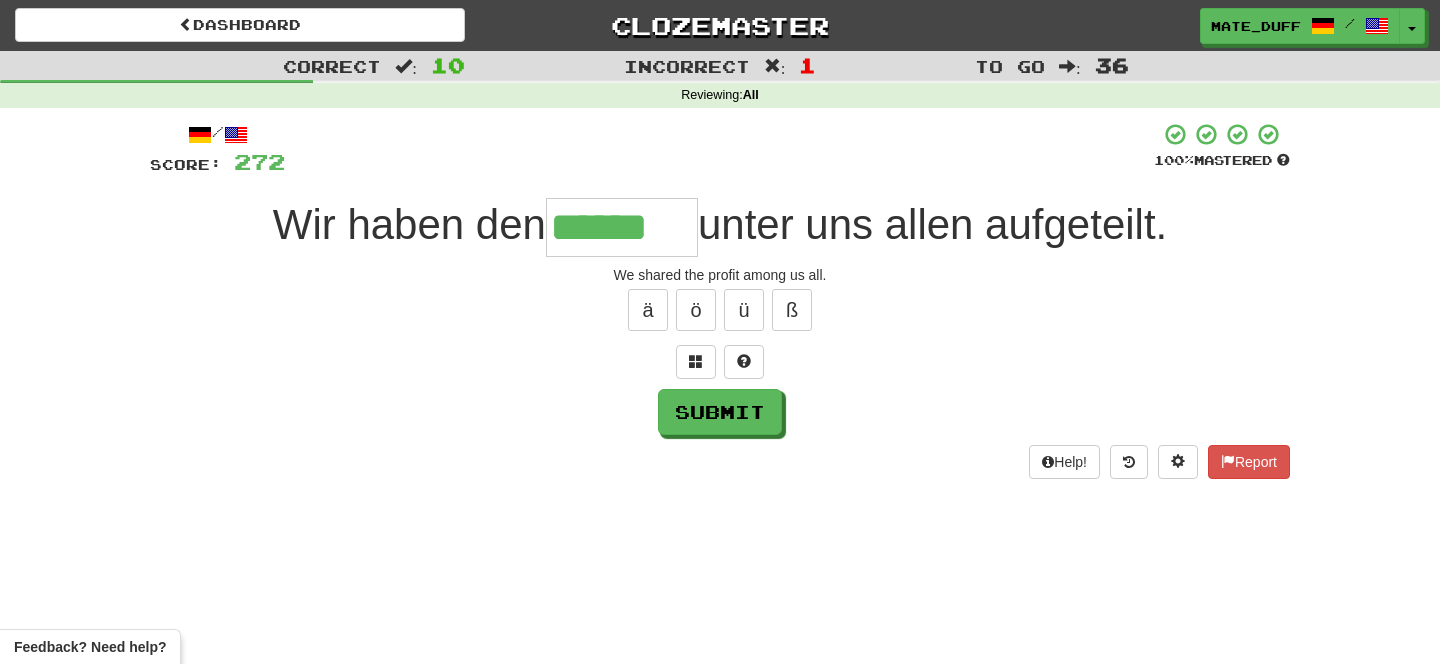 type on "******" 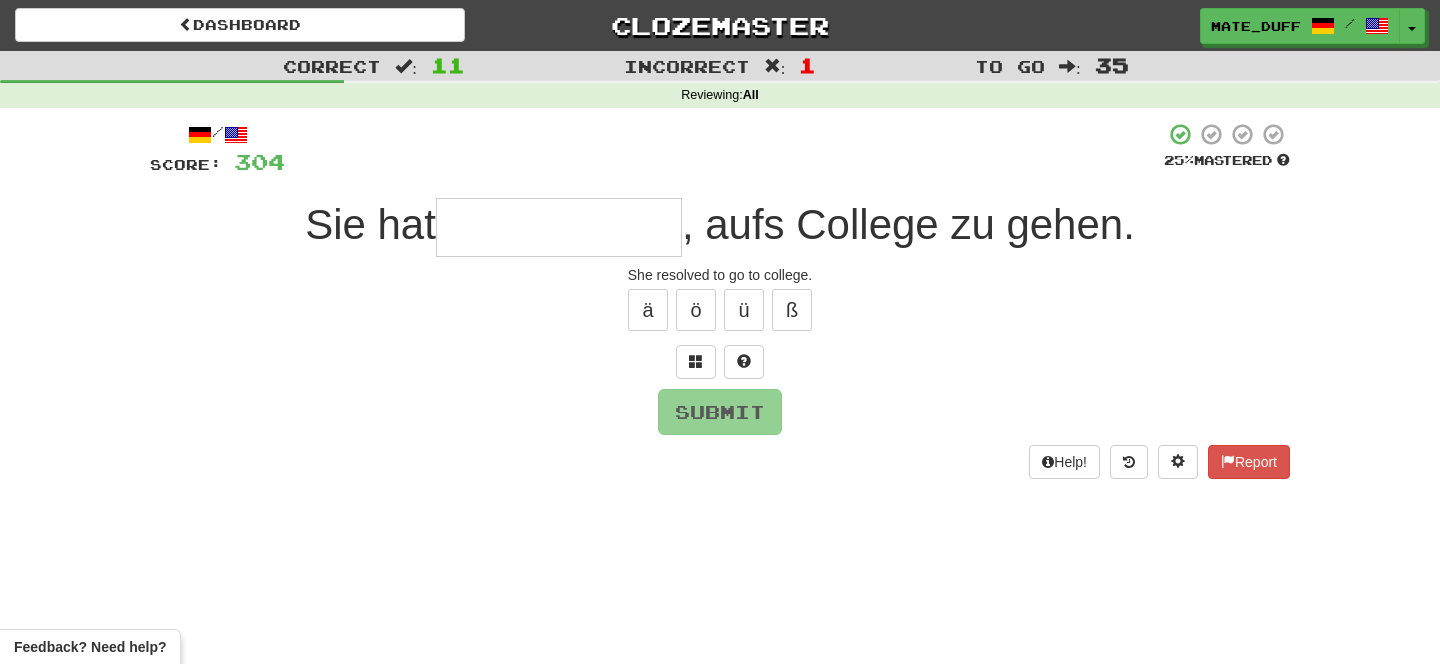 type on "*" 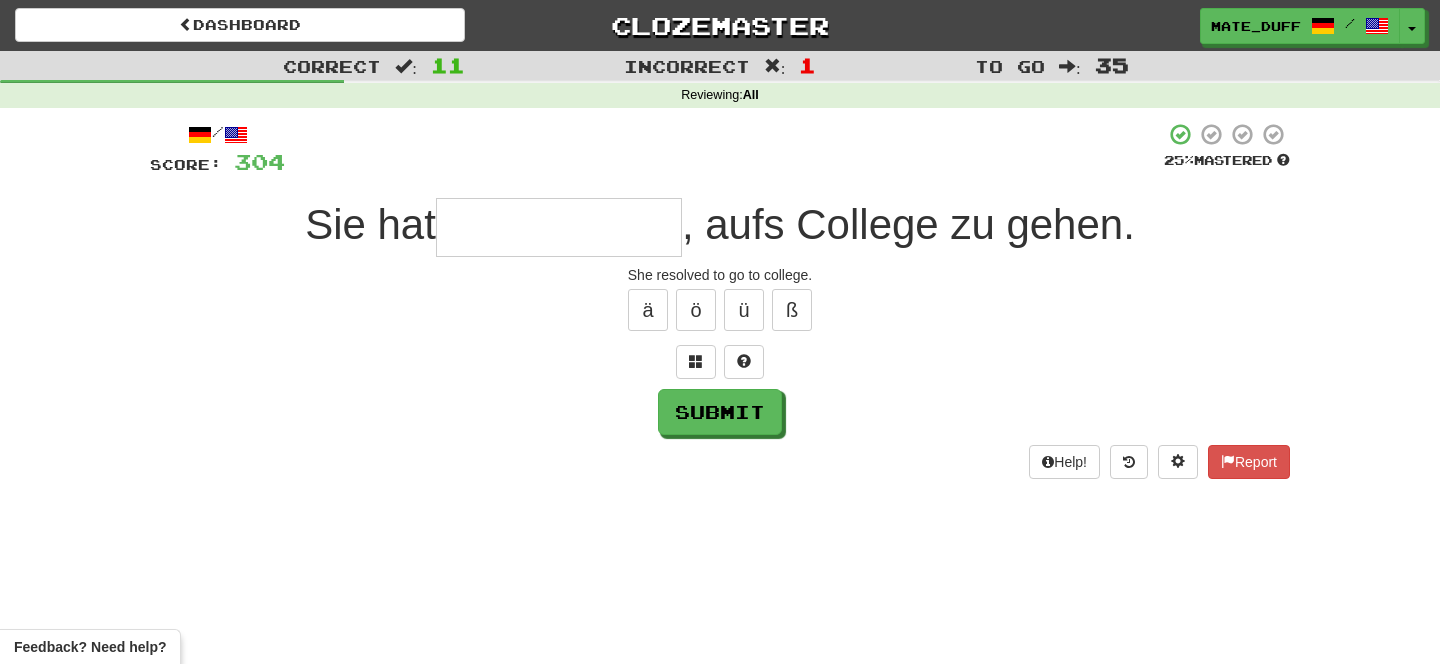 type on "*" 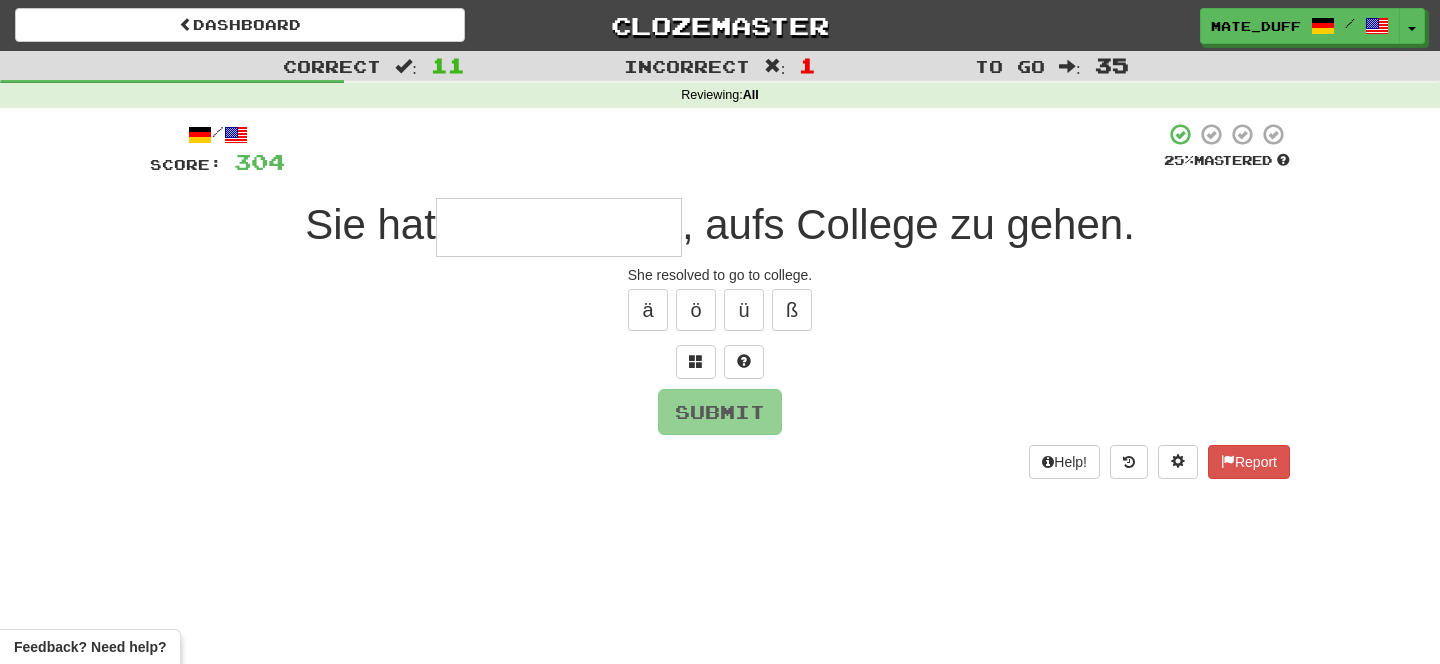 type on "**********" 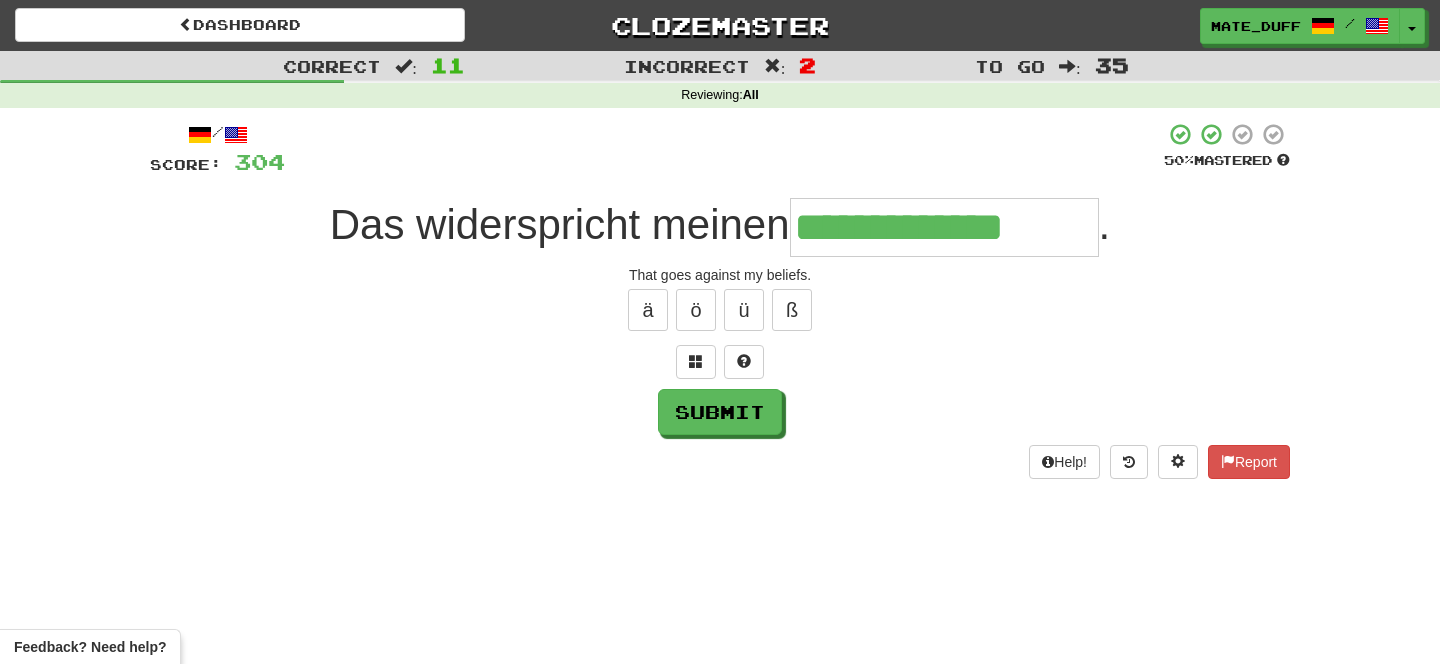 type on "**********" 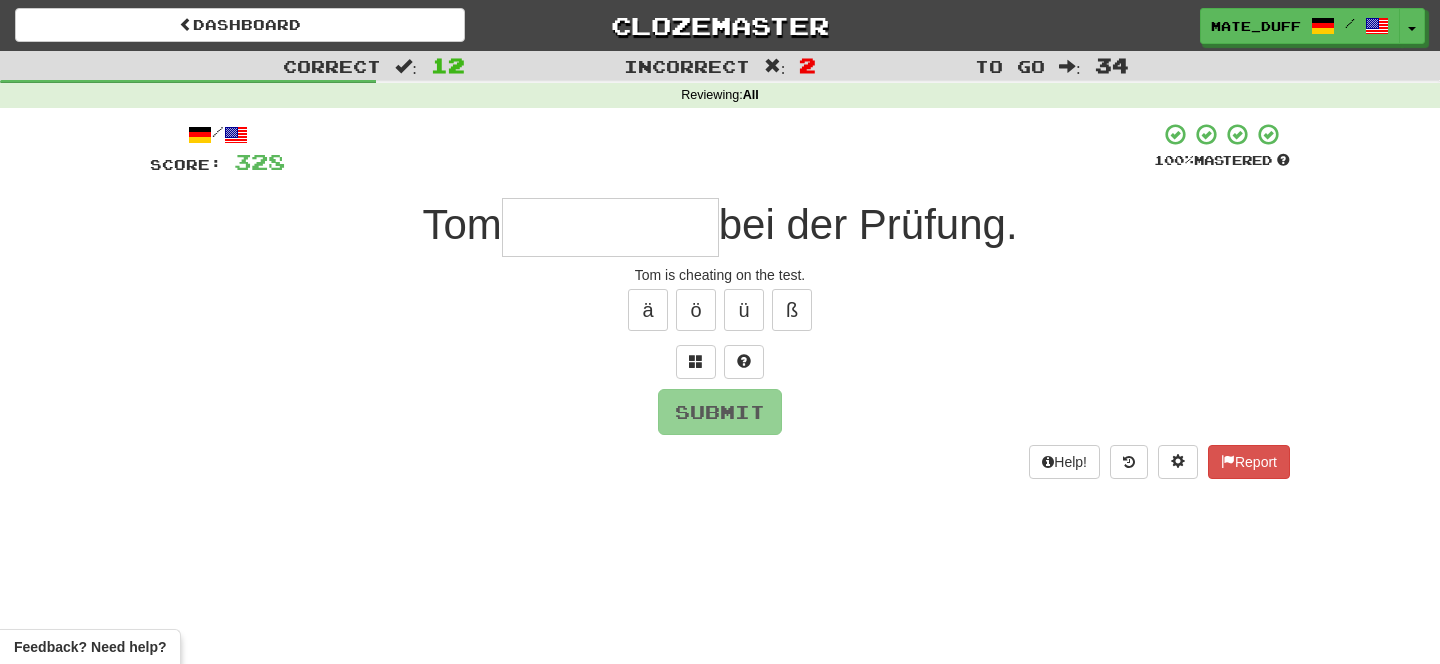 type on "*" 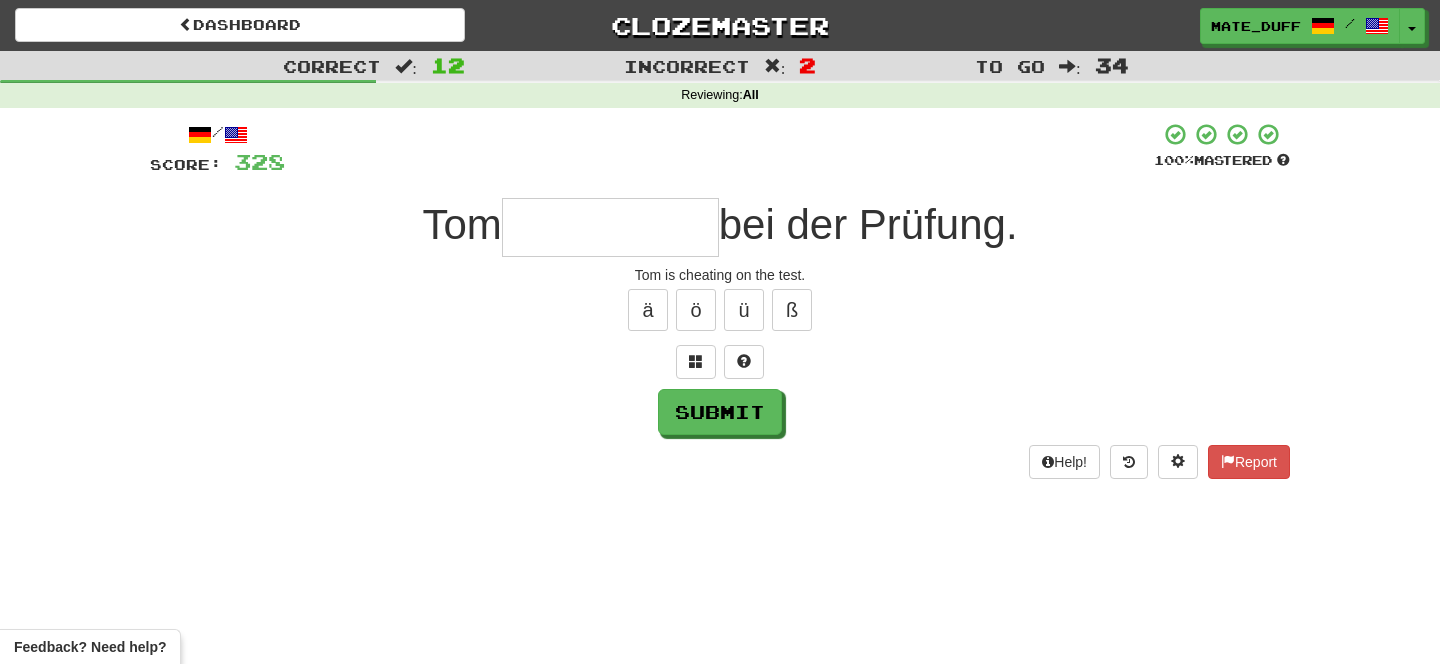 type on "*" 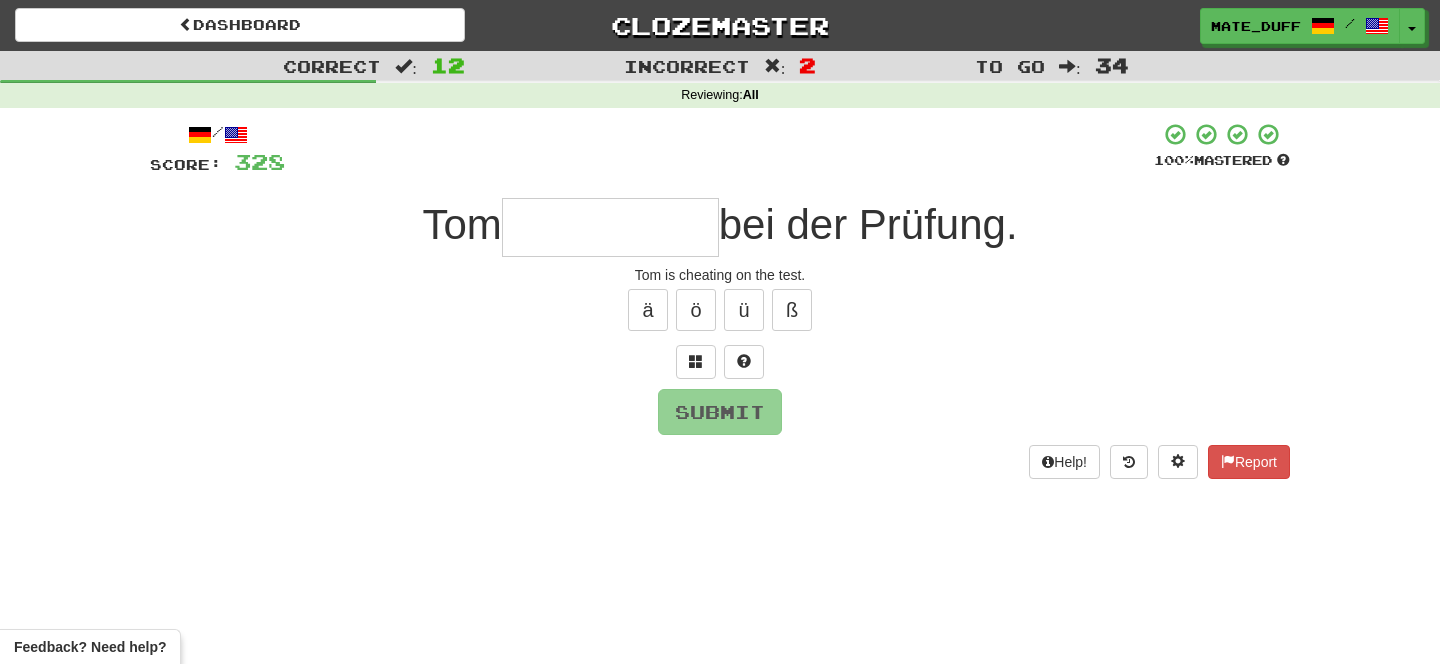 type on "*" 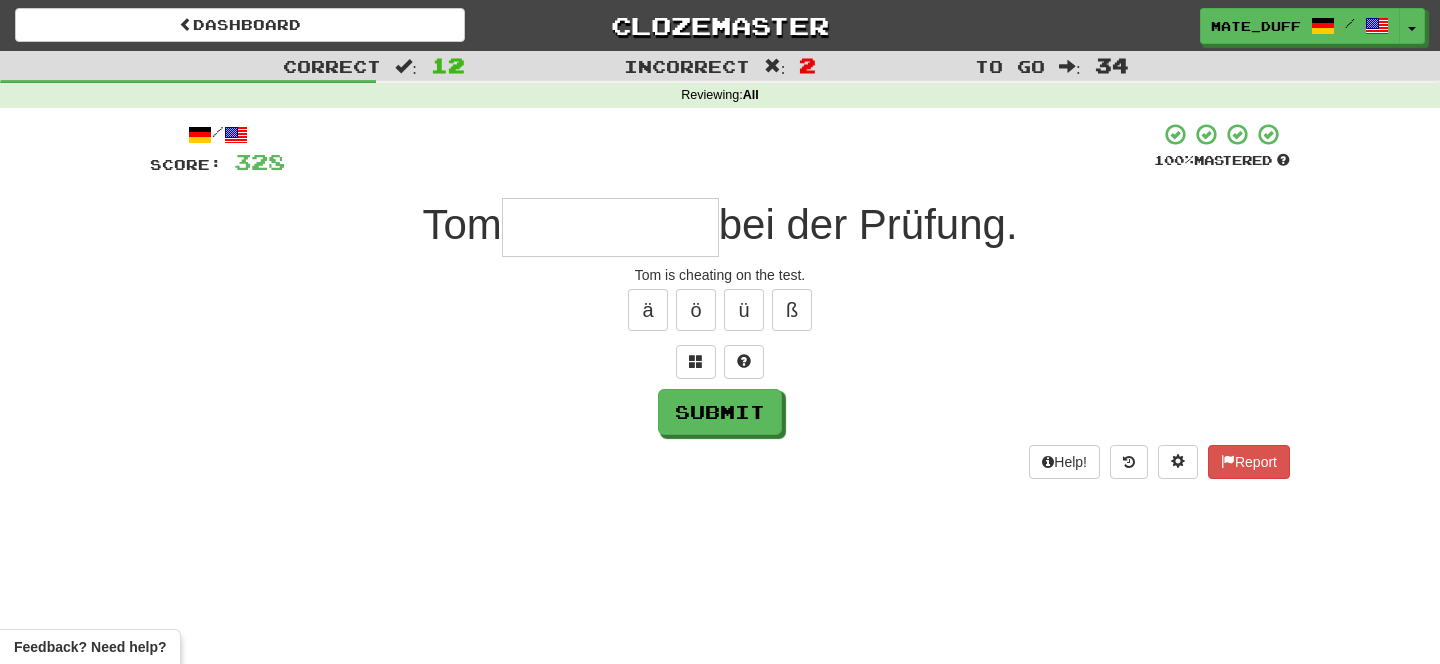 type on "*" 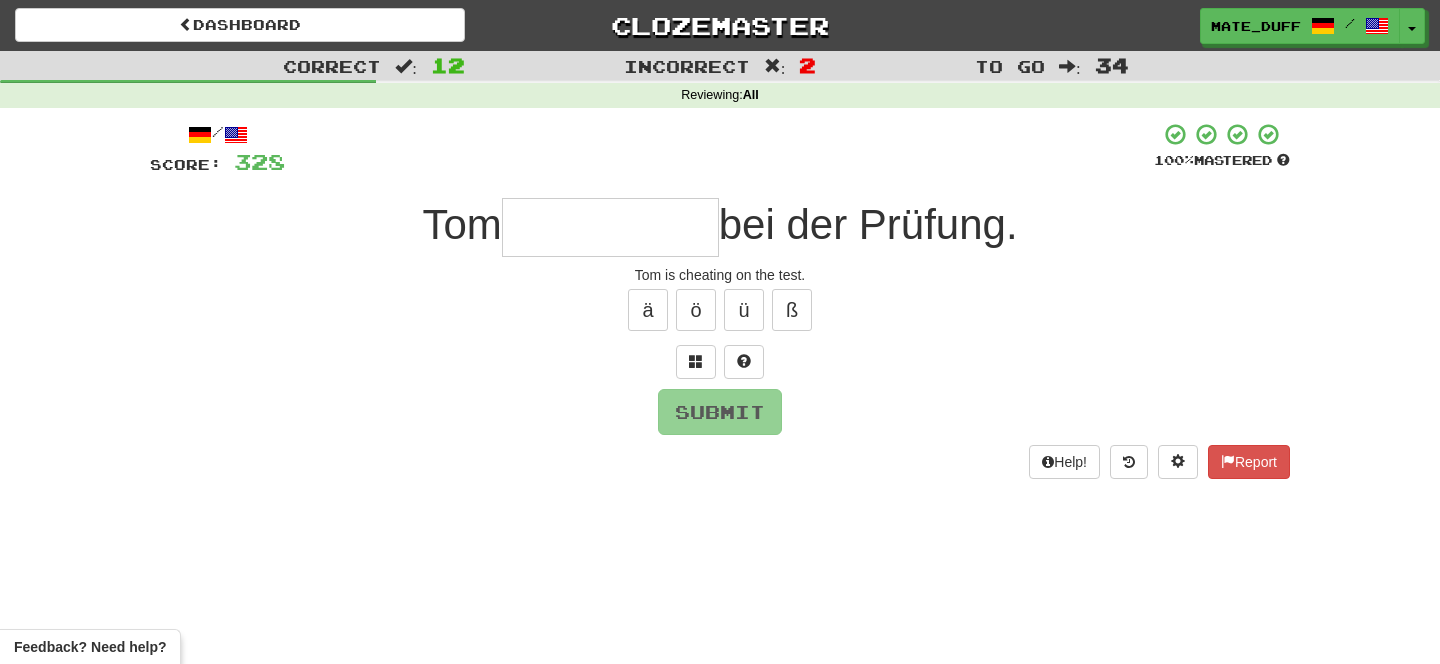 type on "*" 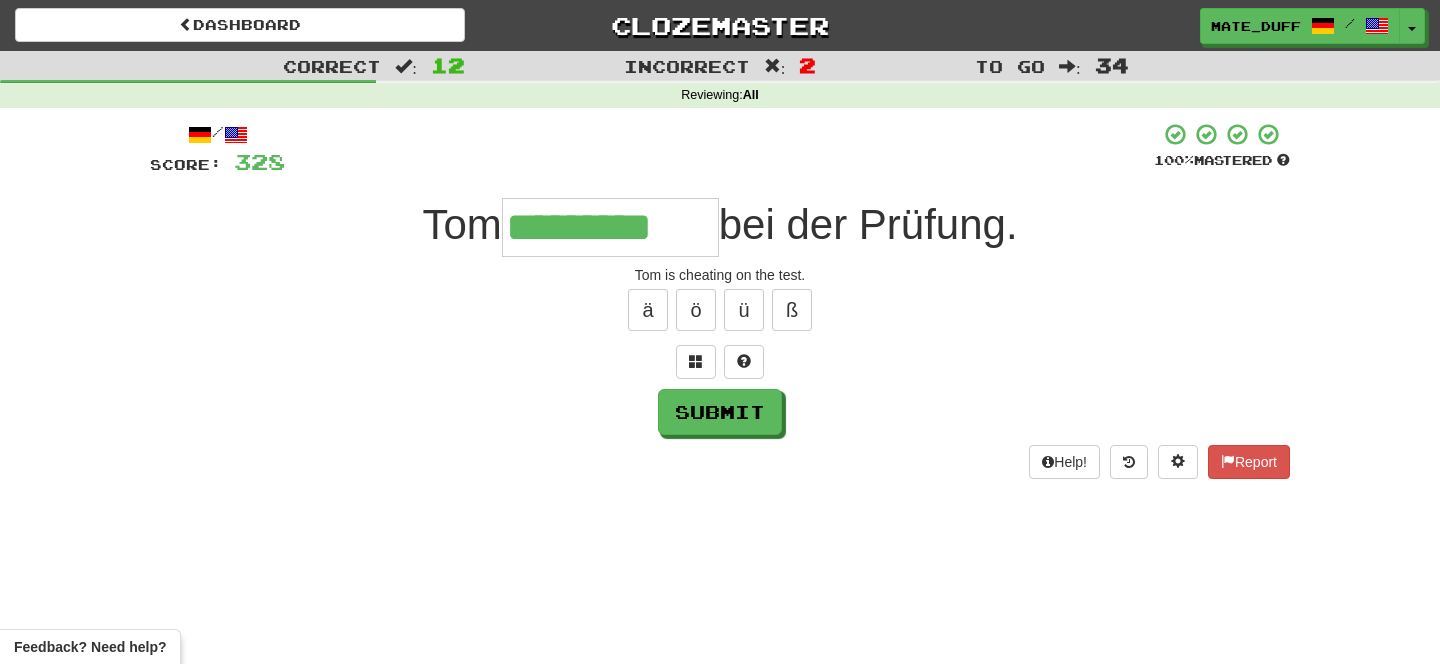 type on "*********" 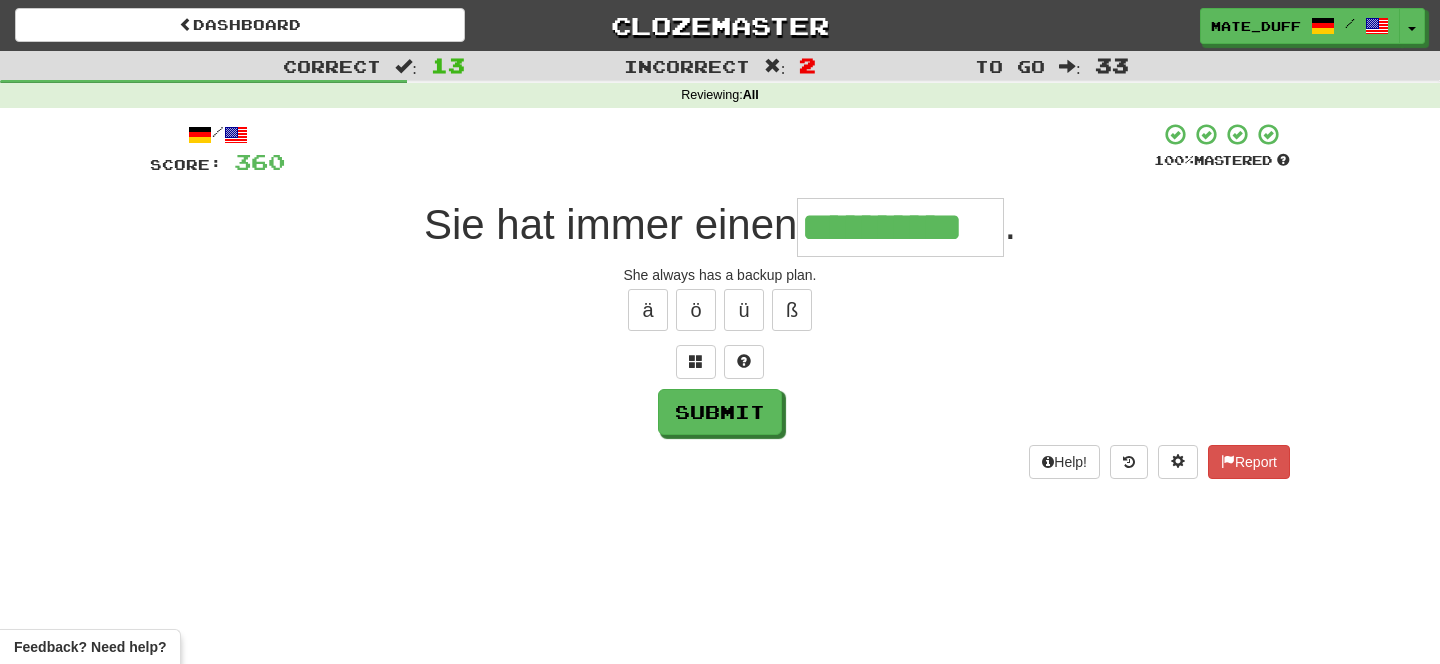 type on "**********" 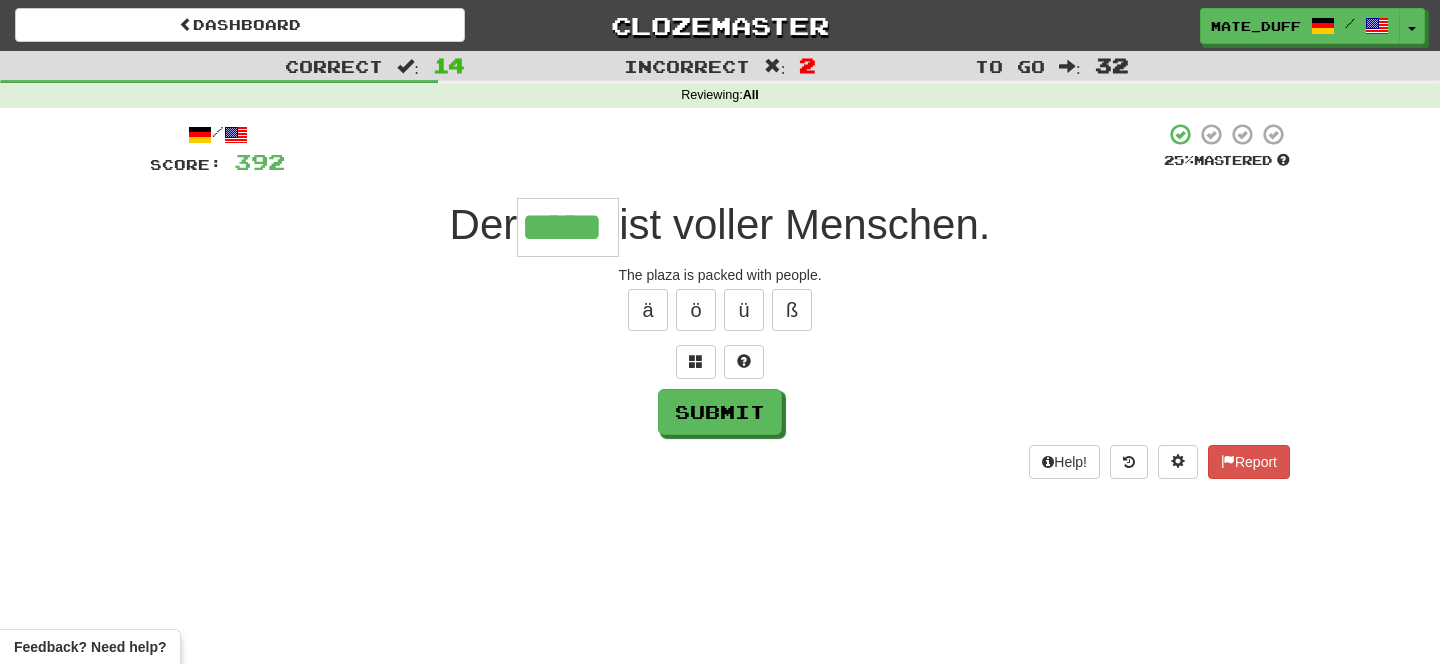type on "*****" 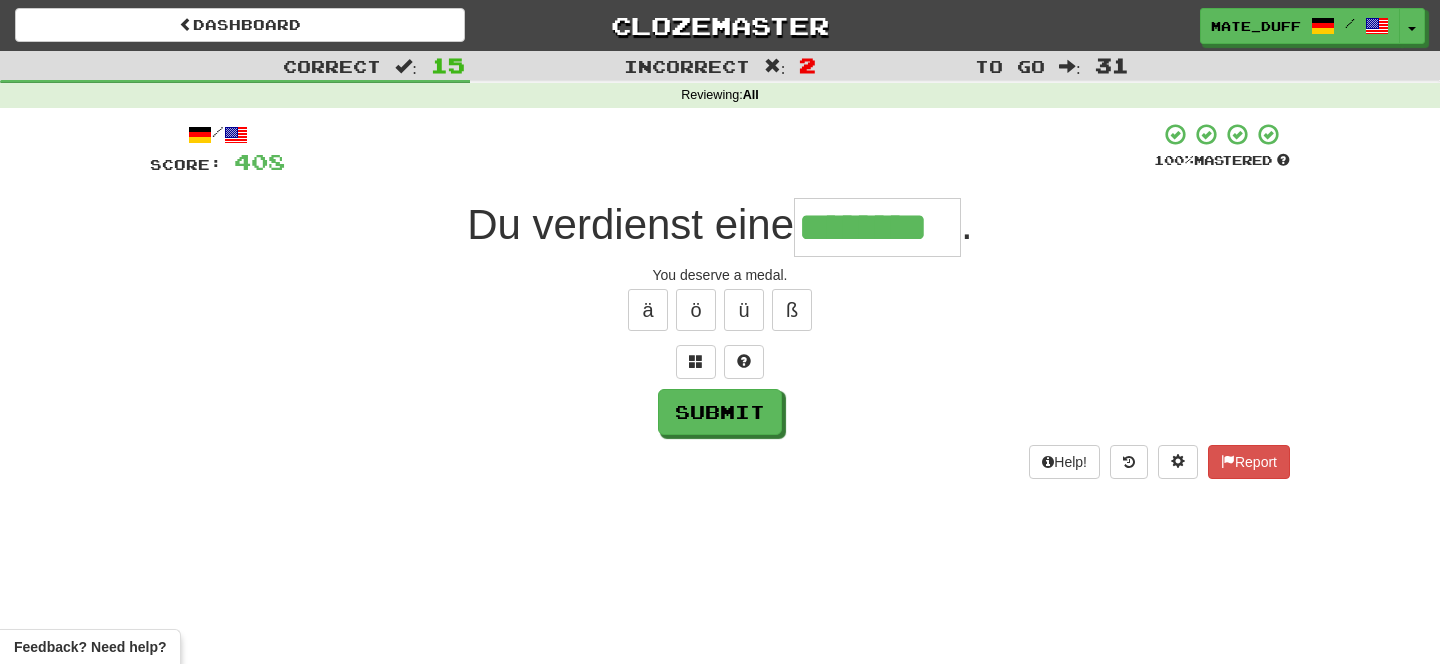 type on "********" 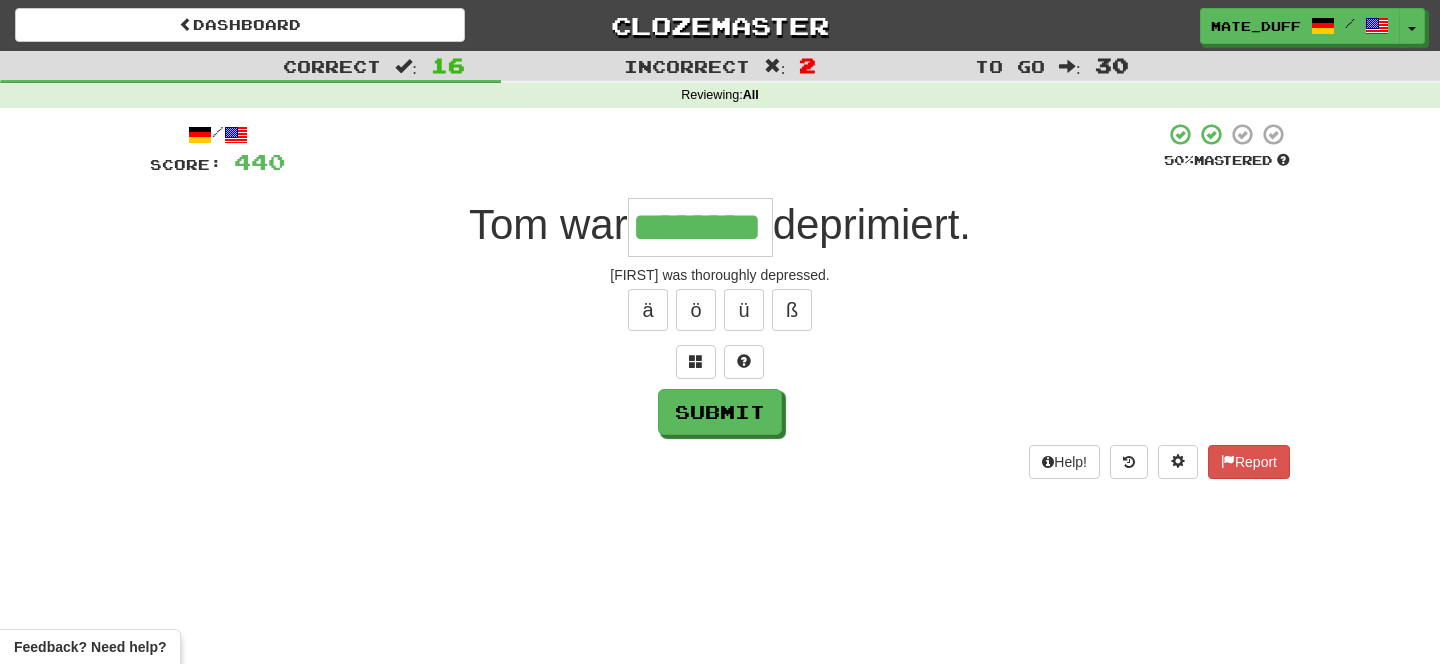 type on "********" 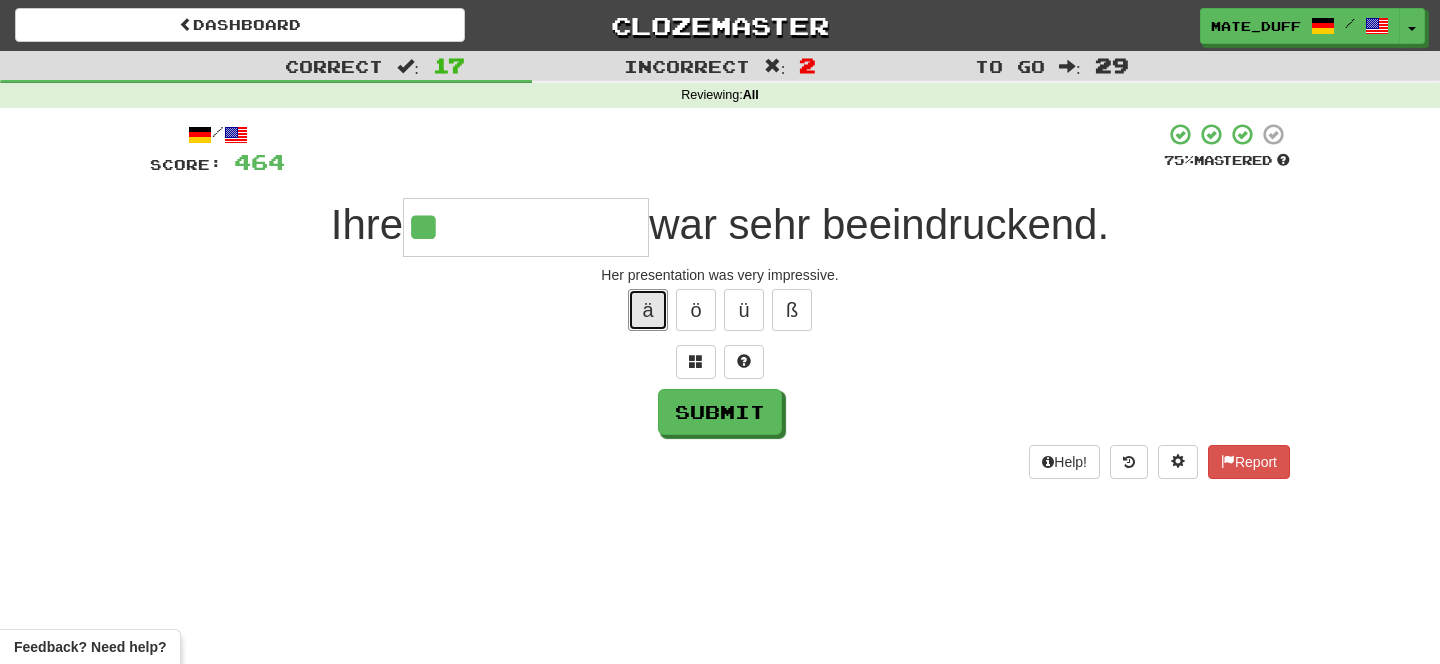 click on "ä" at bounding box center (648, 310) 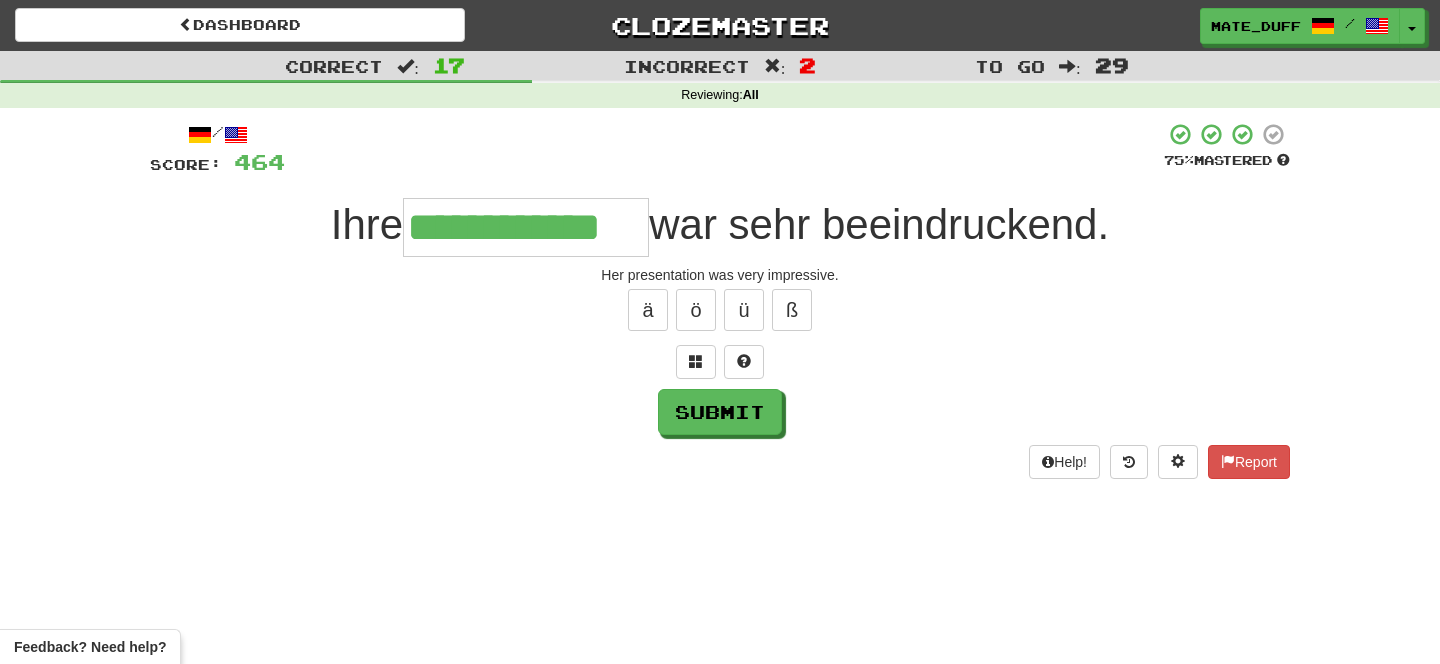 type on "**********" 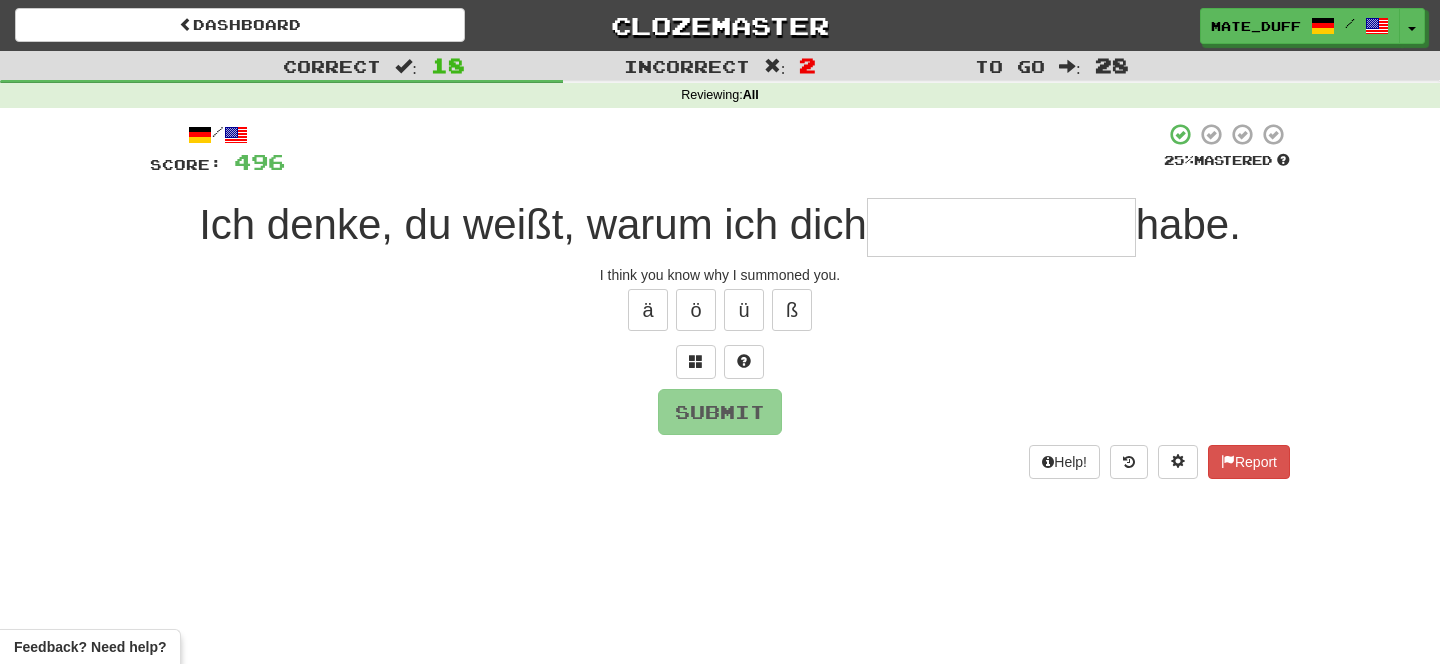 type on "*" 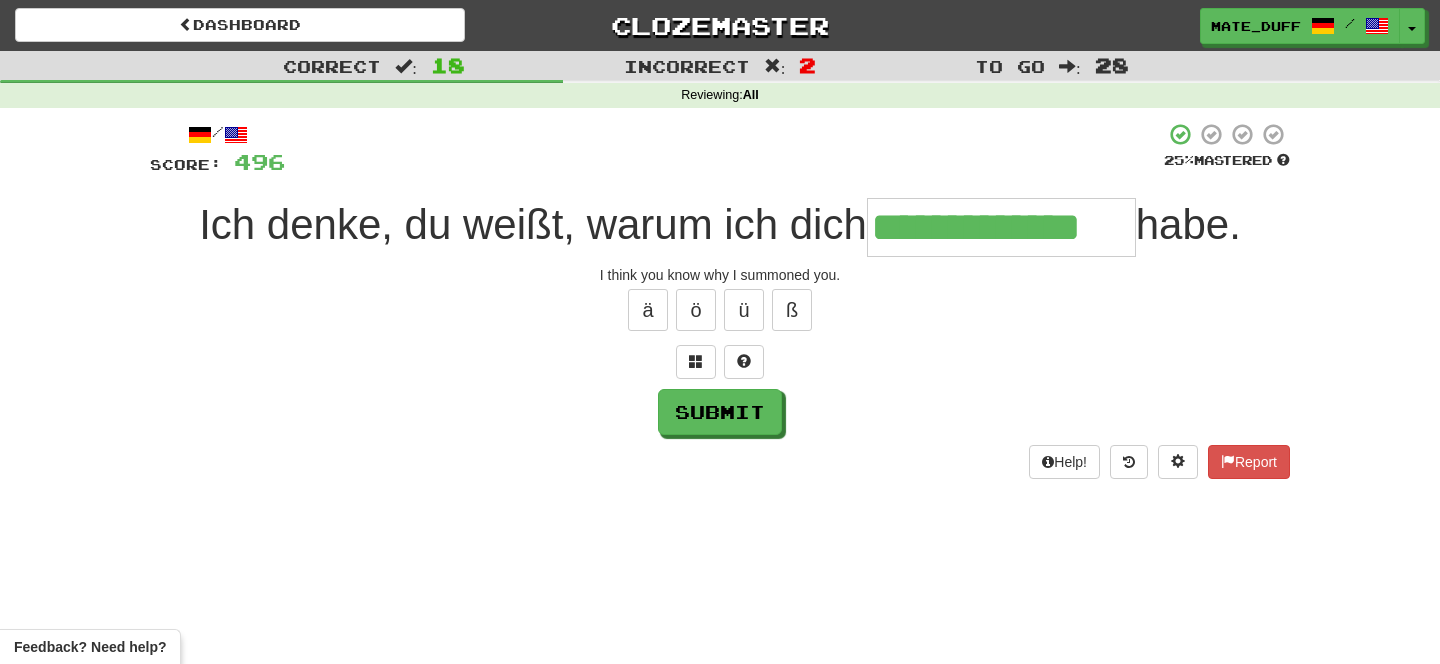 type on "**********" 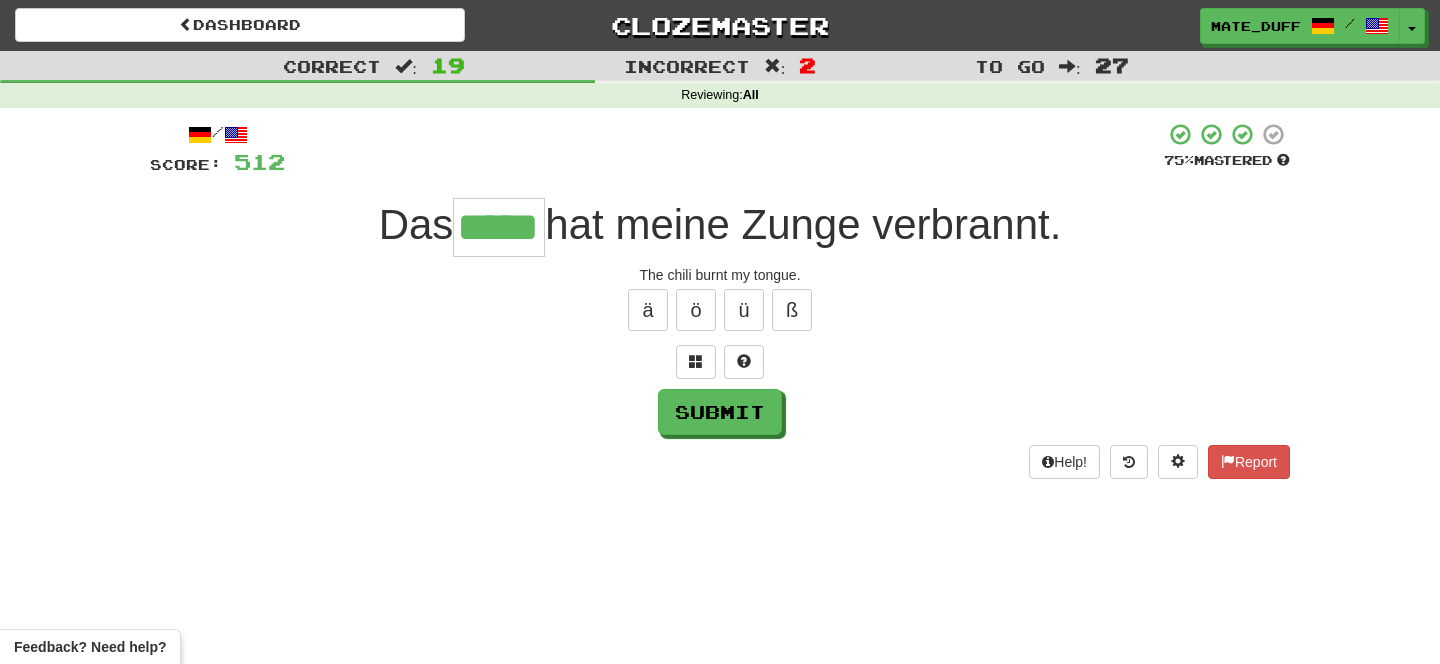 type on "*****" 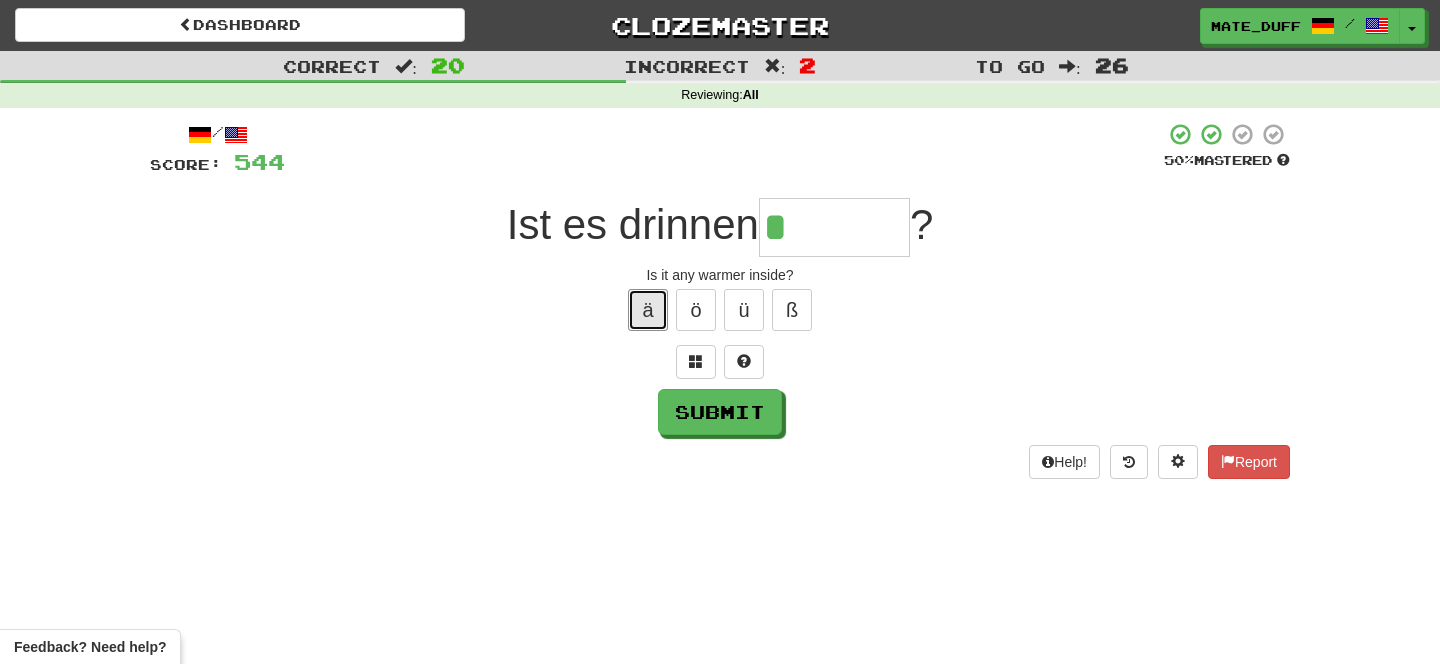 click on "ä" at bounding box center (648, 310) 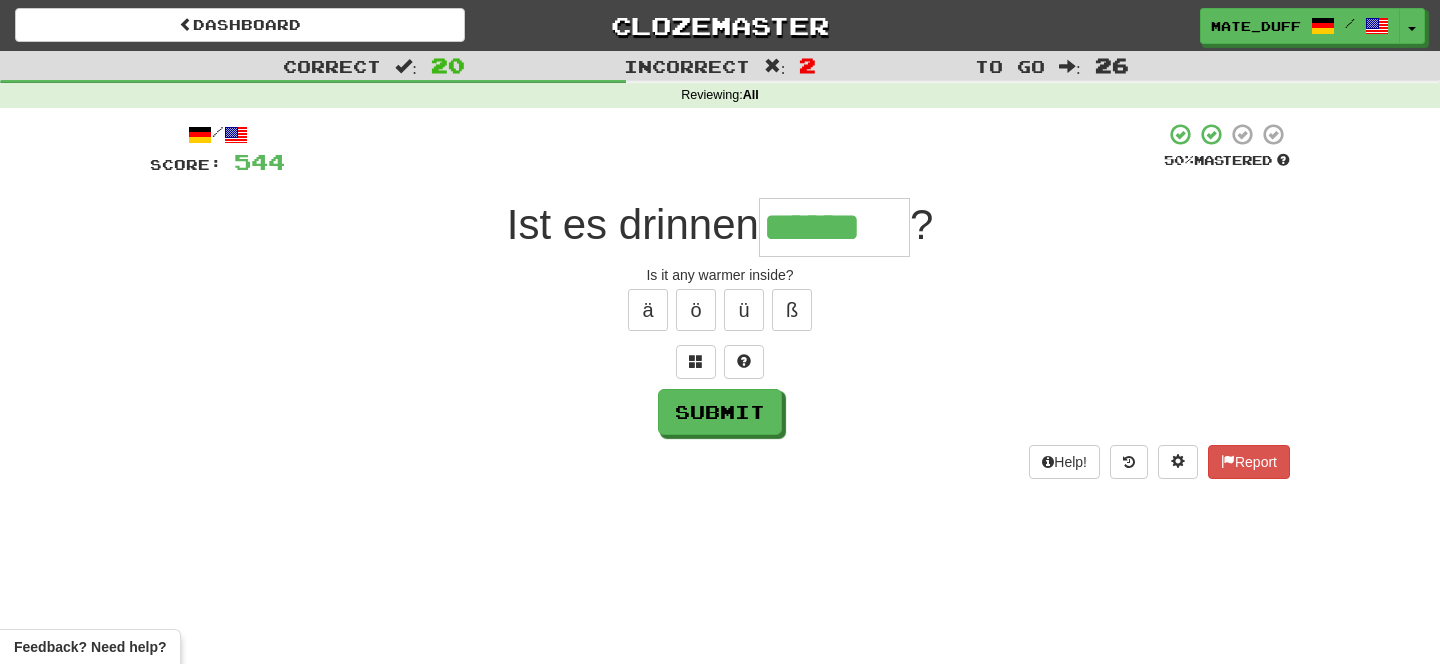 type on "******" 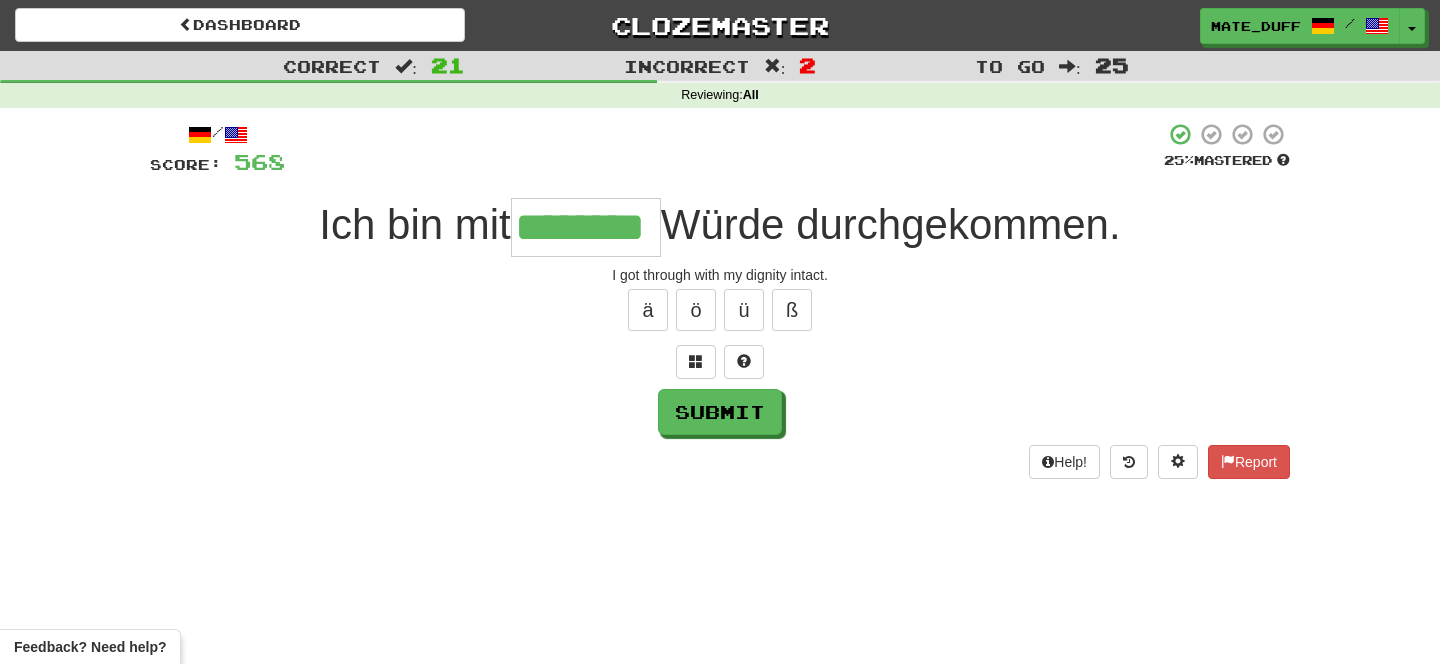 type on "********" 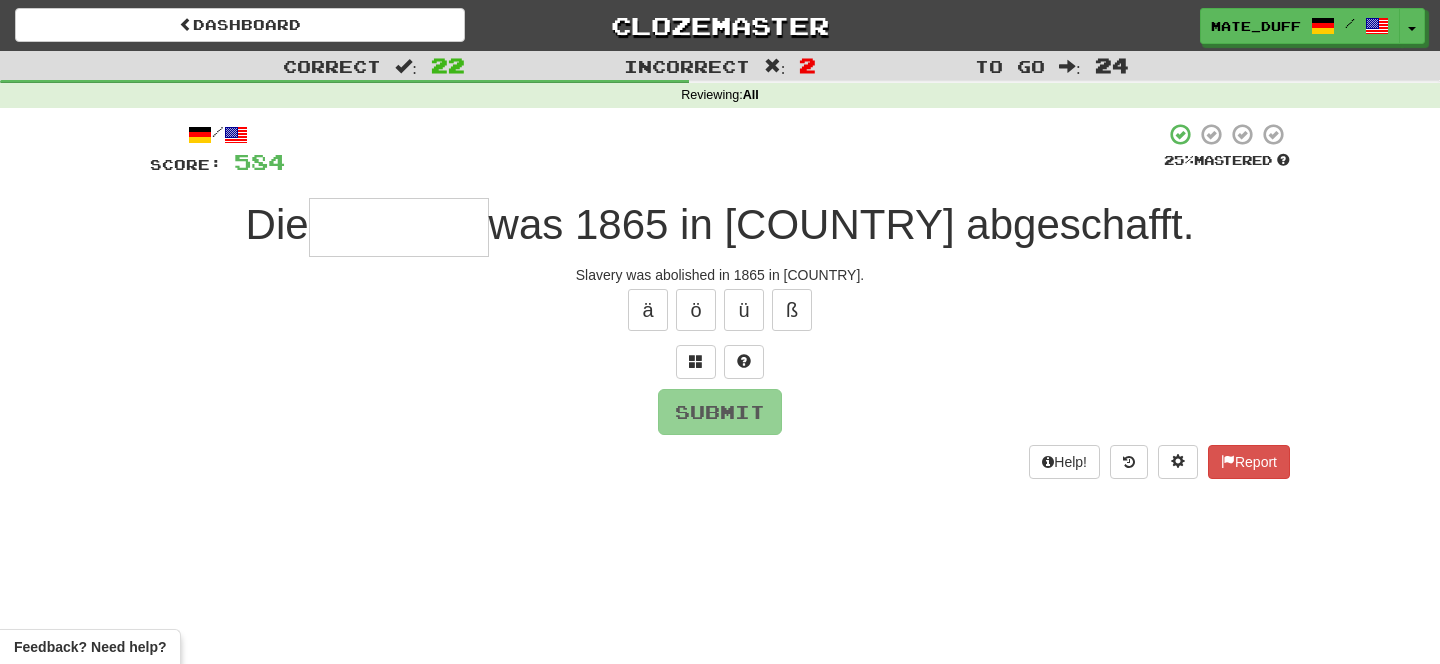type on "*" 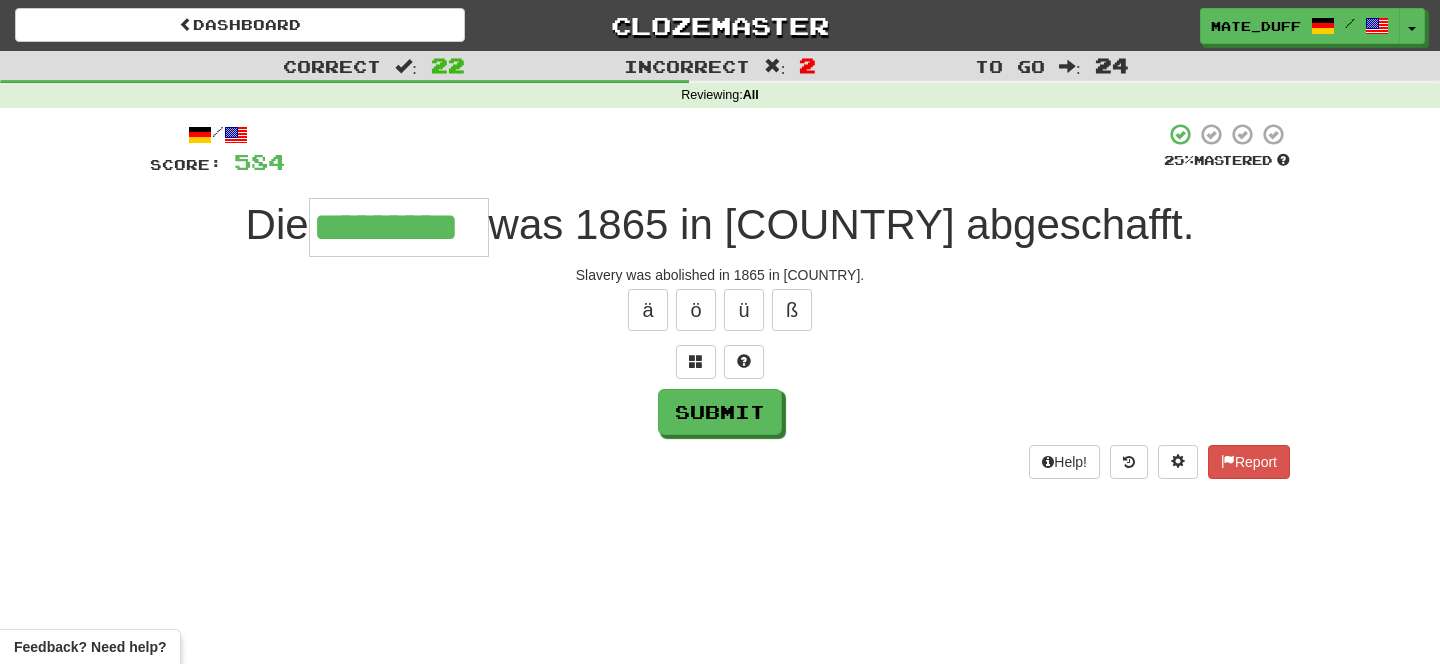 type on "*********" 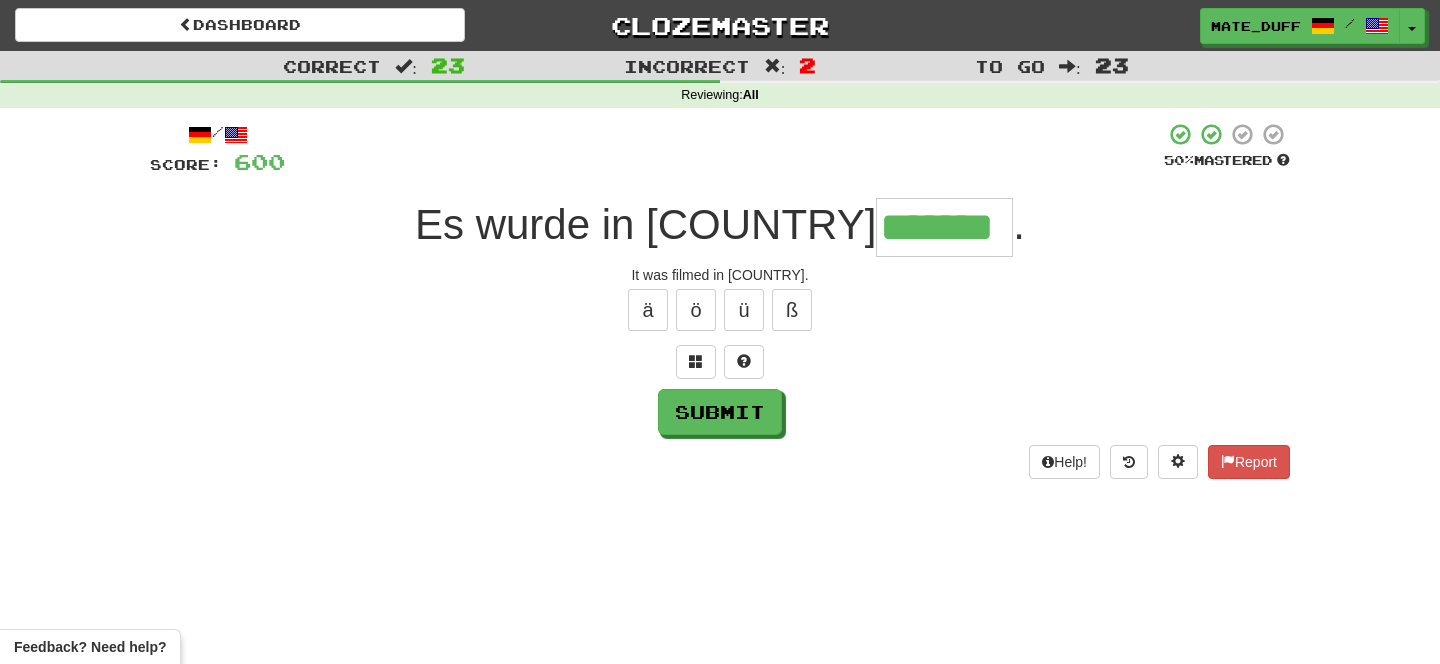 type on "*******" 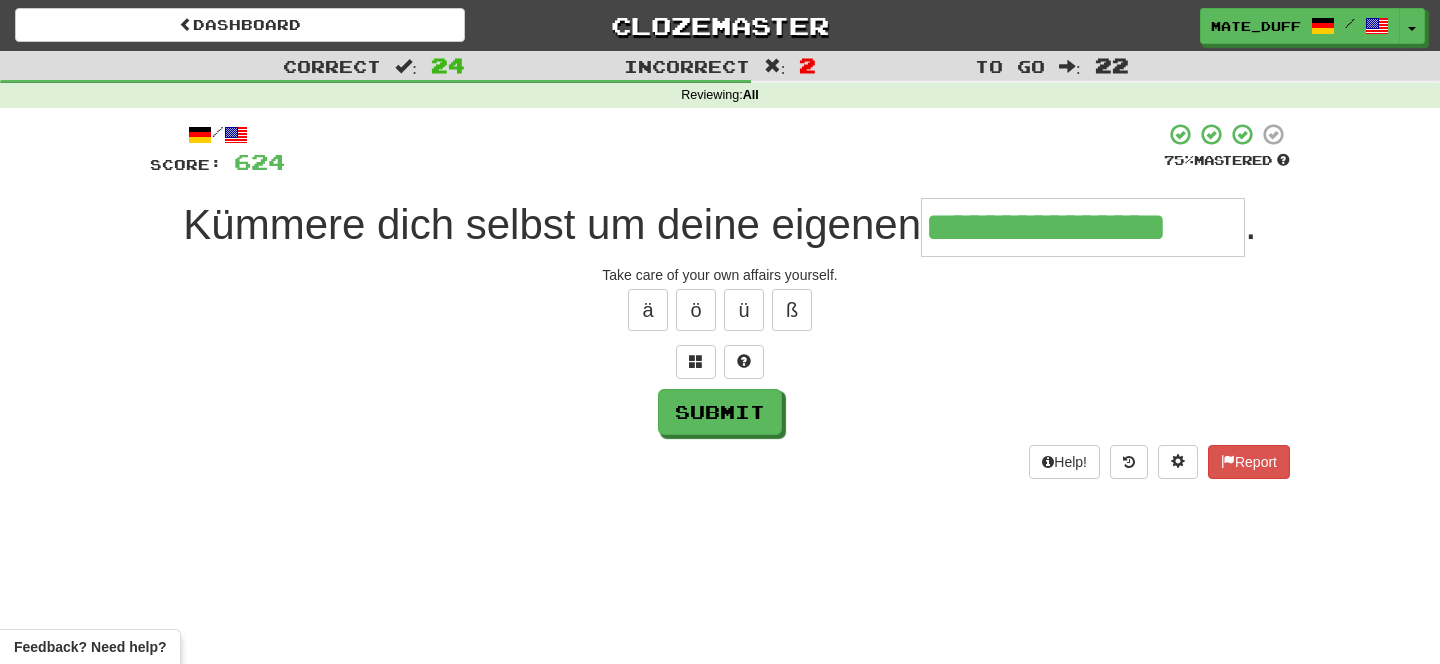 type on "**********" 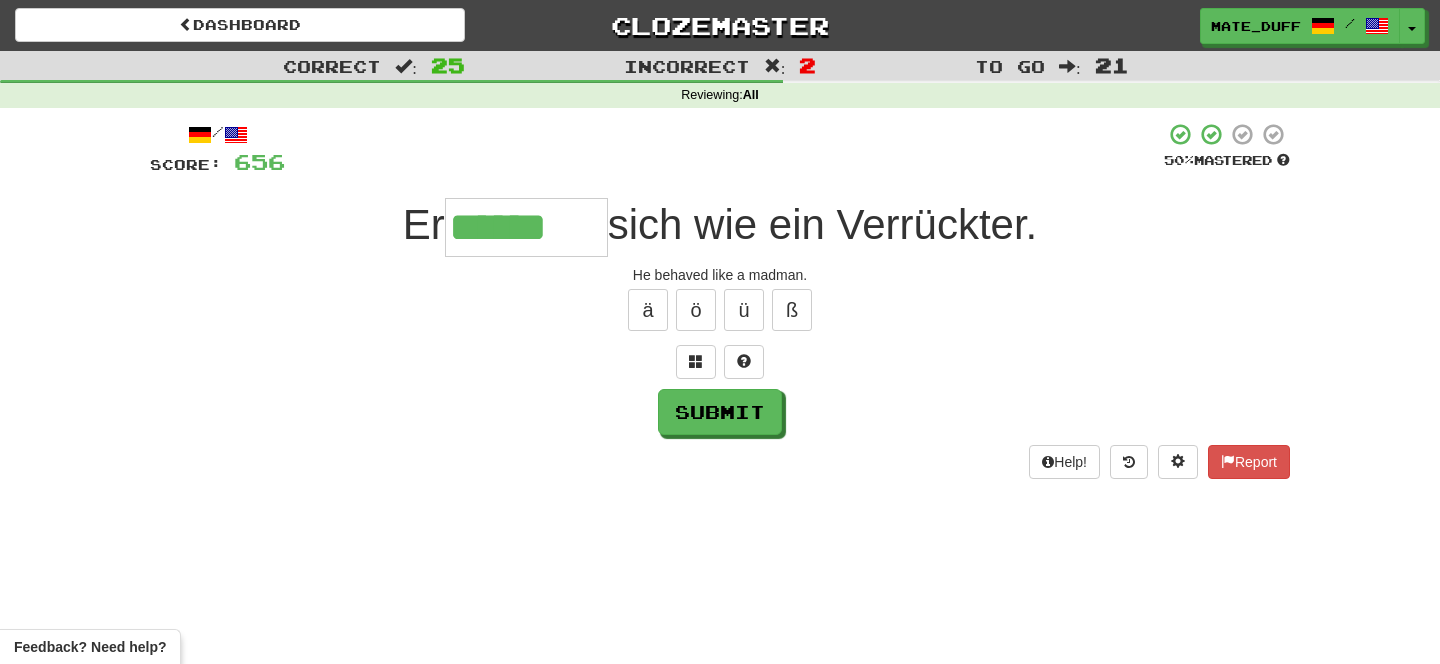 type on "******" 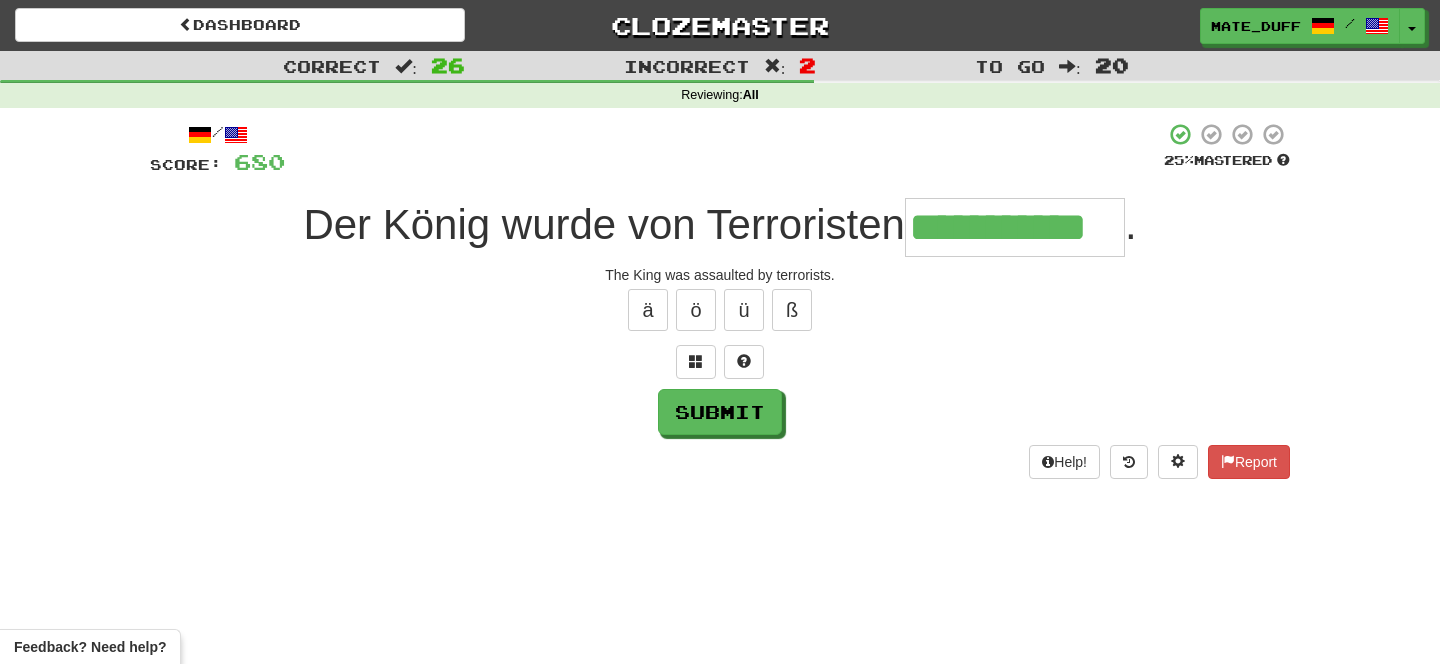 type on "**********" 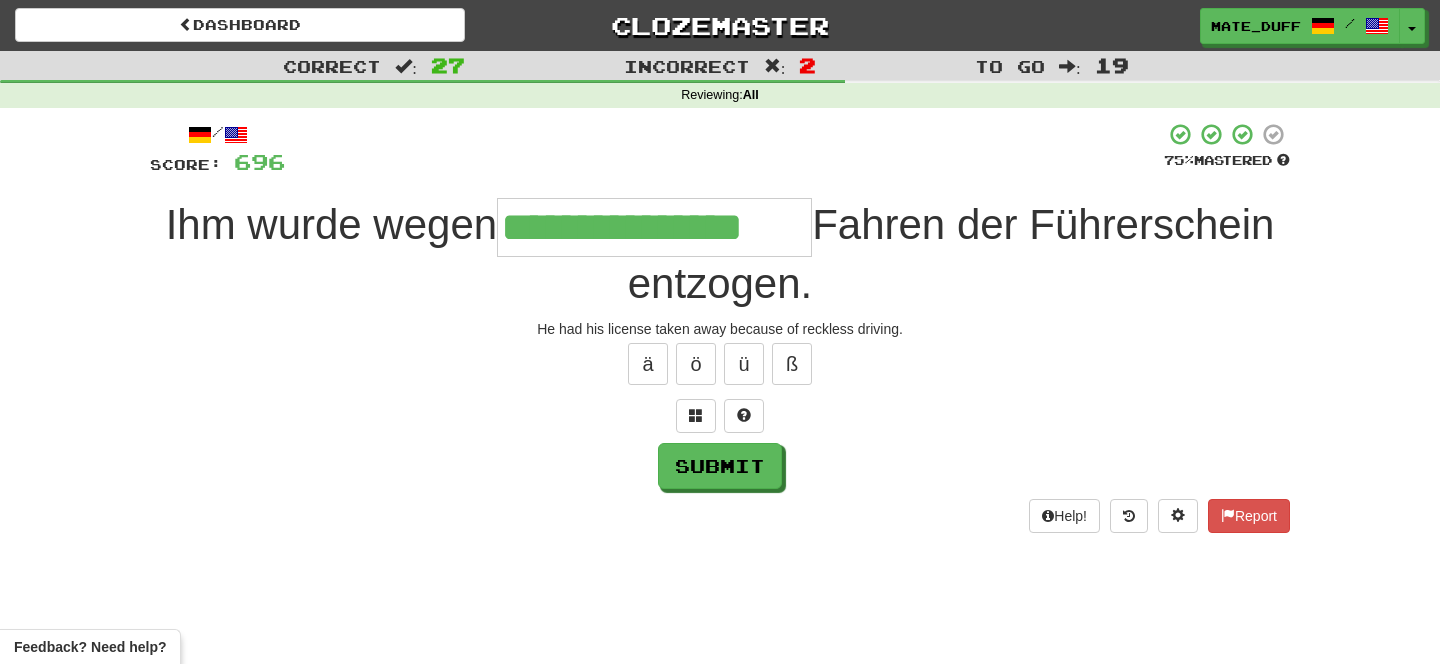 type on "**********" 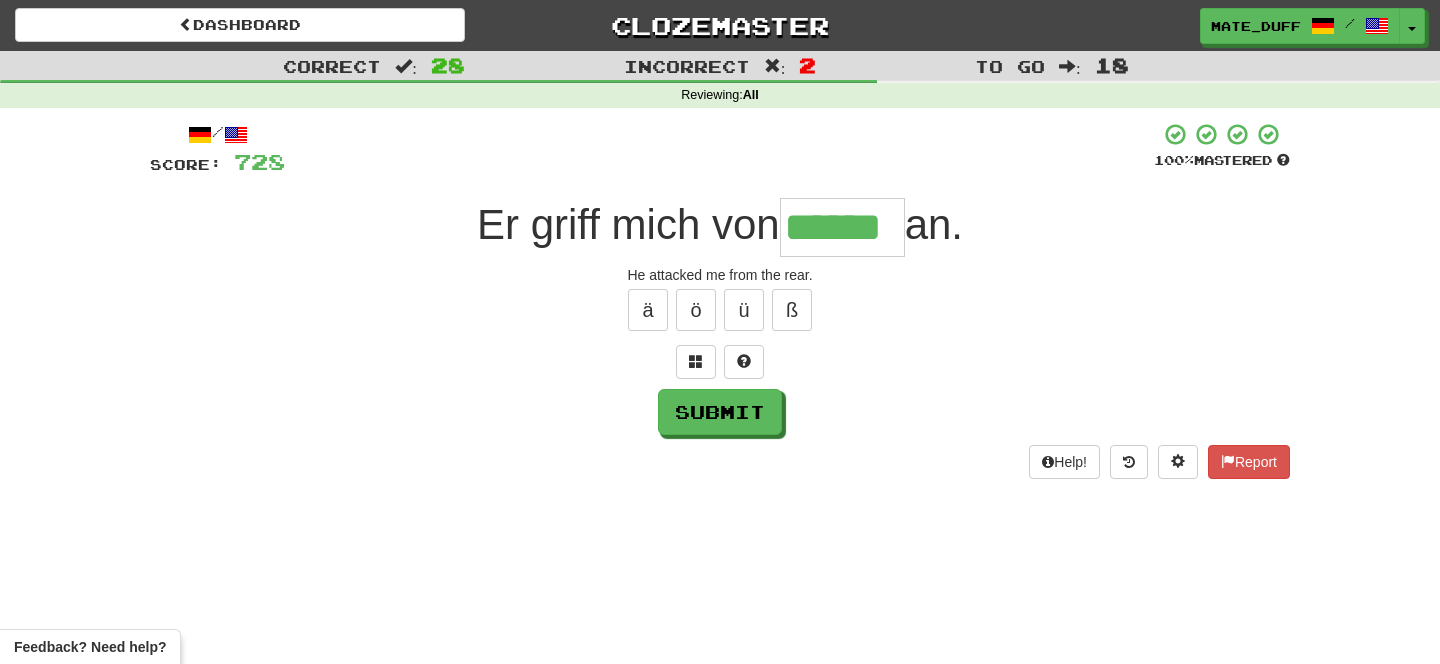 scroll, scrollTop: 0, scrollLeft: 5, axis: horizontal 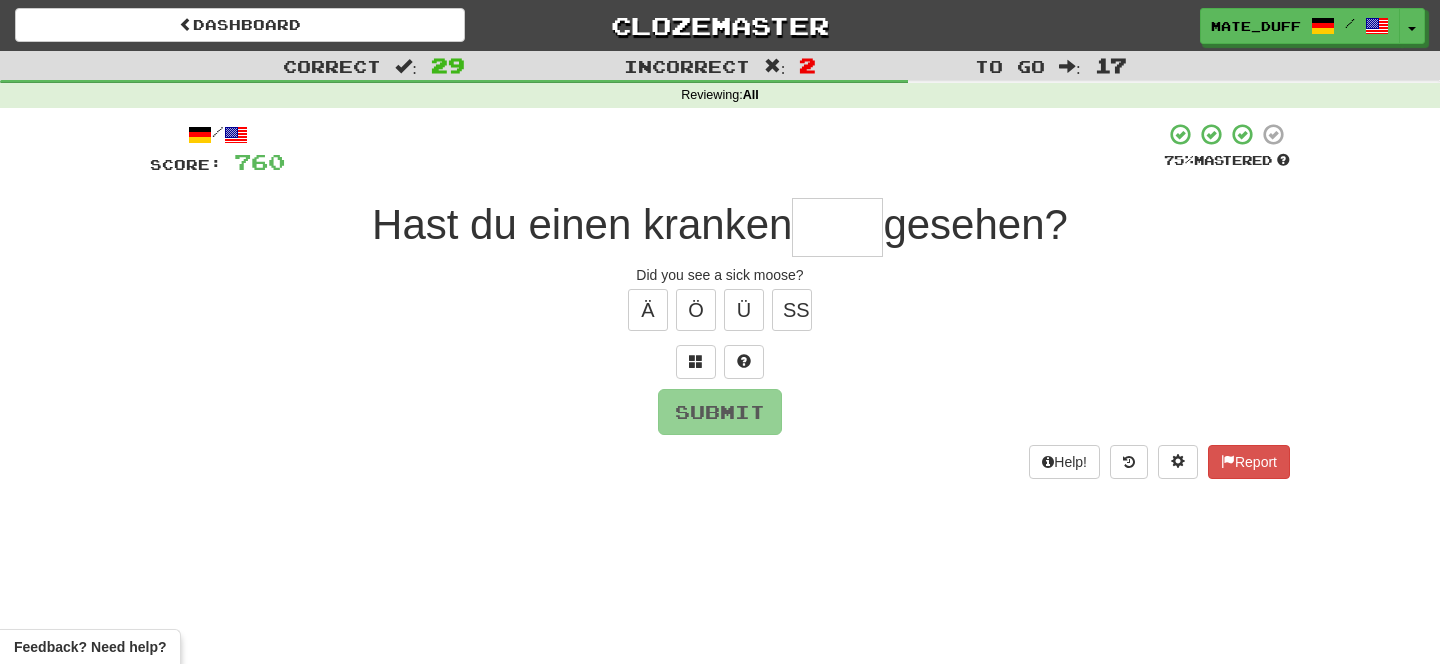 type on "*" 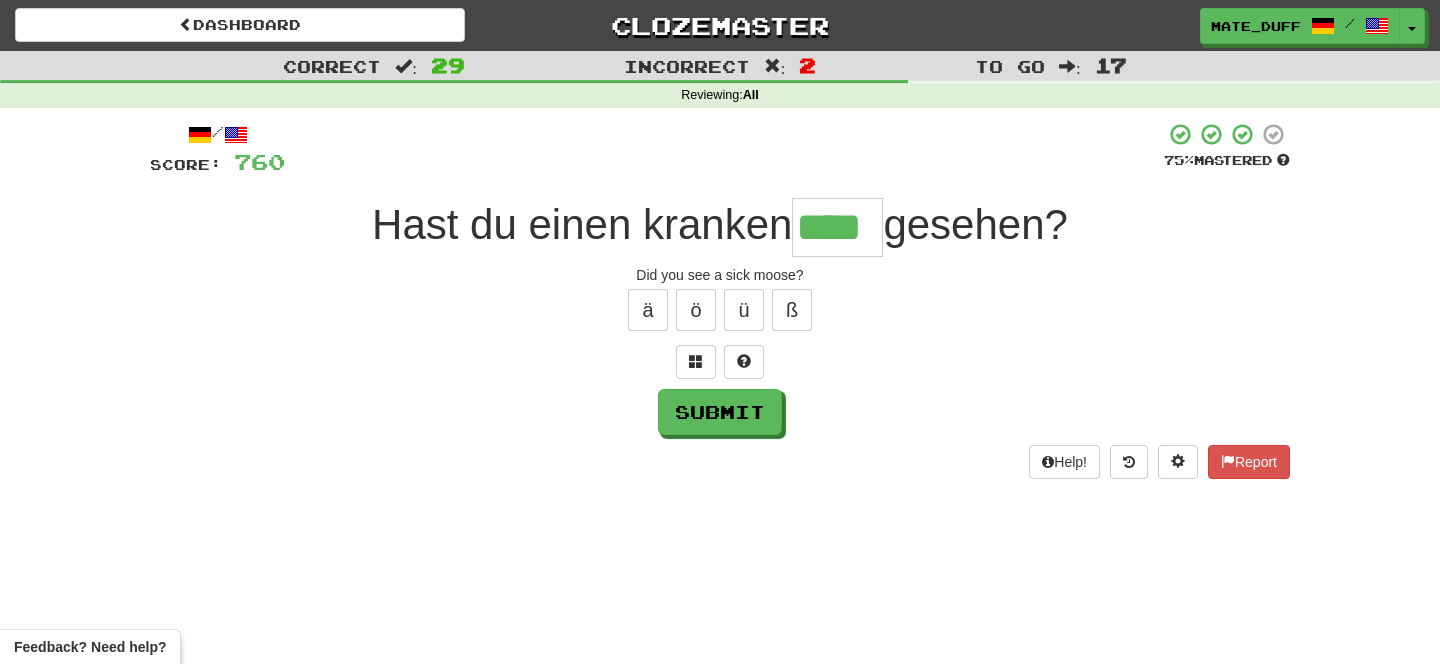 type on "****" 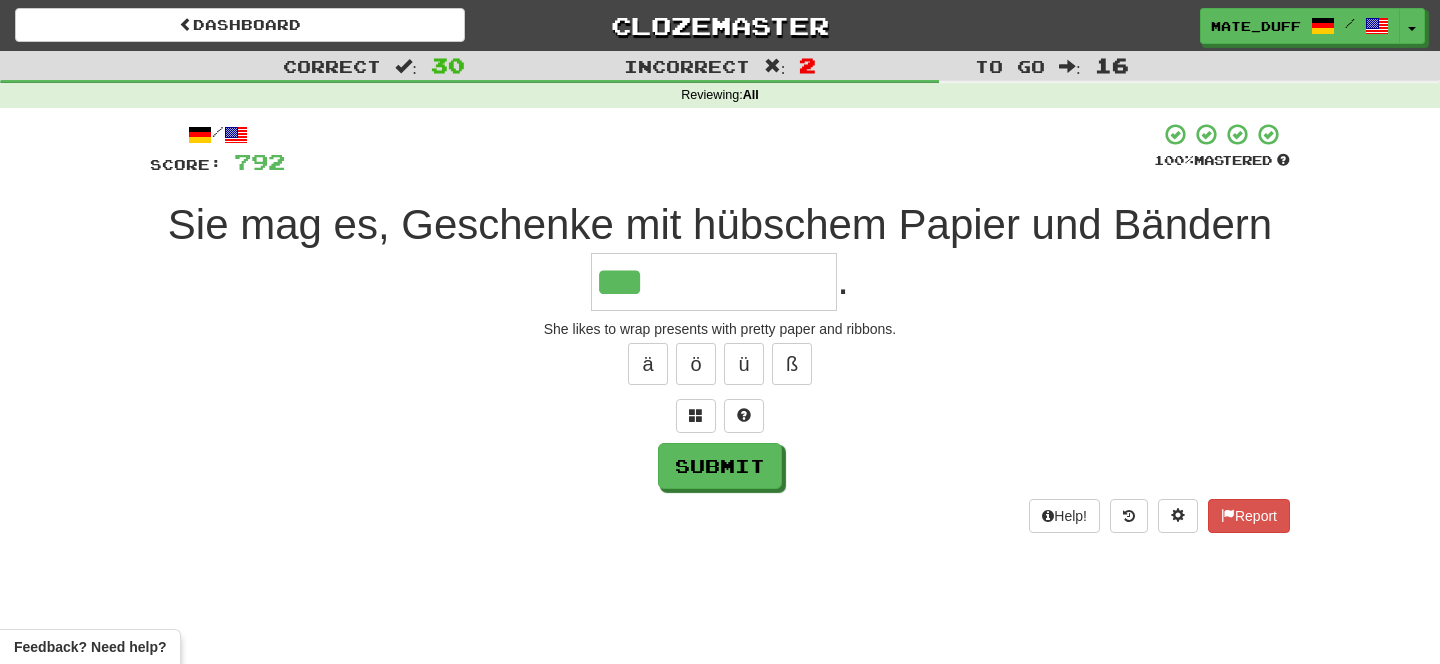type on "**********" 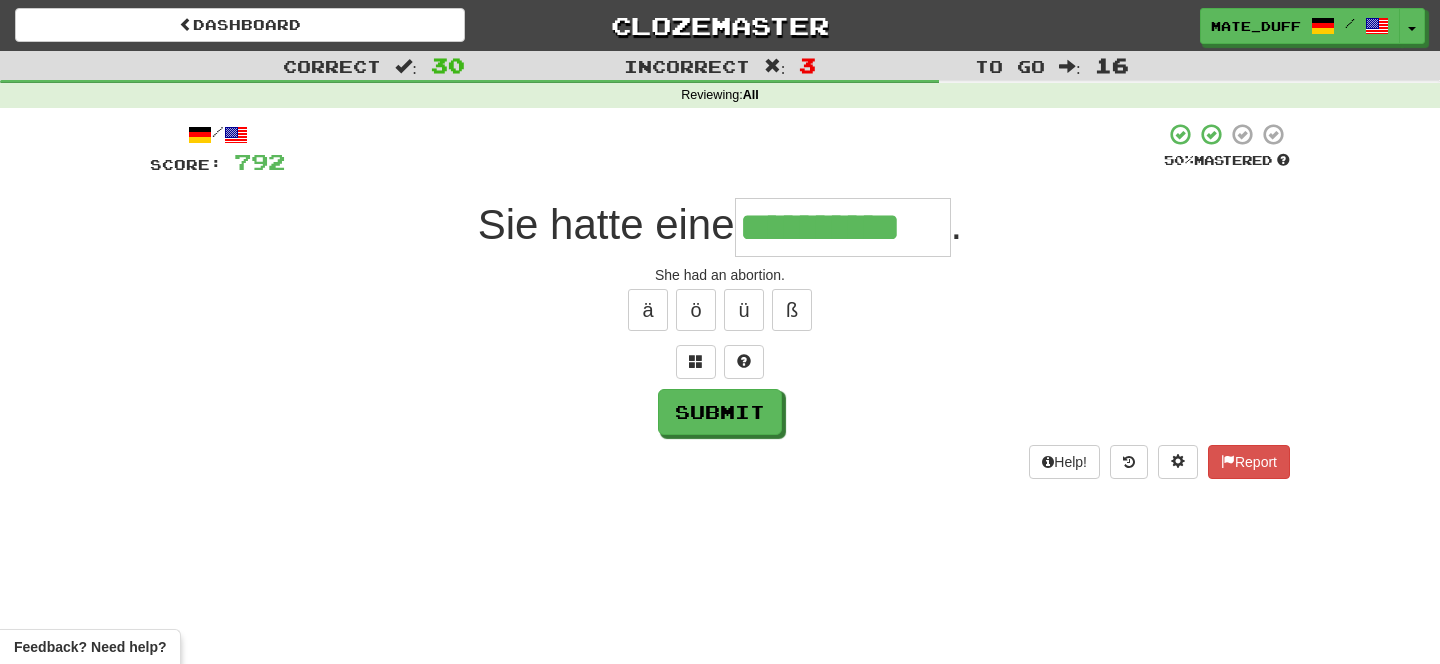 type on "**********" 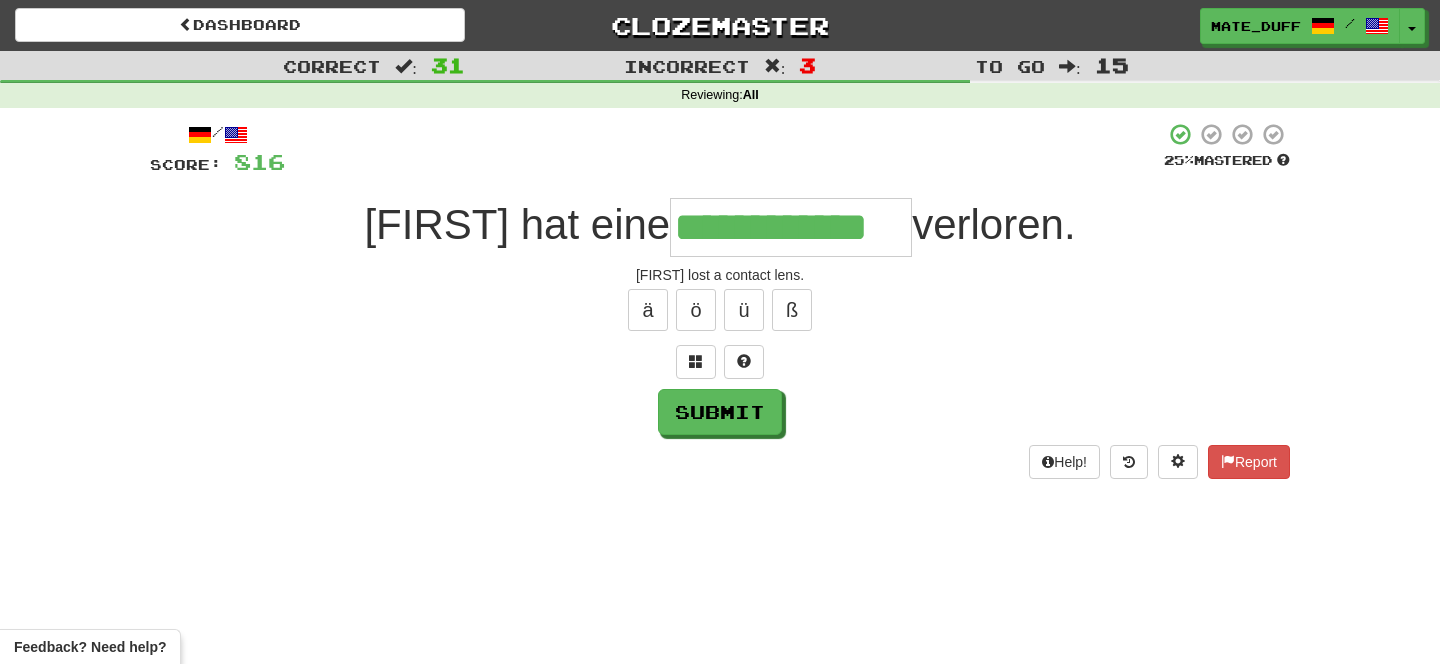 type on "**********" 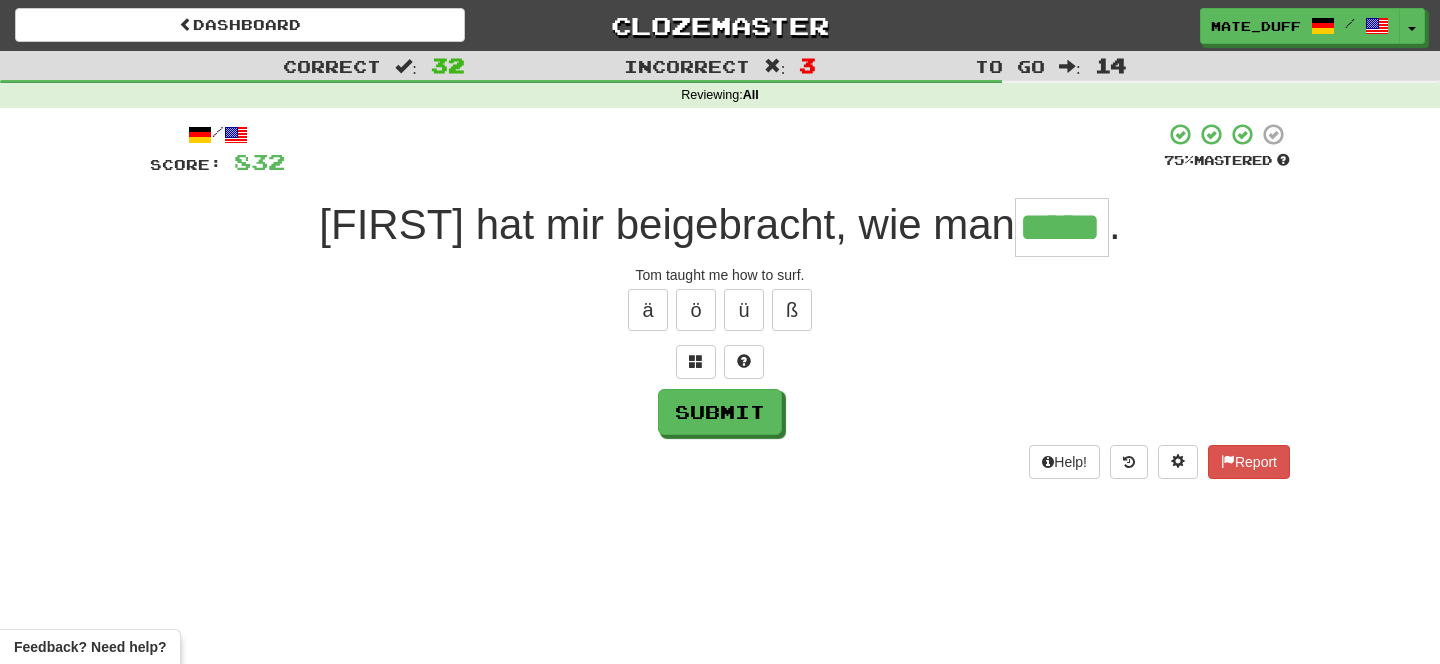 type on "*****" 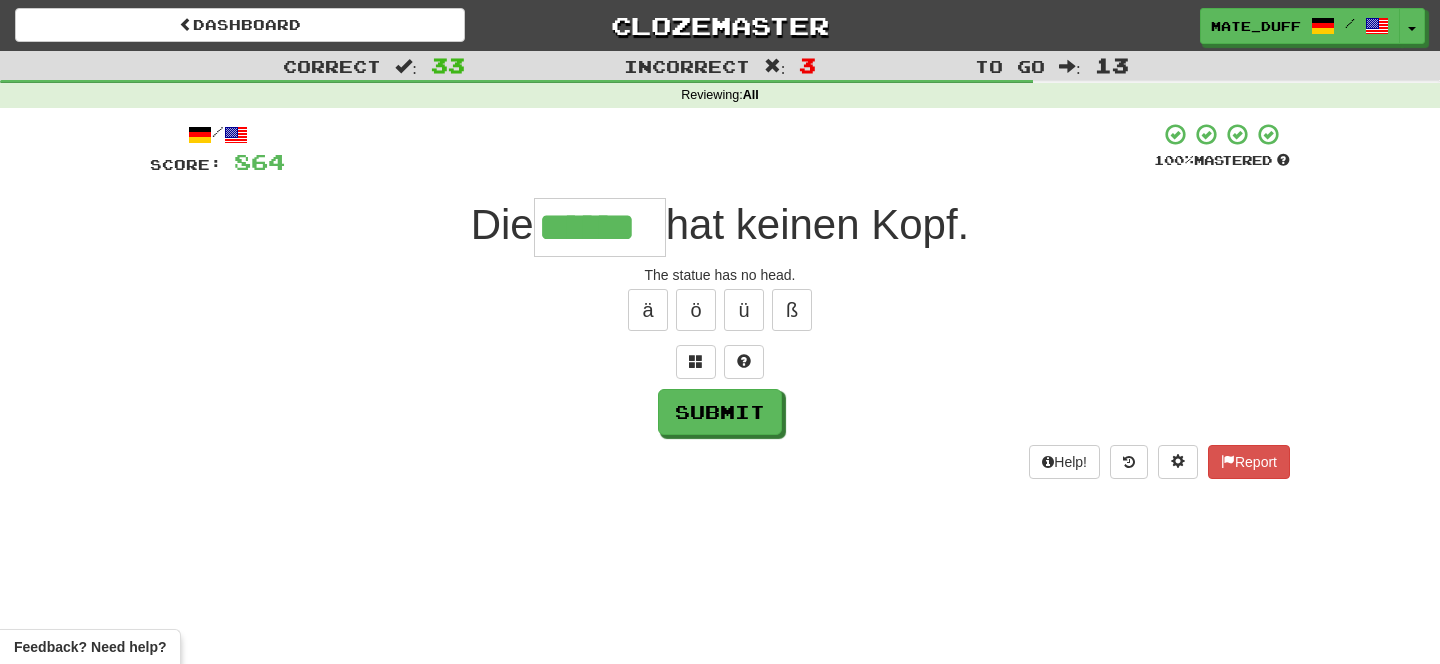 type on "******" 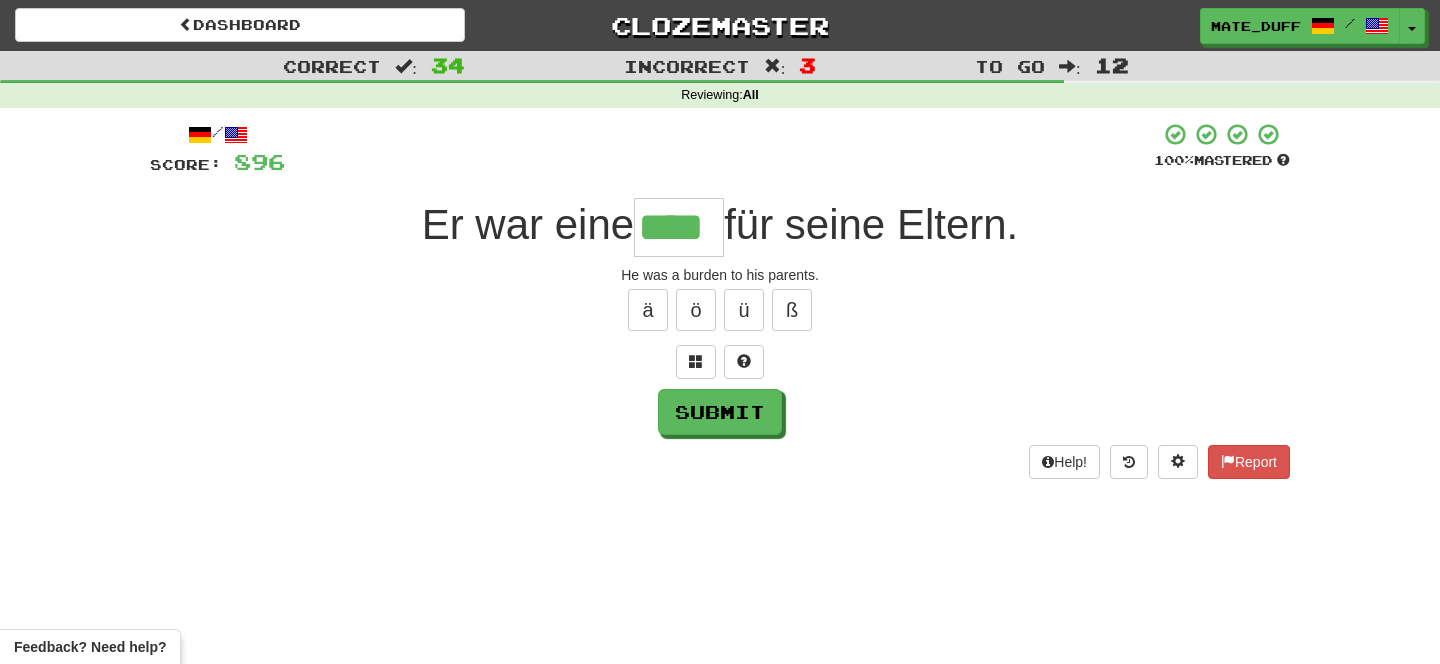 type on "****" 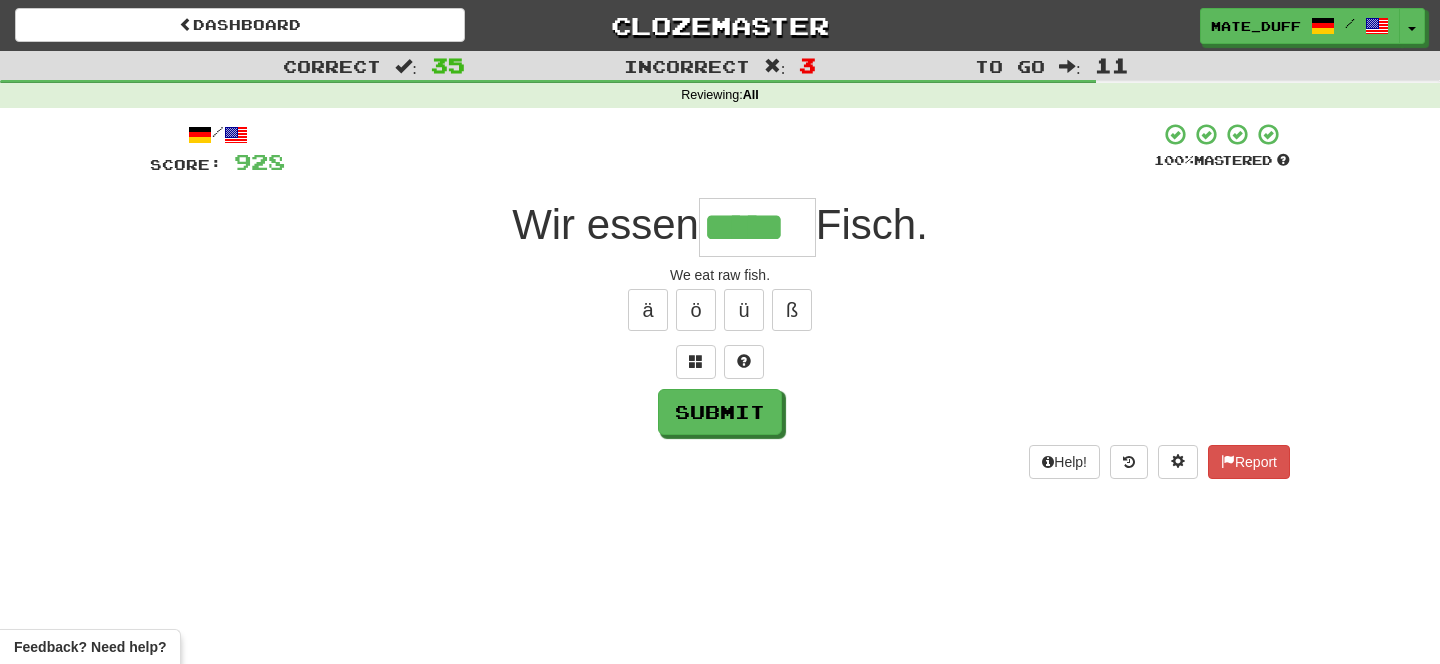 type on "*****" 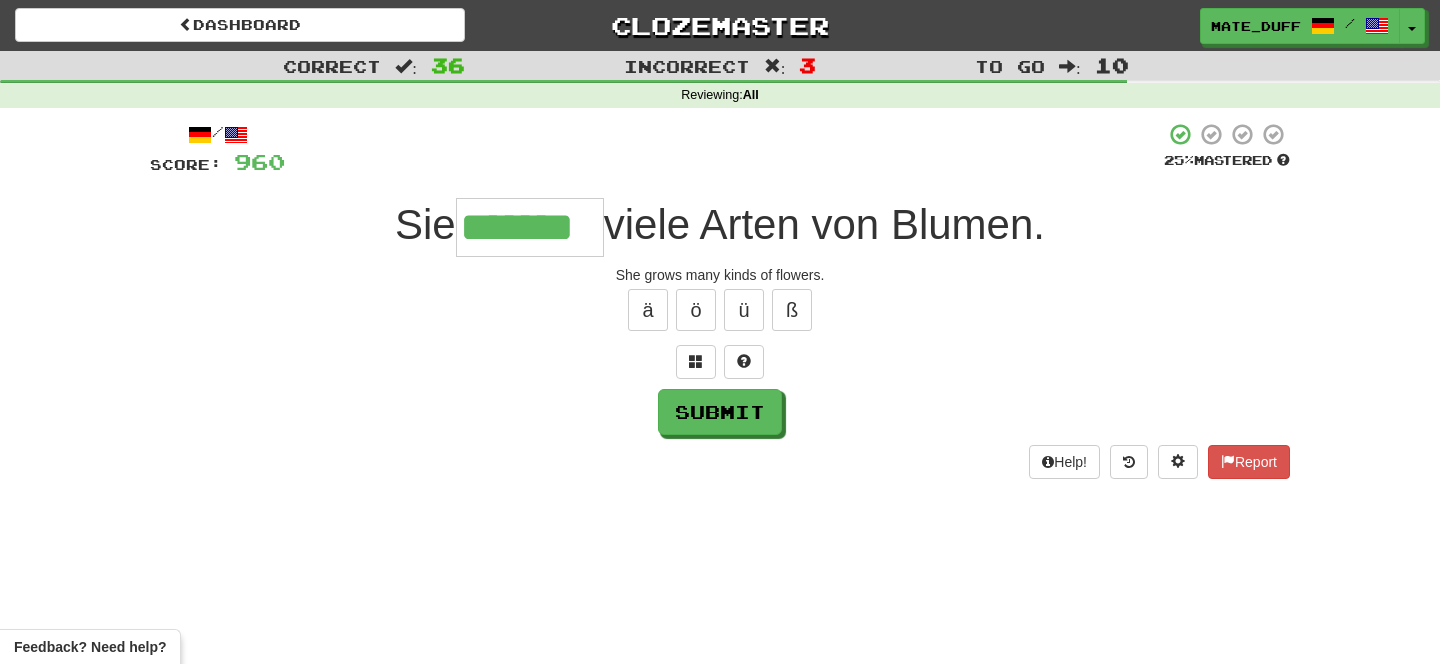 type on "*******" 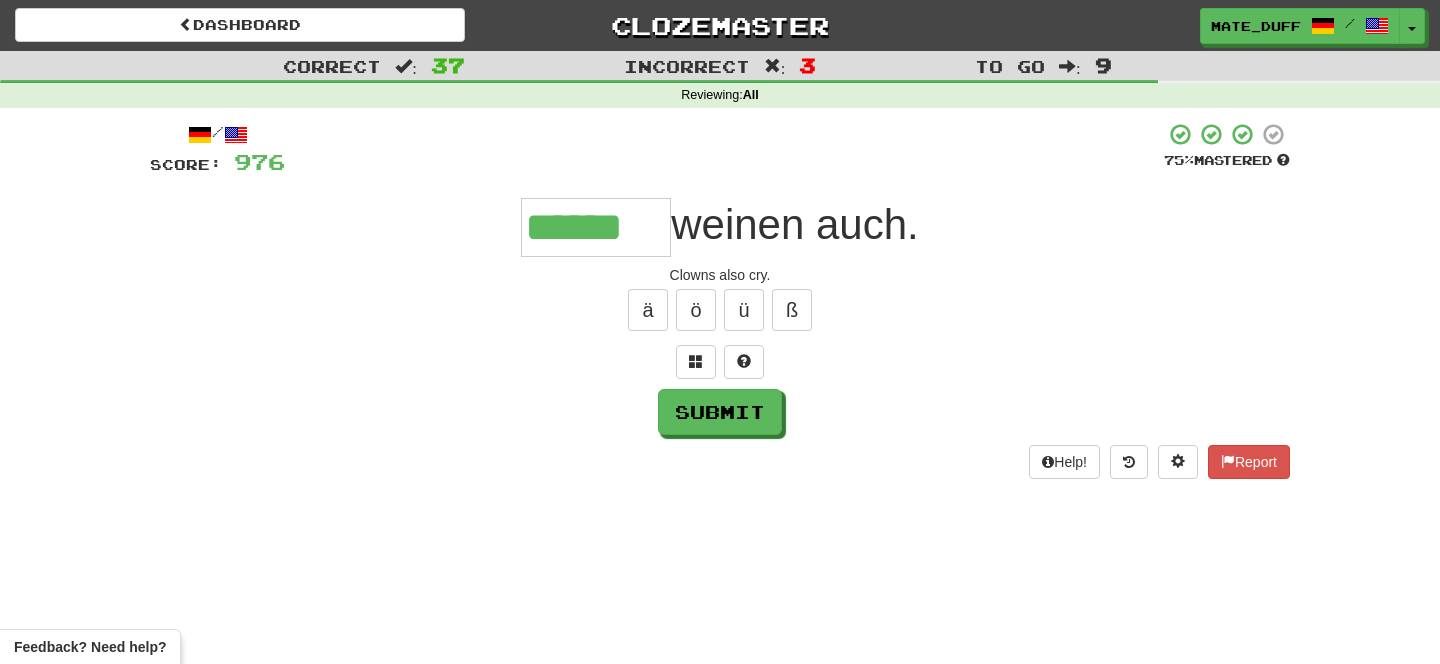 type on "******" 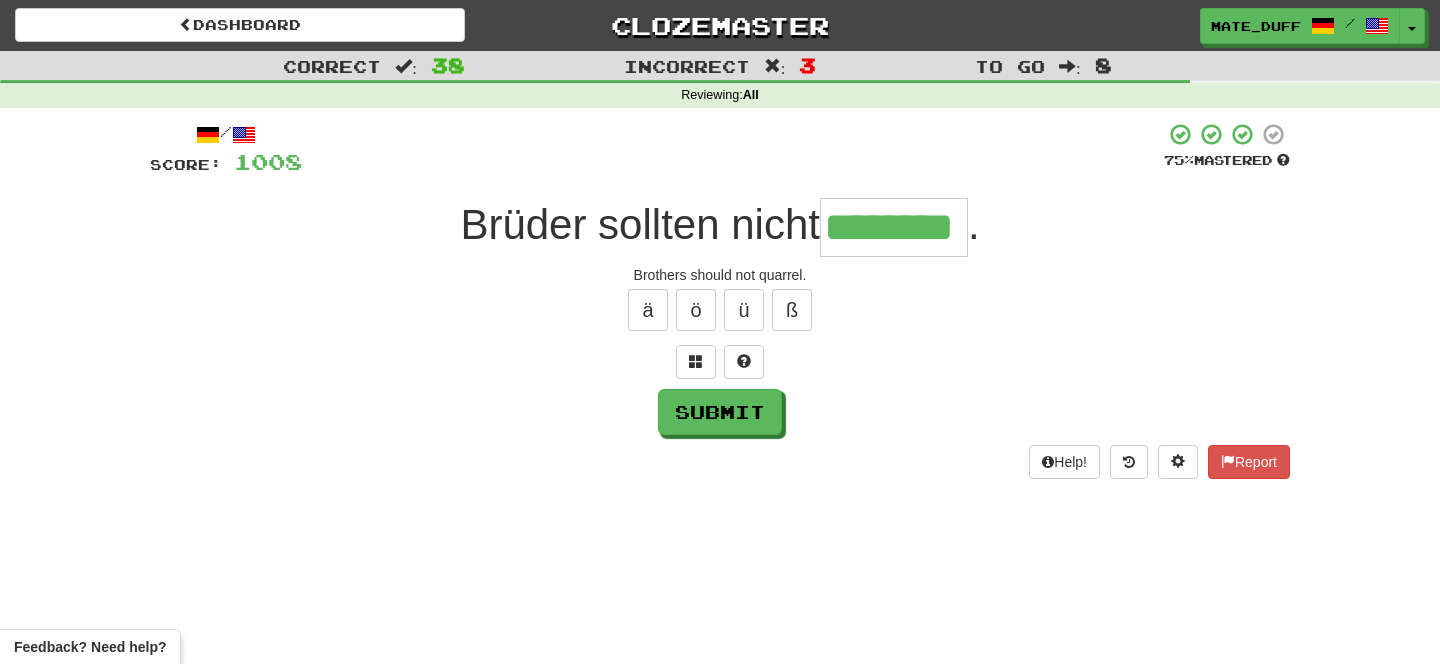 type on "********" 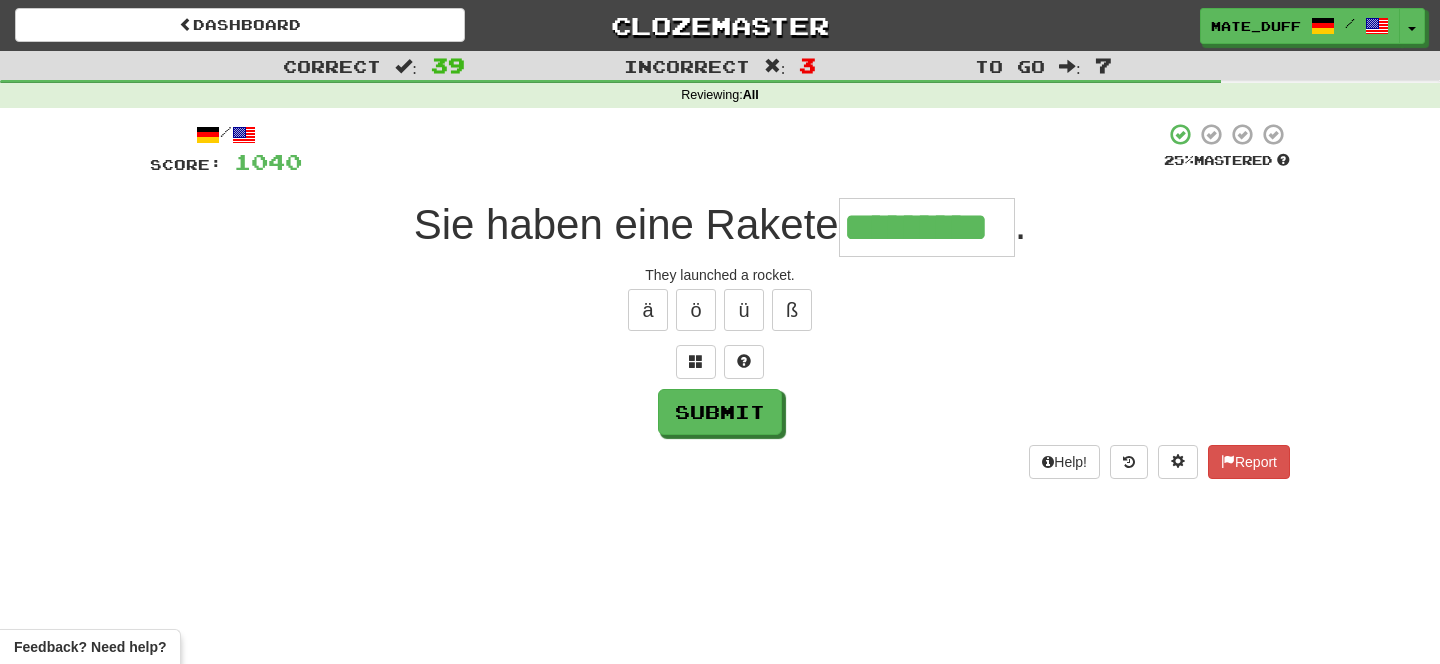 type on "*********" 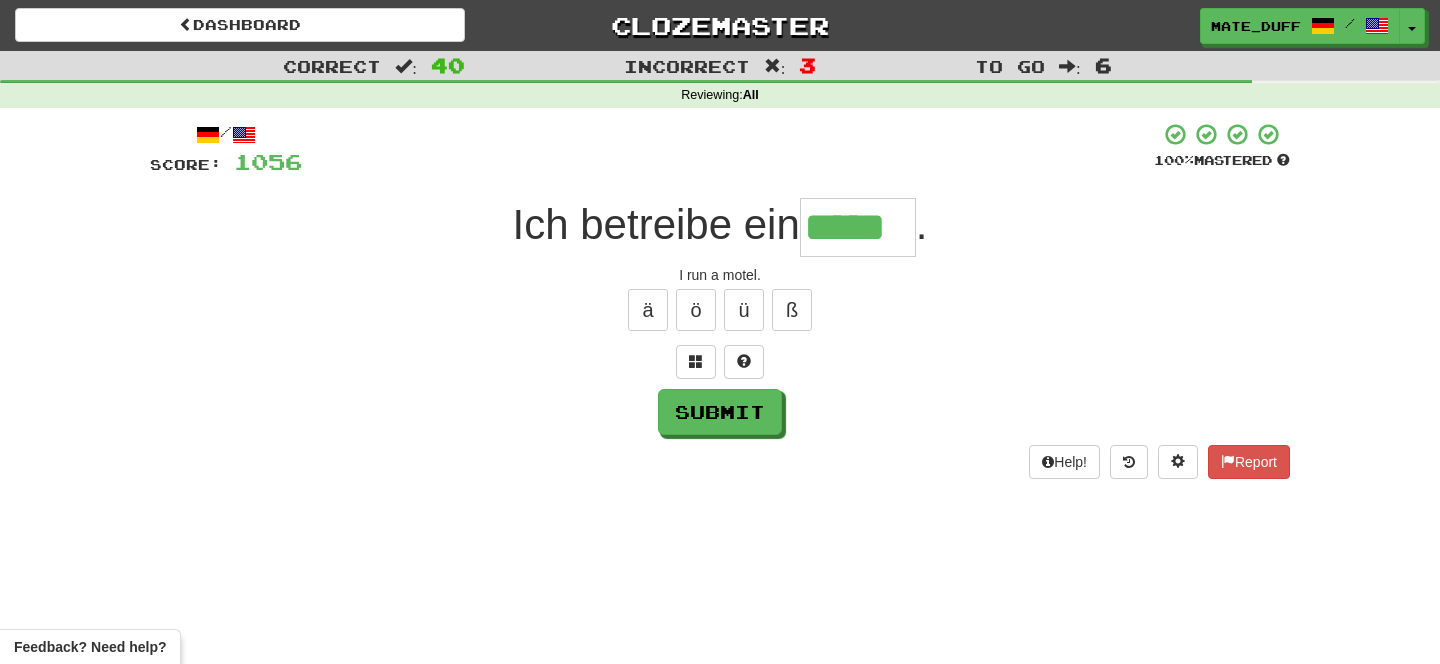 type on "*****" 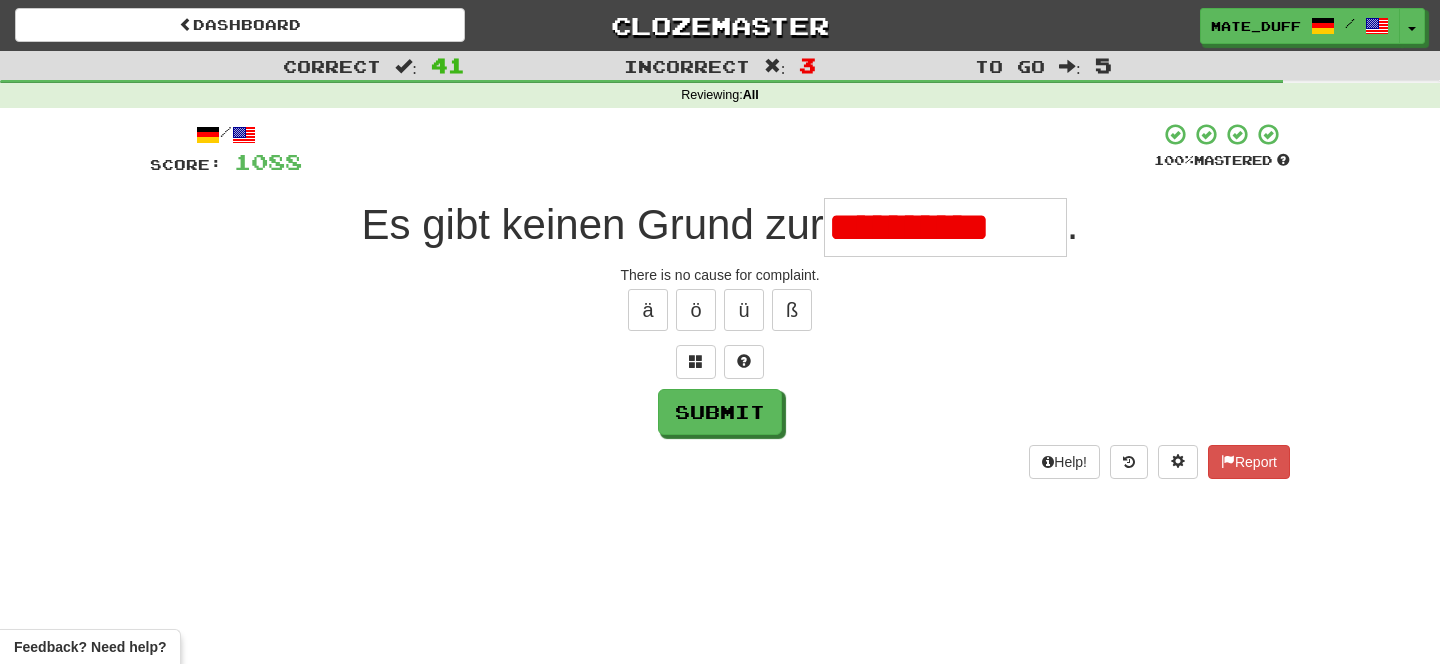 scroll, scrollTop: 0, scrollLeft: 0, axis: both 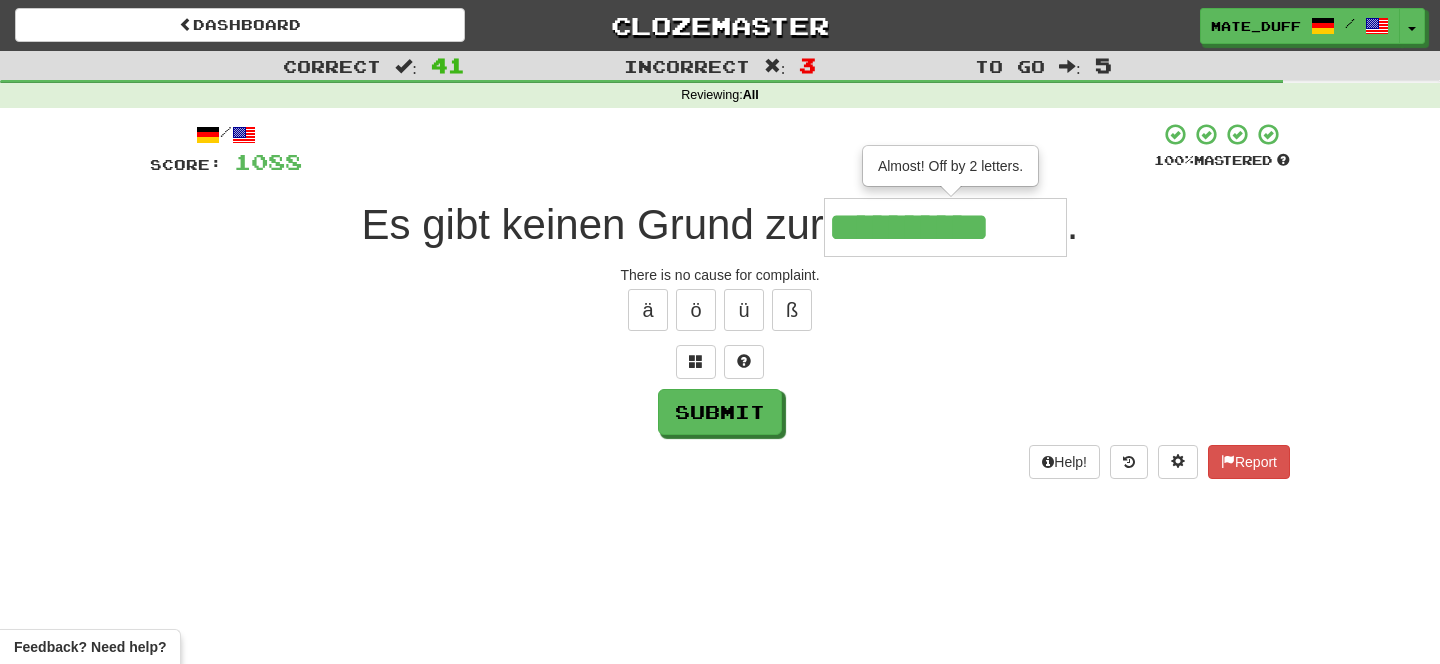 type on "**********" 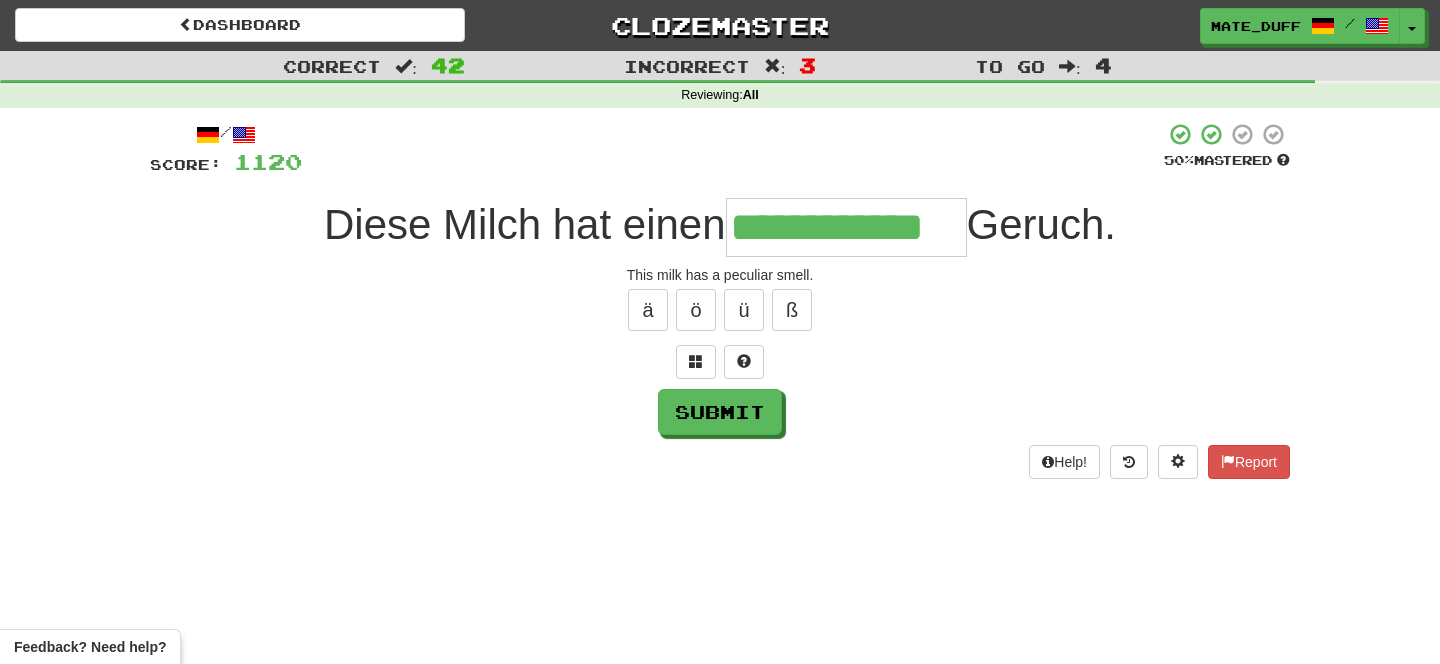 type on "**********" 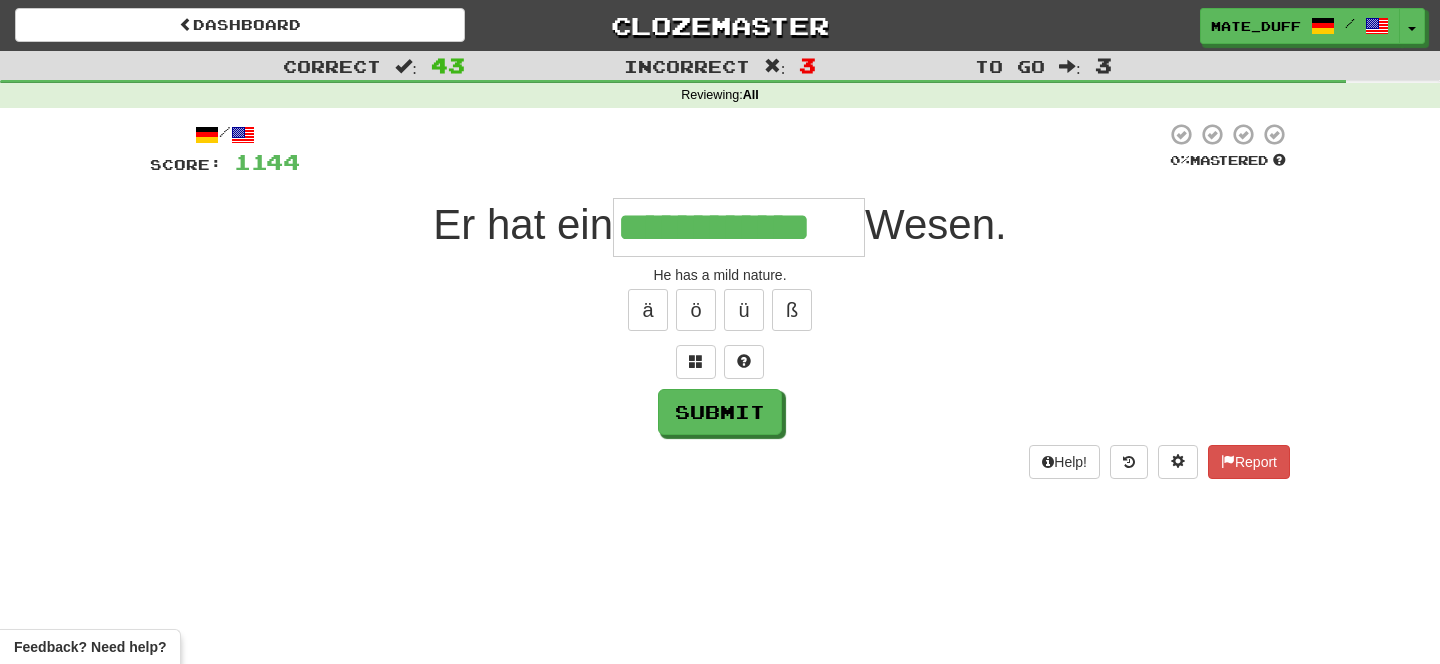 type on "**********" 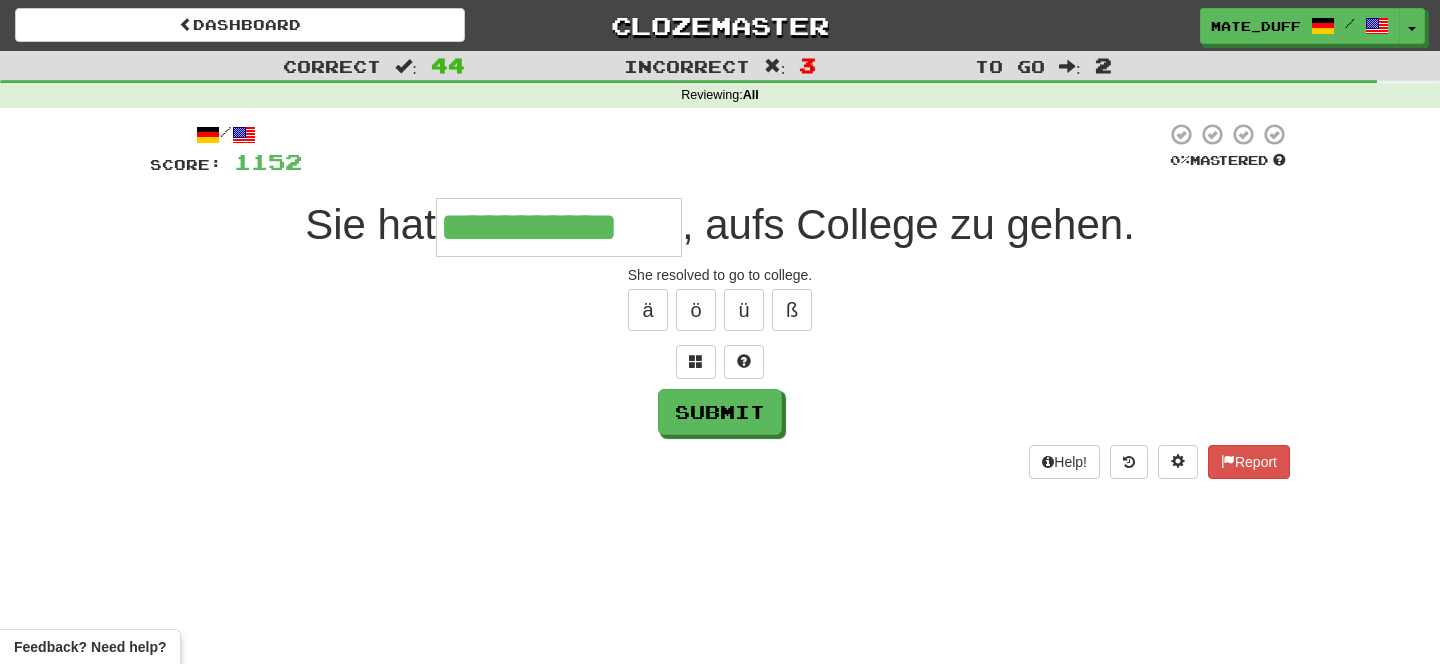 type on "**********" 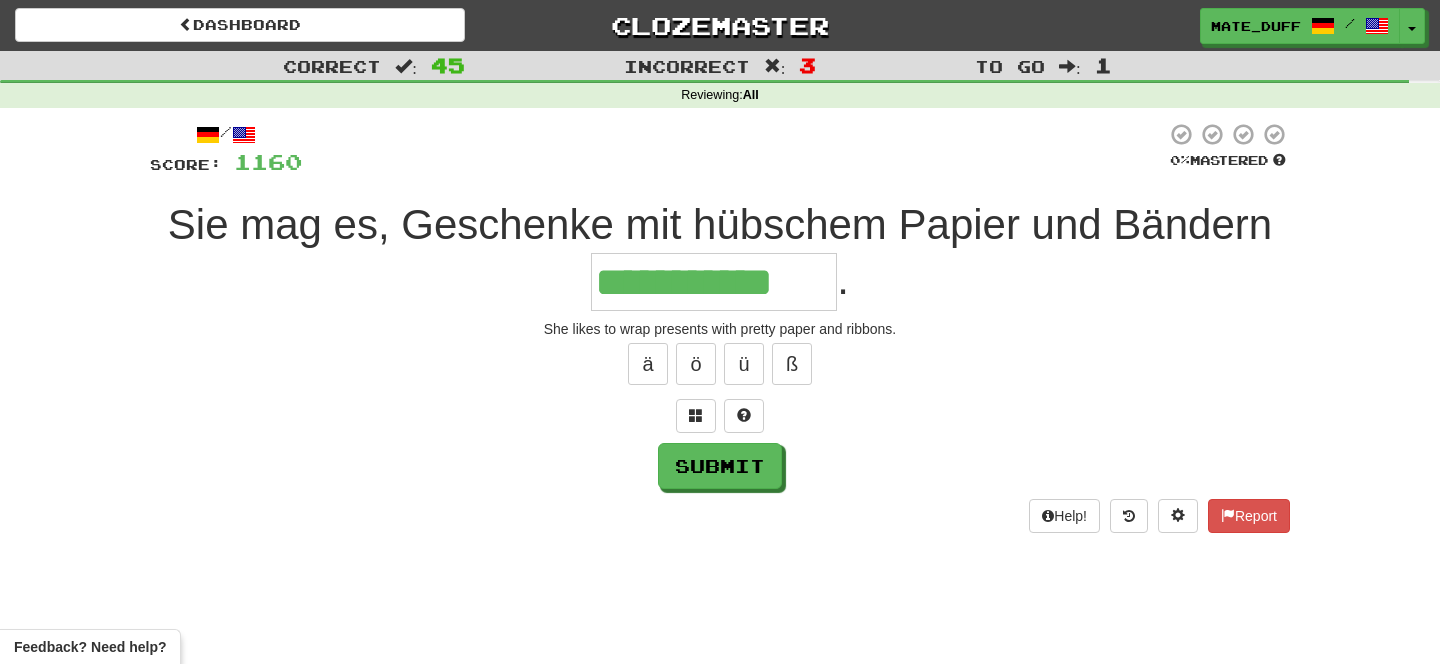 type on "**********" 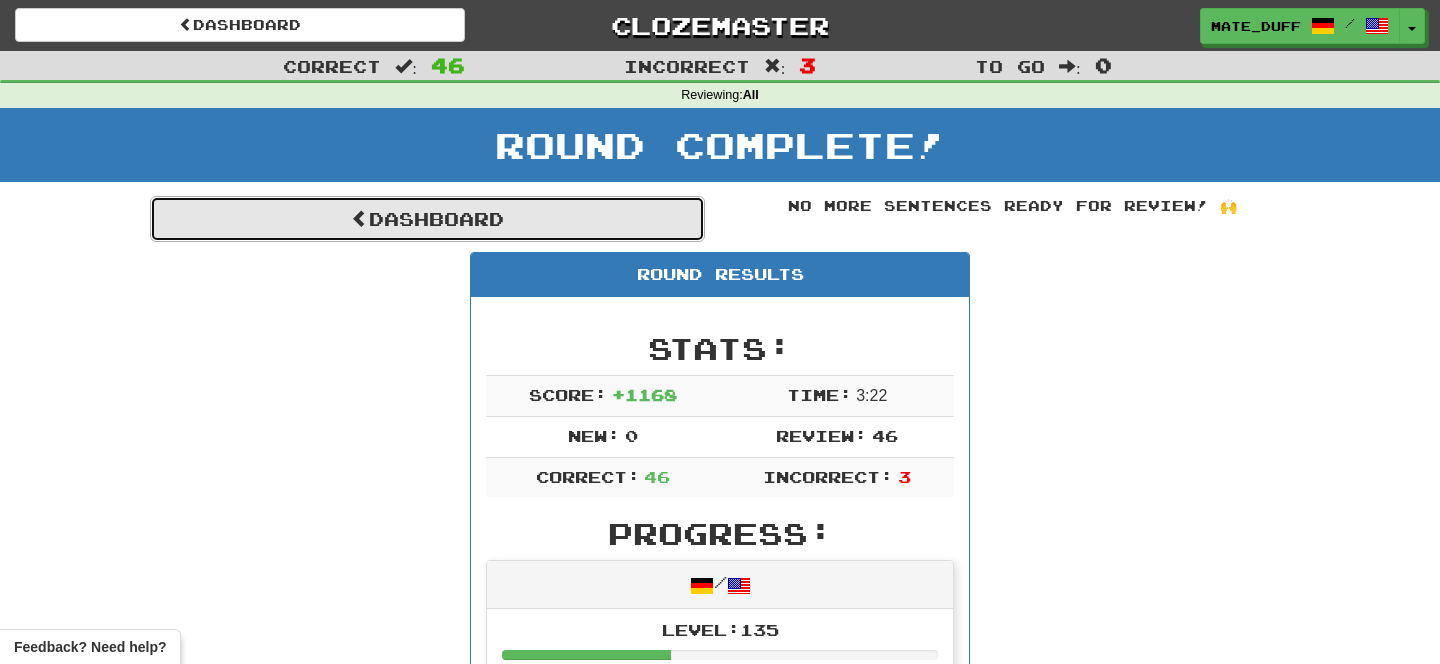 click on "Dashboard" at bounding box center (427, 219) 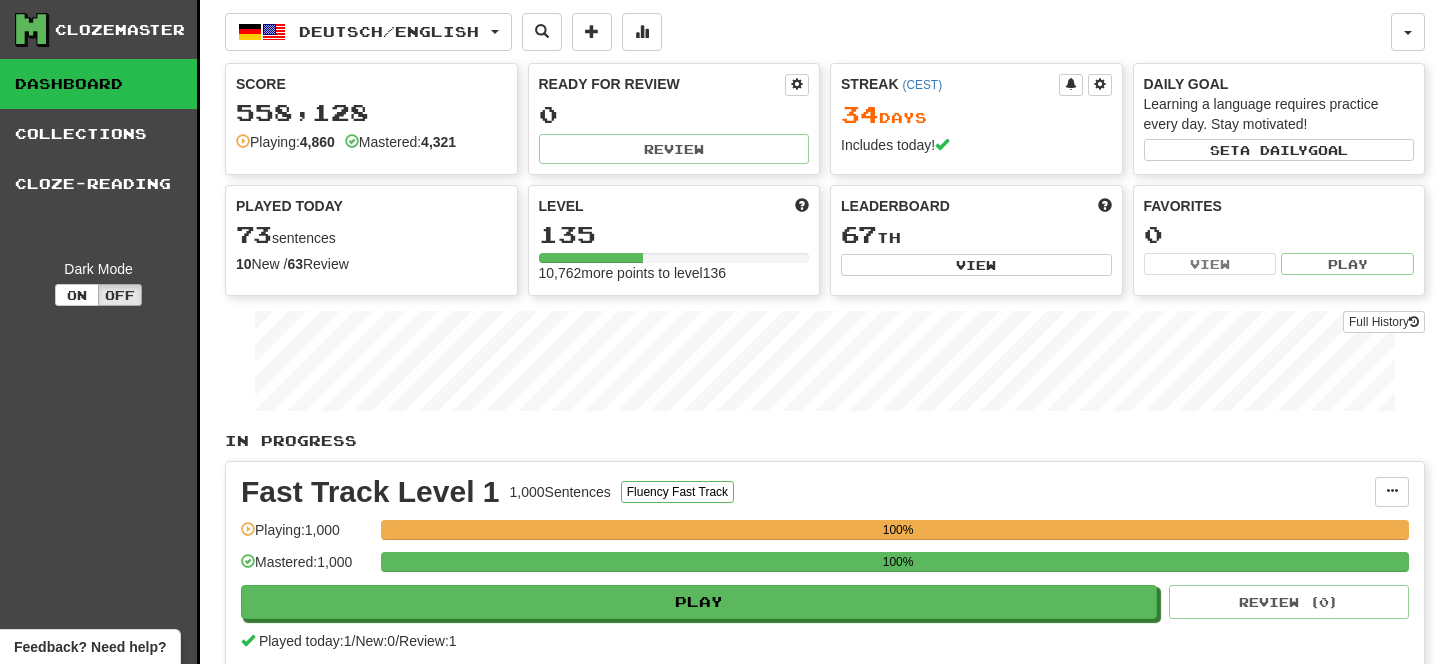 scroll, scrollTop: 0, scrollLeft: 0, axis: both 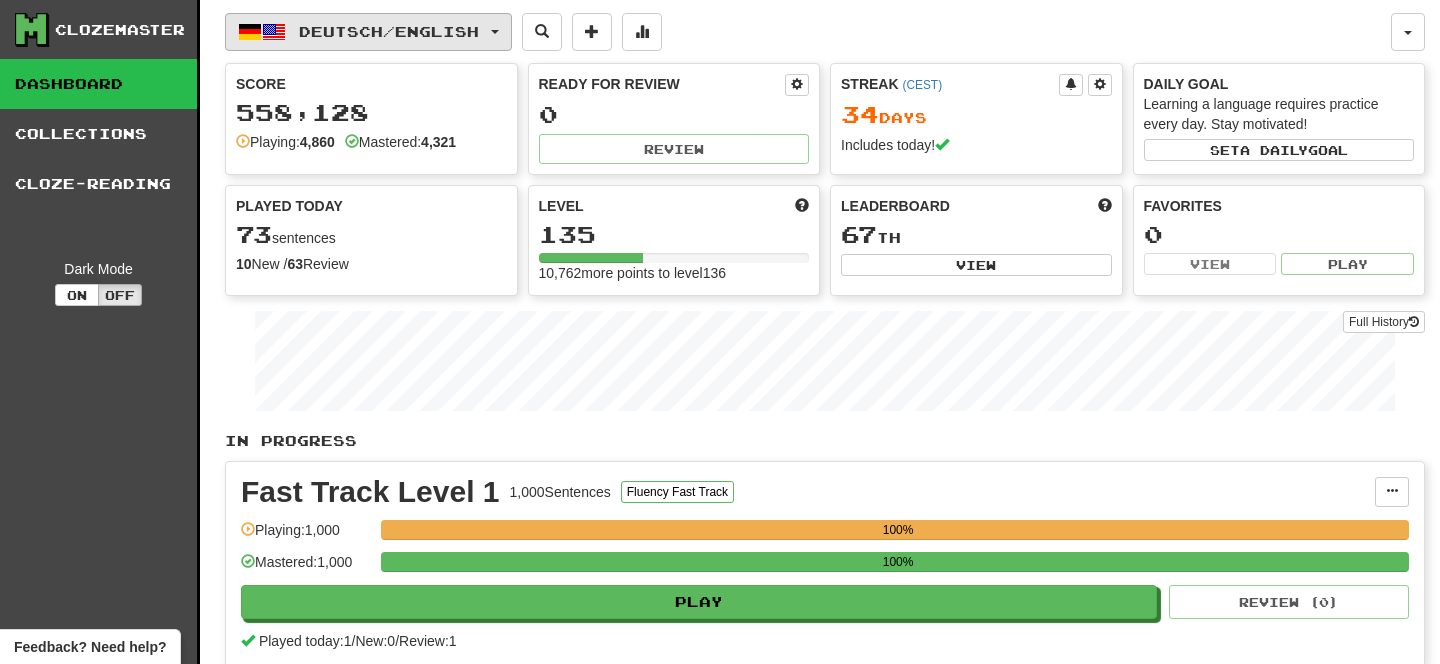 click on "Deutsch  /  English" at bounding box center (368, 32) 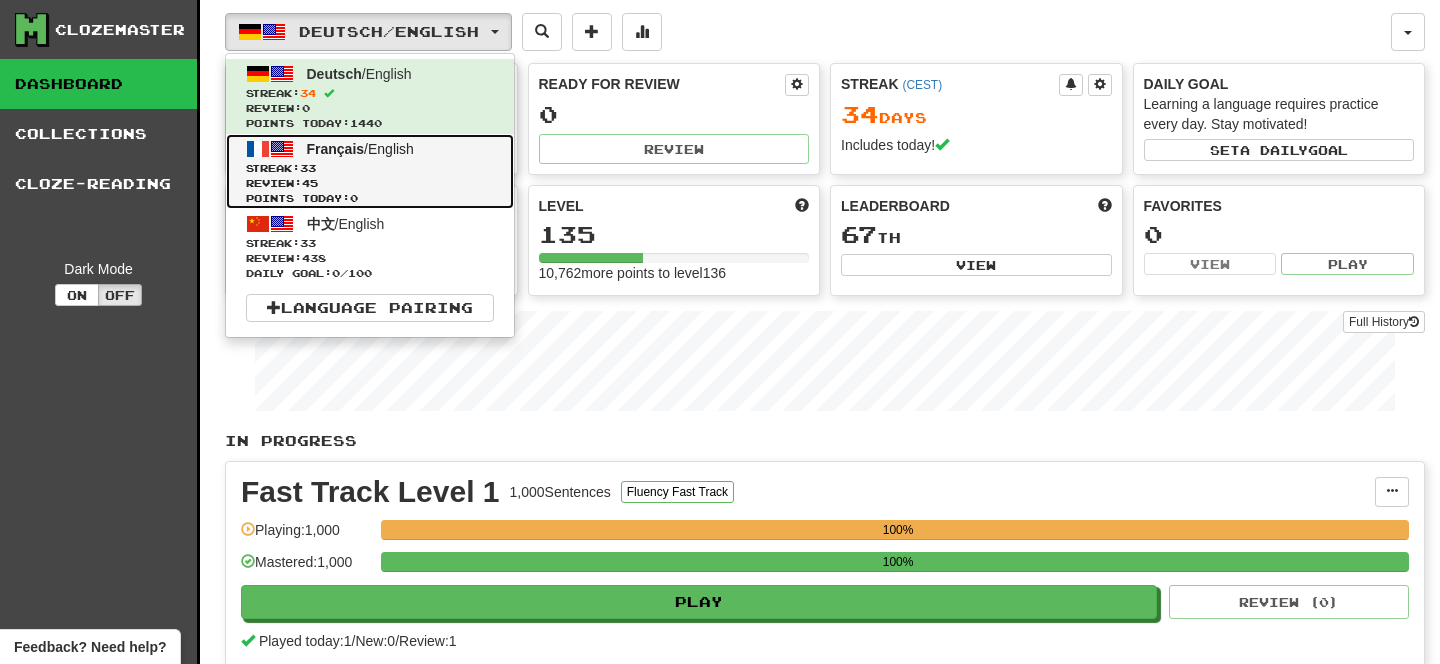 click on "Streak:  33" at bounding box center [370, 168] 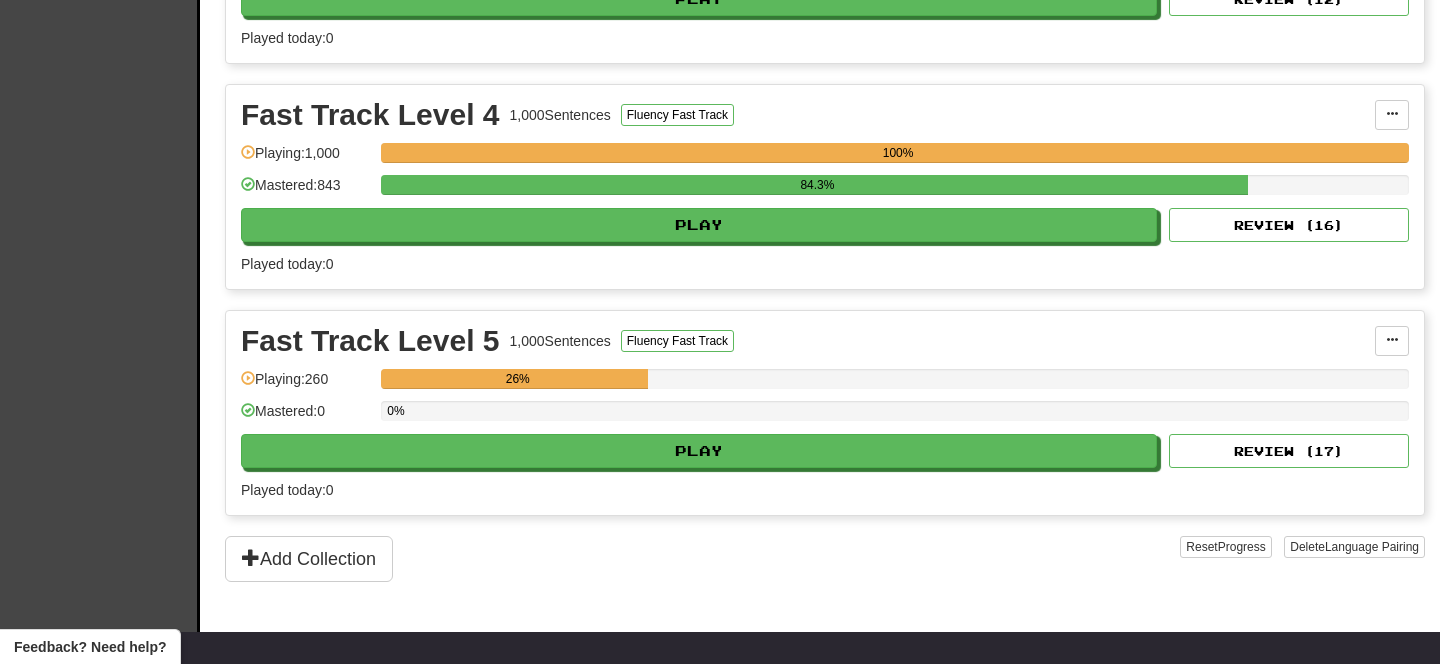 scroll, scrollTop: 1060, scrollLeft: 0, axis: vertical 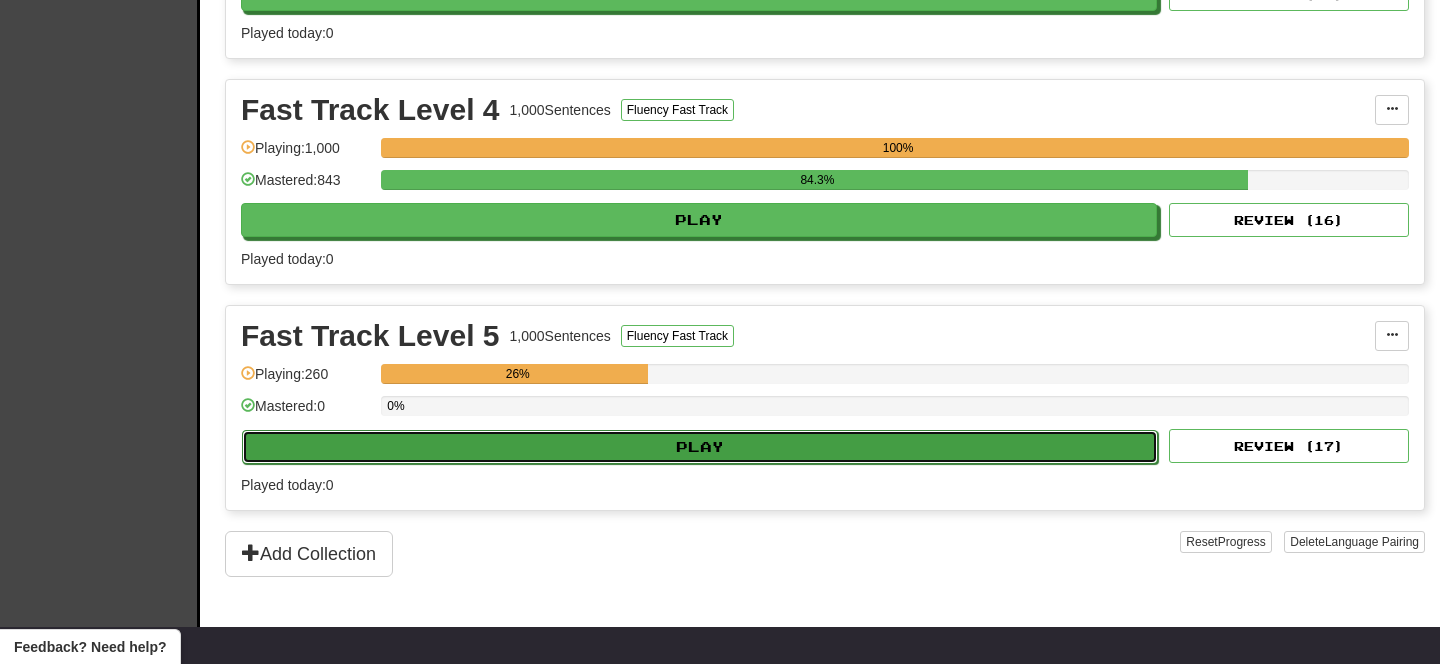 click on "Play" at bounding box center (700, 447) 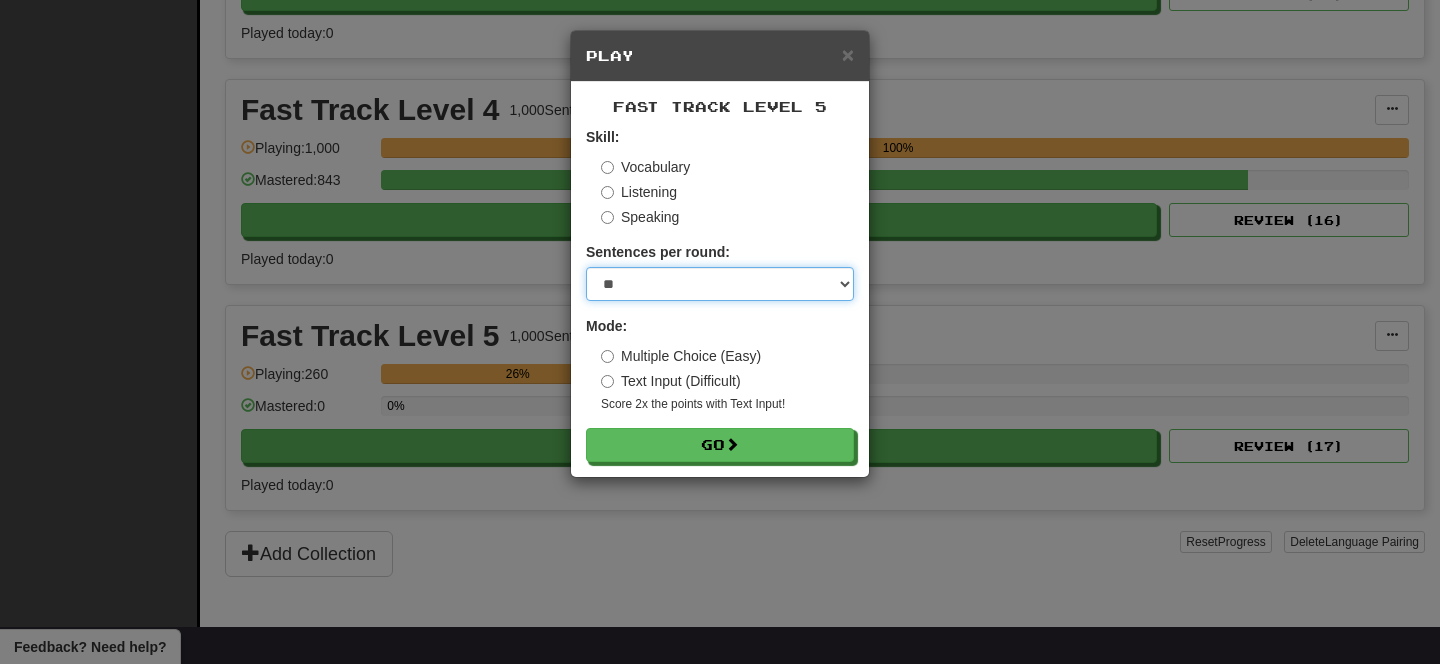 click on "* ** ** ** ** ** *** ********" at bounding box center (720, 284) 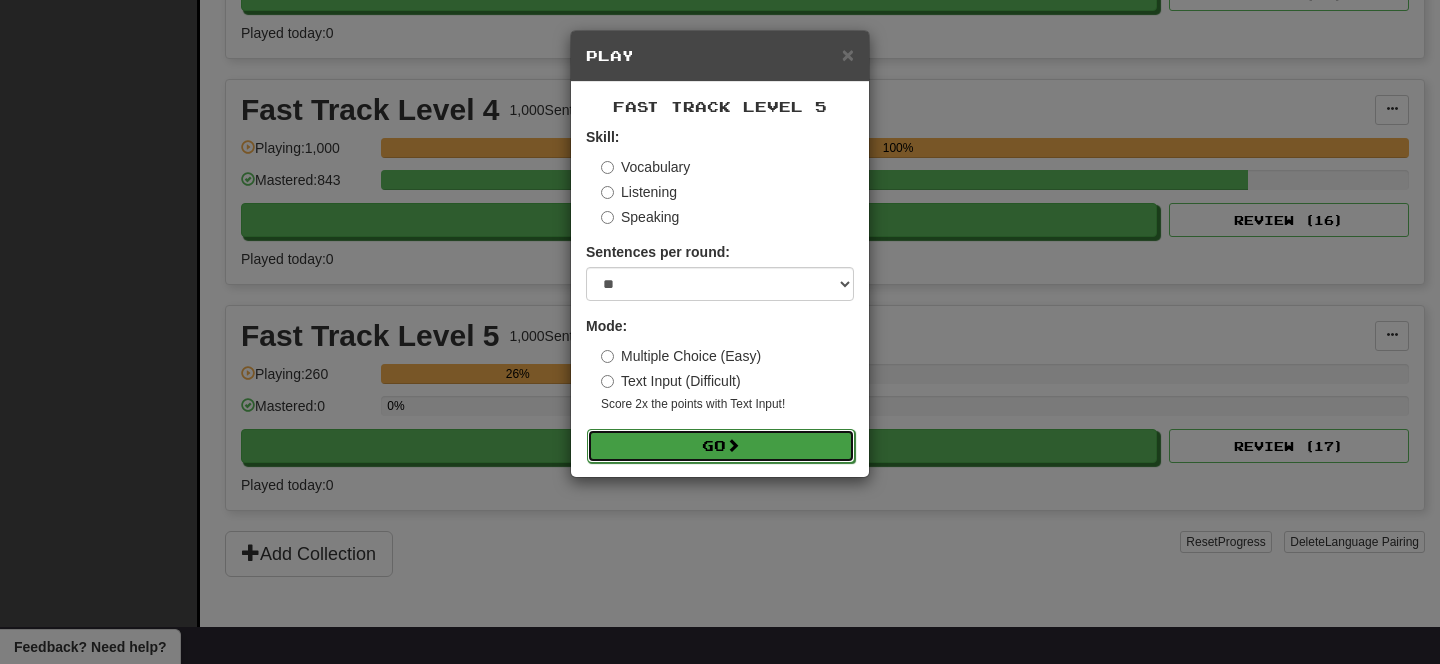 click on "Go" at bounding box center [721, 446] 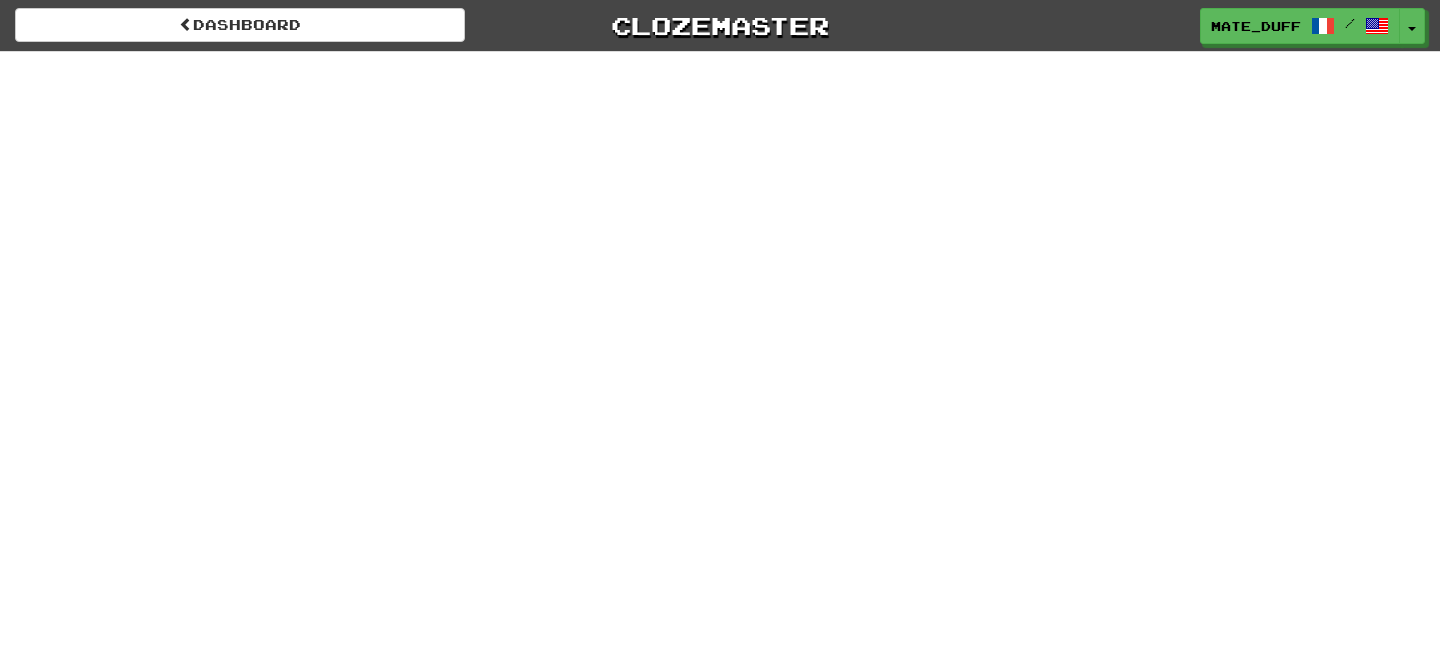 scroll, scrollTop: 0, scrollLeft: 0, axis: both 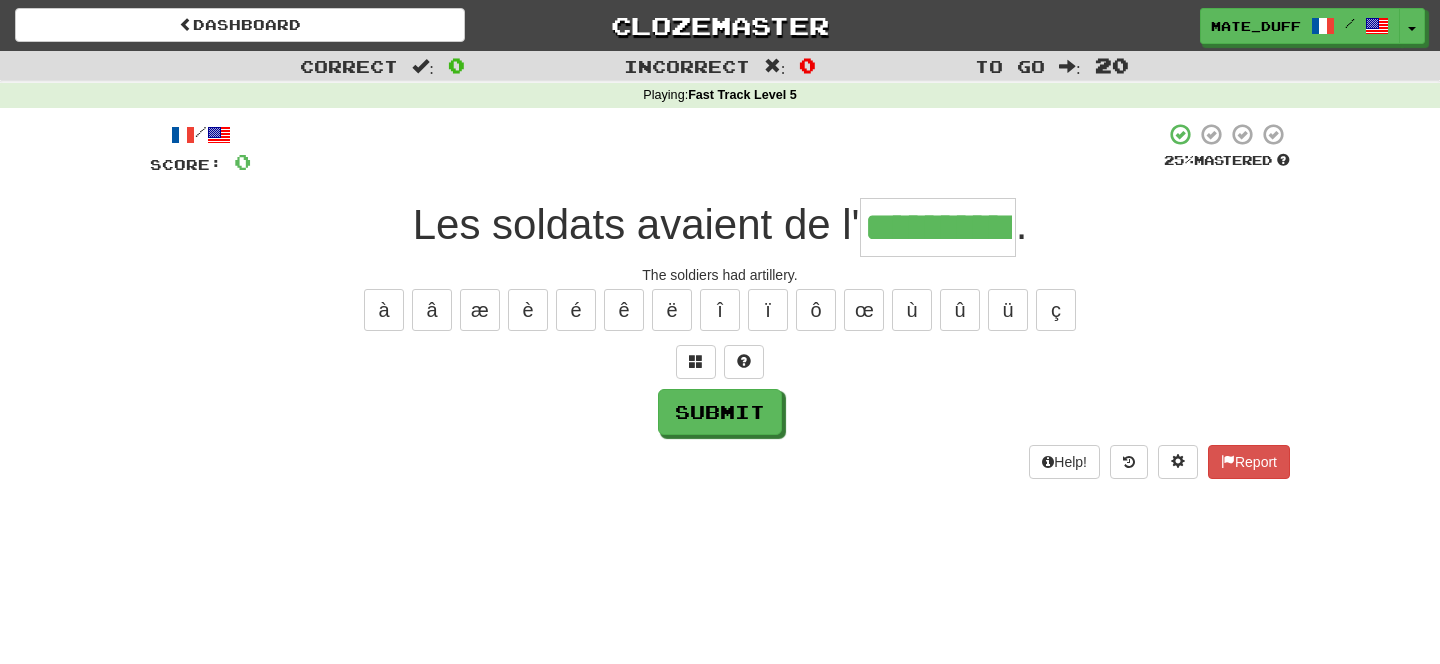type on "**********" 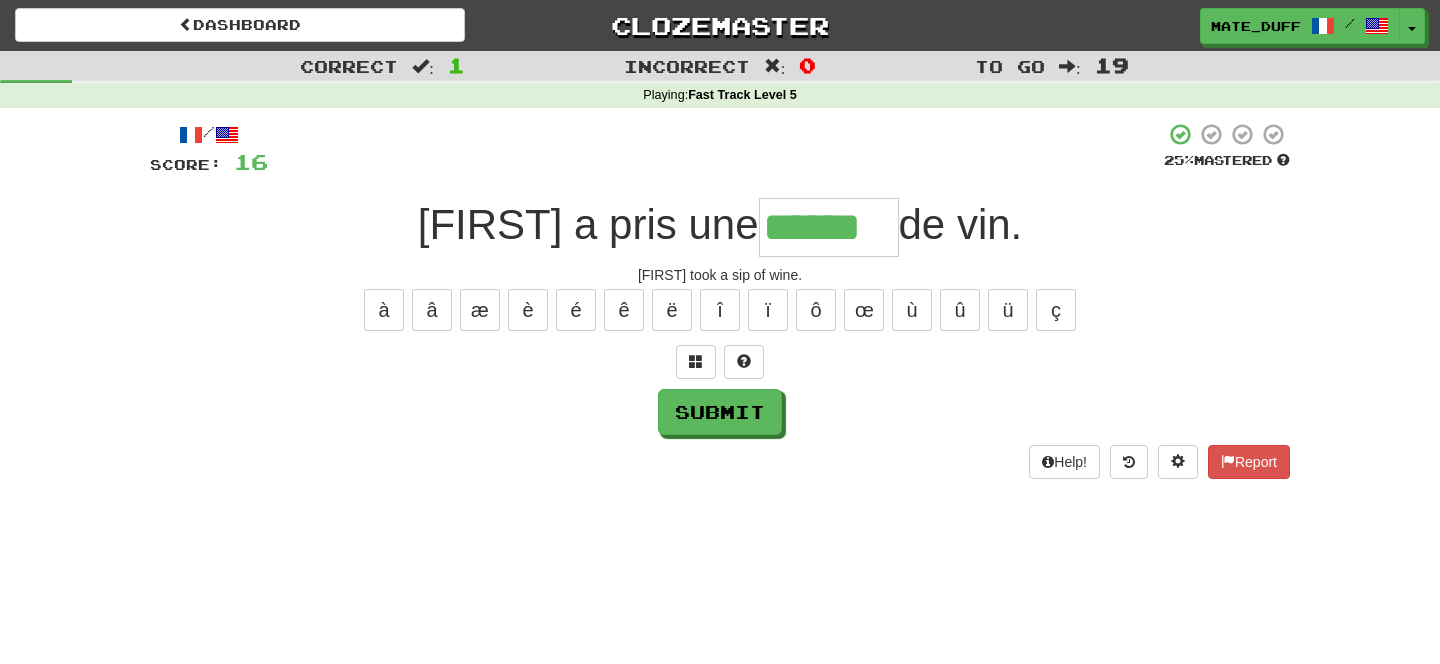 type on "******" 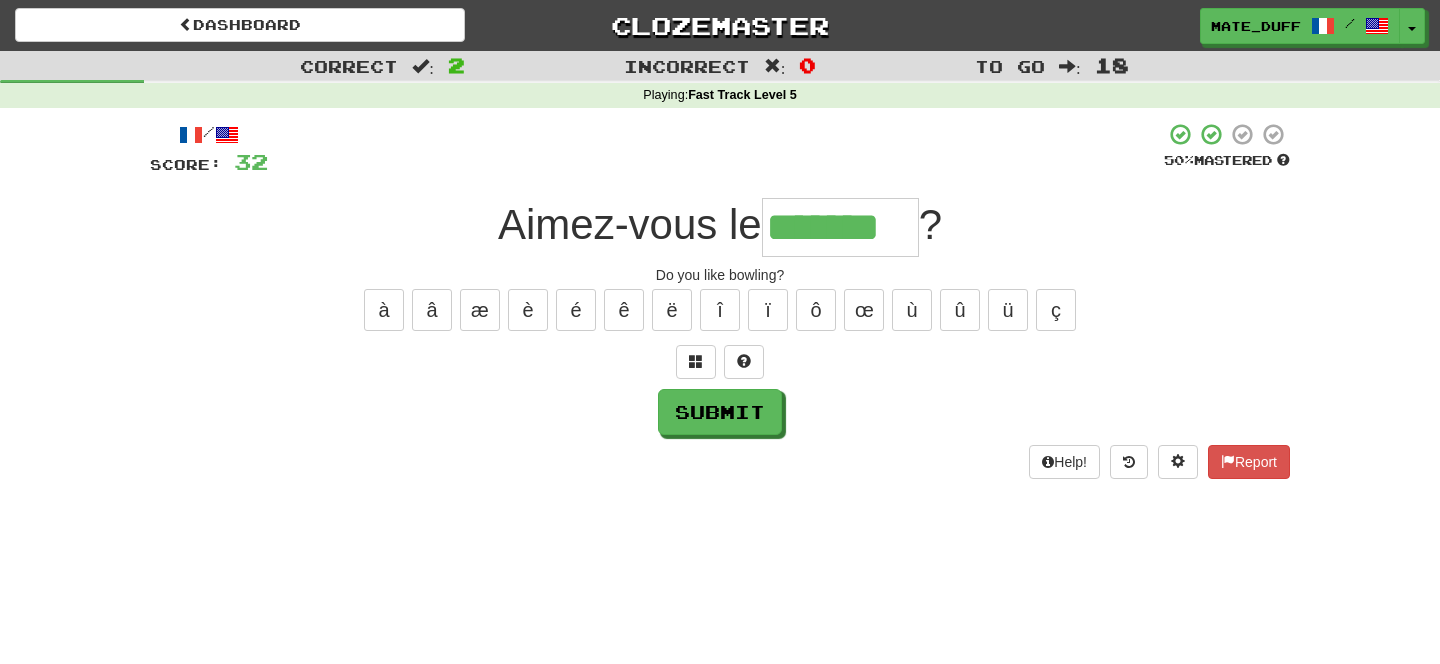 type on "*******" 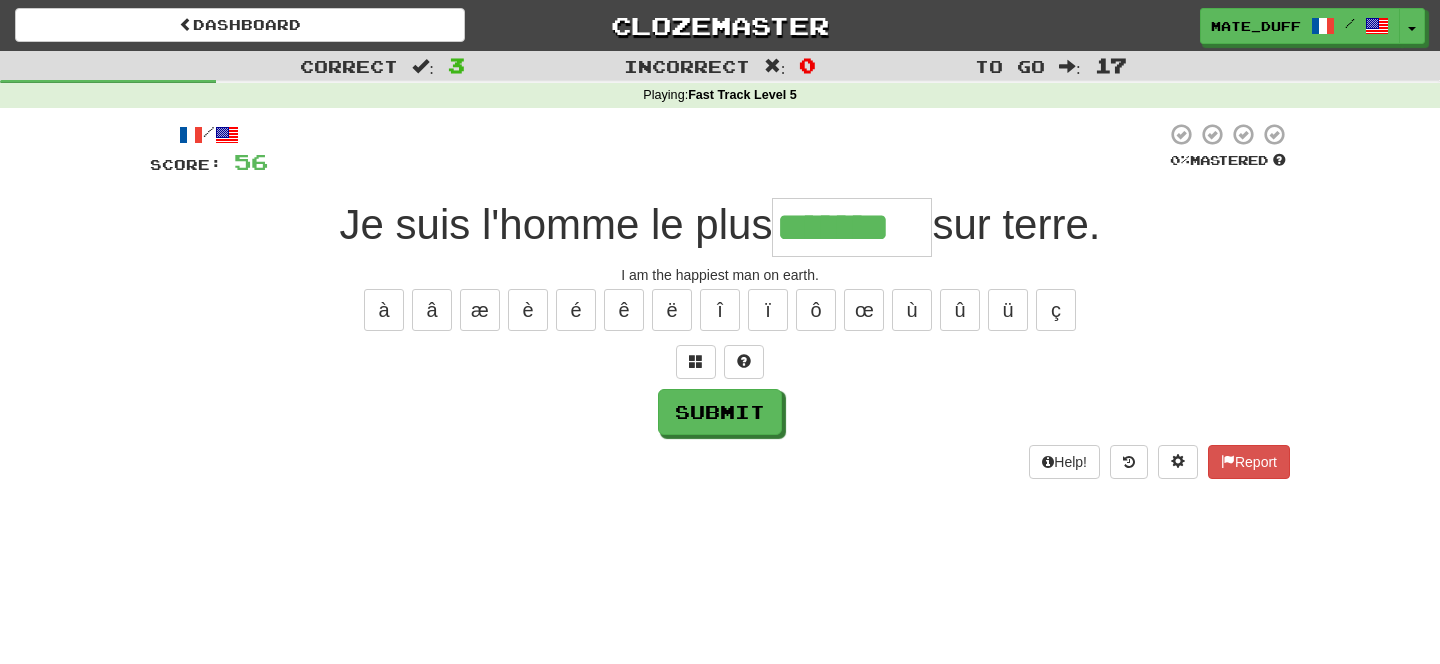 type on "*******" 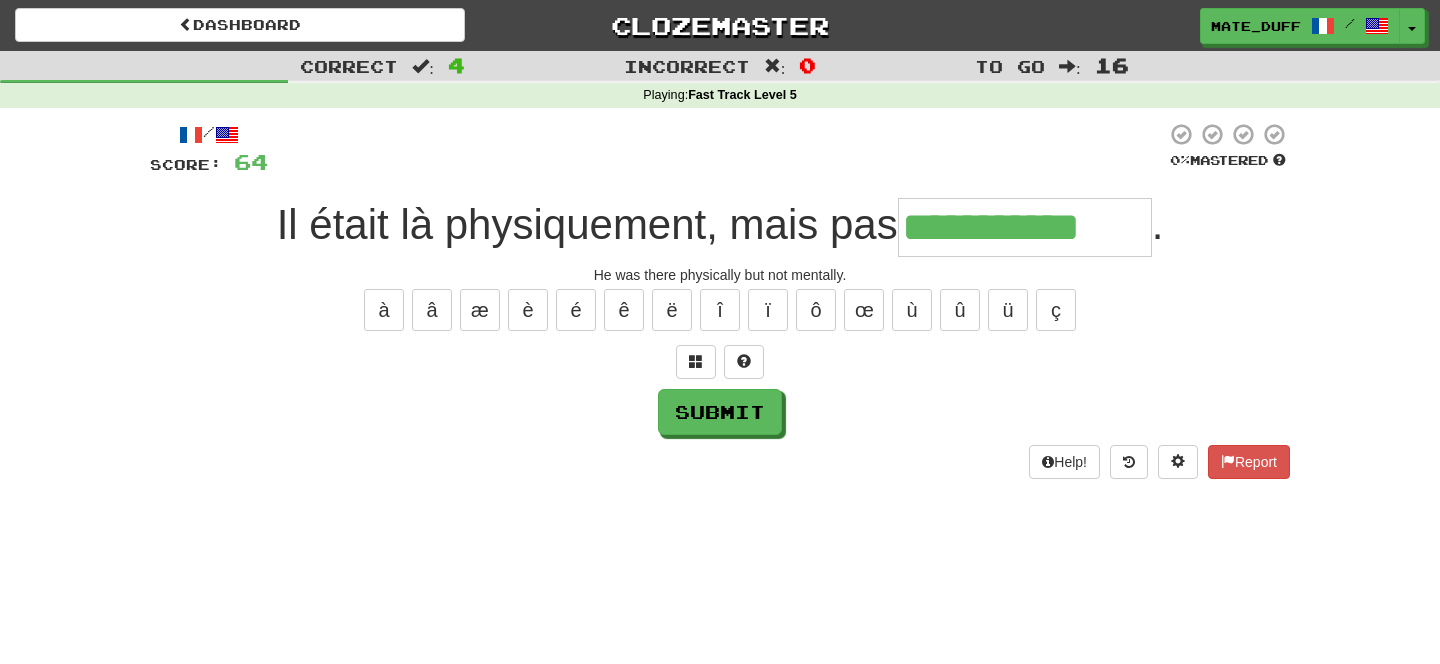 type on "**********" 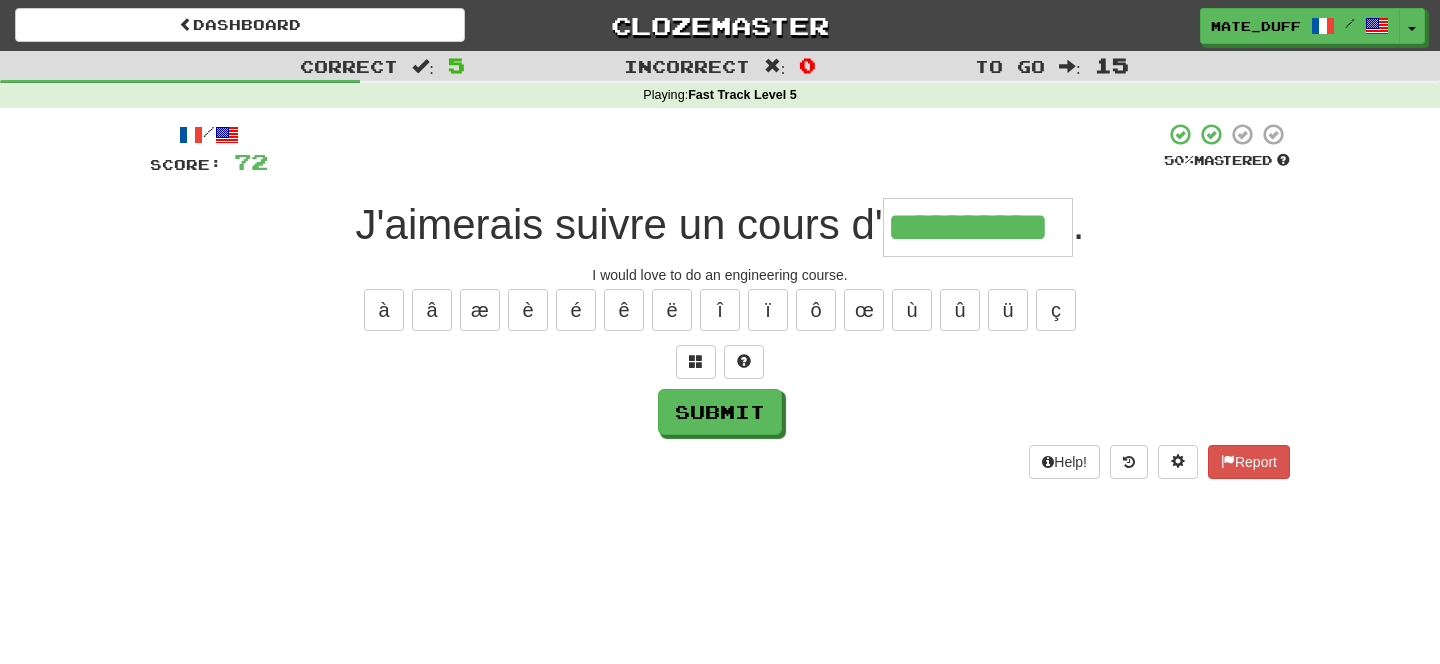 type on "**********" 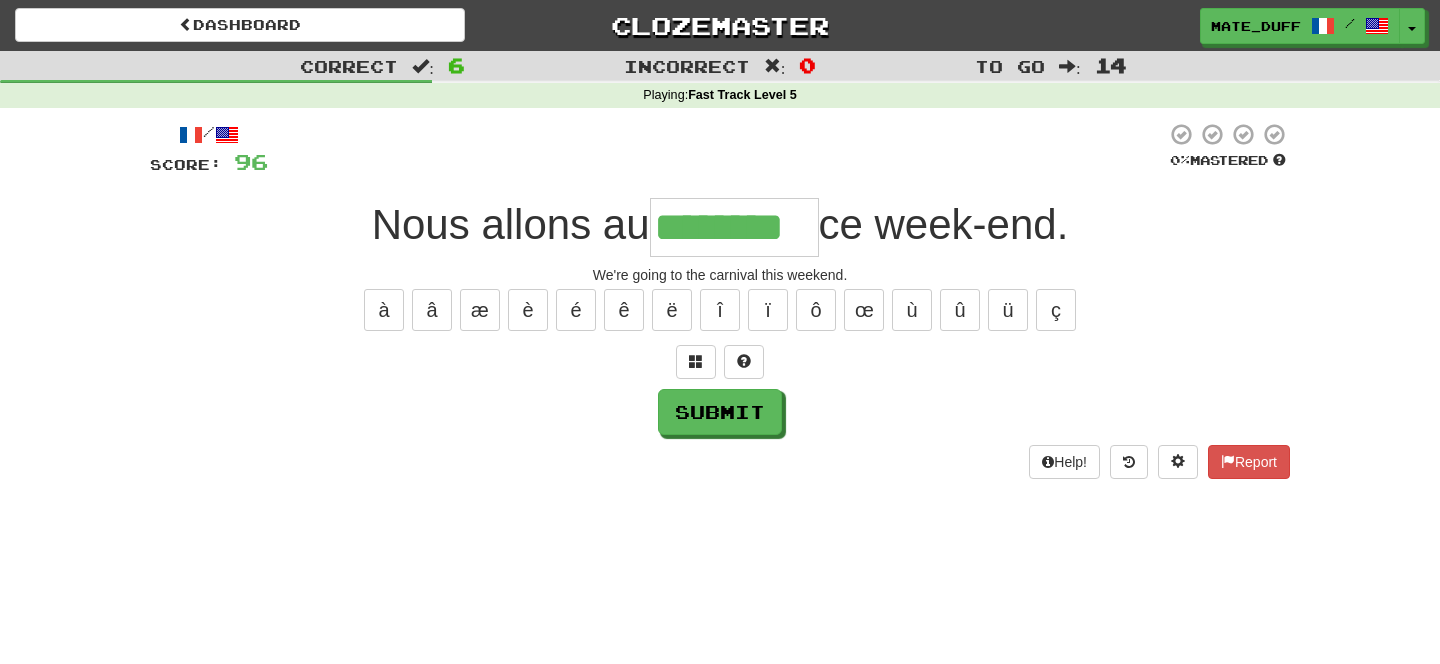 type on "********" 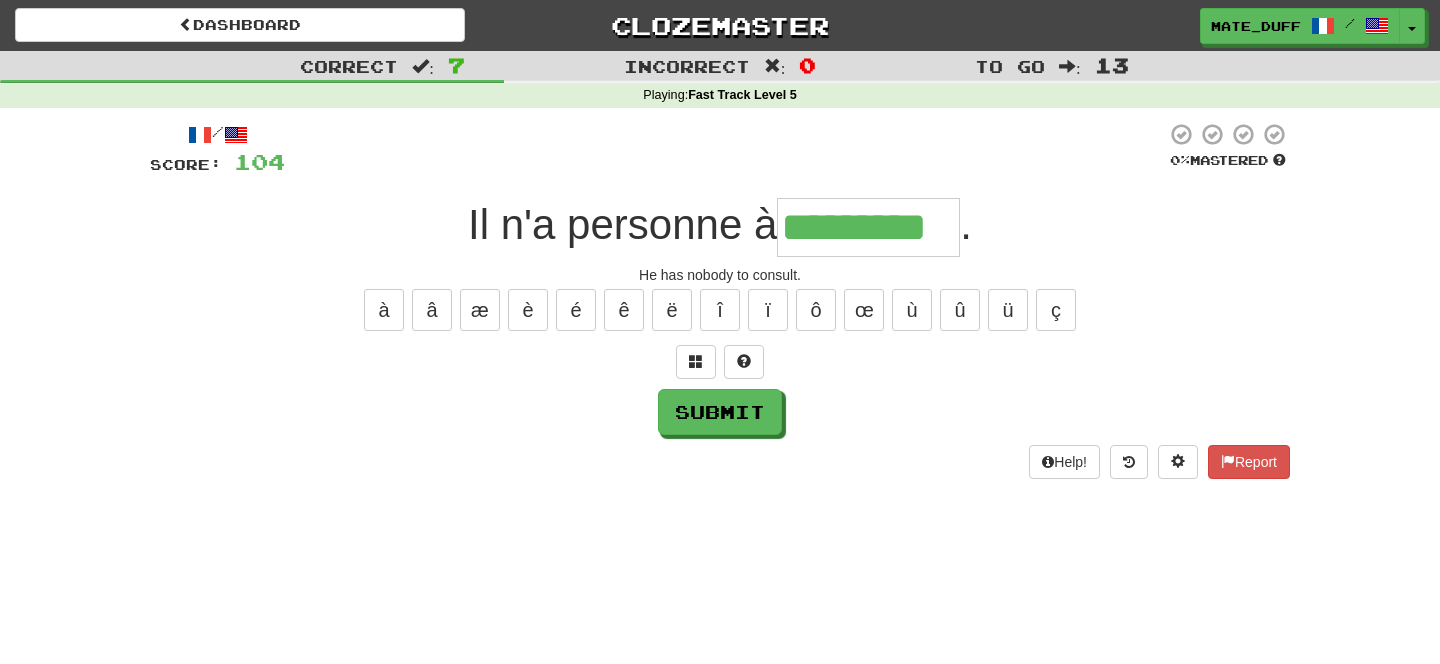 type on "*********" 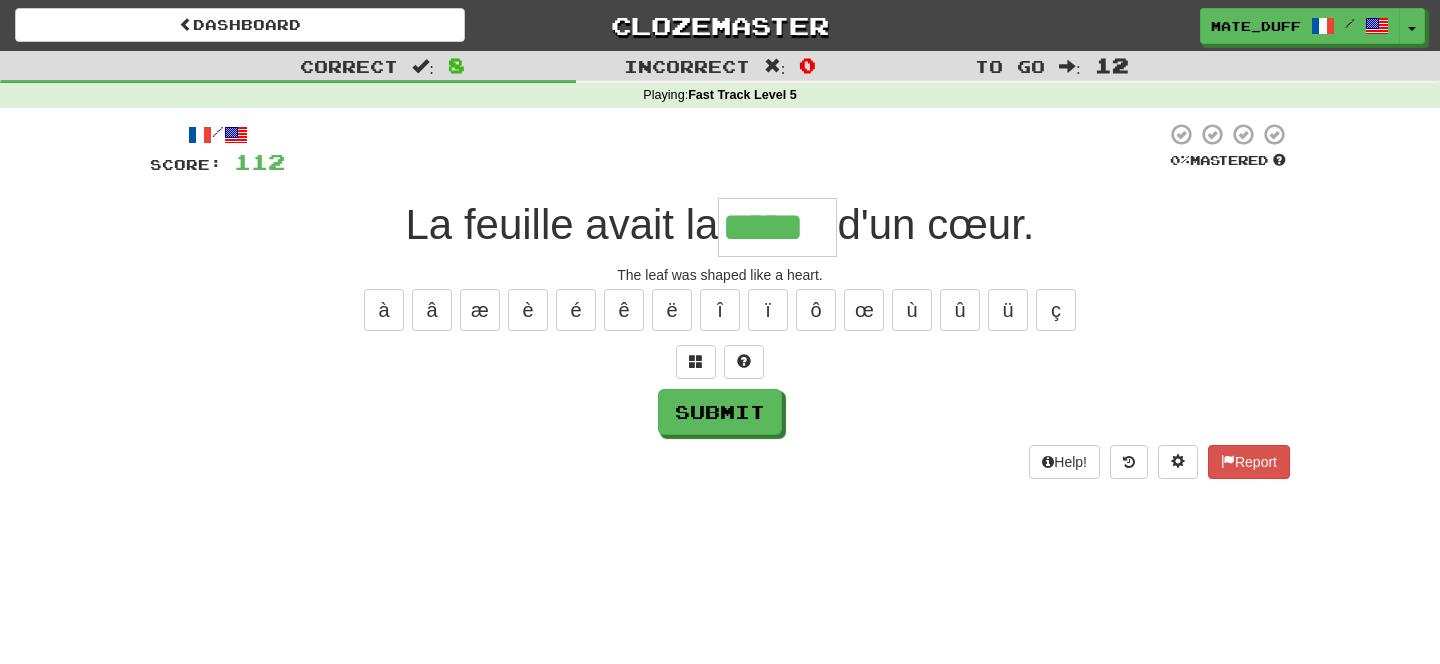 type on "*****" 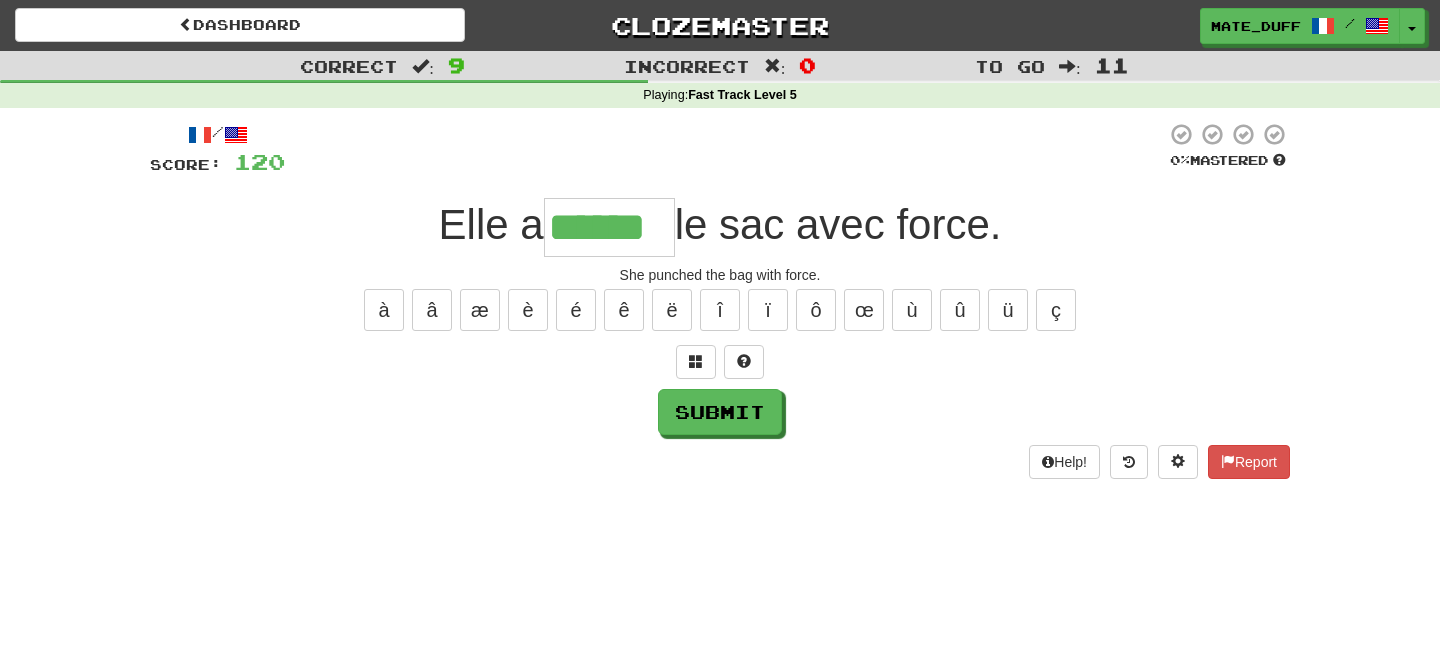 type on "******" 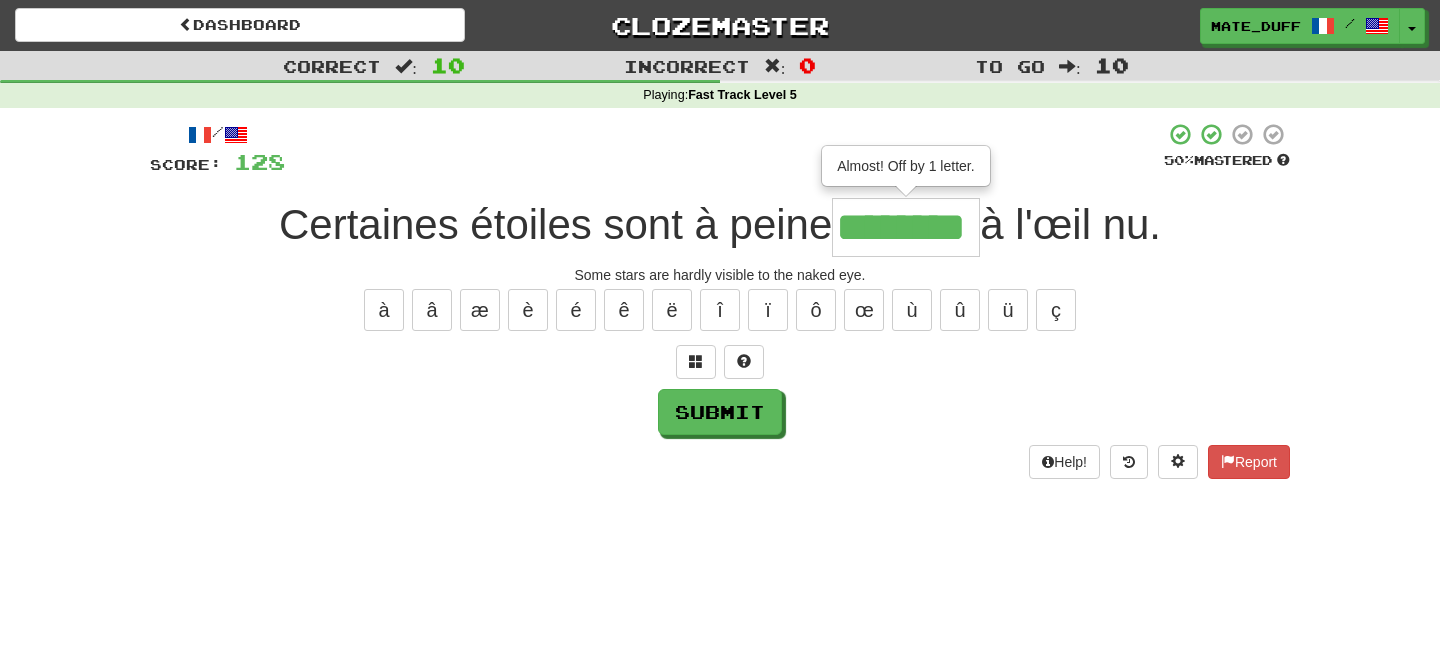 type on "********" 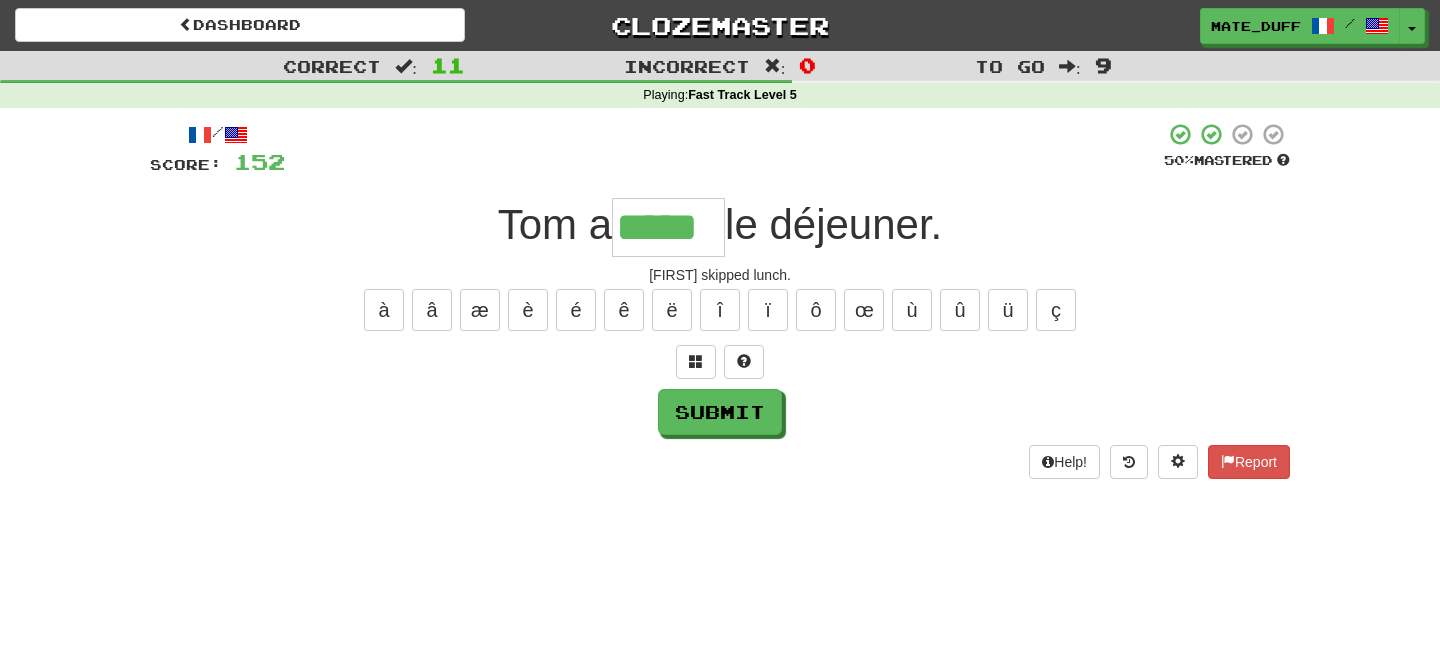 type on "*****" 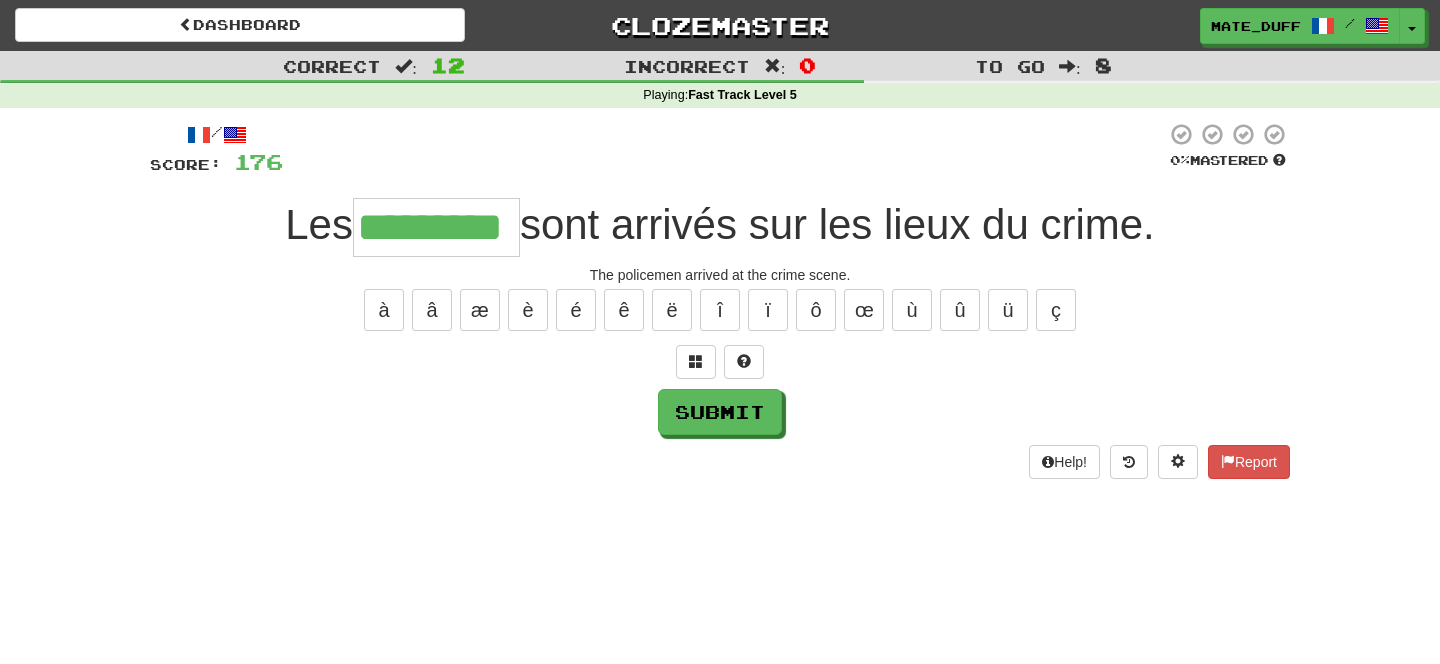 type on "*********" 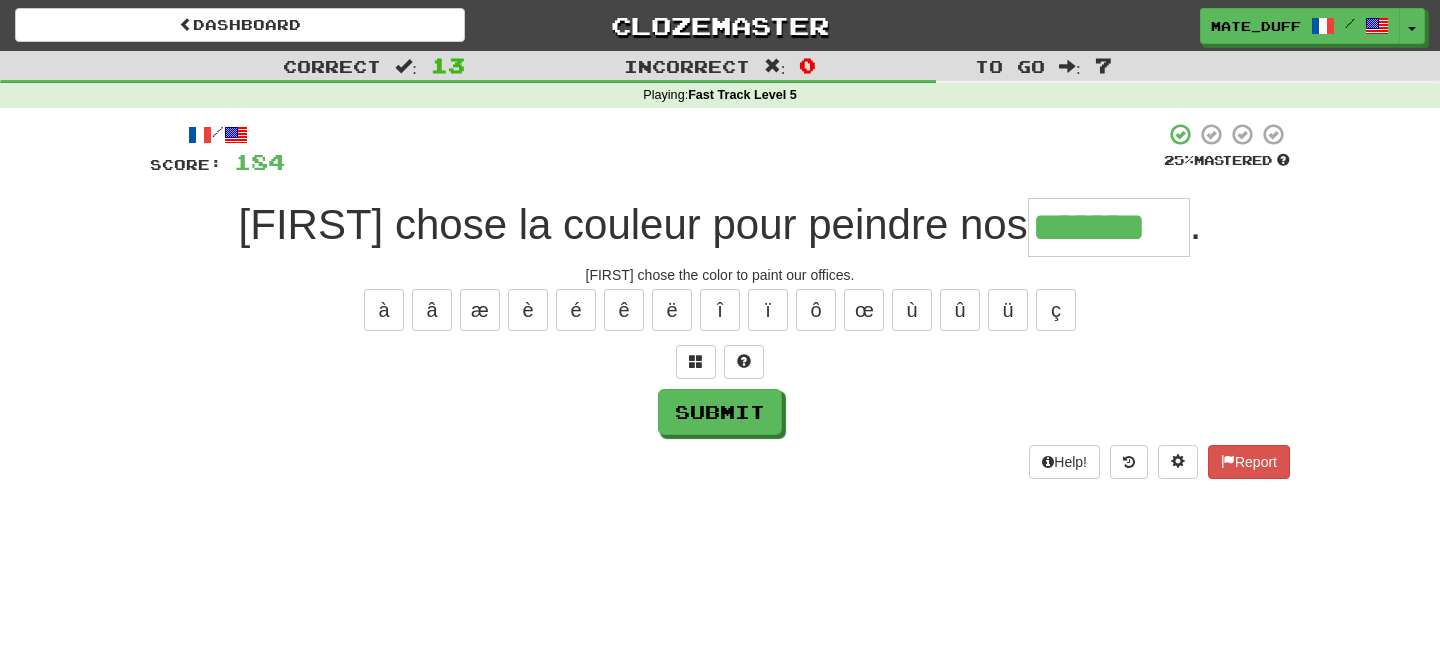 type on "*******" 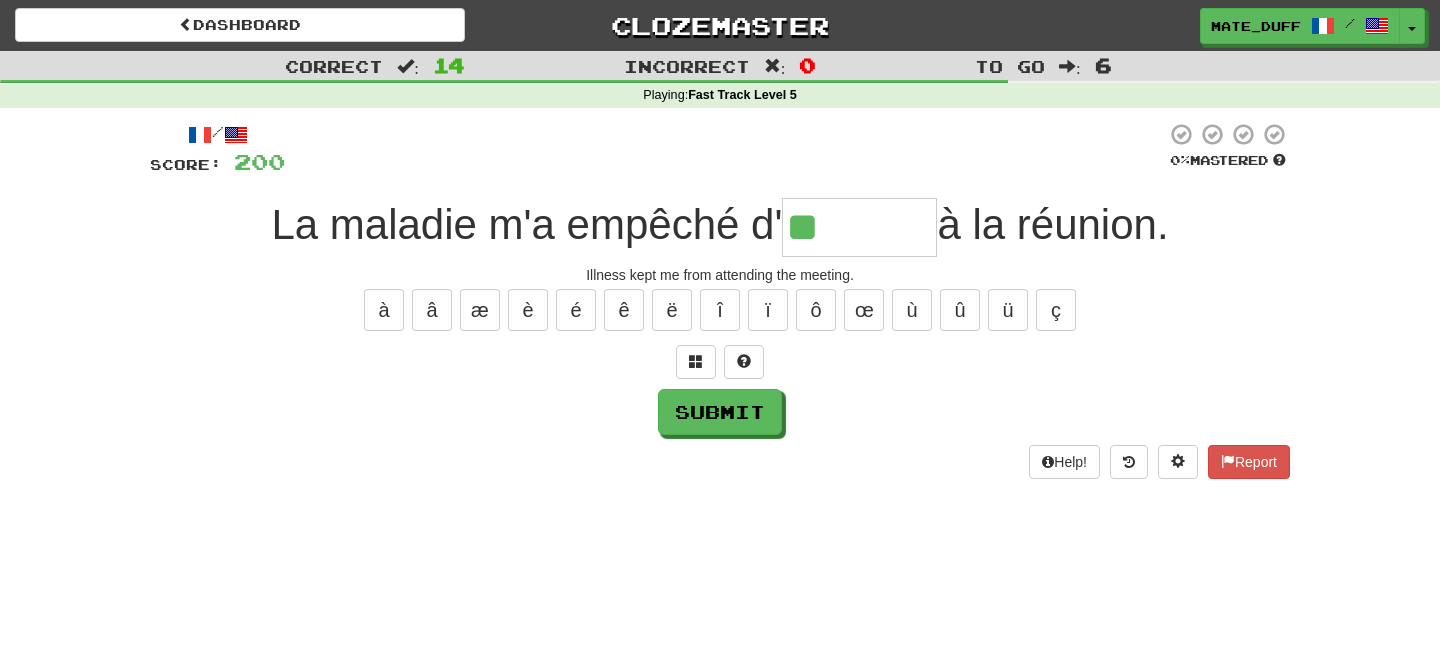 type on "*" 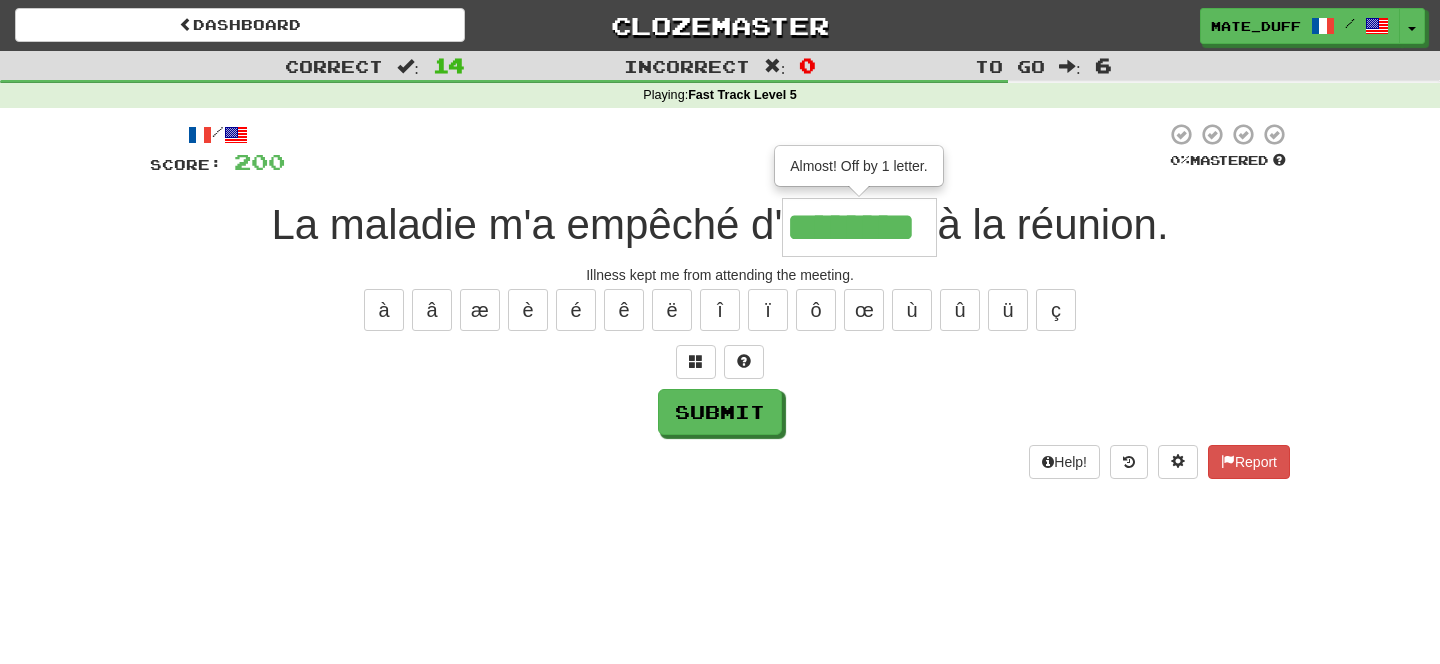 type on "********" 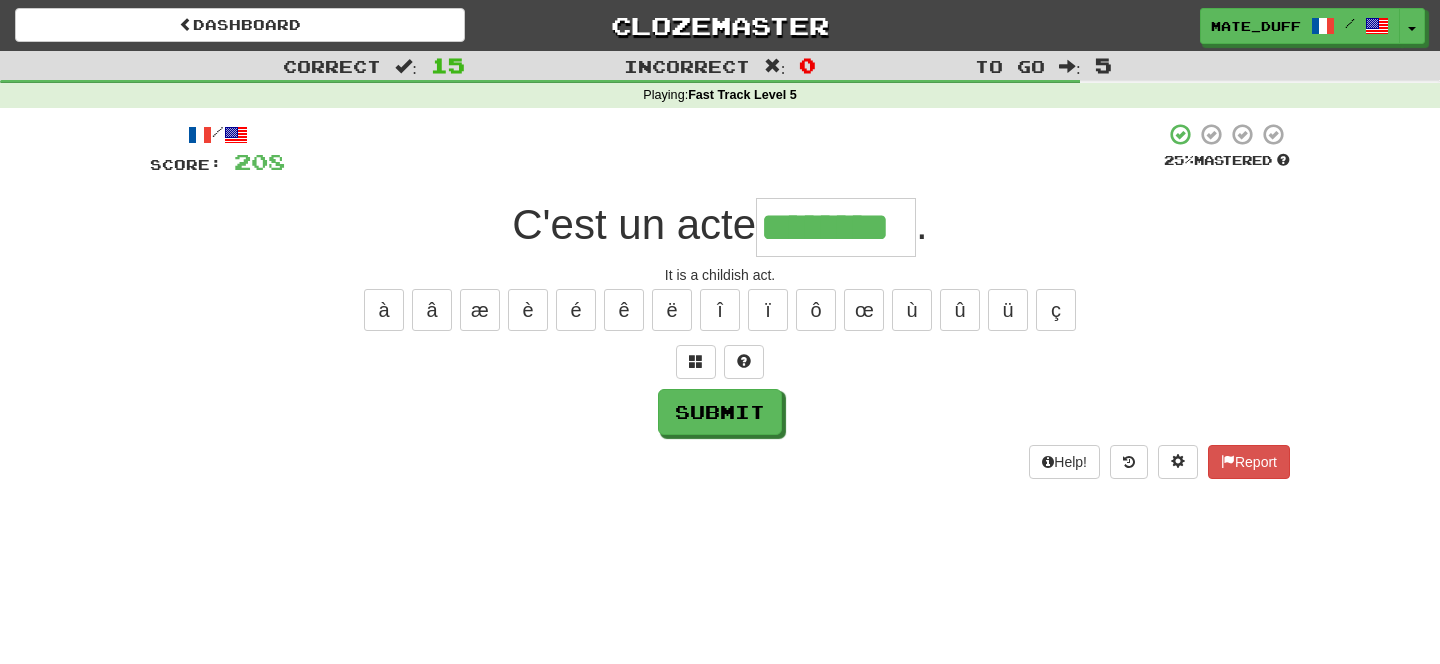 type on "********" 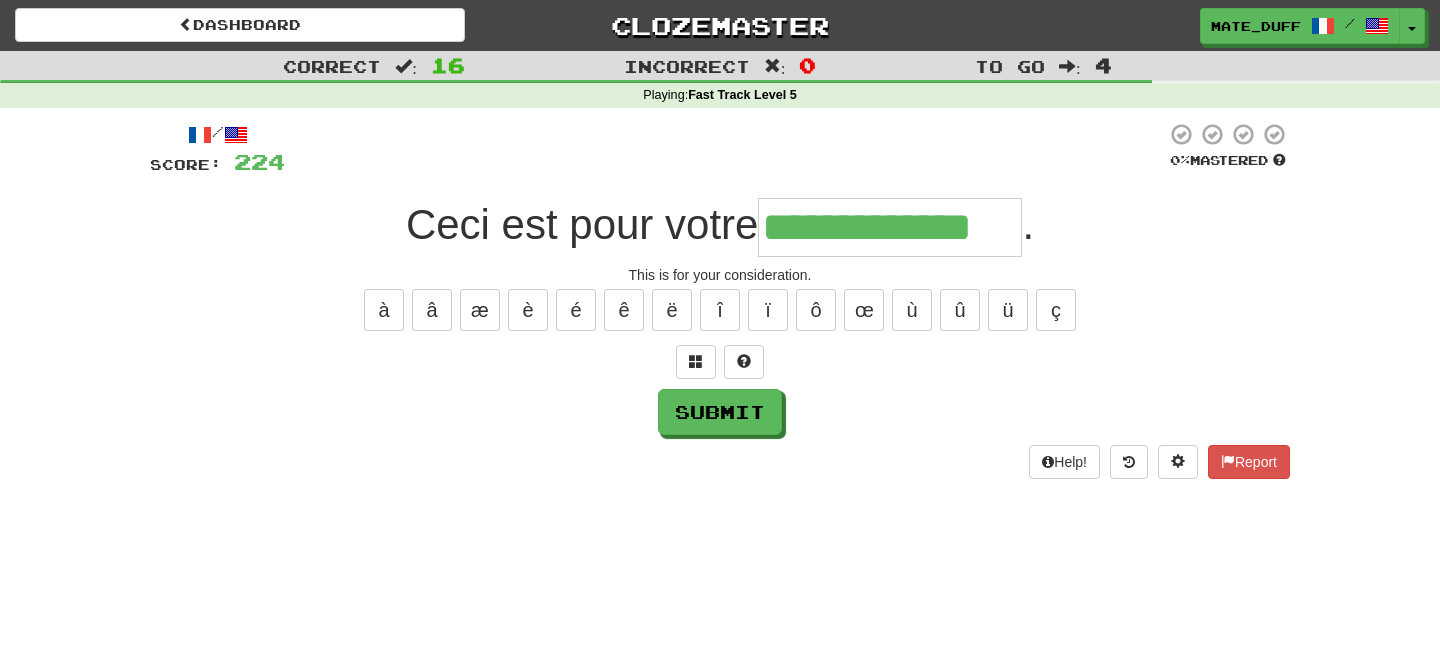 type on "**********" 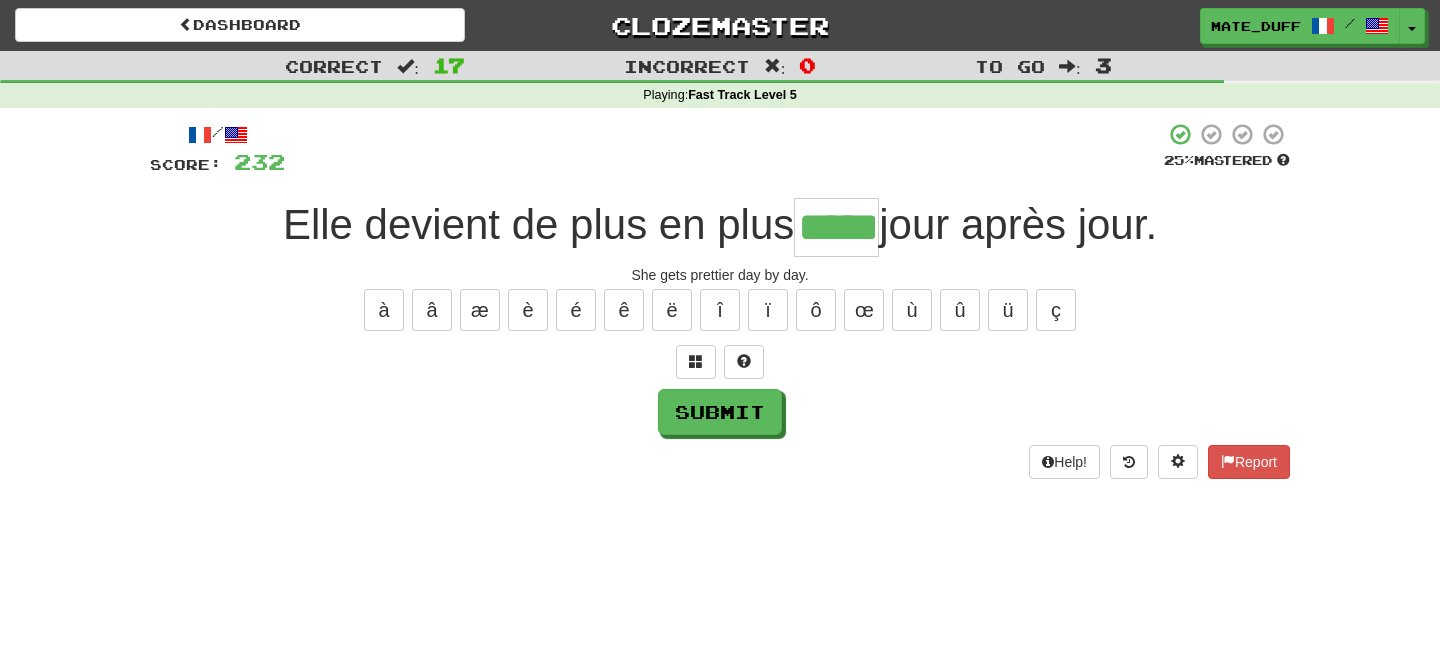 type on "*****" 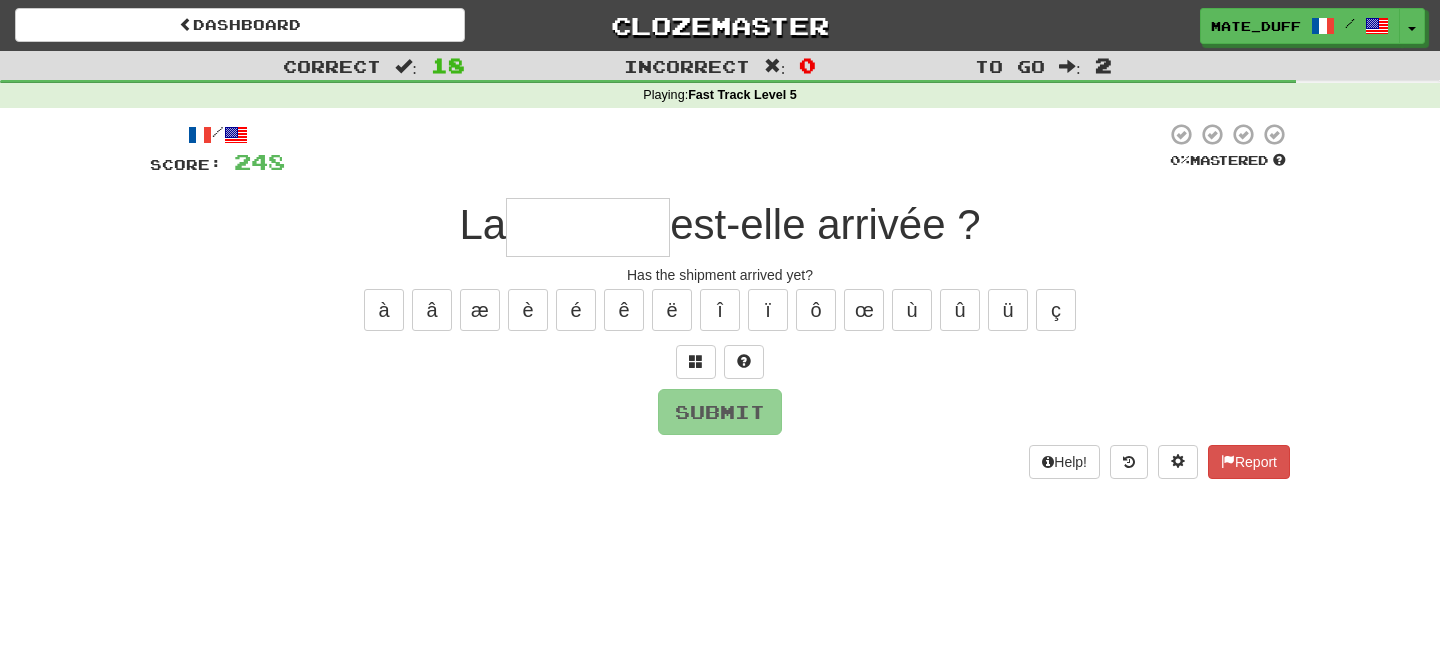 type on "*" 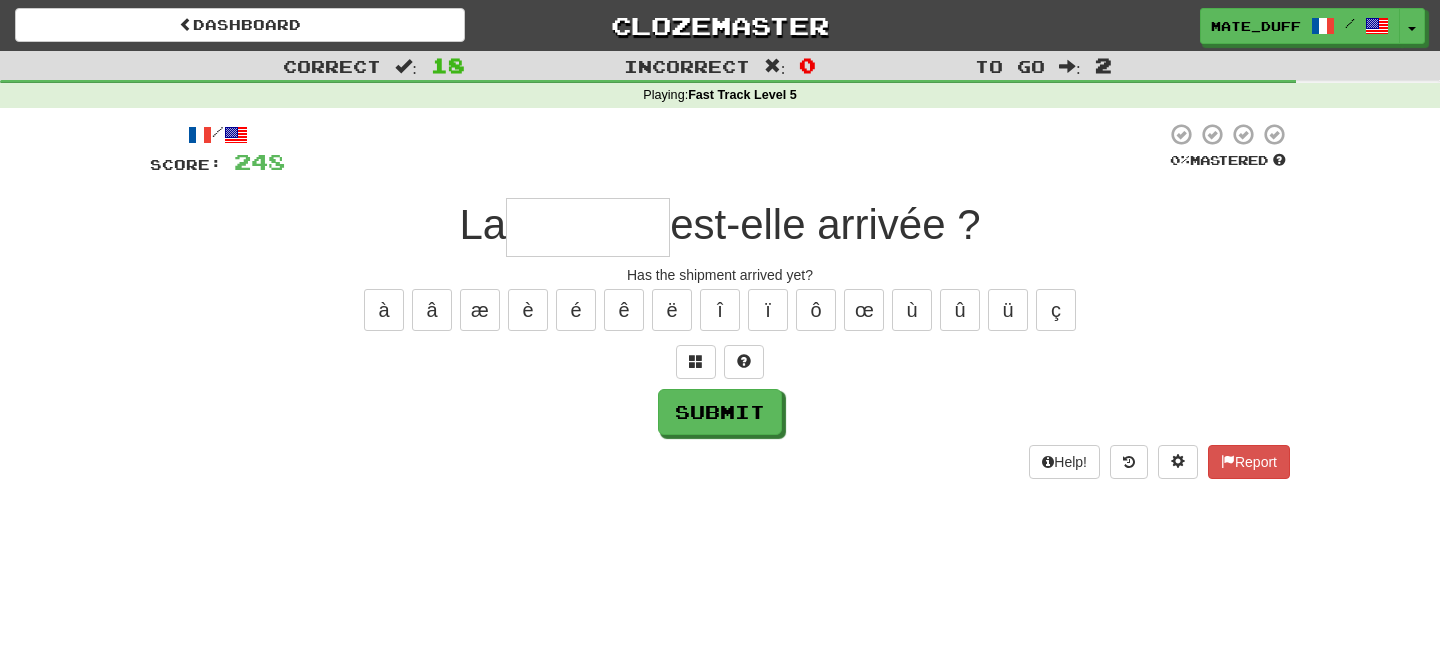 type on "*" 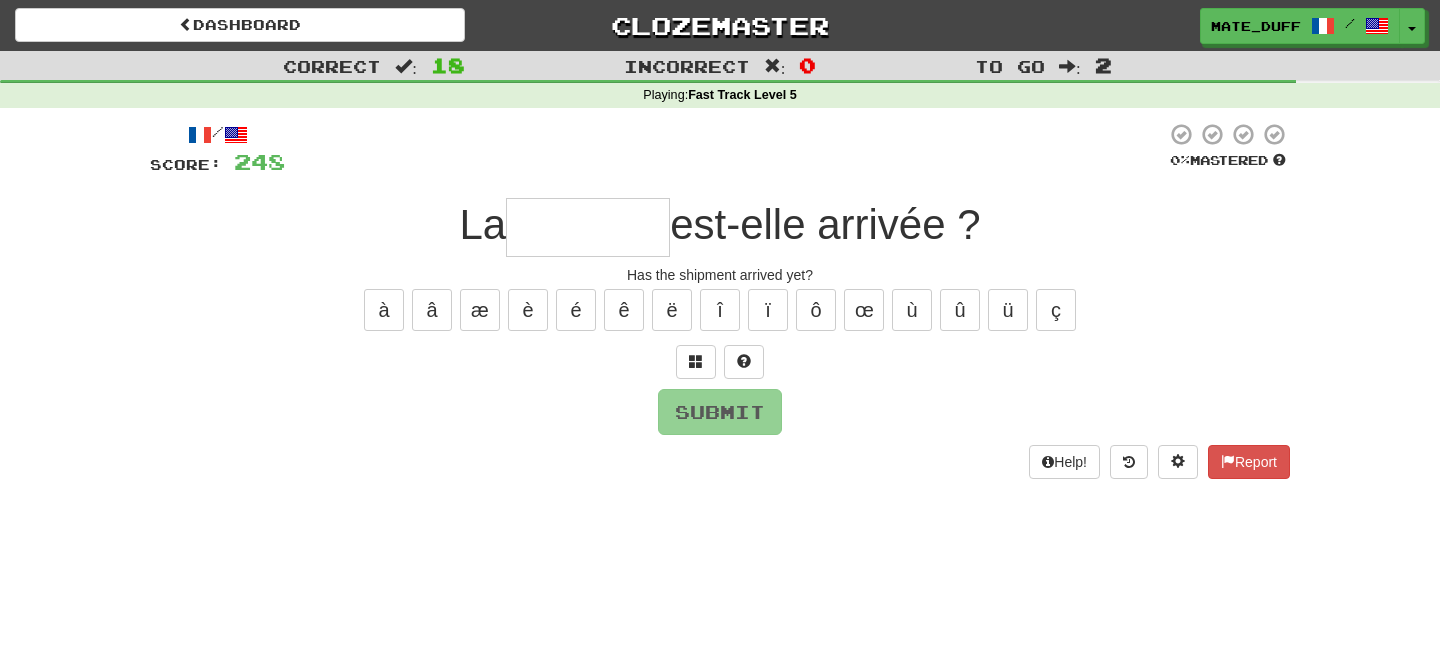 type on "*" 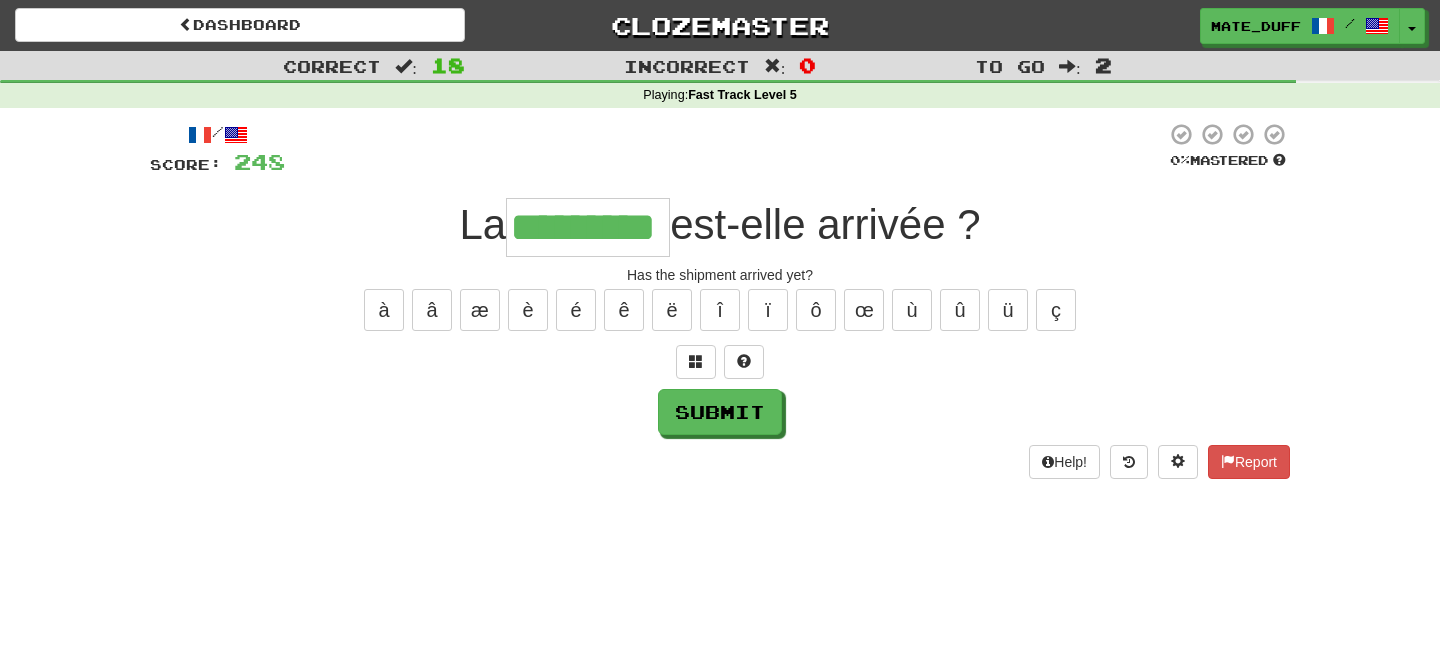 type on "*********" 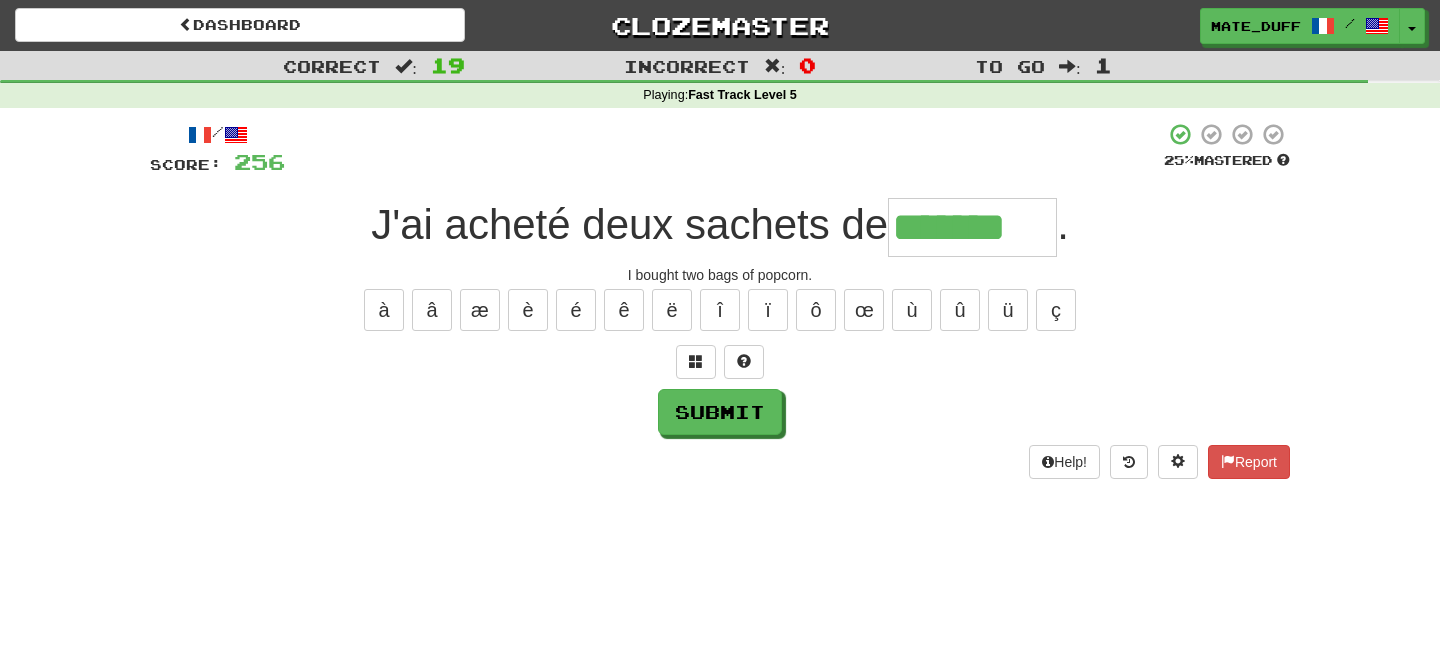 type on "*******" 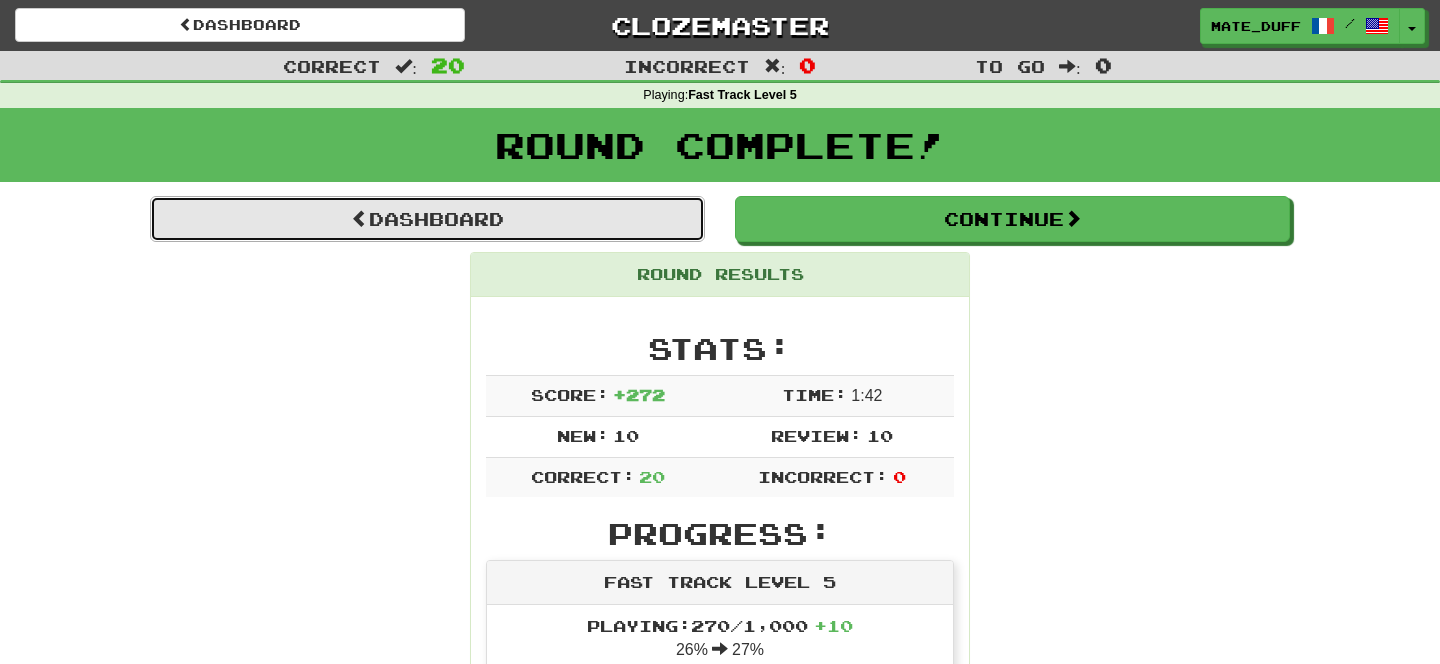 click on "Dashboard" at bounding box center (427, 219) 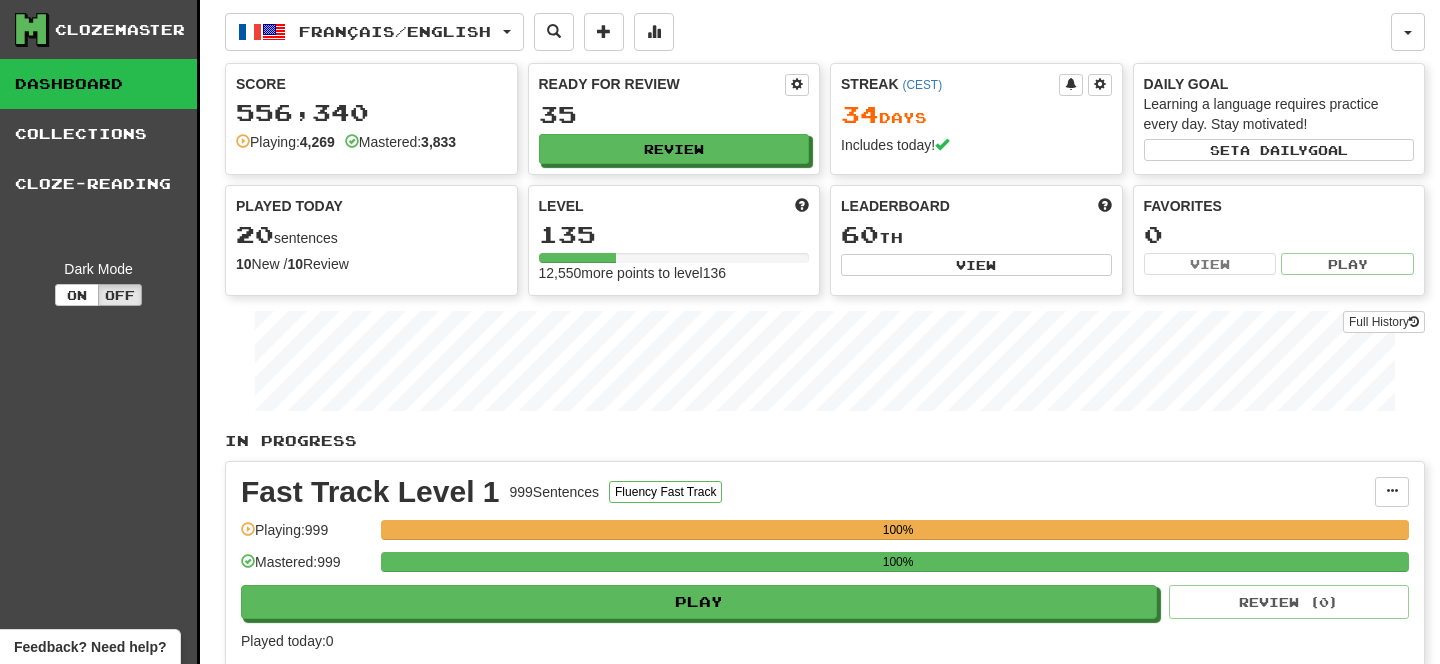 scroll, scrollTop: 0, scrollLeft: 0, axis: both 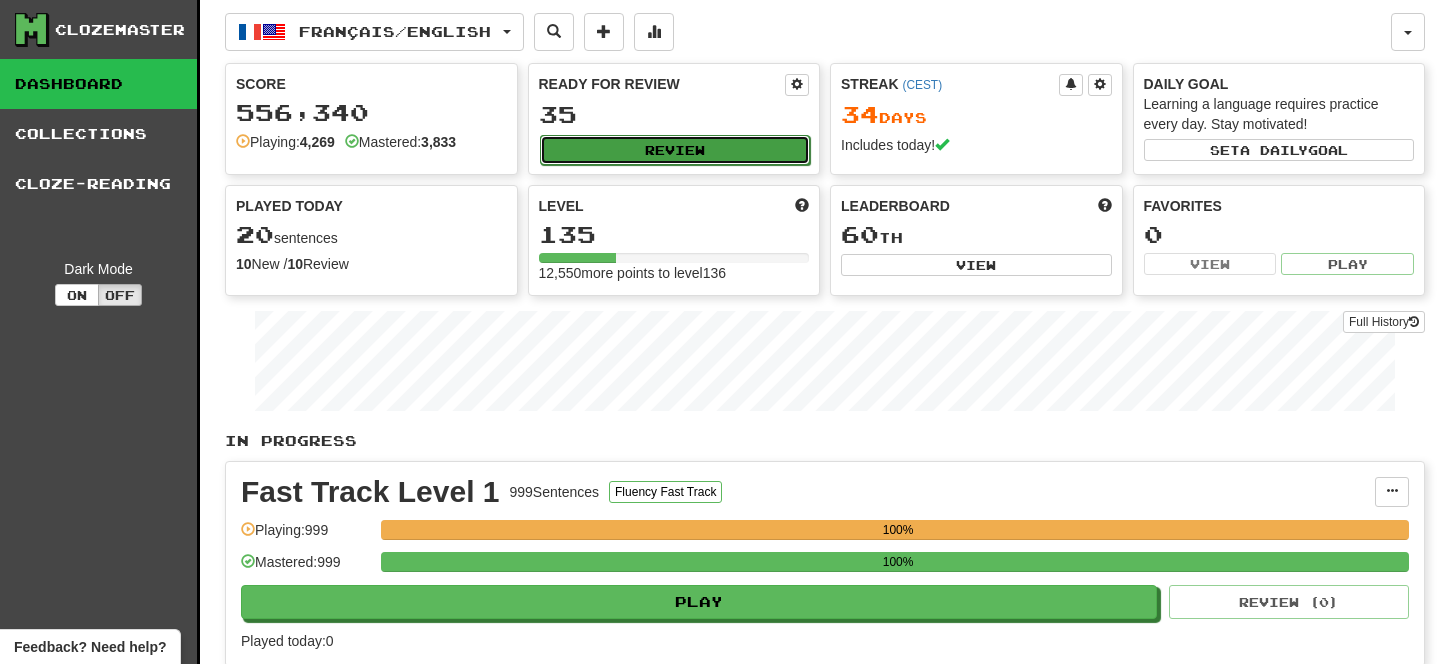 click on "Review" at bounding box center [675, 150] 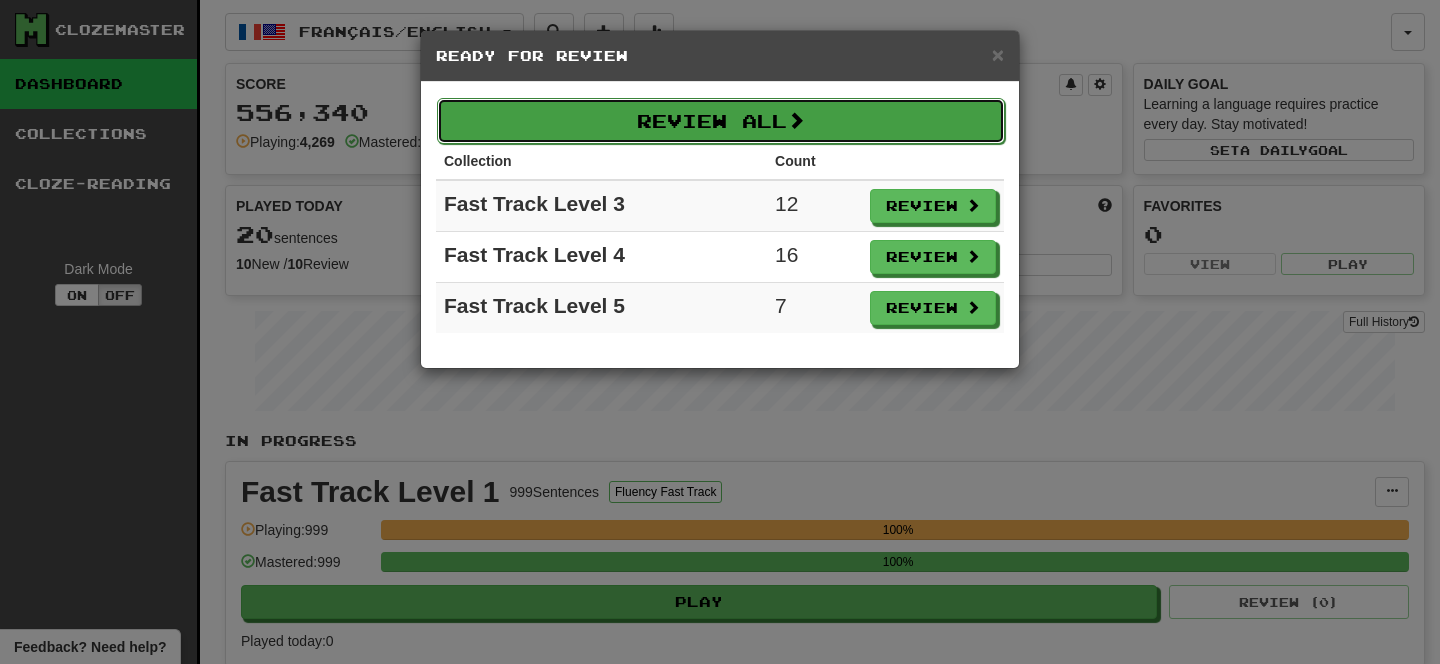 click on "Review All" at bounding box center (721, 121) 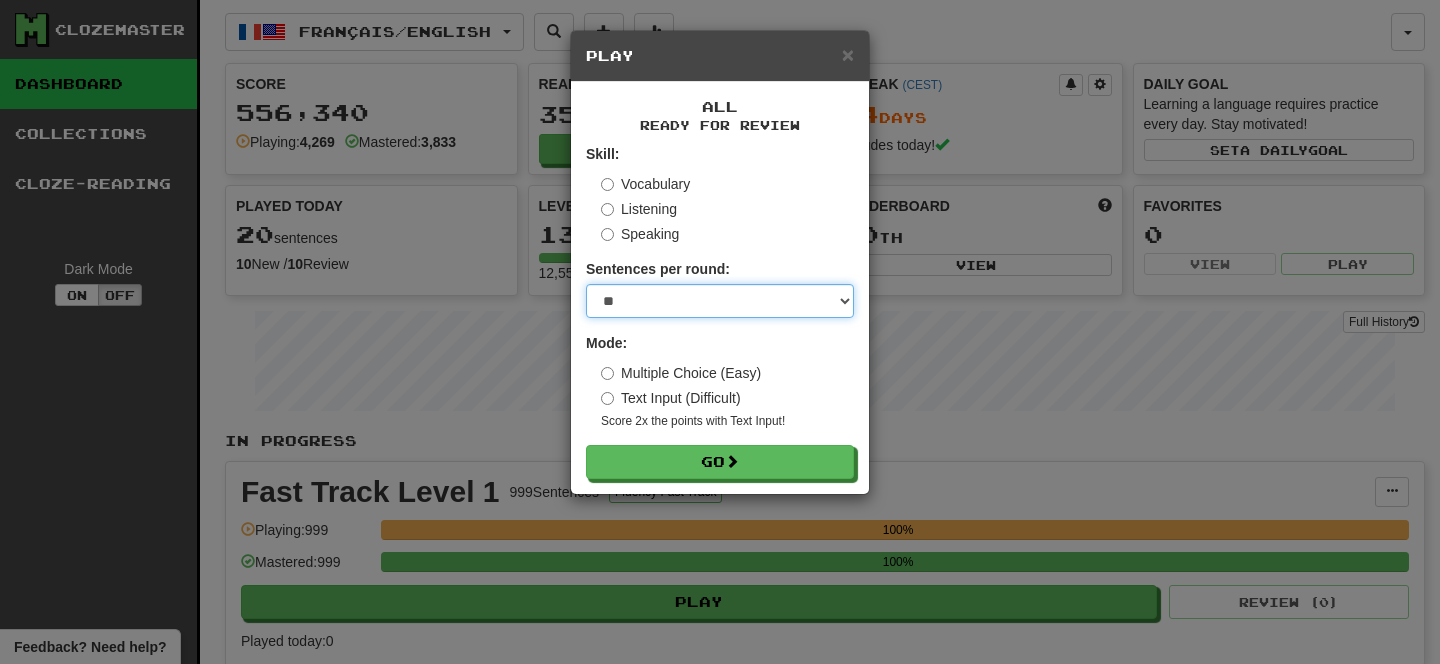 click on "* ** ** ** ** ** *** ********" at bounding box center (720, 301) 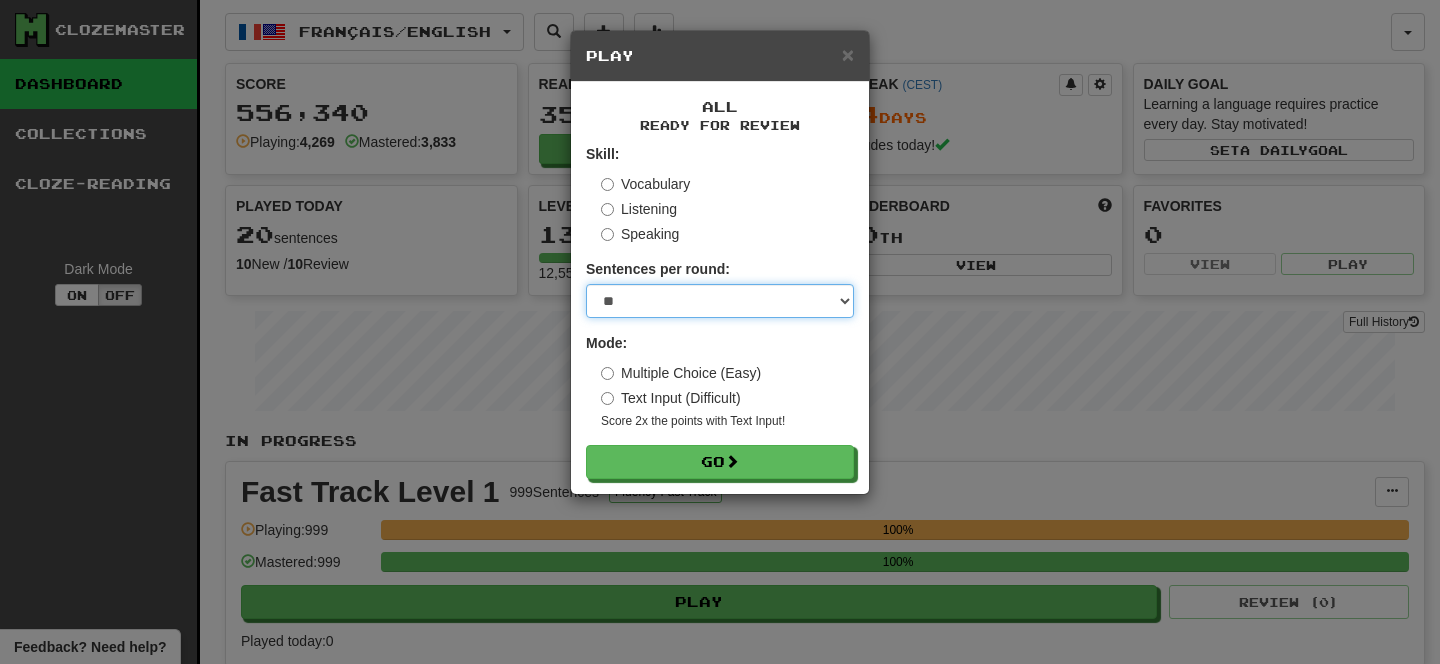 select on "**" 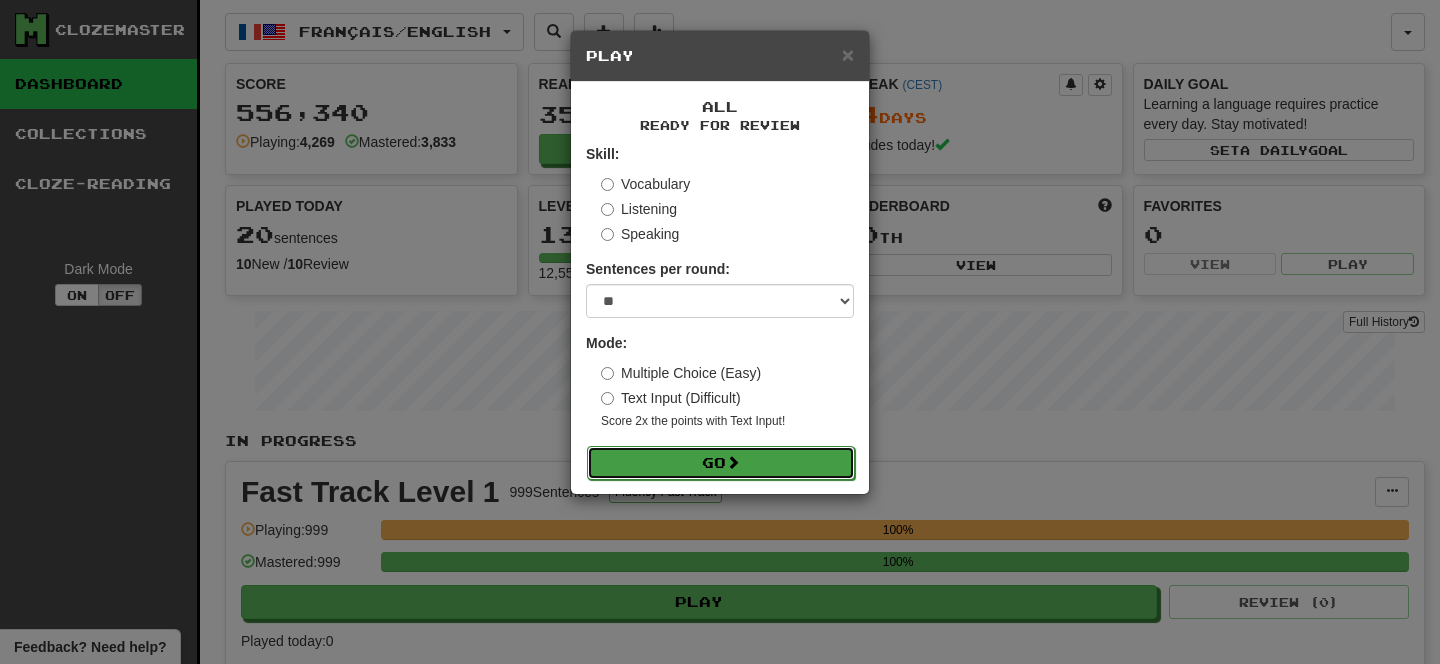 click on "Go" at bounding box center (721, 463) 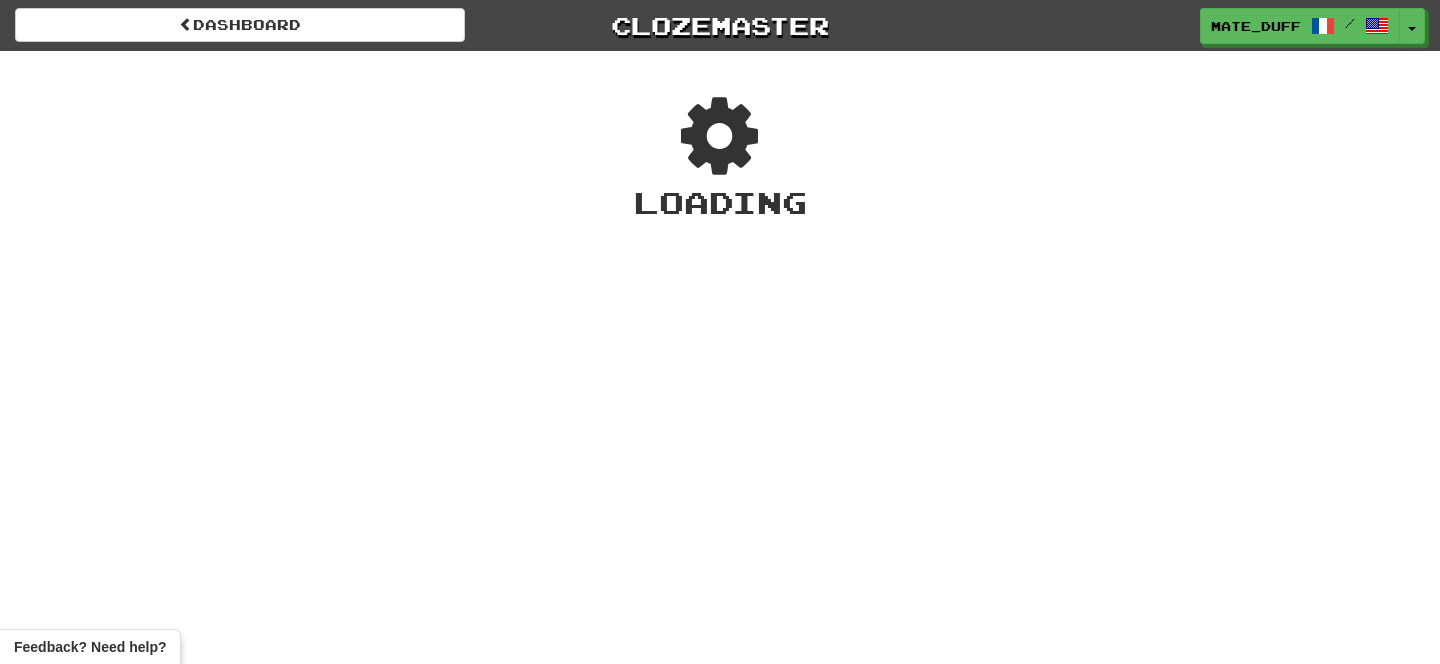 scroll, scrollTop: 0, scrollLeft: 0, axis: both 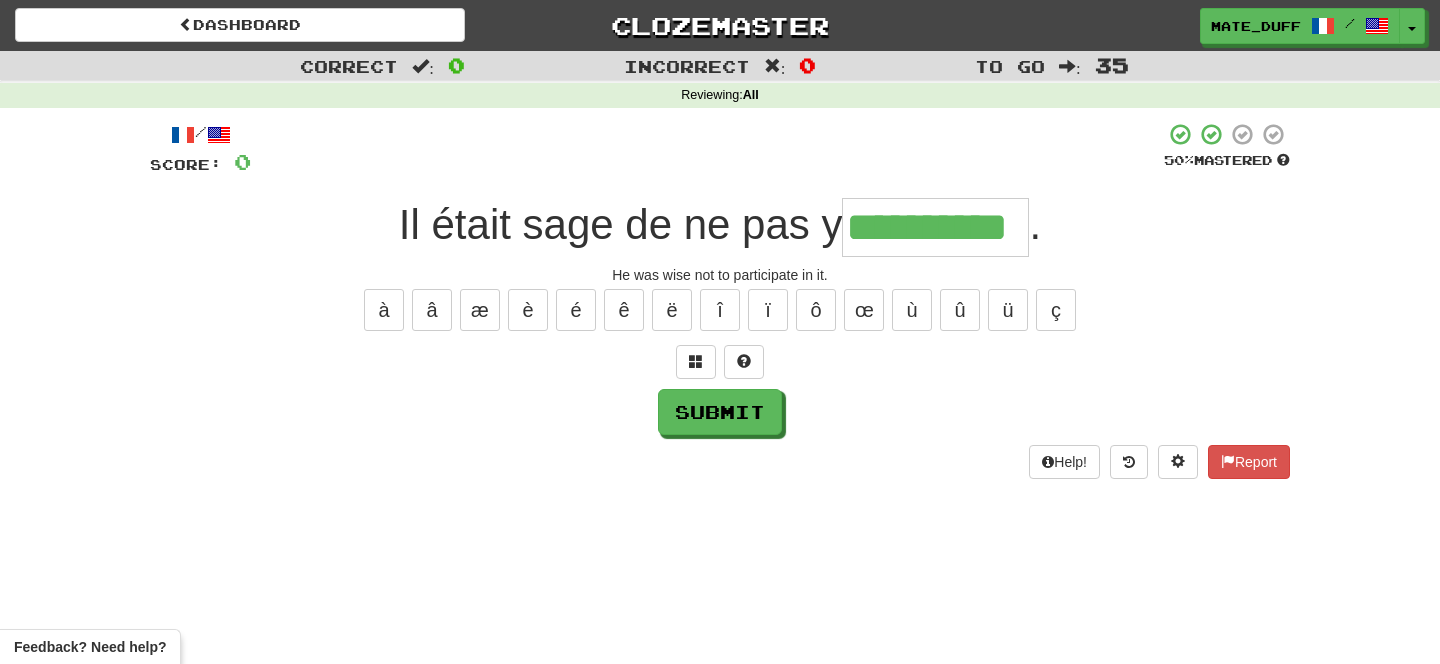 type on "**********" 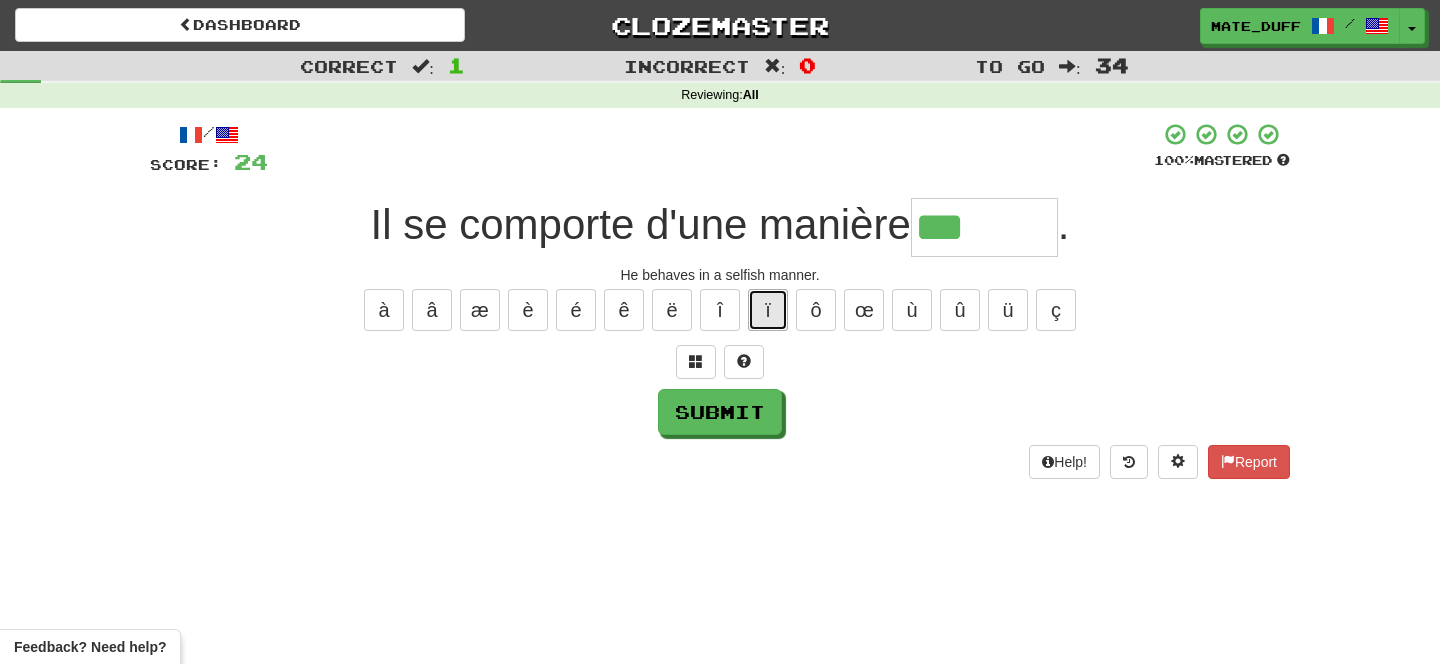 click on "ï" at bounding box center (768, 310) 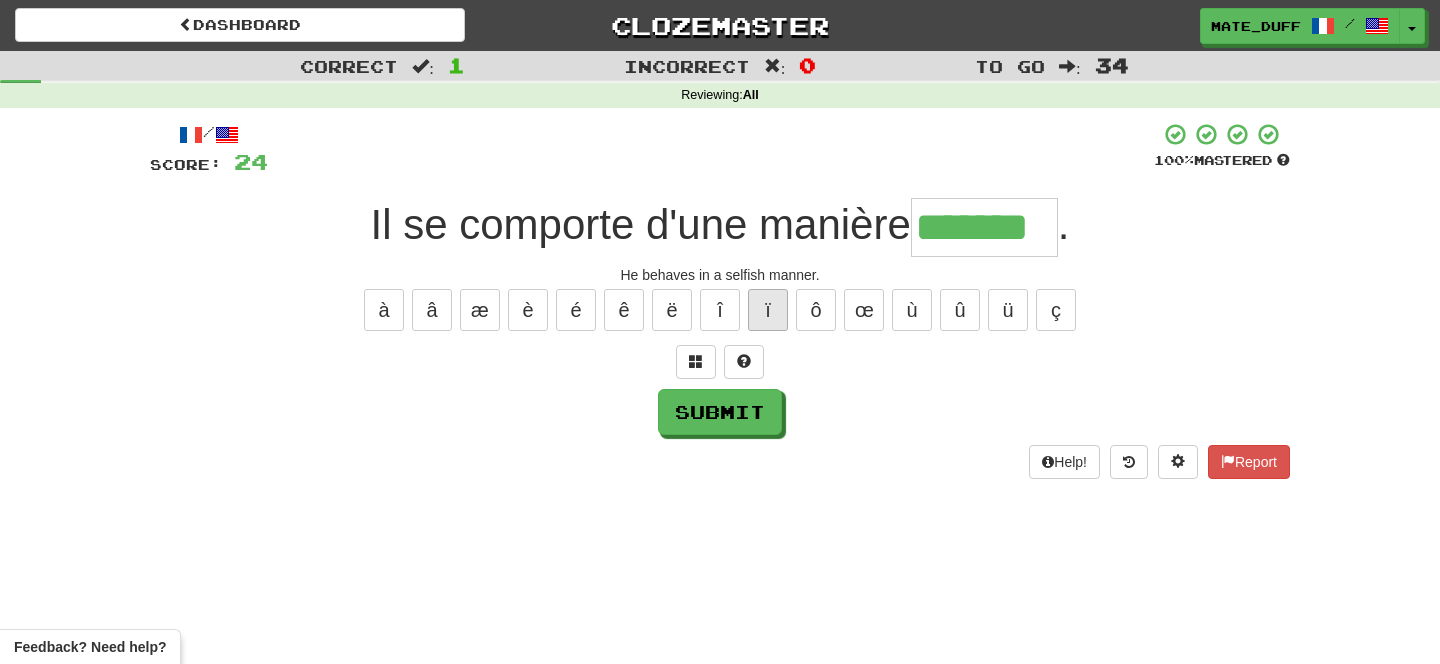 type on "*******" 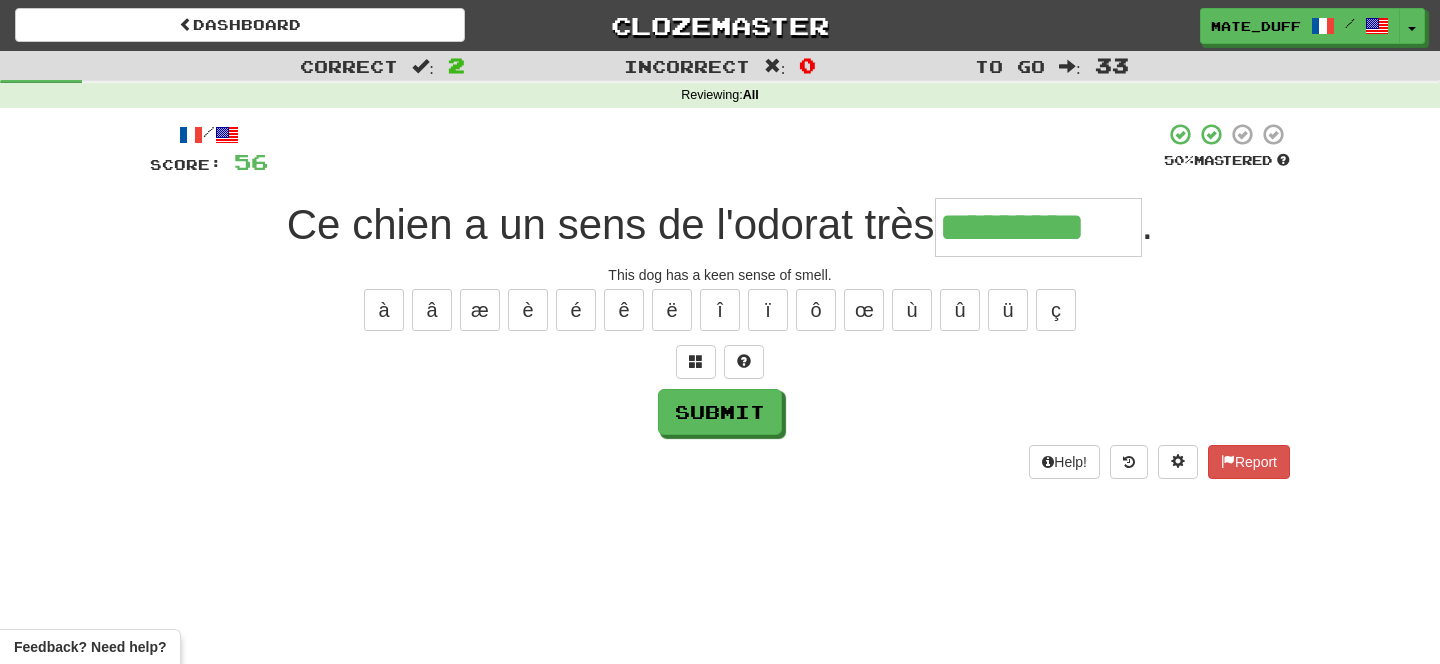 type on "*********" 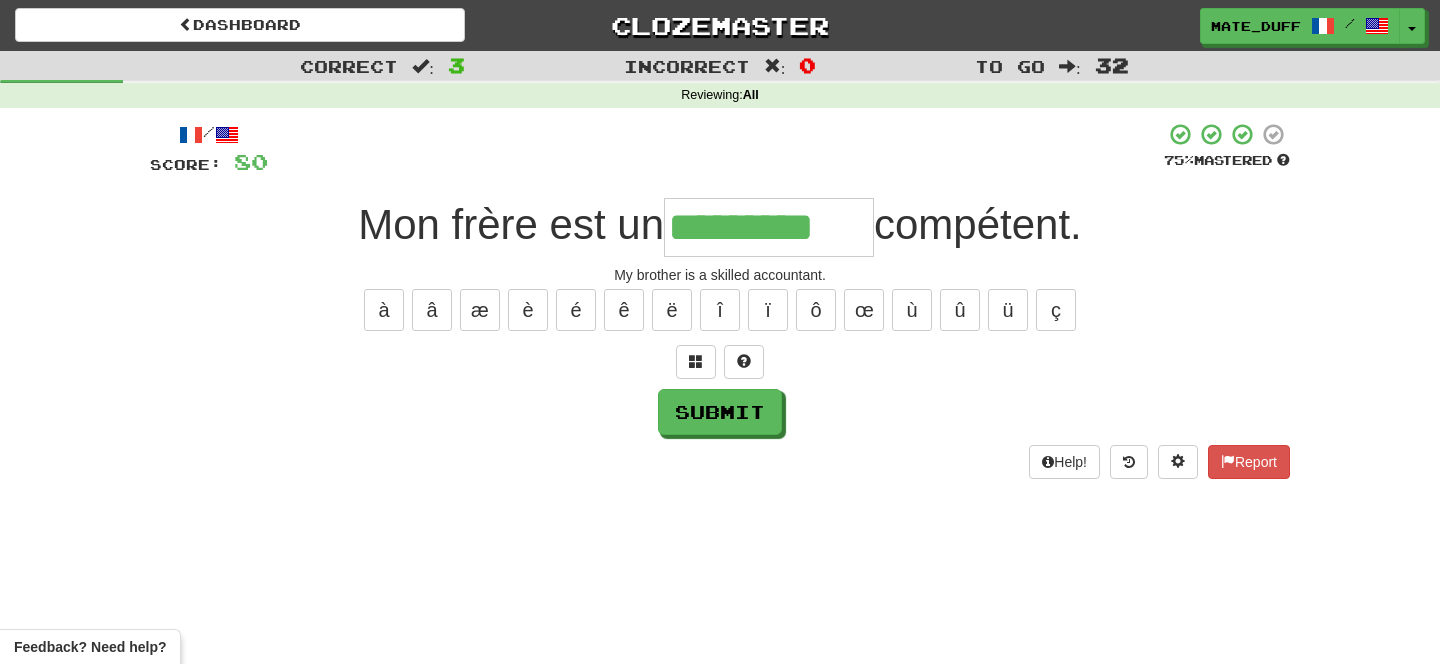 type on "*********" 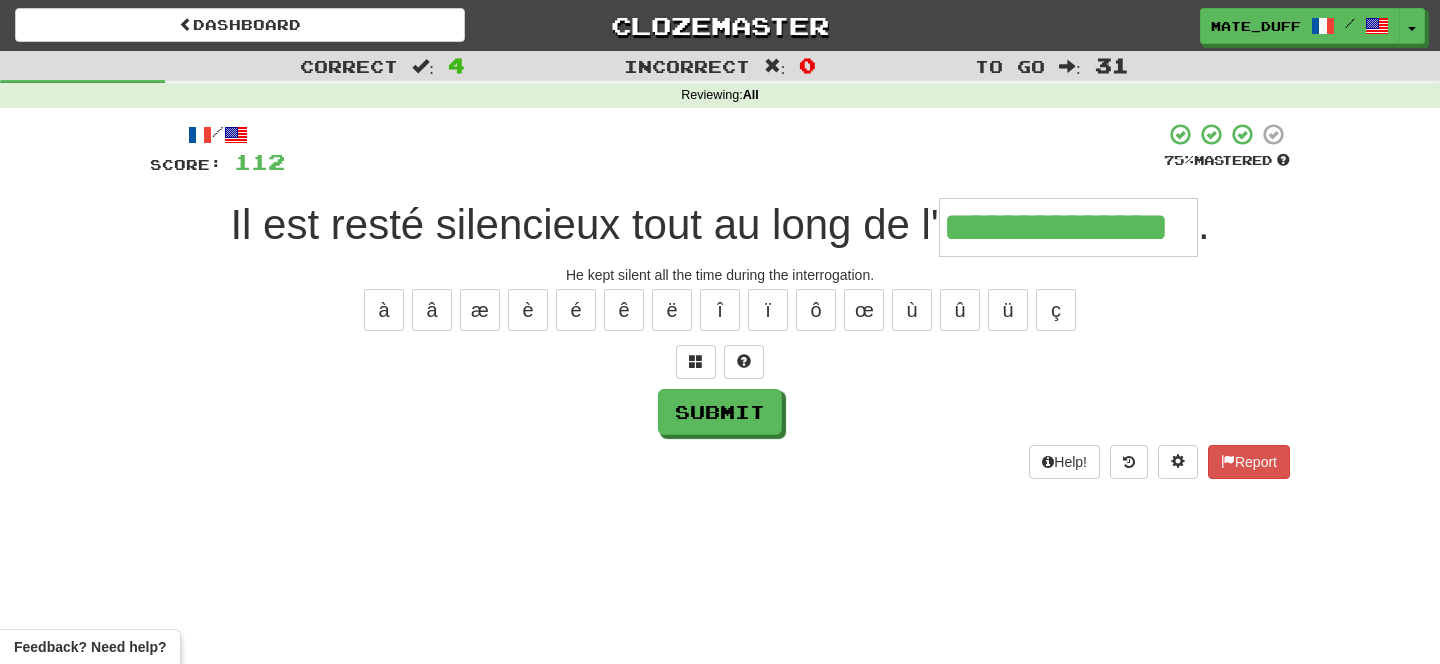 type on "**********" 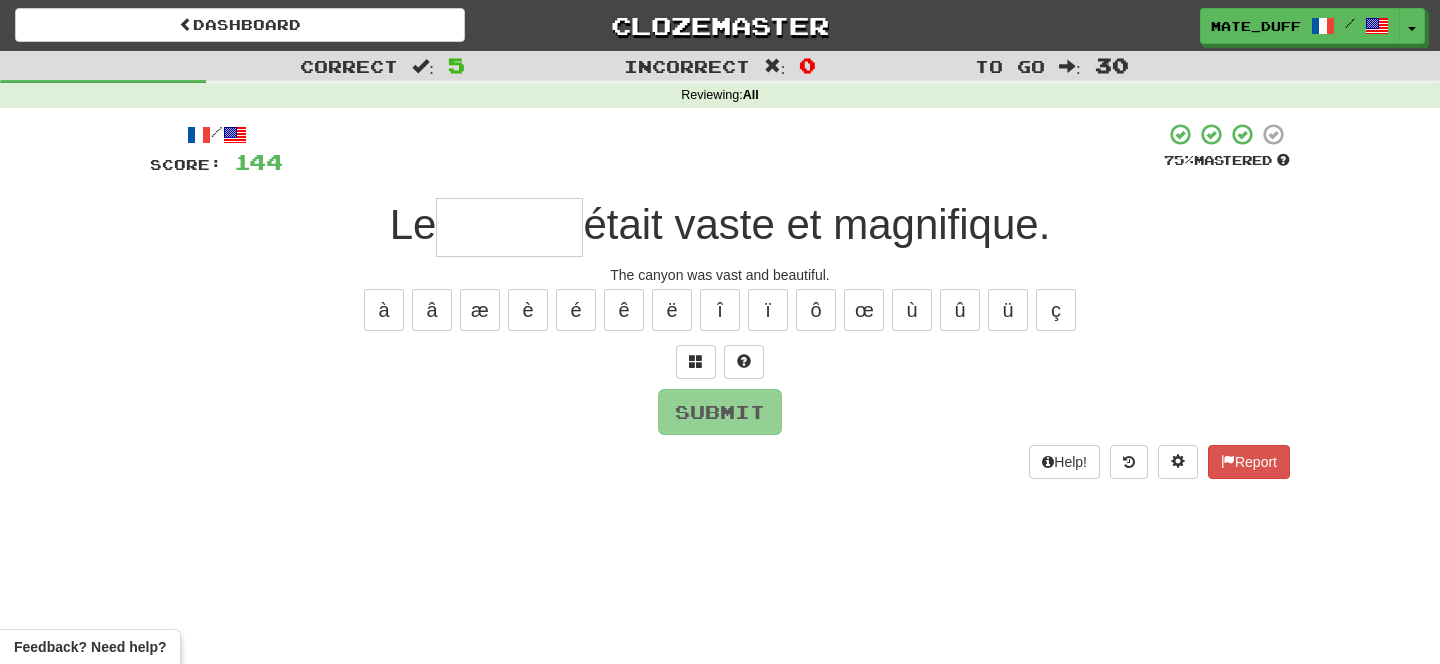 type on "*" 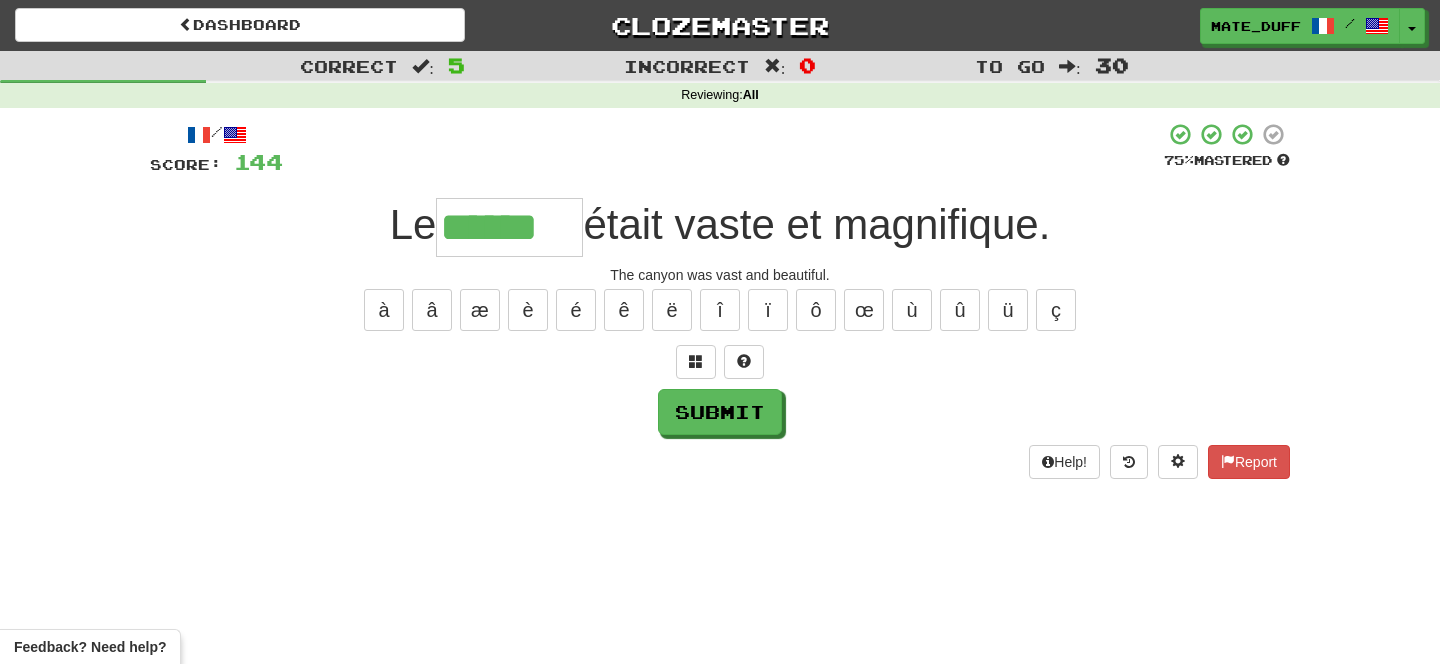 type on "******" 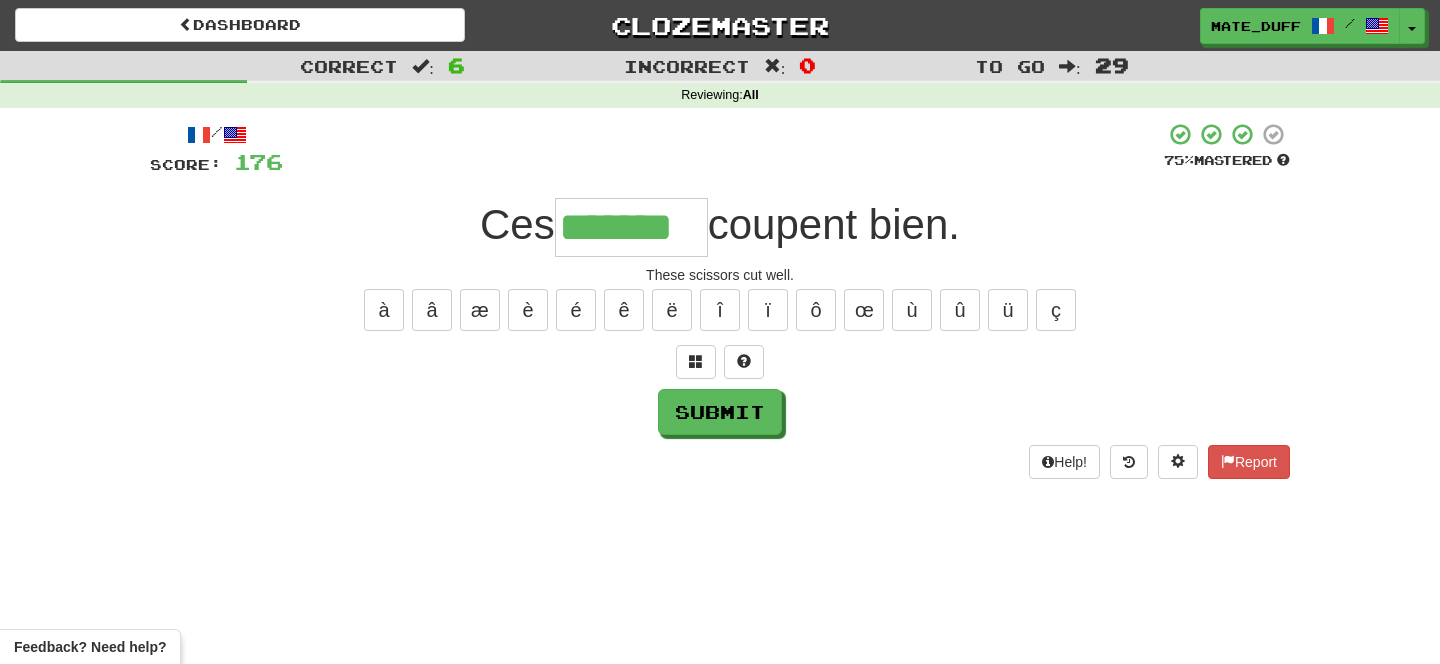 type on "*******" 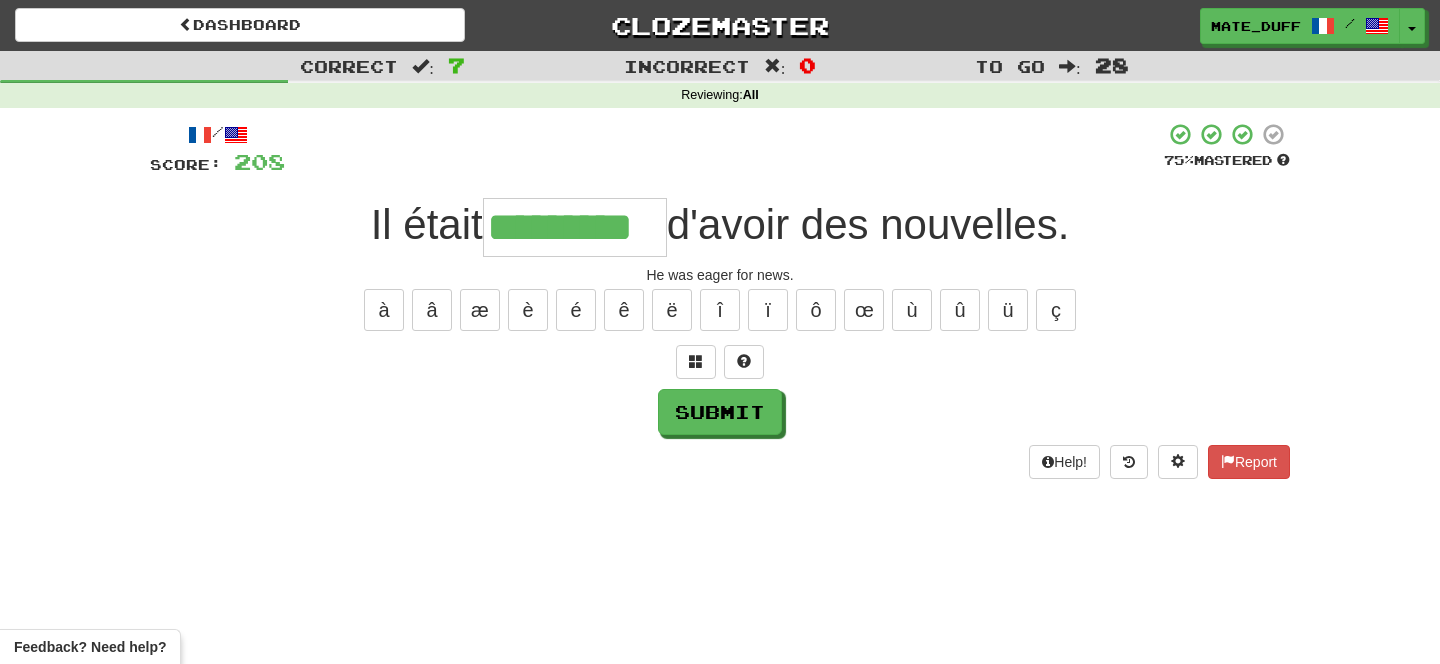 type on "*********" 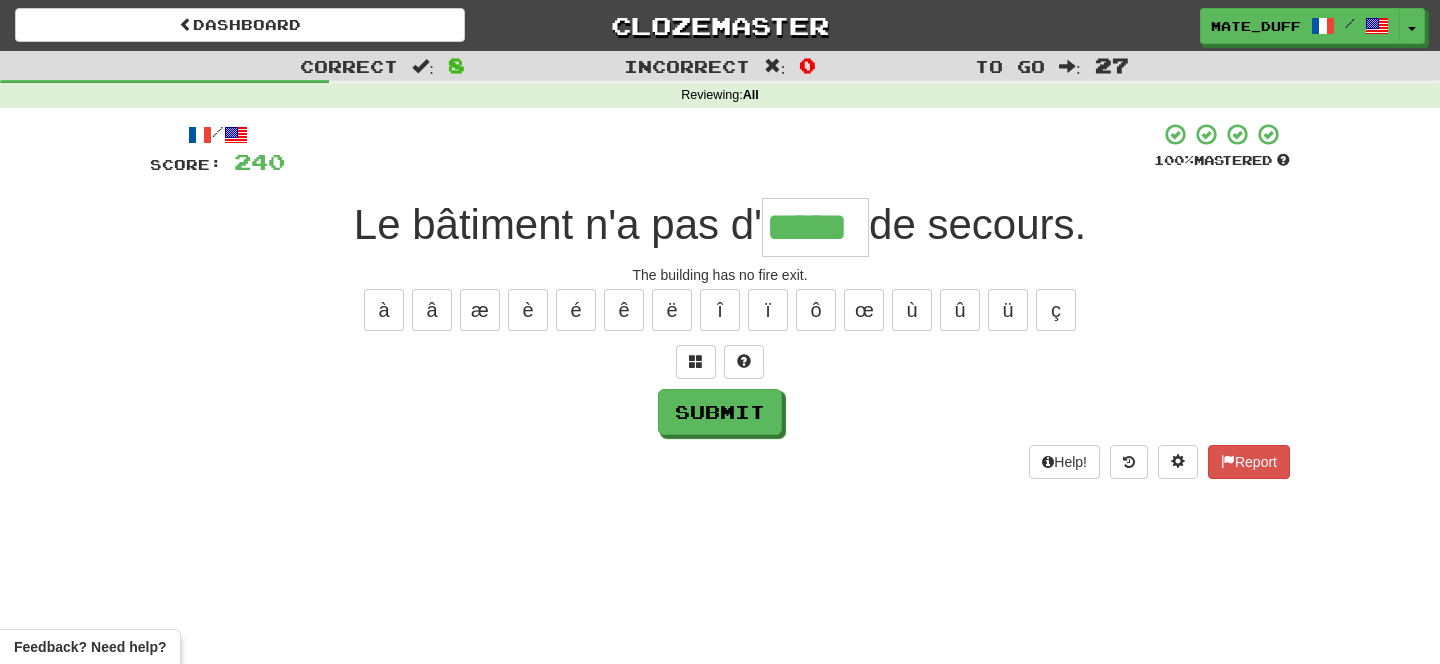 type on "*****" 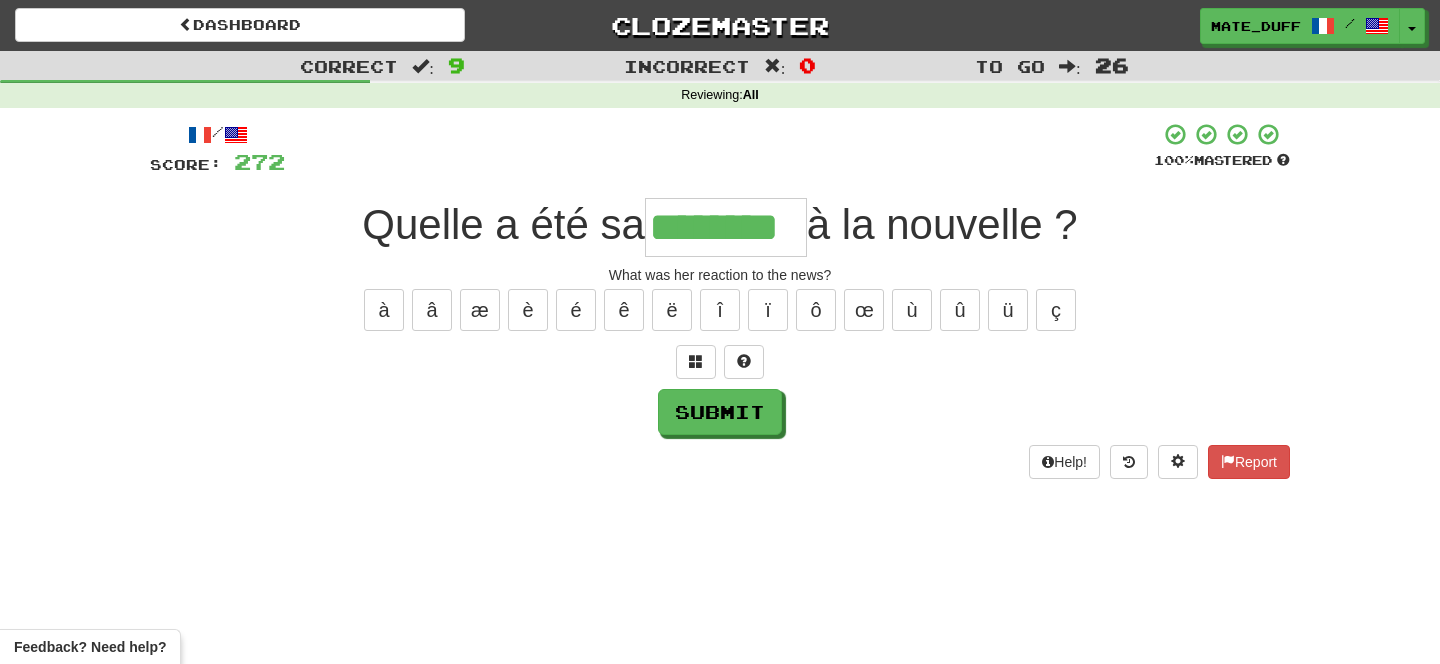 type on "********" 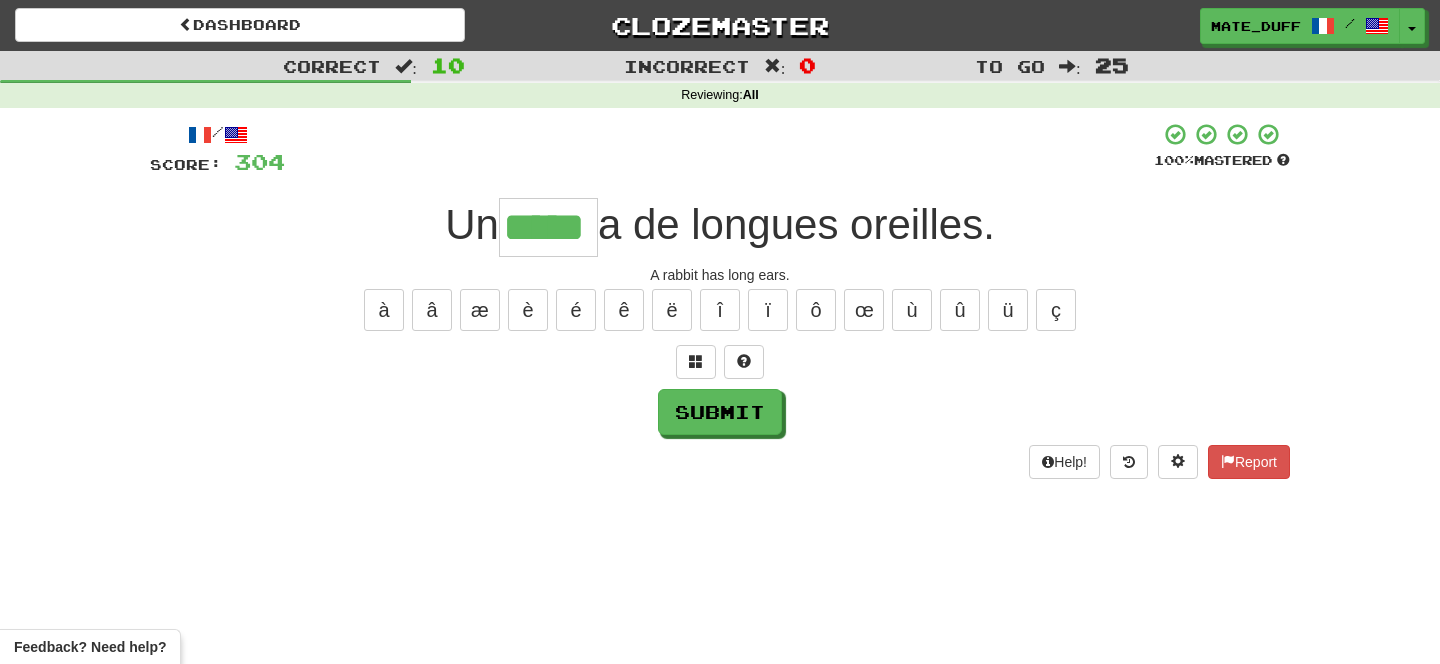 type on "*****" 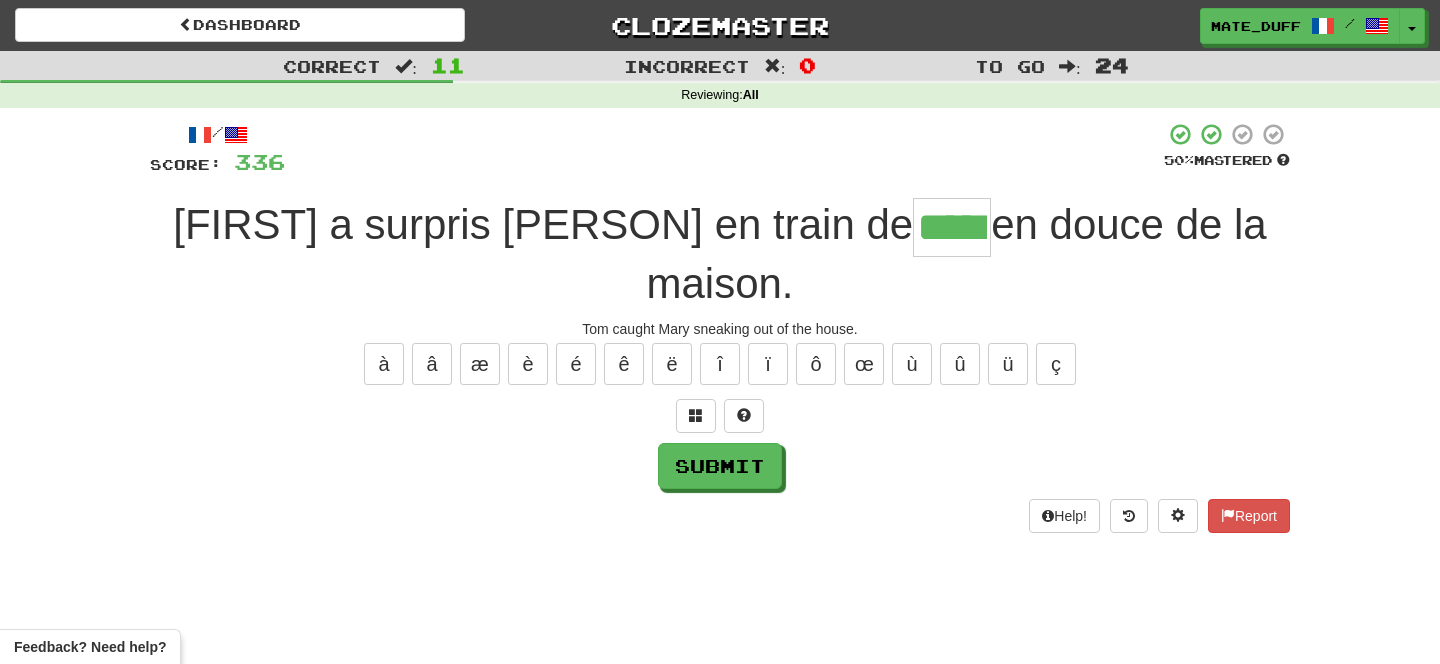 type on "*****" 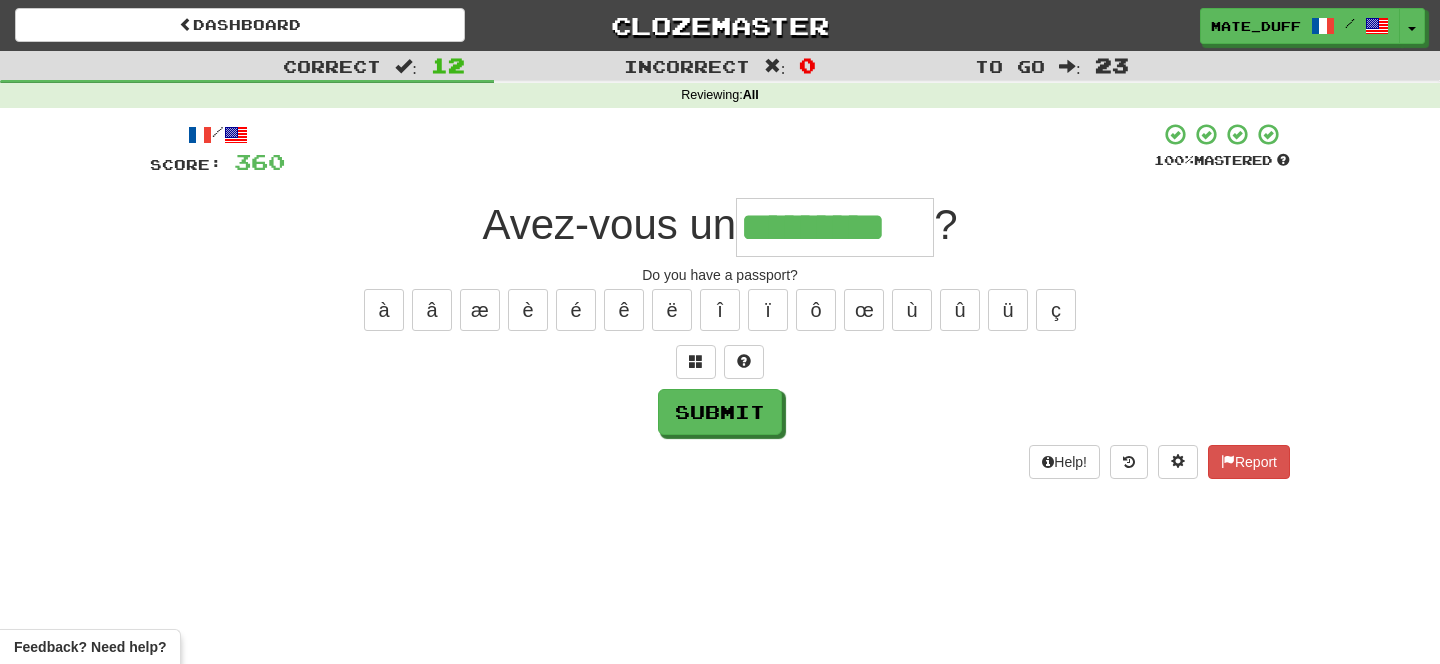 type on "*********" 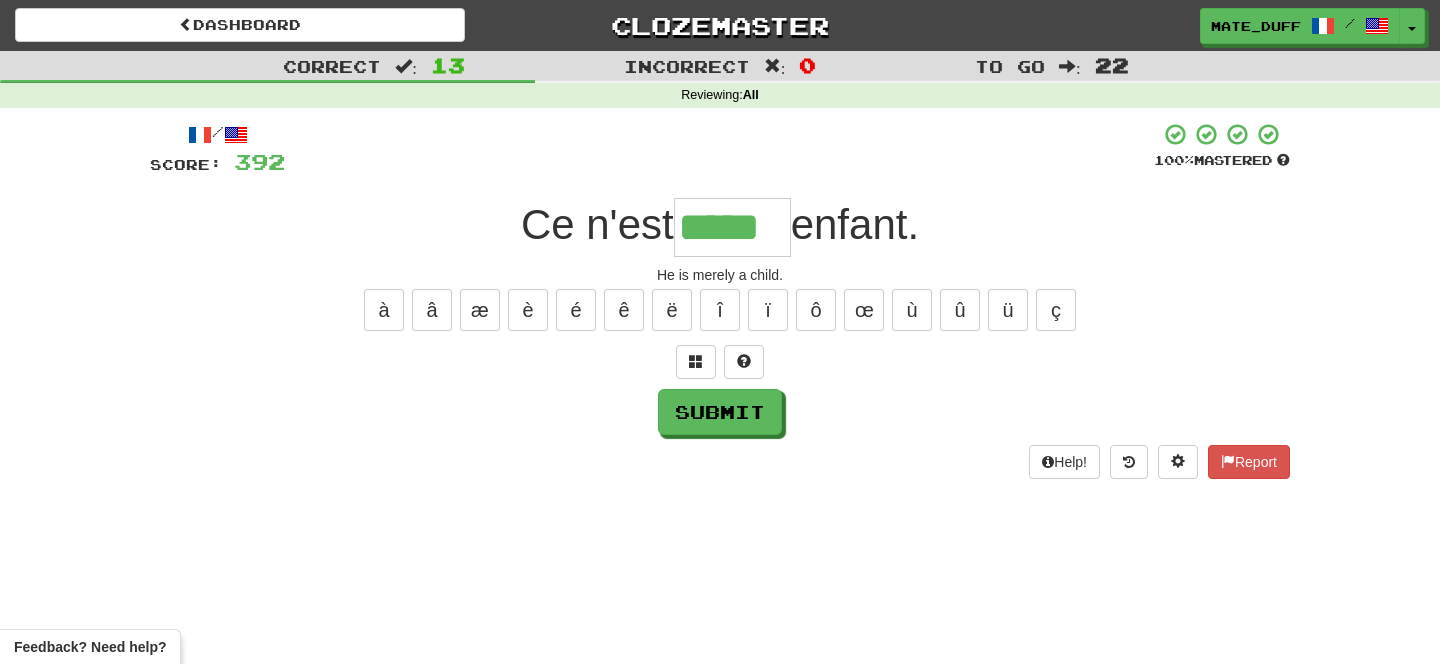 type on "*****" 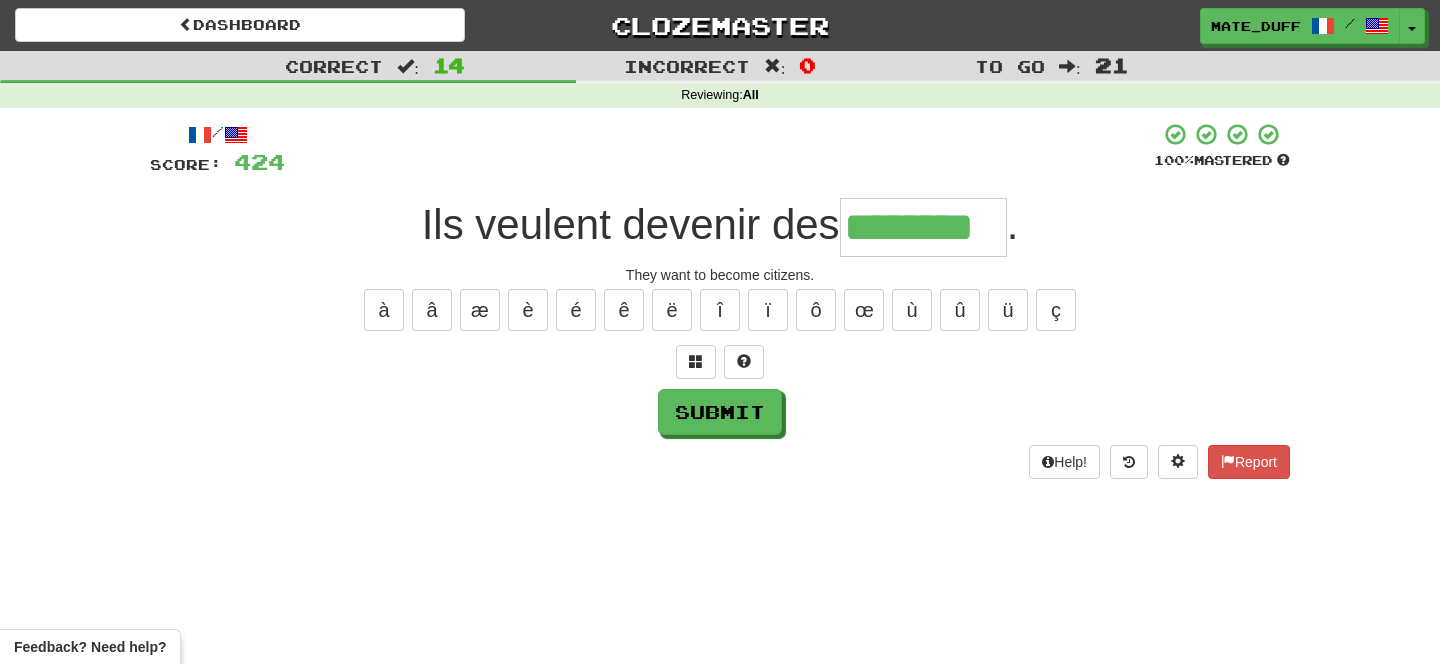 type on "********" 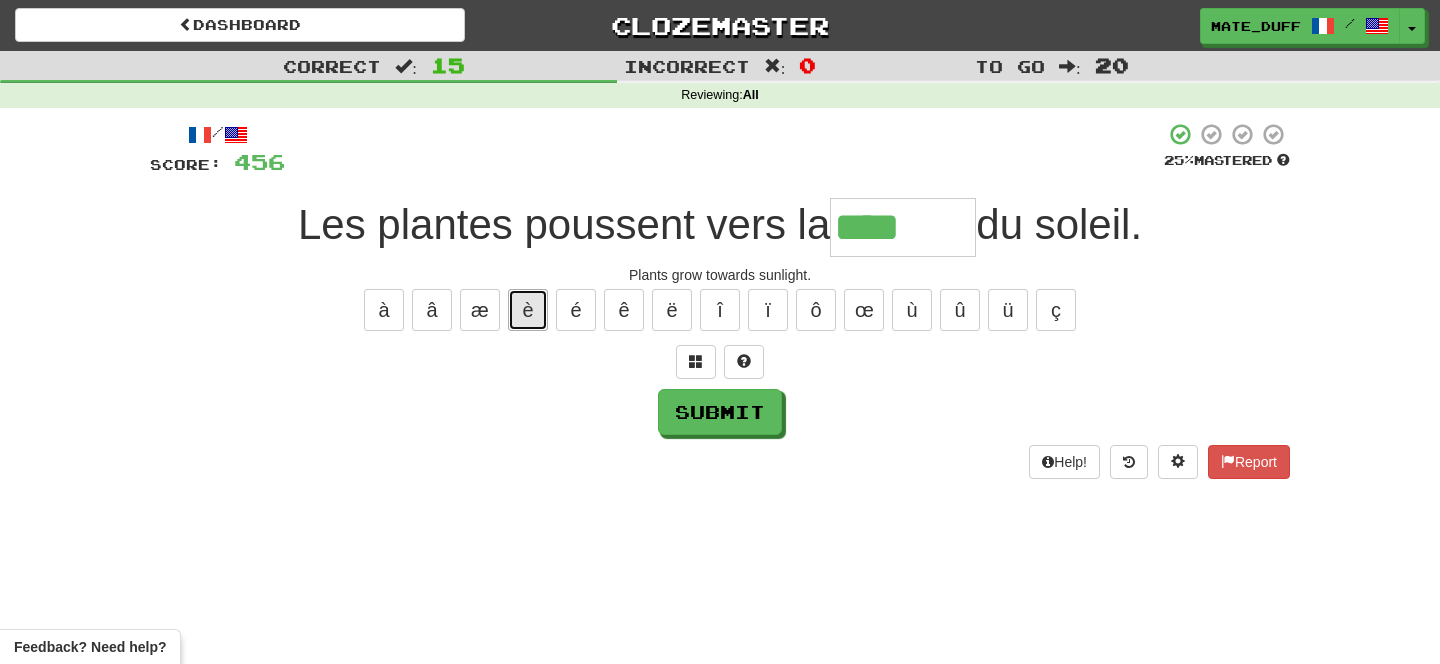 click on "è" at bounding box center [528, 310] 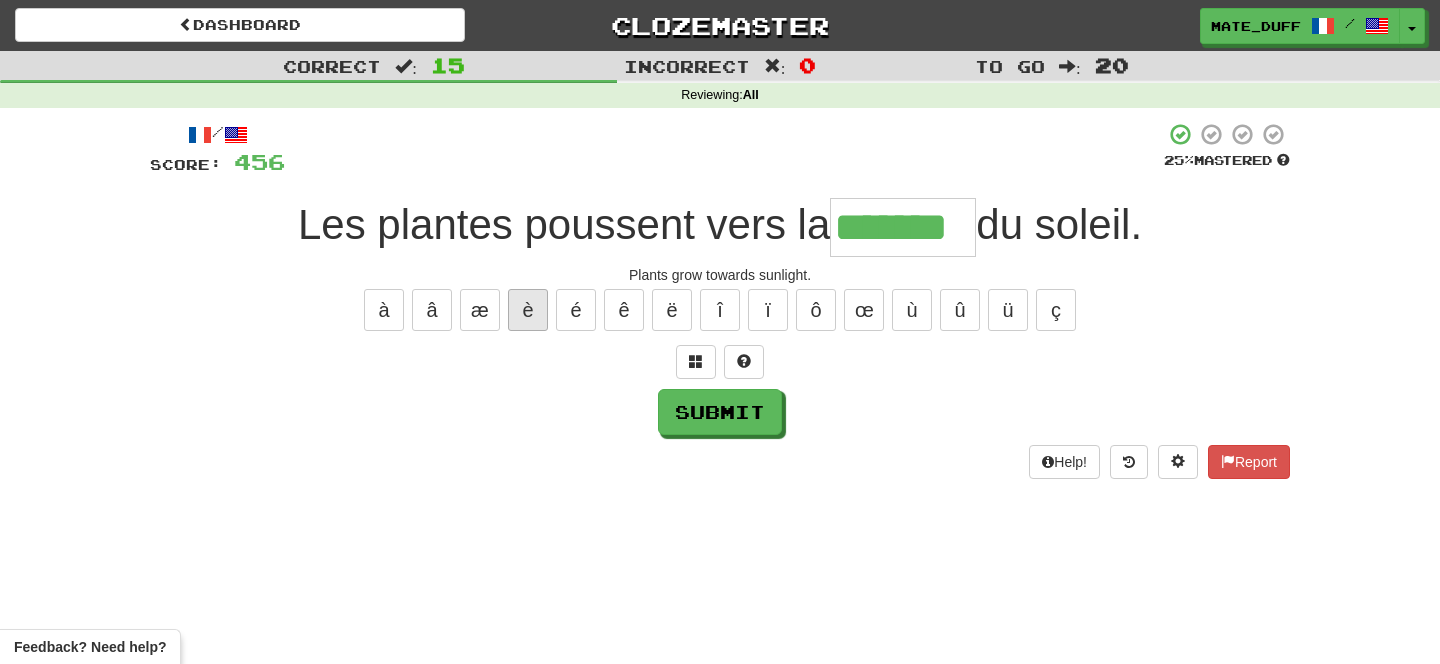 type on "*******" 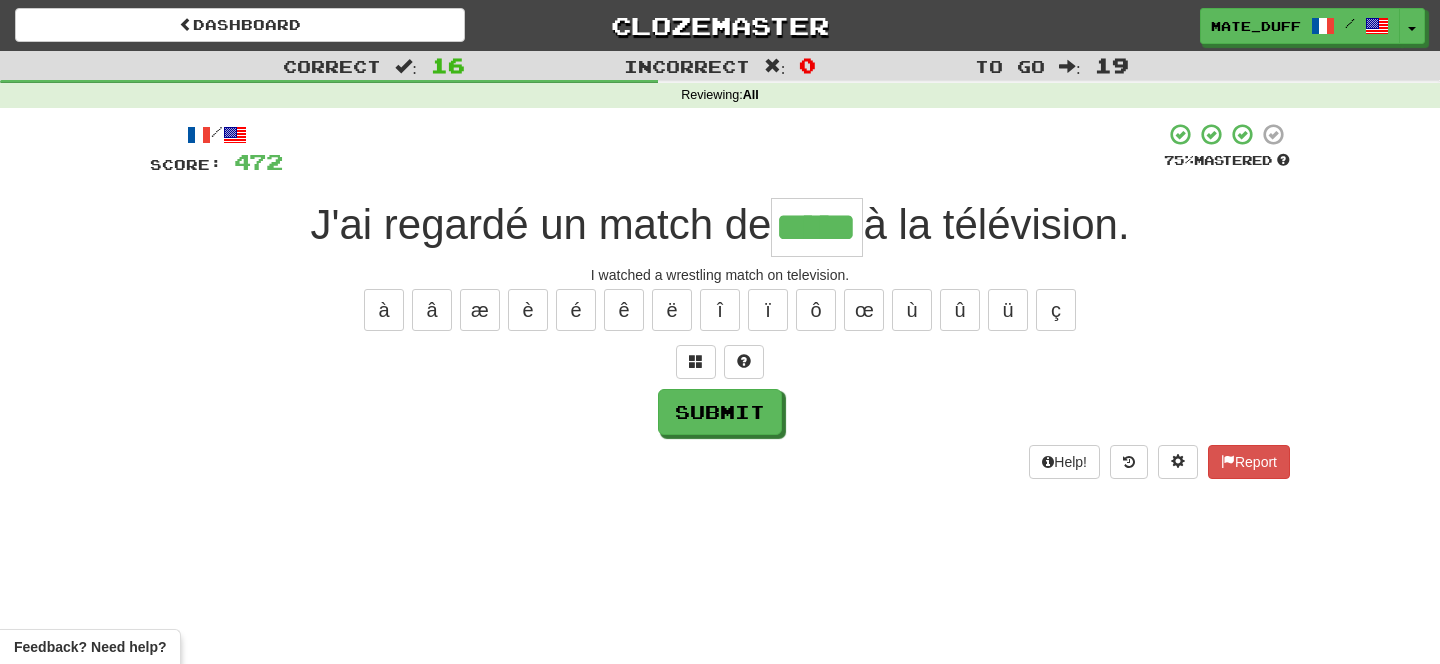 type on "*****" 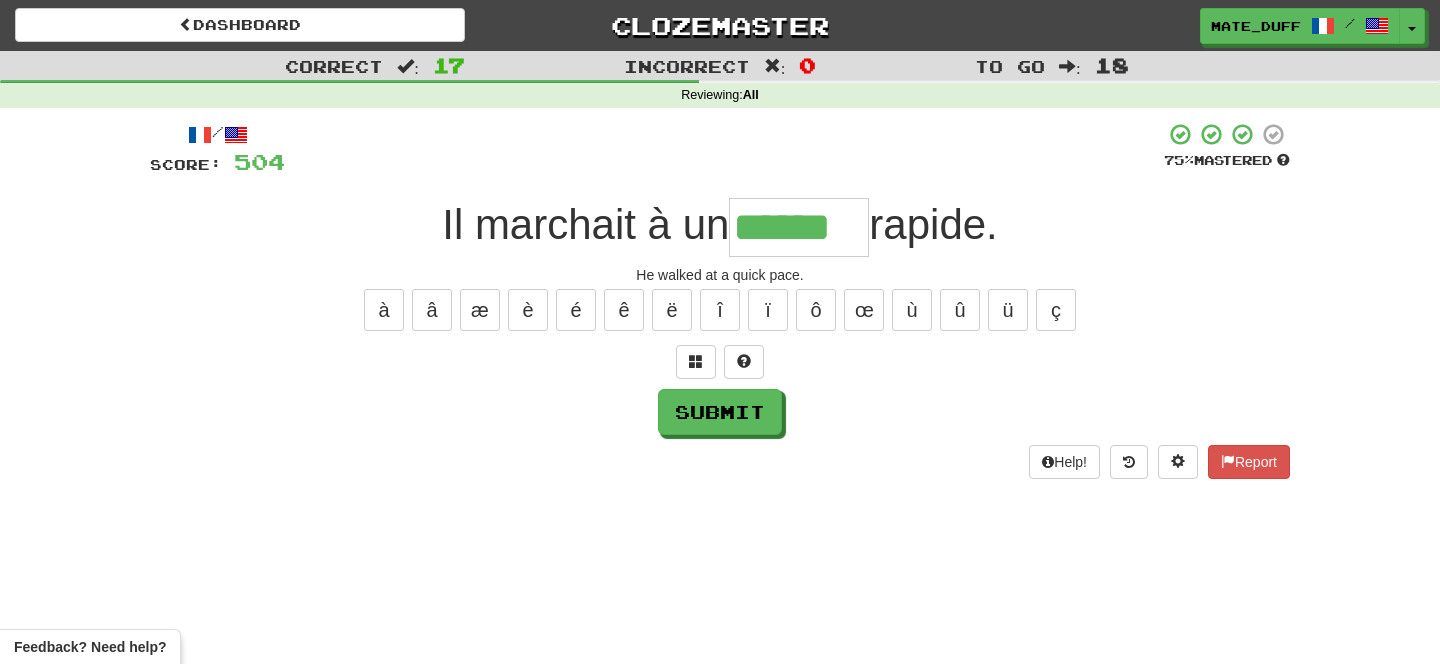 type on "******" 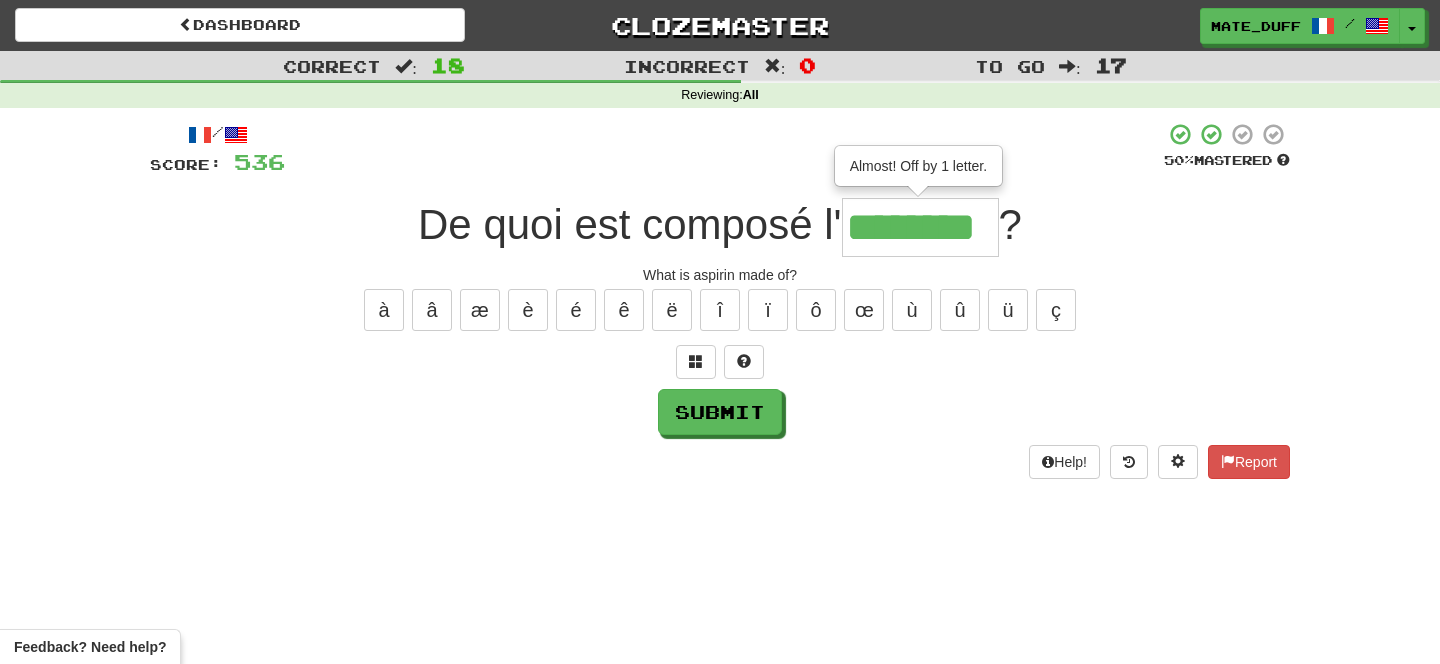 type on "********" 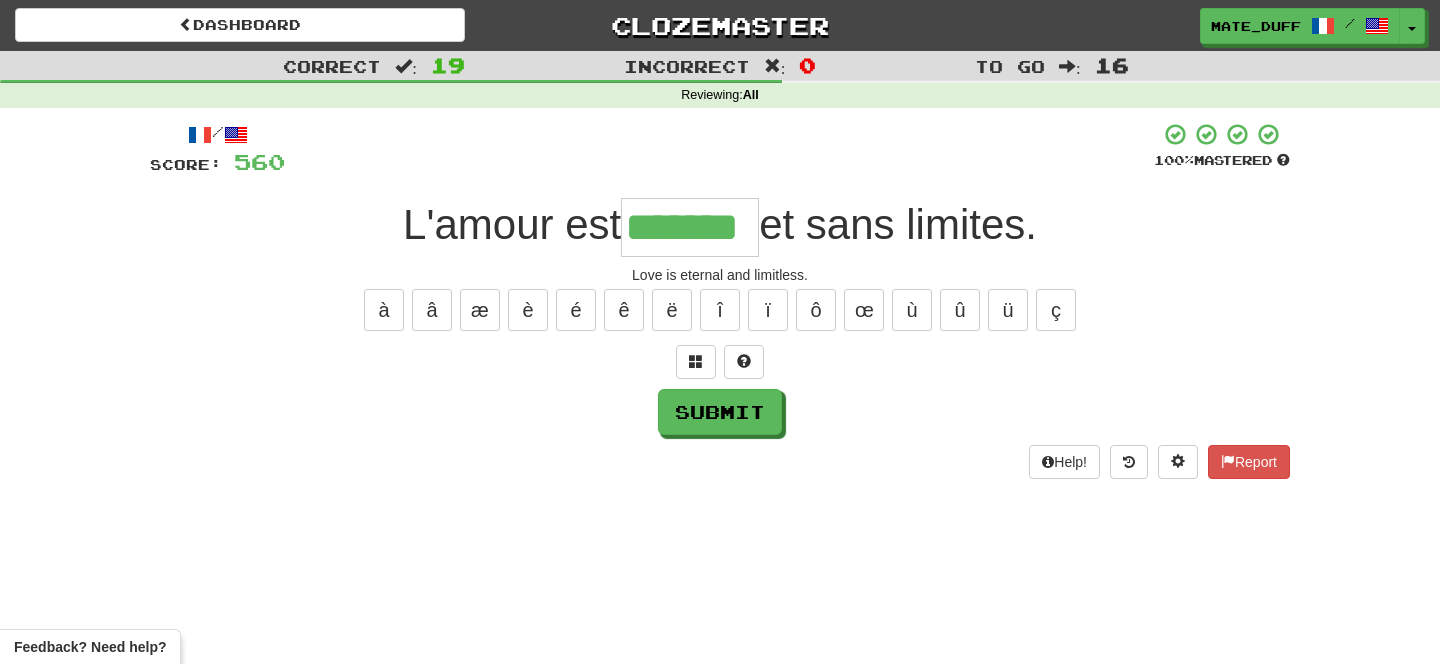type on "*******" 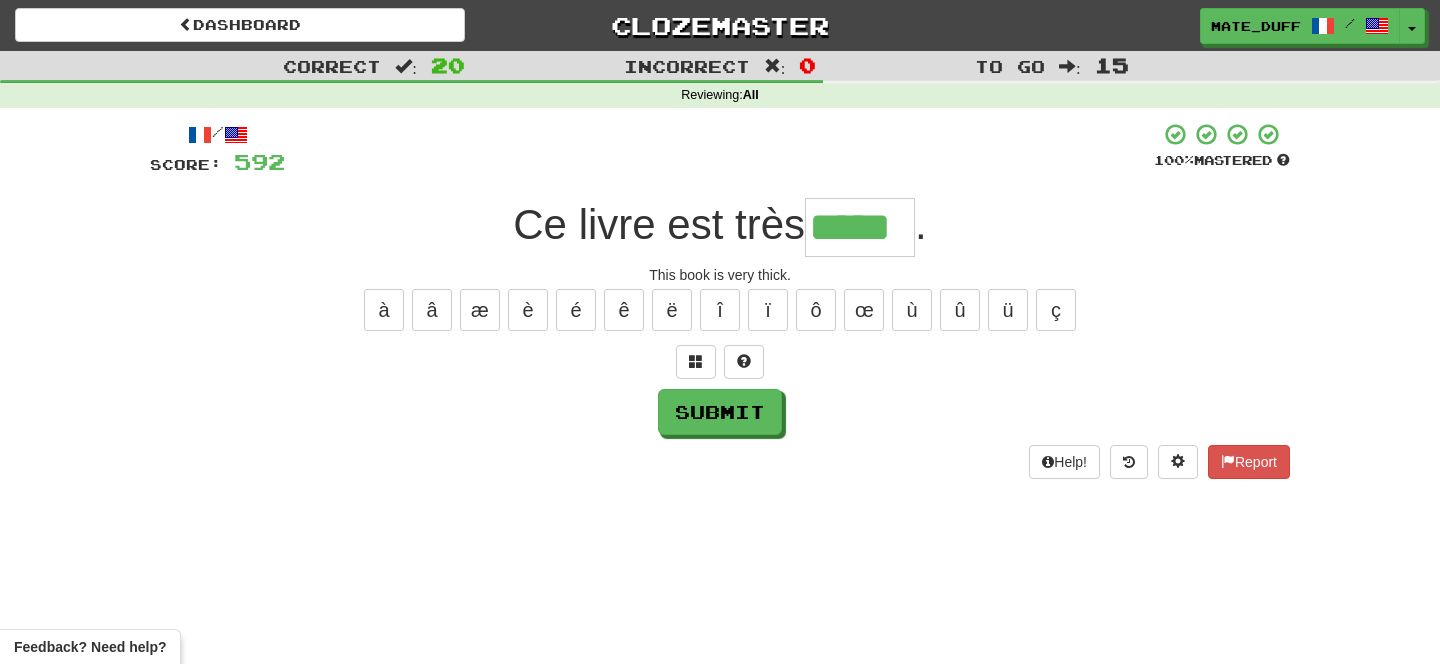 type on "*****" 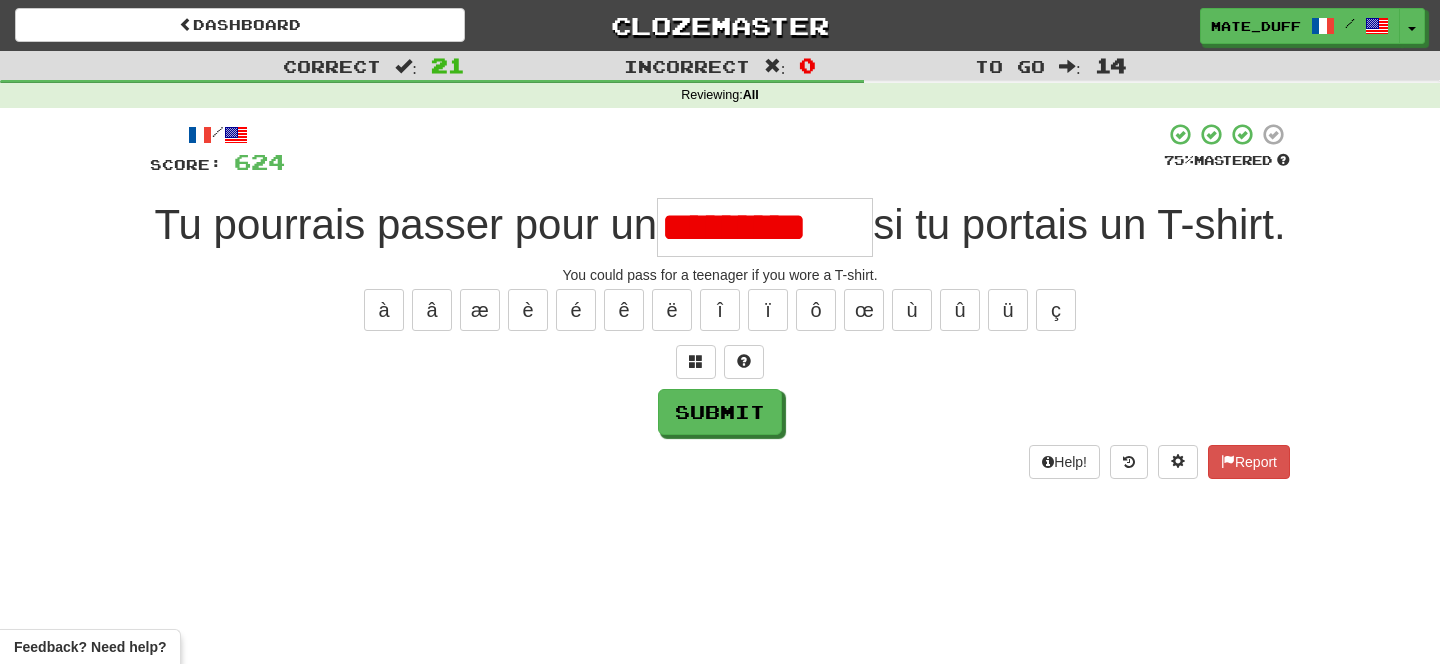 scroll, scrollTop: 0, scrollLeft: 0, axis: both 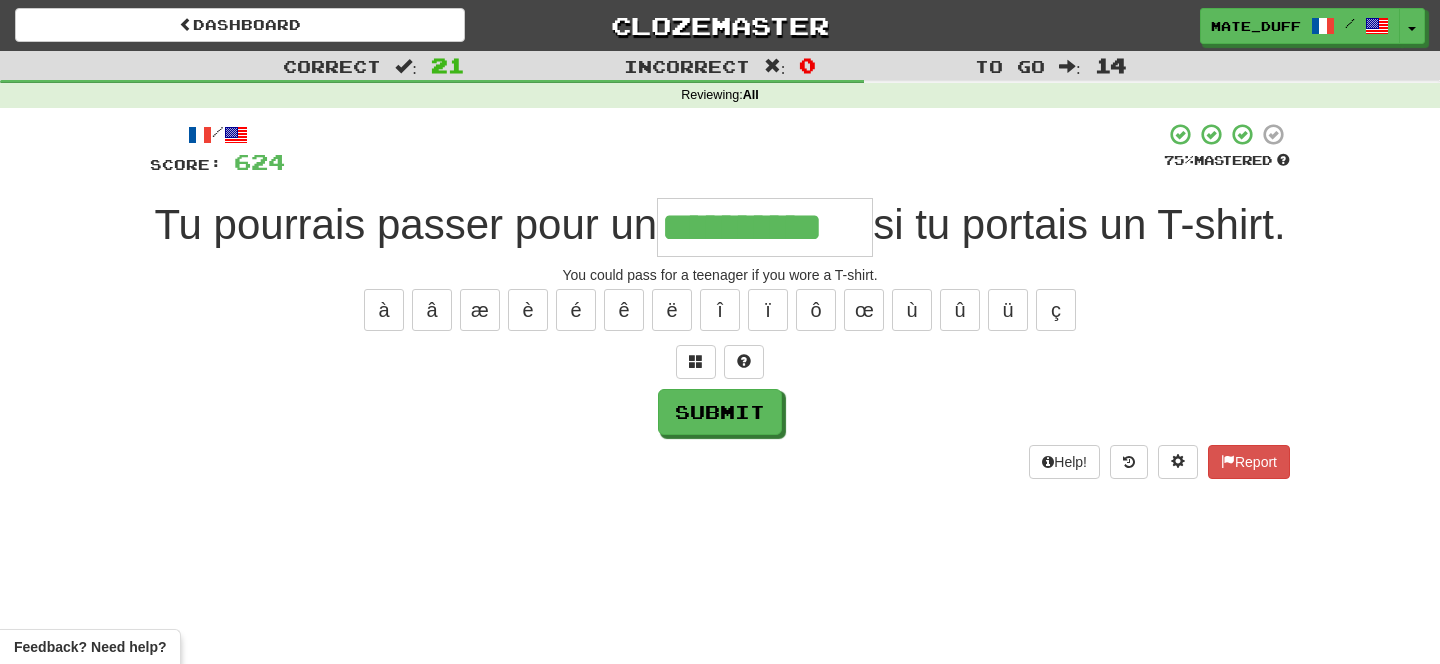 type on "**********" 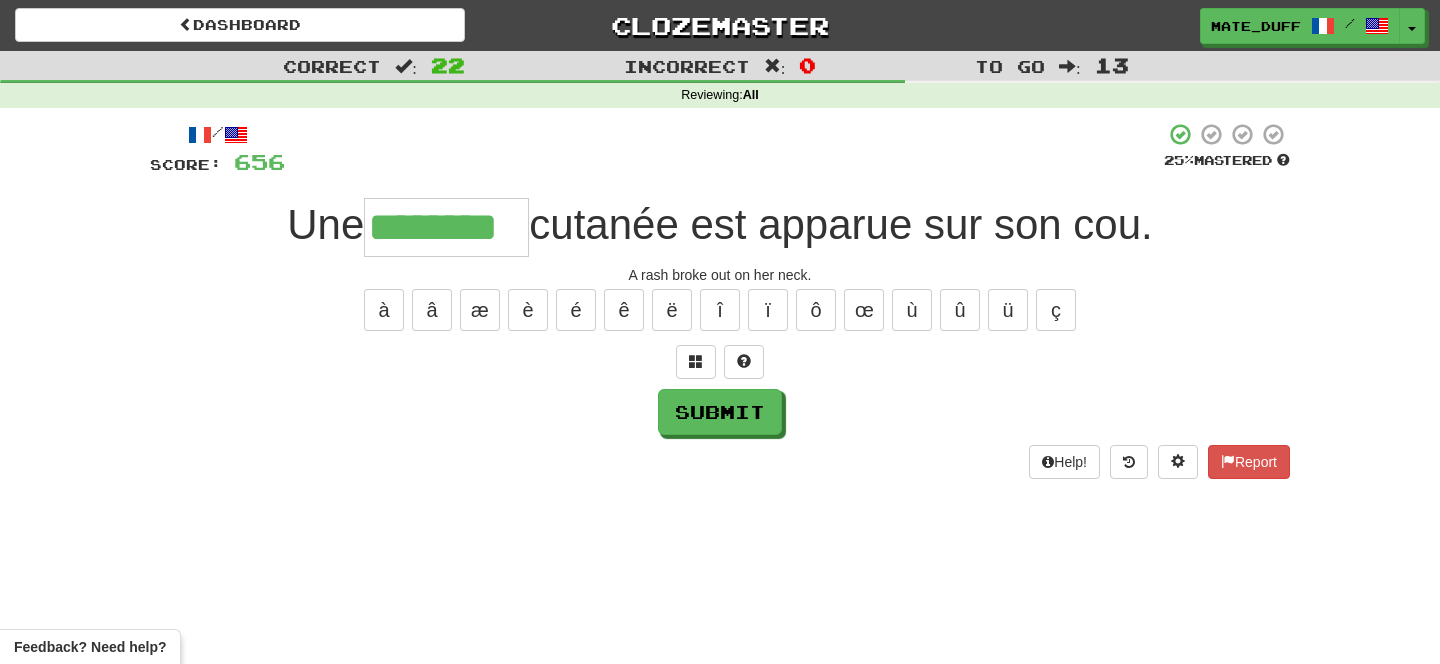 type on "********" 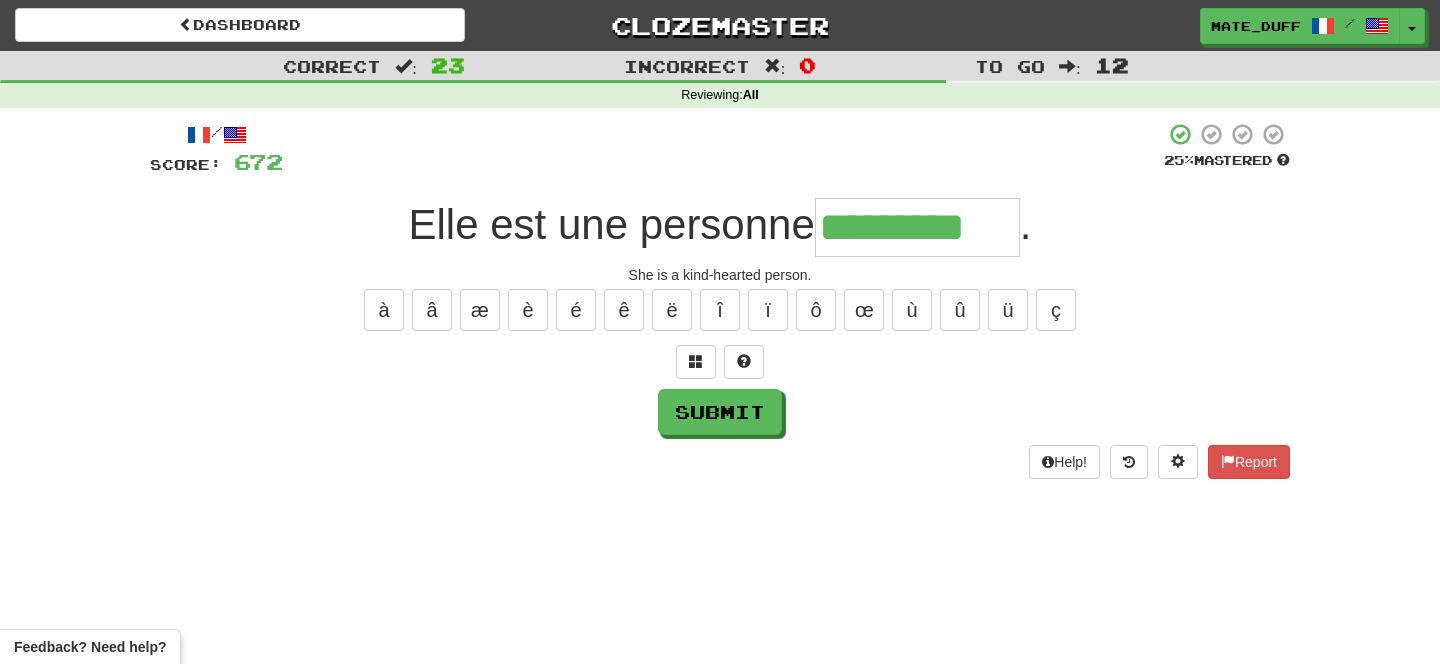type on "*********" 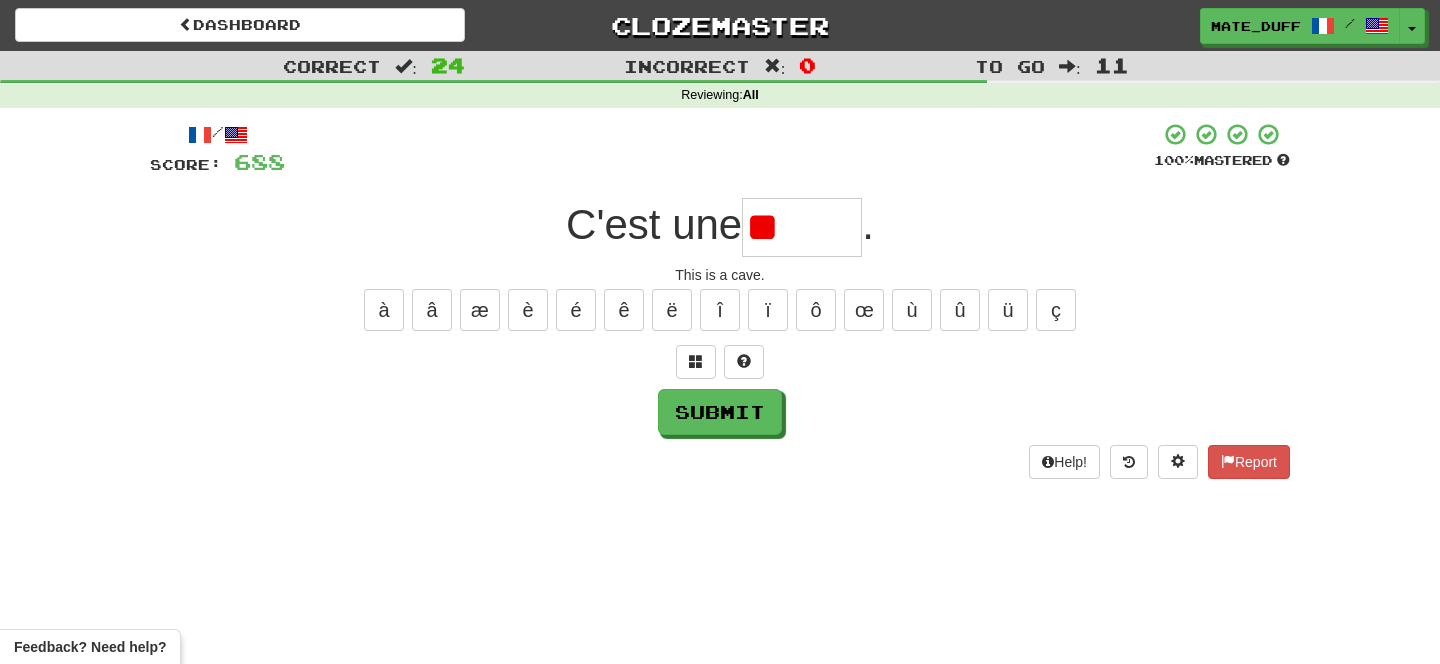 type on "*" 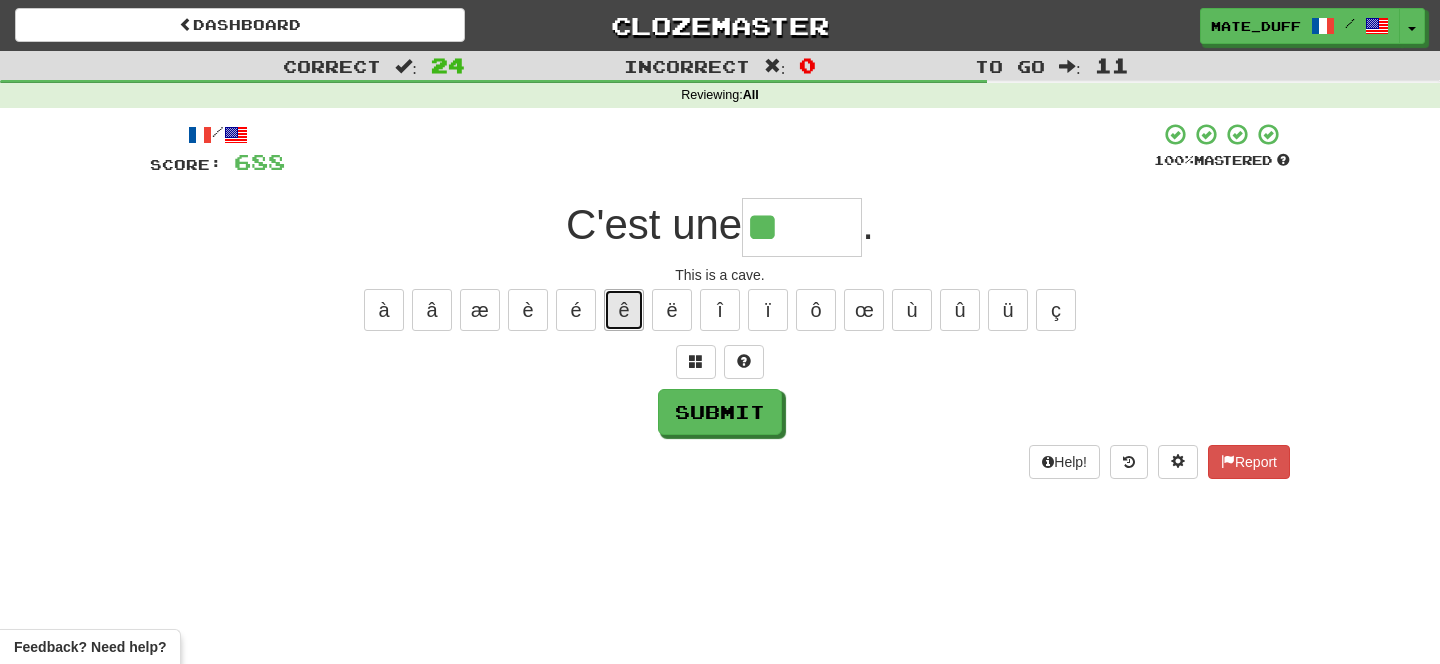click on "ê" at bounding box center [624, 310] 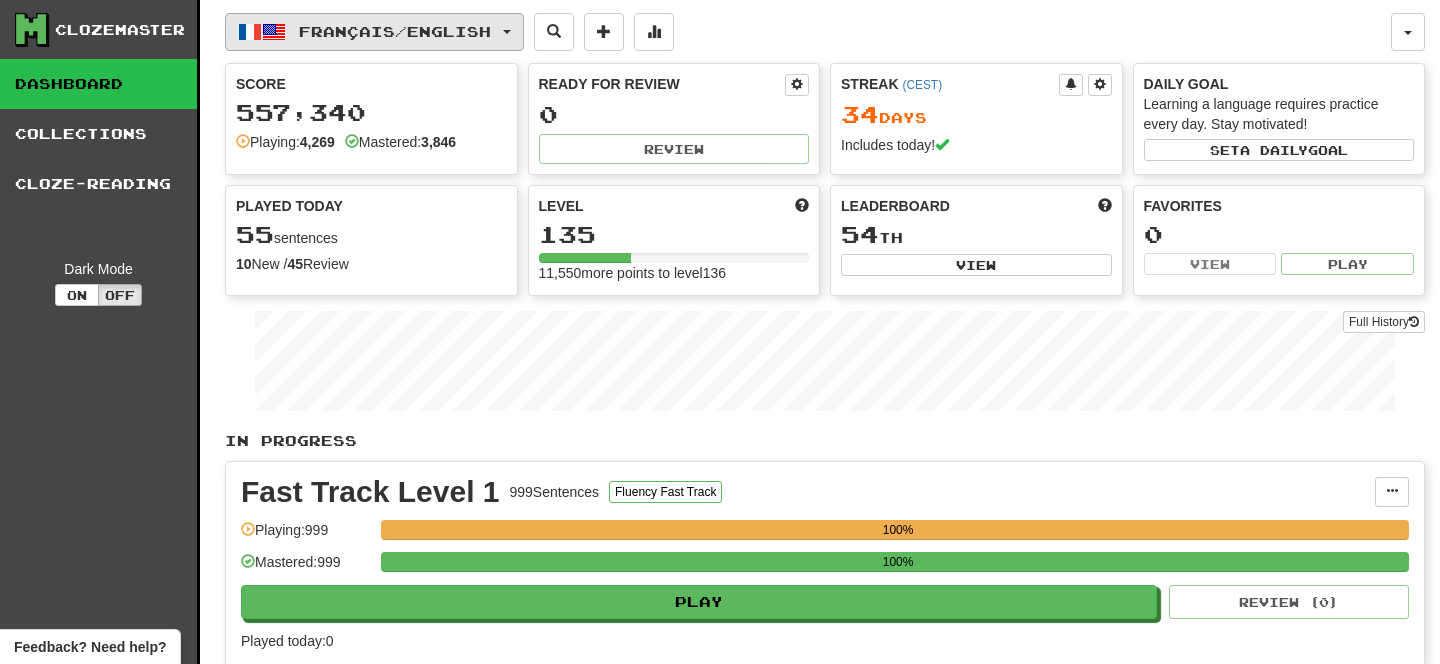 scroll, scrollTop: 0, scrollLeft: 0, axis: both 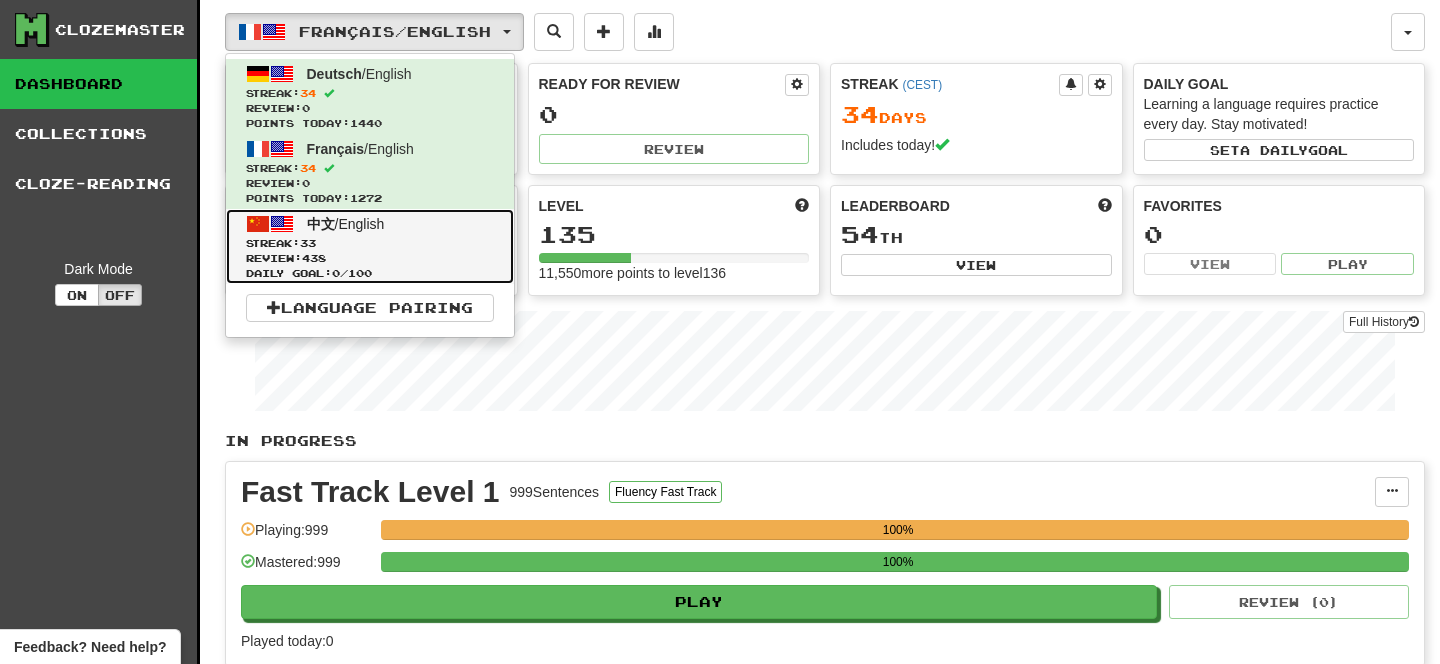 click on "中文  /  English Streak:  33   Review:  438 Daily Goal:  0  /  100" at bounding box center (370, 246) 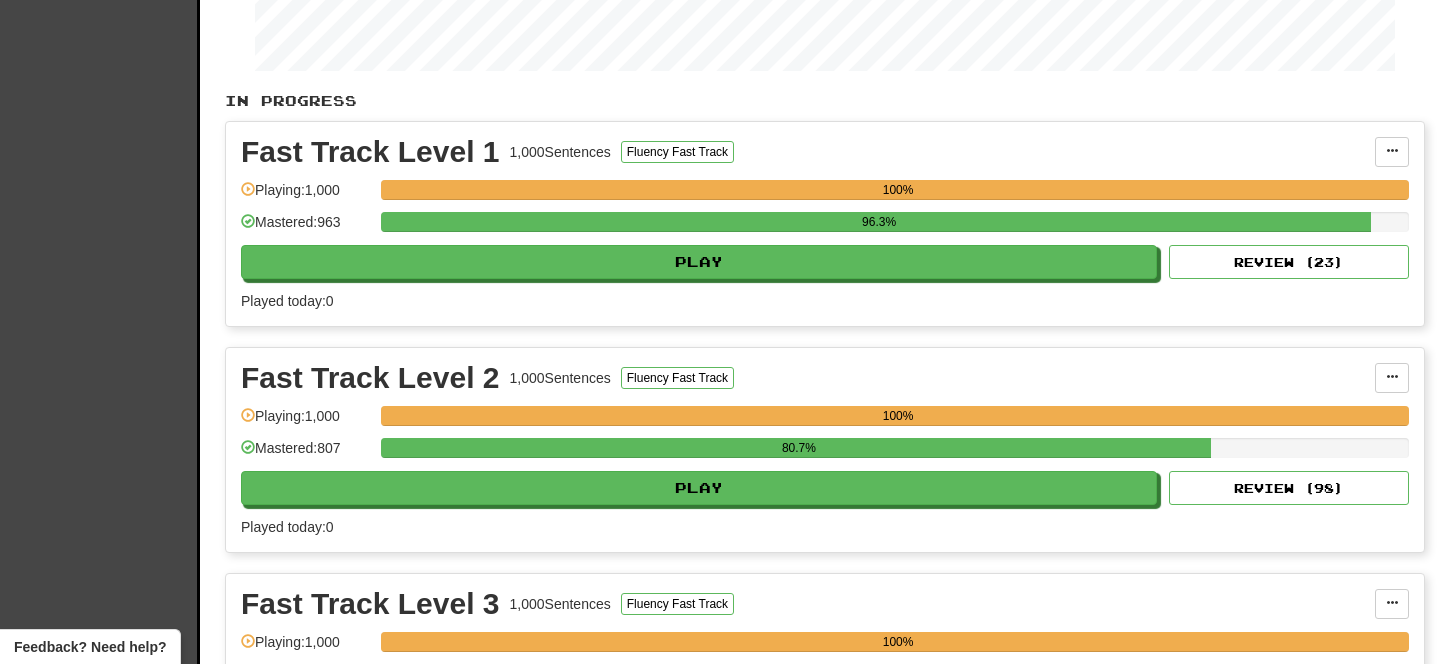 scroll, scrollTop: 0, scrollLeft: 0, axis: both 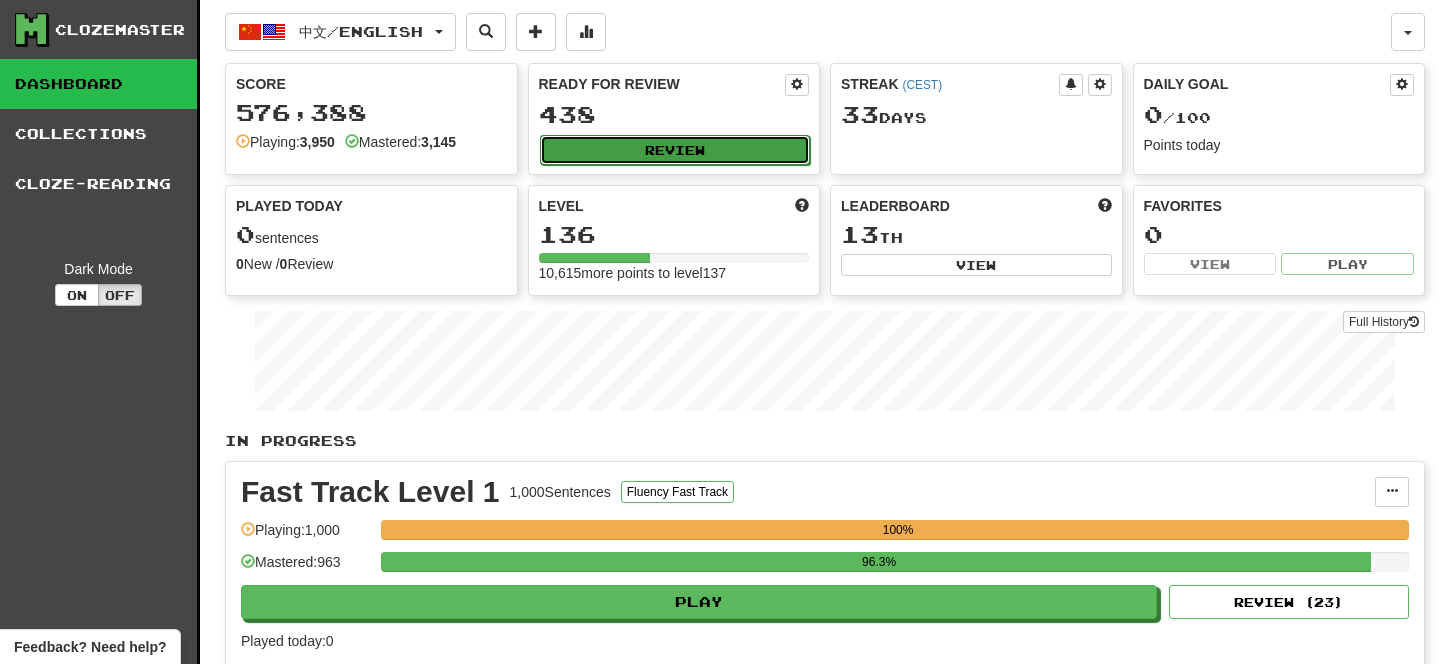 click on "Review" at bounding box center (675, 150) 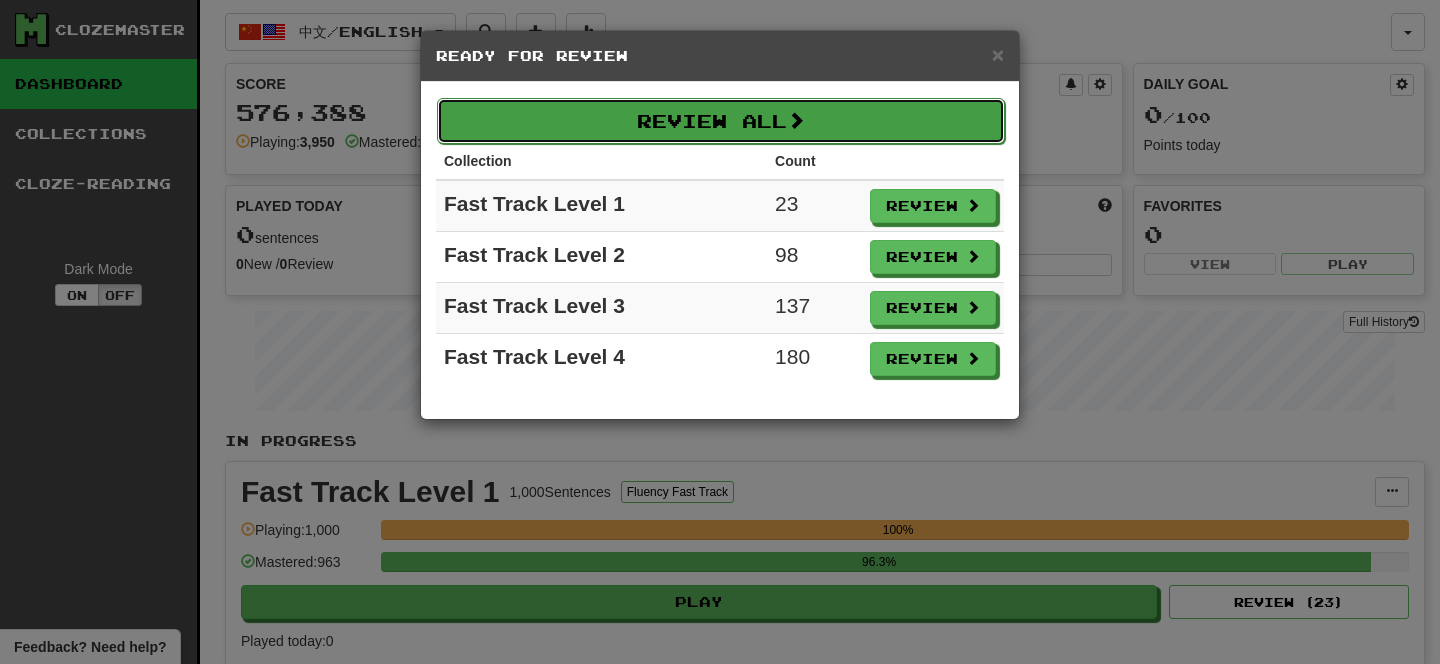 click on "Review All" at bounding box center (721, 121) 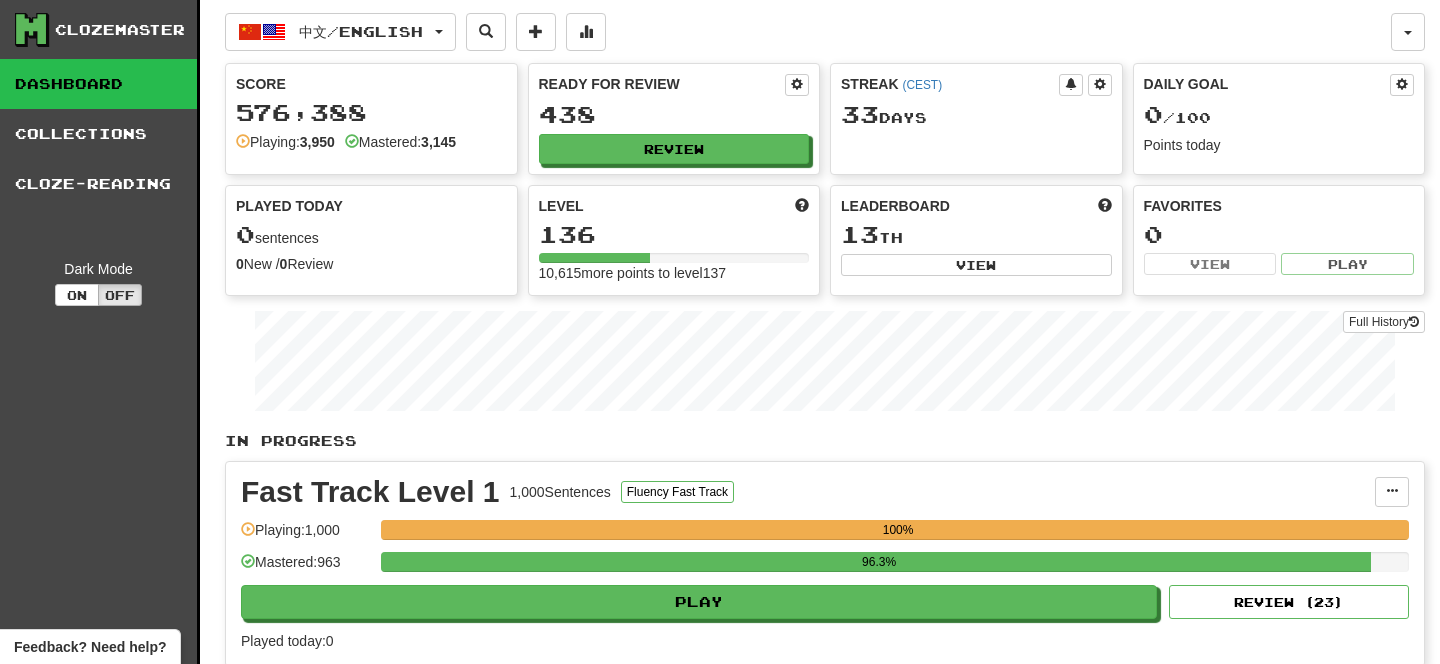 select on "**" 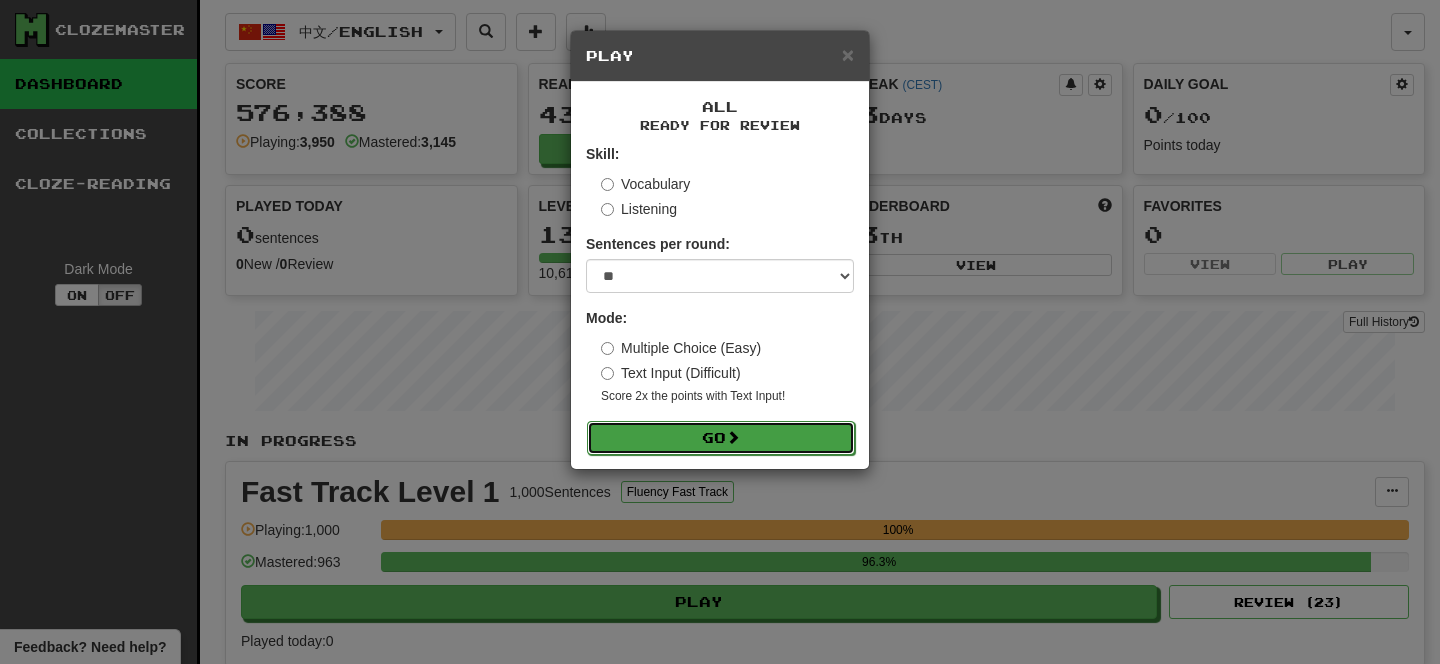 click on "Go" at bounding box center (721, 438) 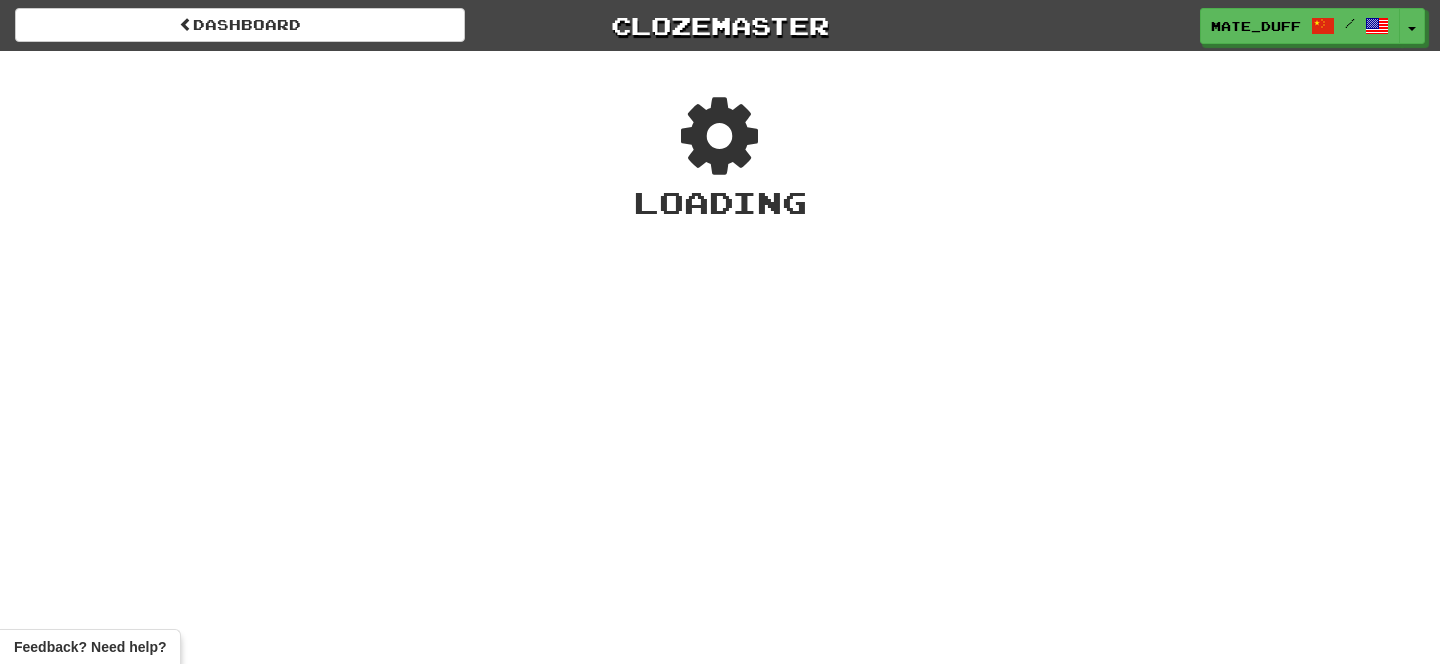 scroll, scrollTop: 0, scrollLeft: 0, axis: both 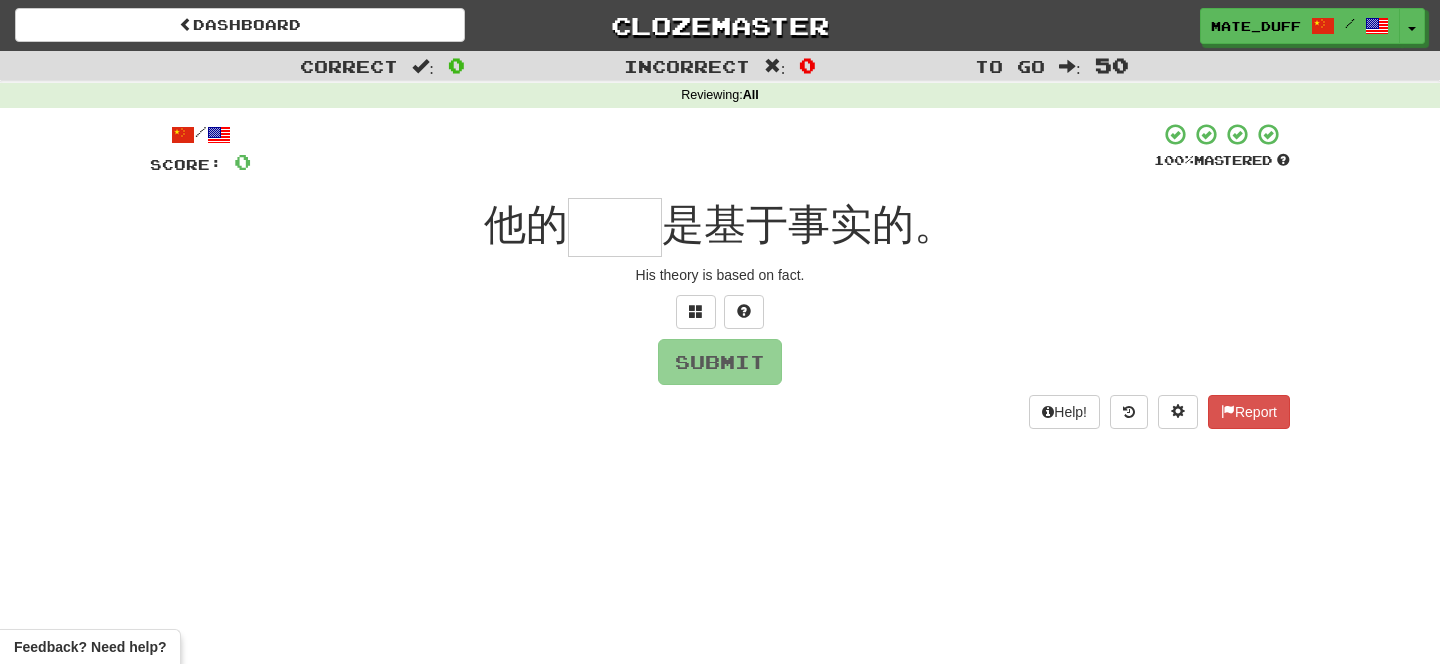 type on "*" 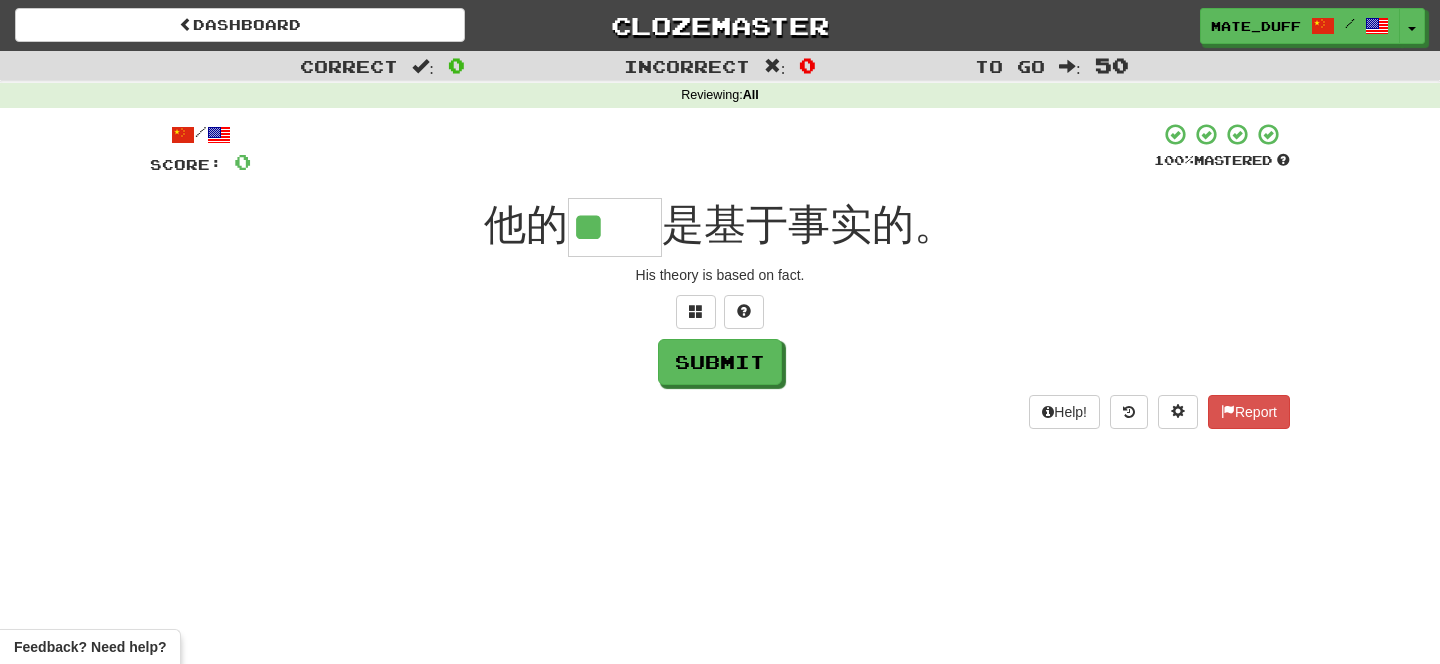 type on "**" 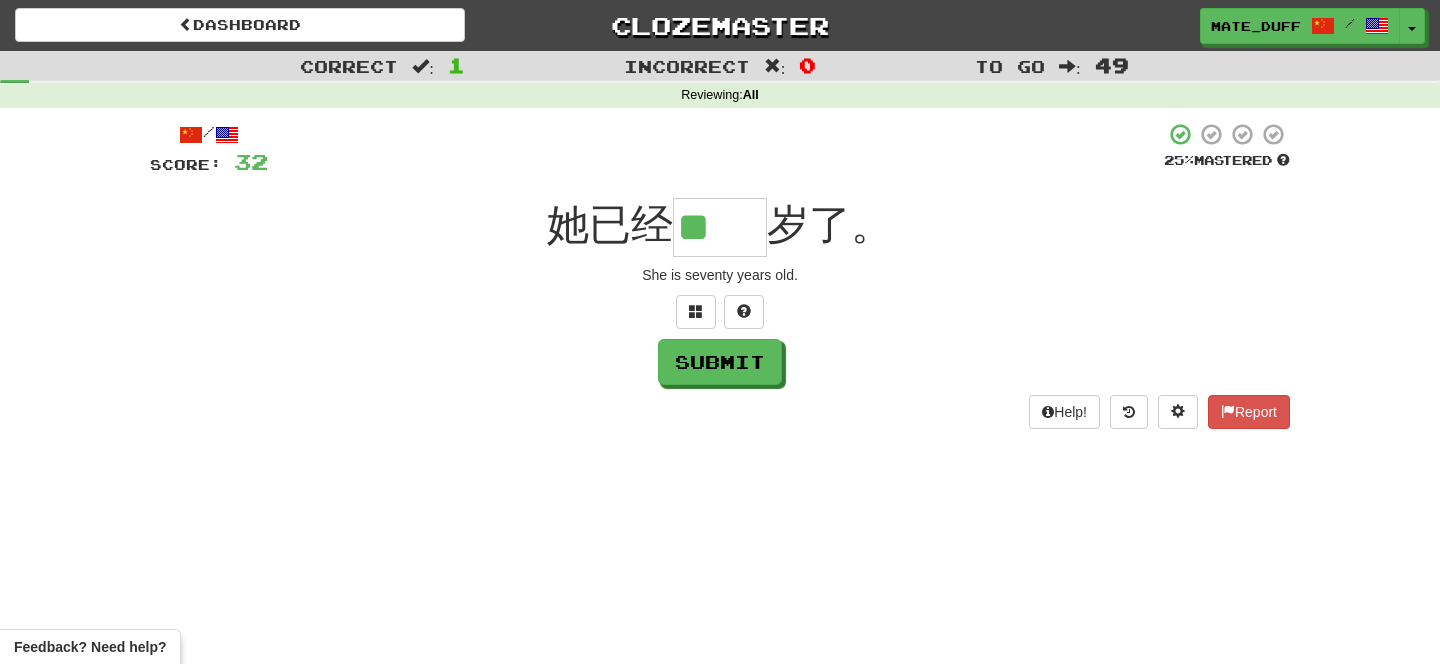 scroll, scrollTop: 0, scrollLeft: 0, axis: both 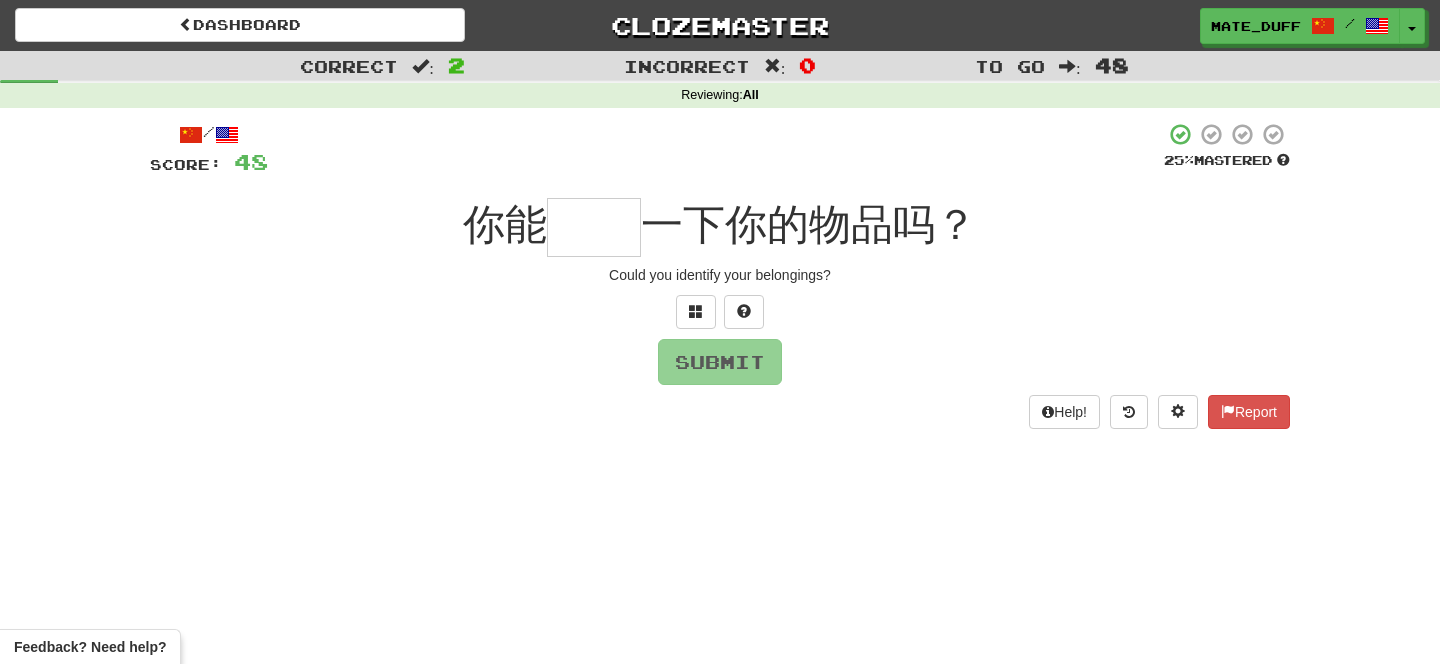 type on "*" 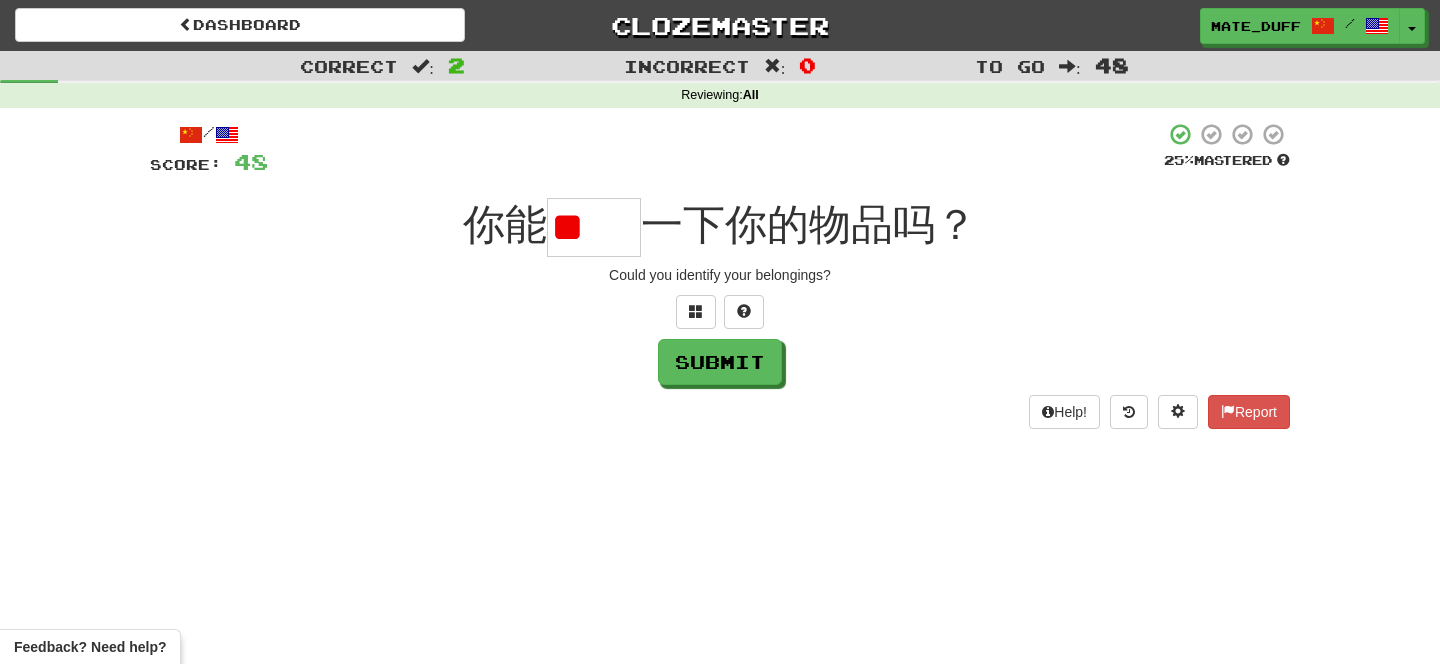 scroll, scrollTop: 0, scrollLeft: 0, axis: both 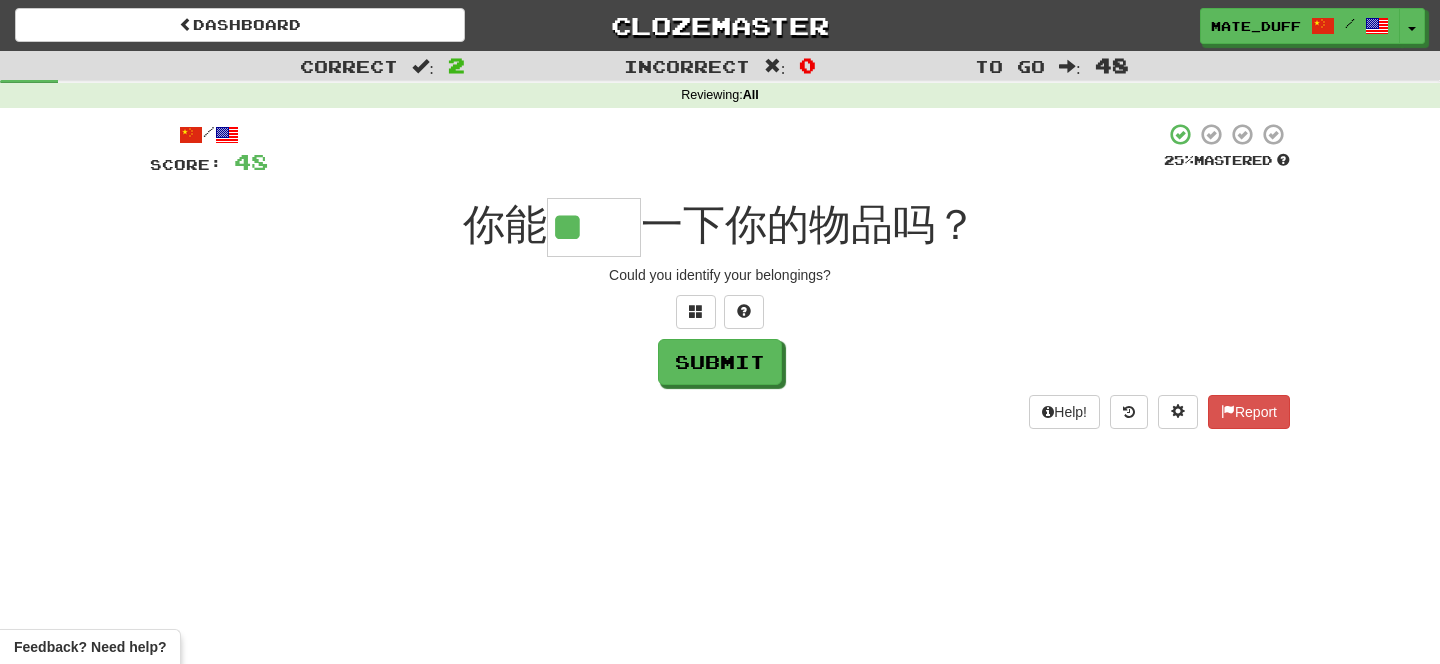 type on "**" 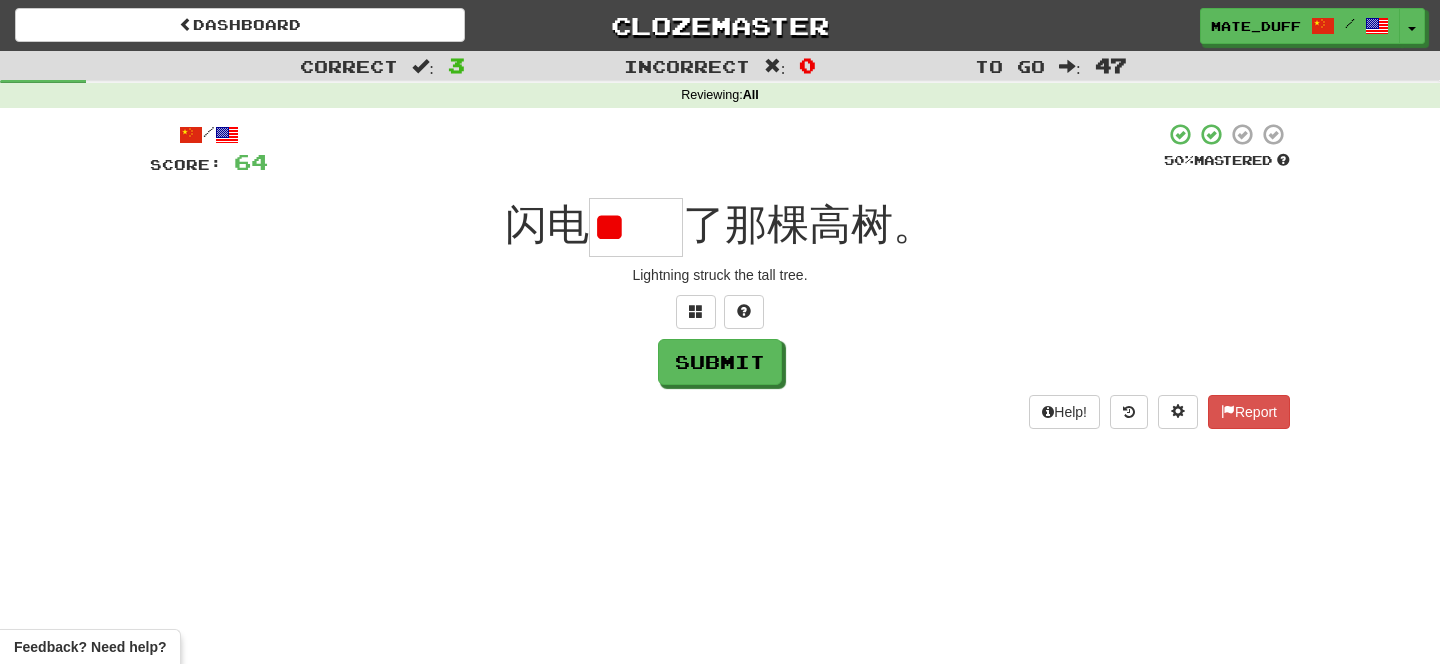 scroll, scrollTop: 0, scrollLeft: 0, axis: both 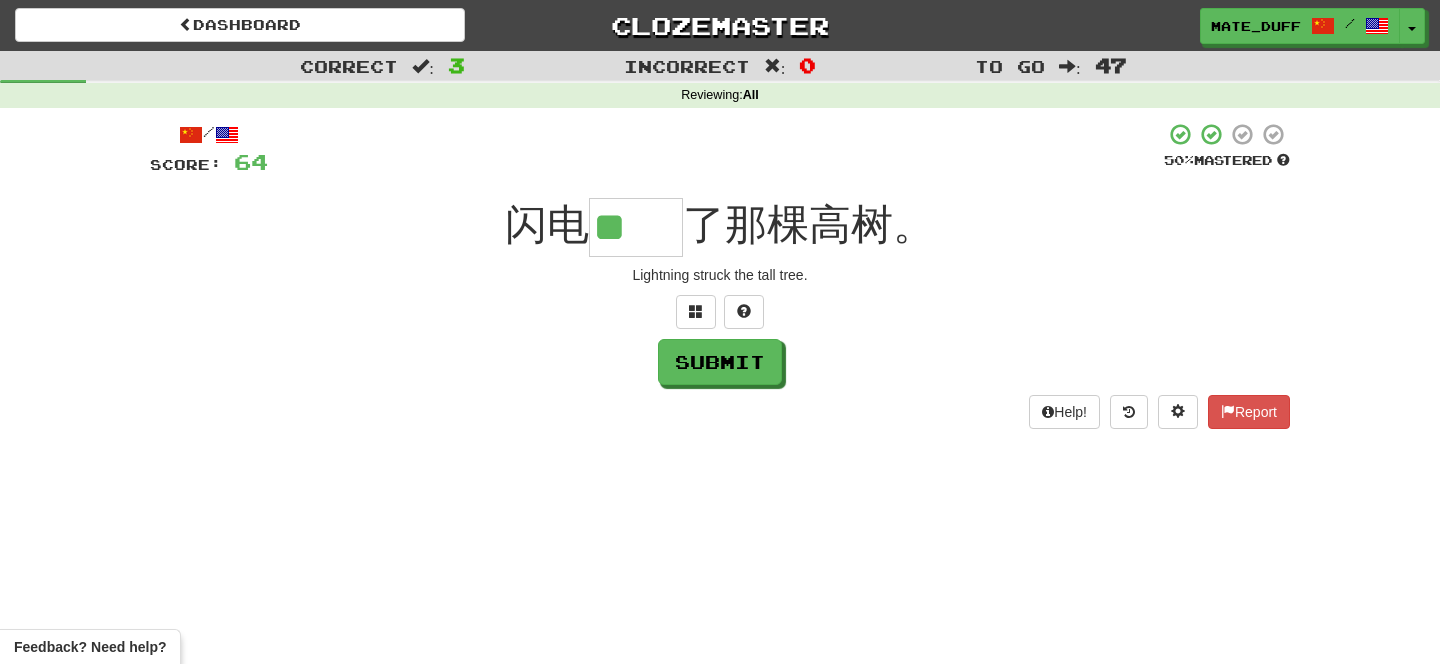 type on "**" 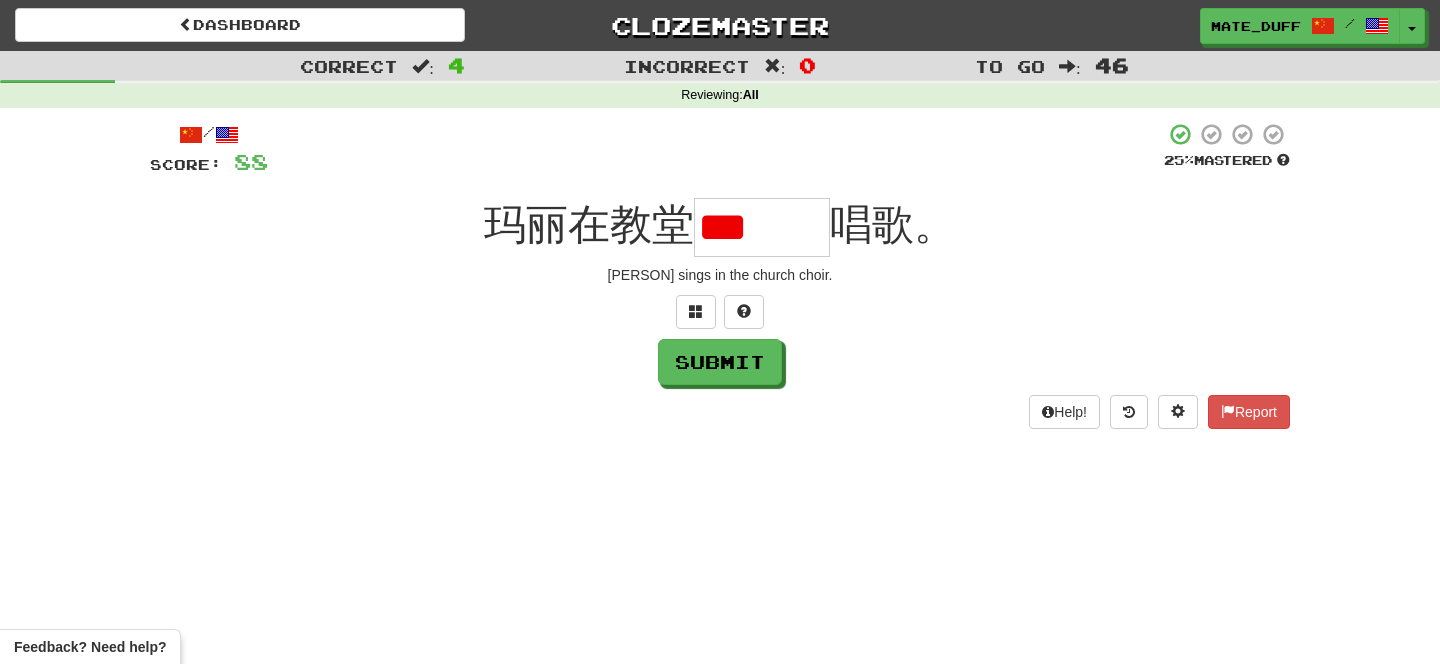 scroll, scrollTop: 0, scrollLeft: 0, axis: both 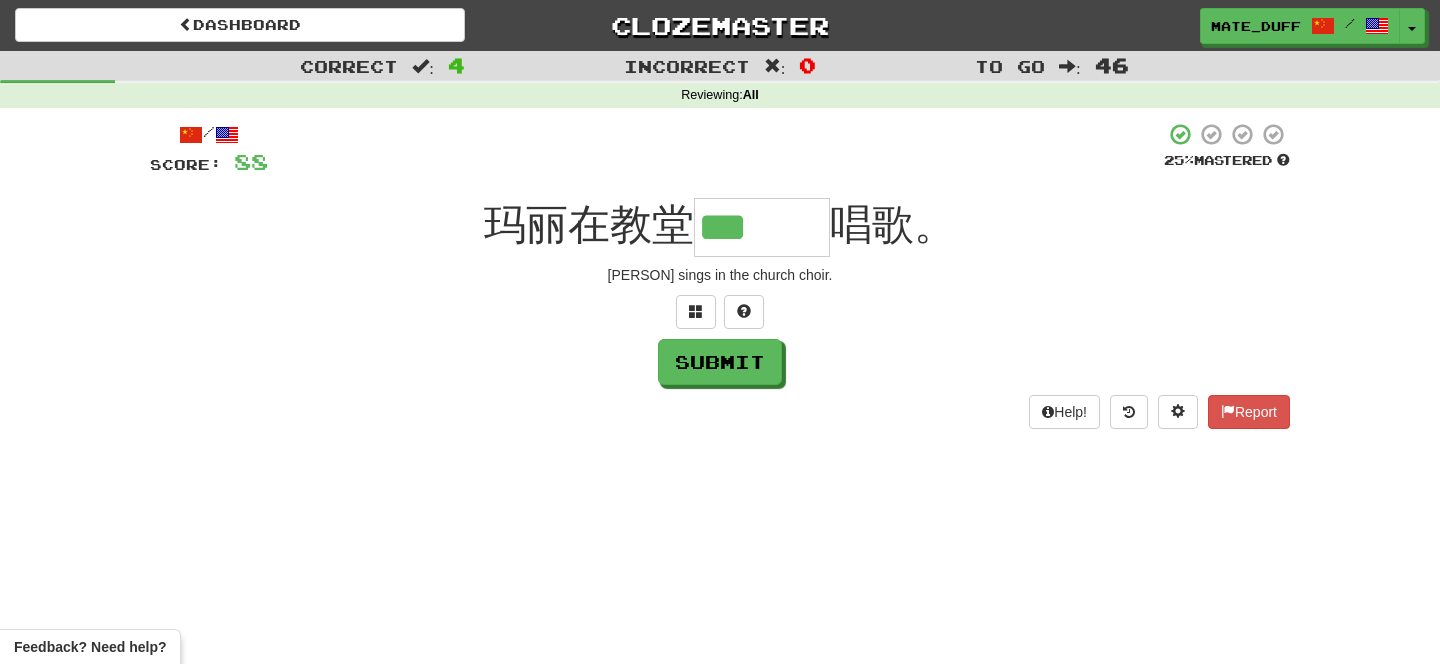 type on "***" 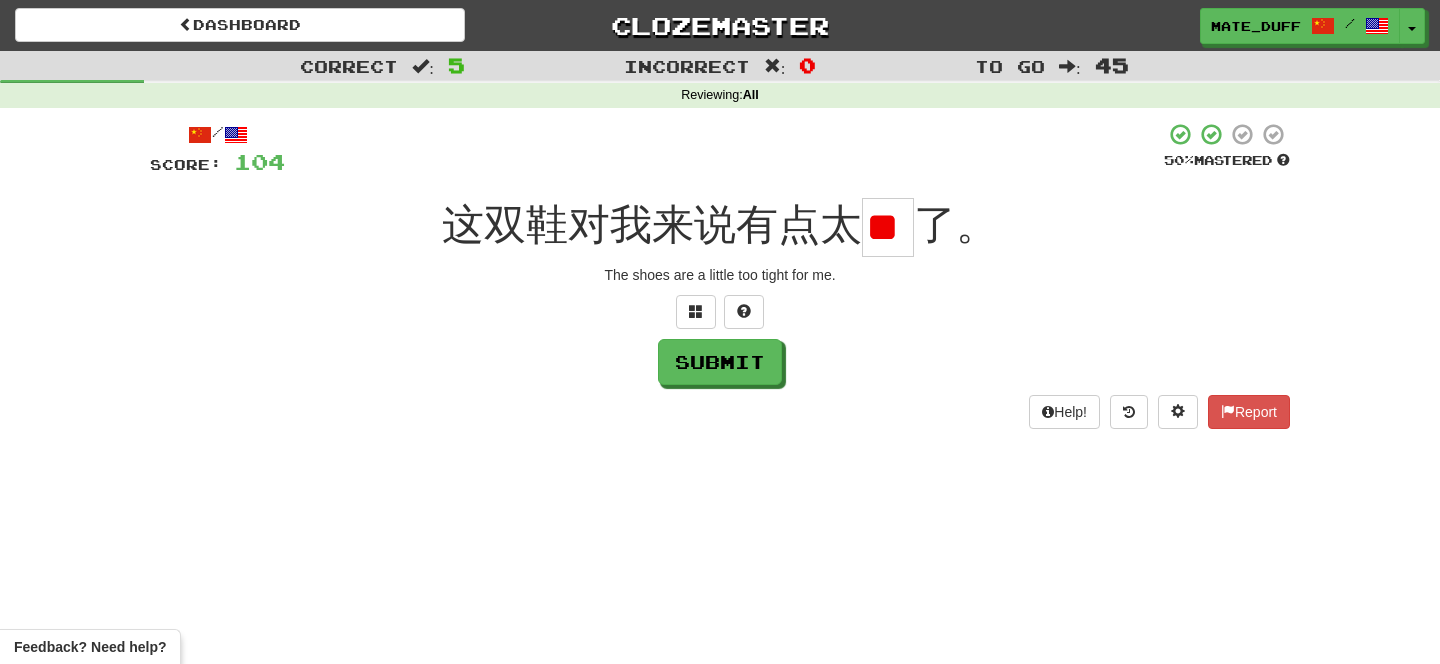 type on "*" 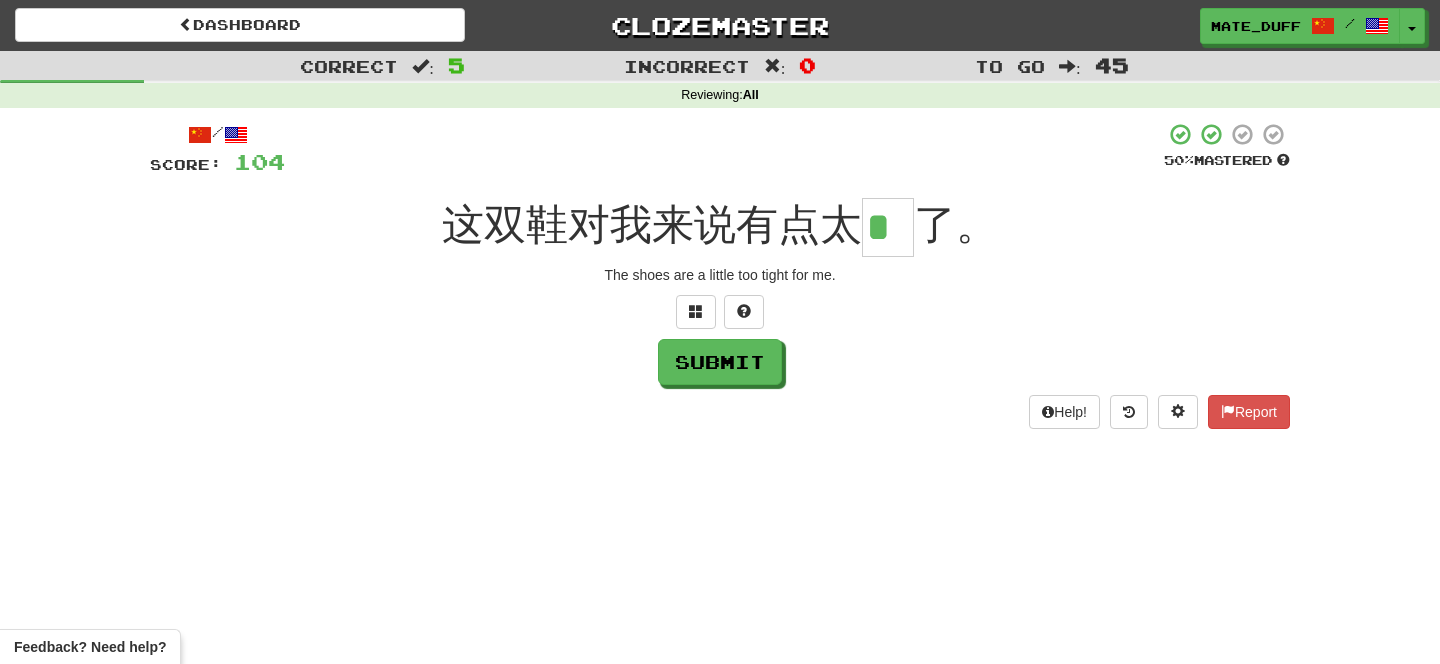 type on "*" 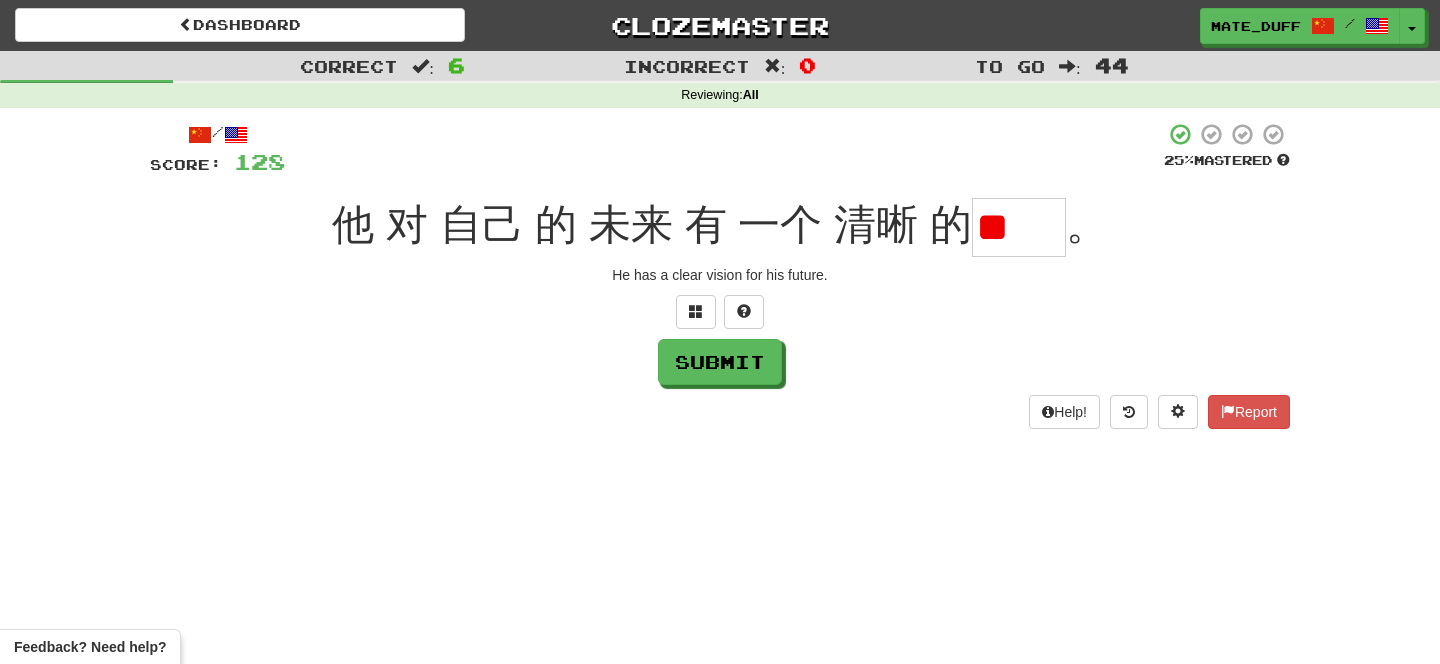 scroll, scrollTop: 0, scrollLeft: 0, axis: both 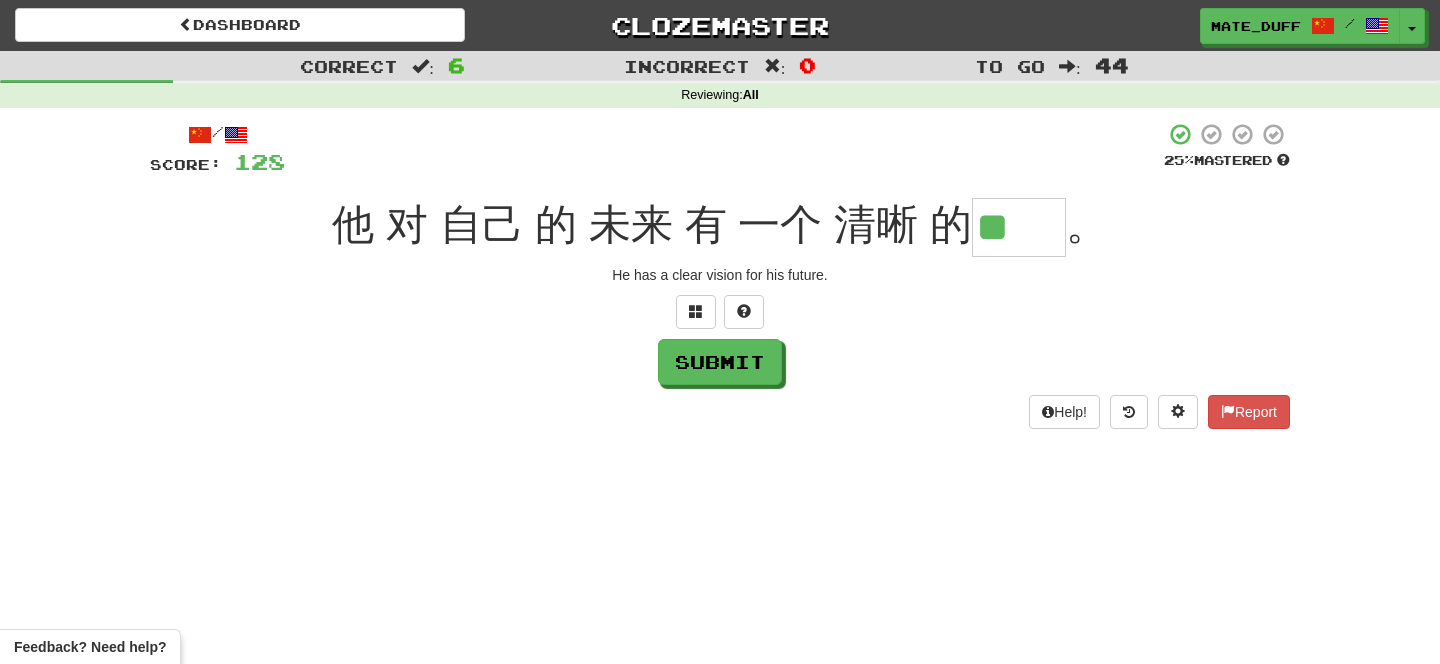 type on "**" 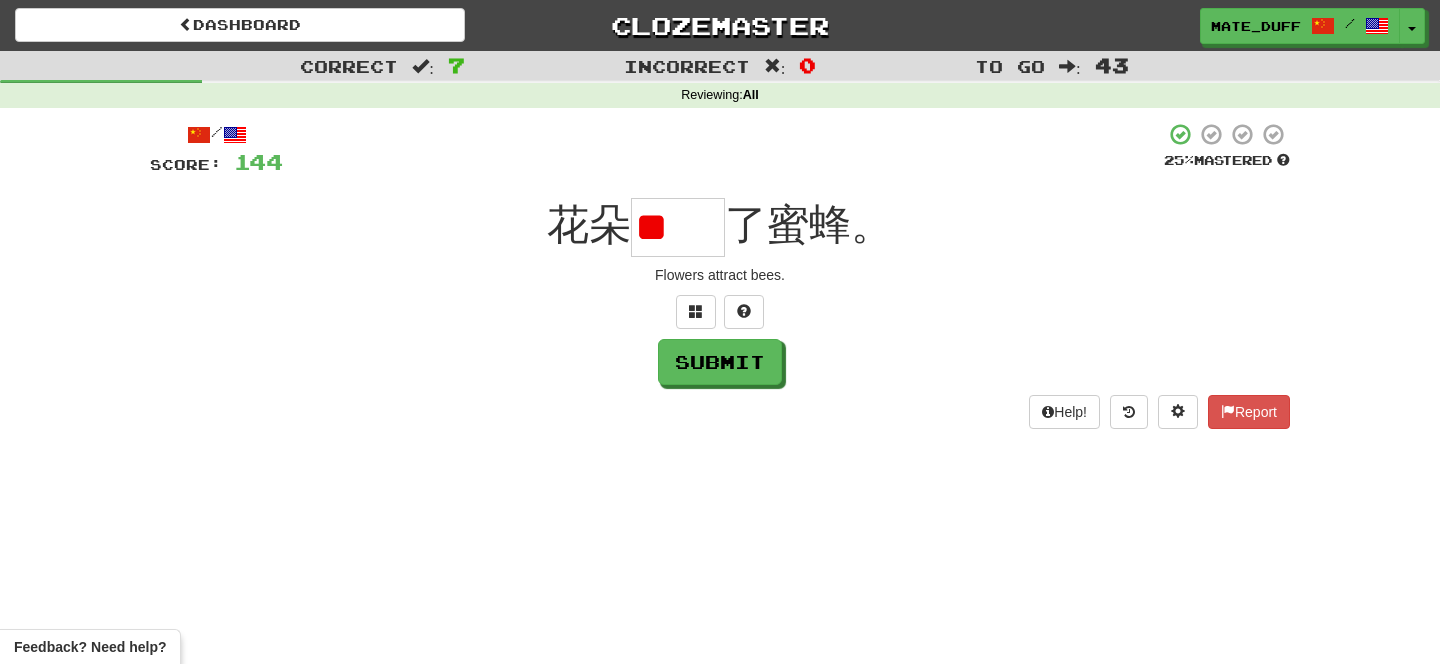 scroll, scrollTop: 0, scrollLeft: 0, axis: both 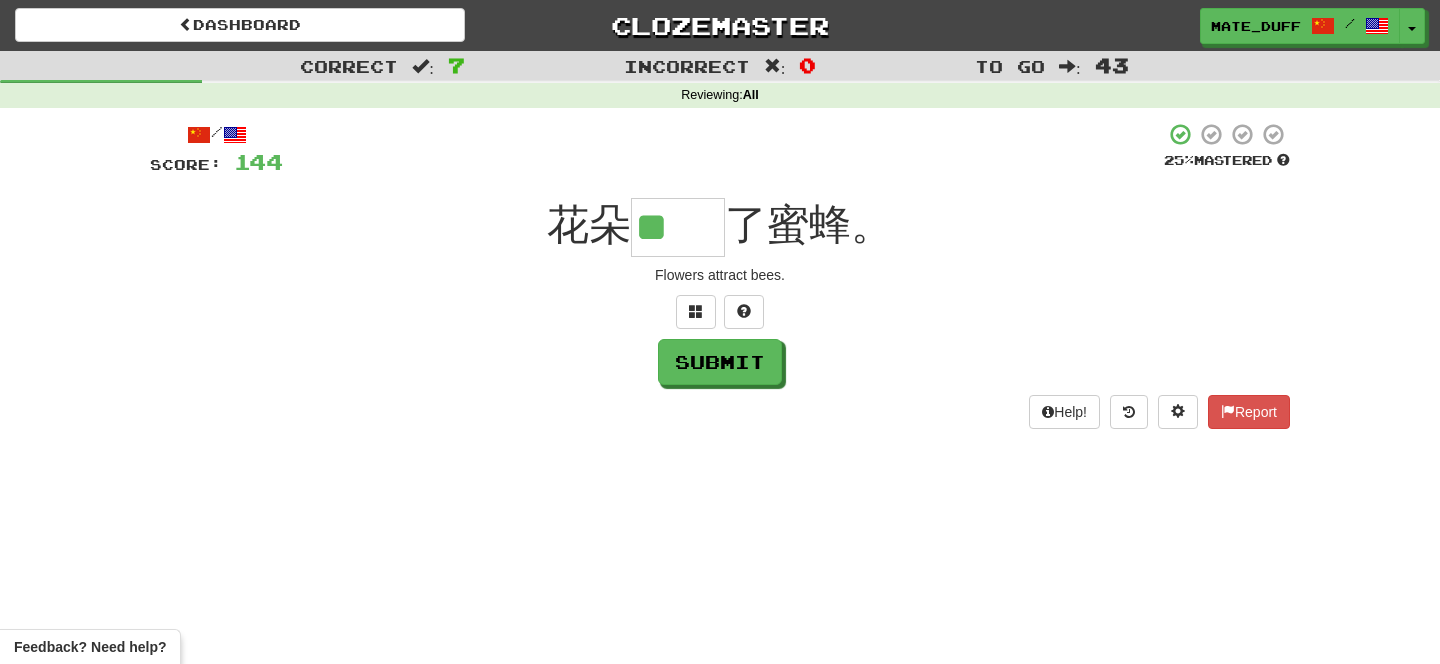 type on "**" 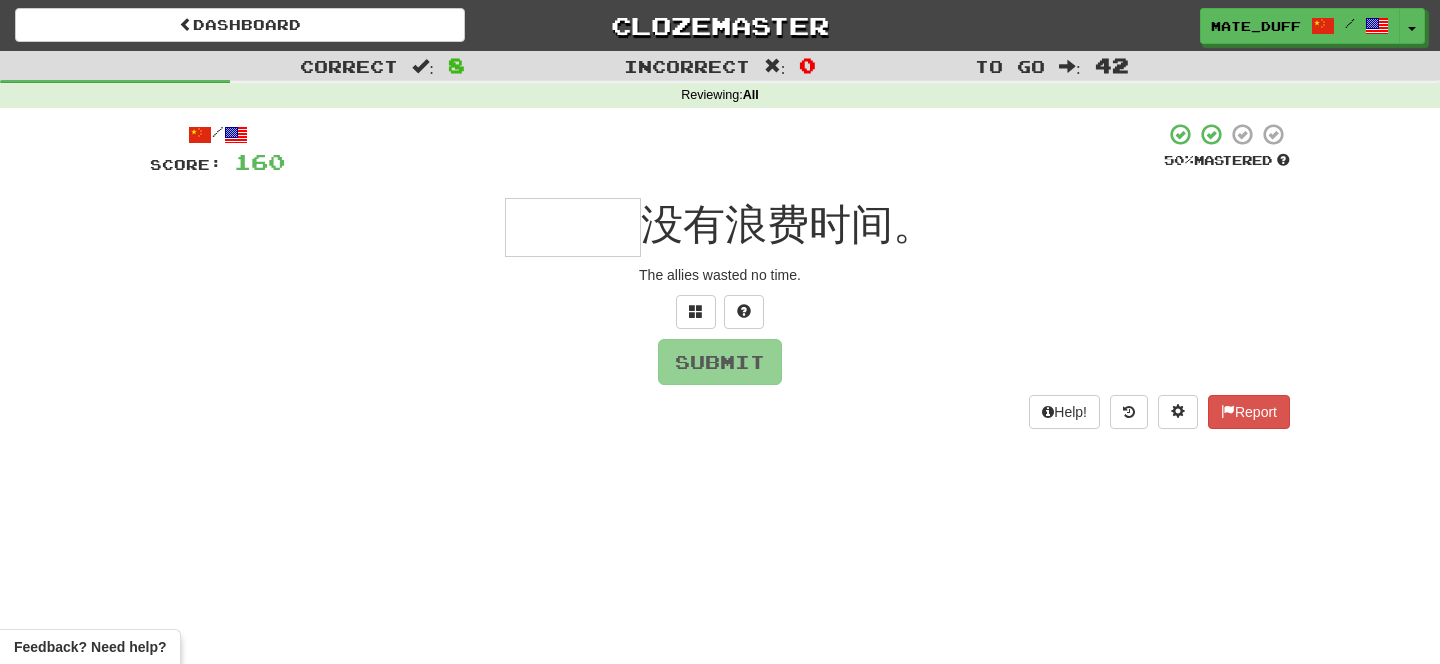 type on "***" 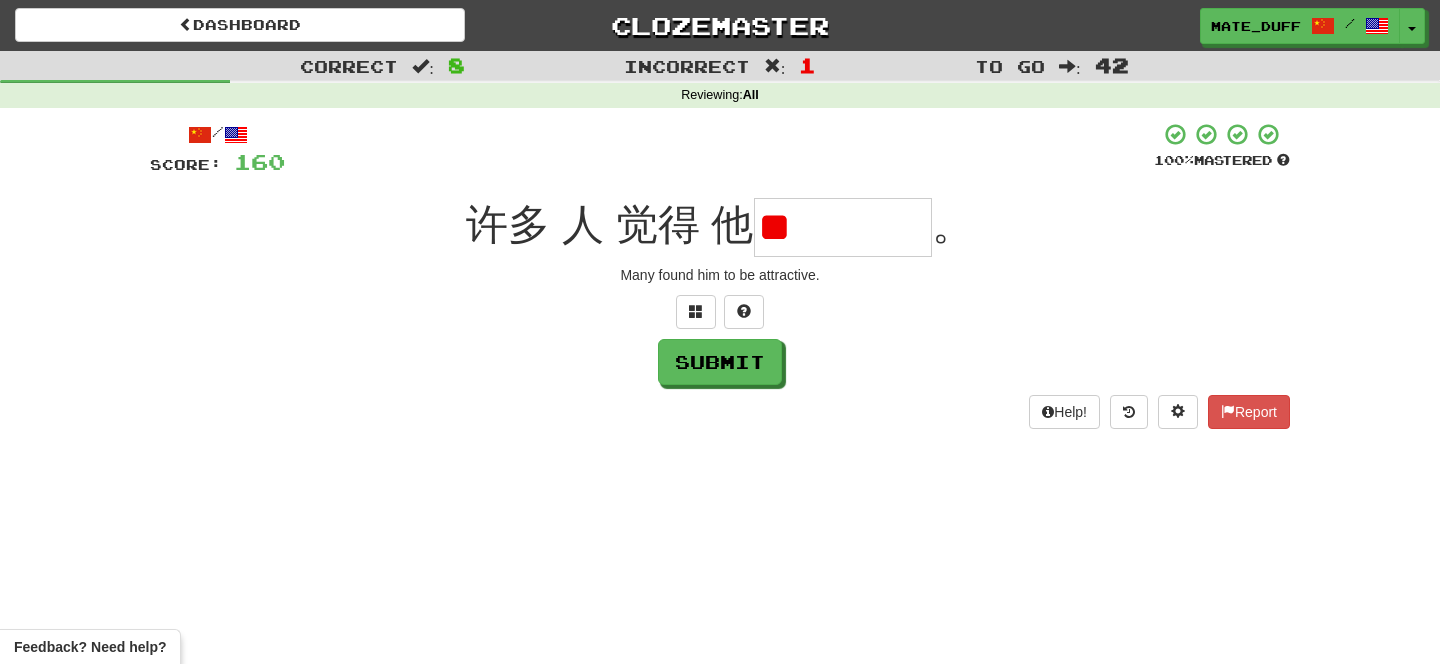type on "*" 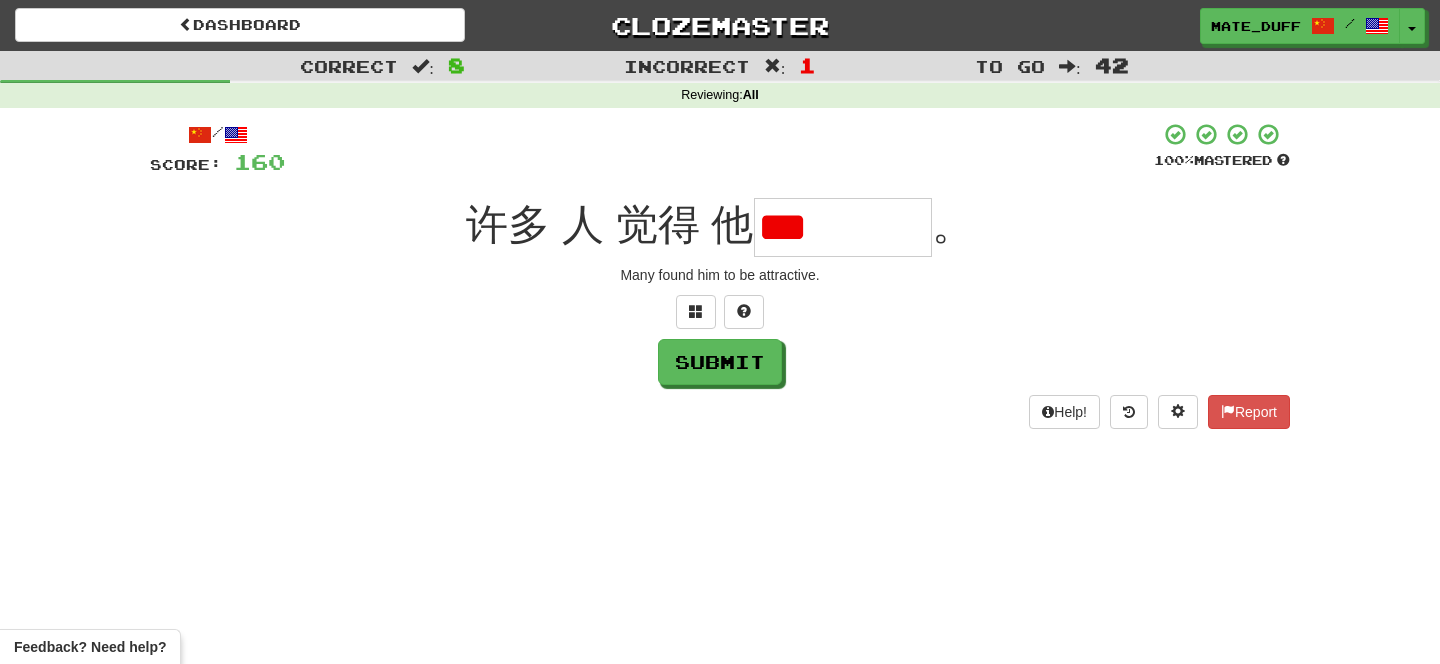 type on "*" 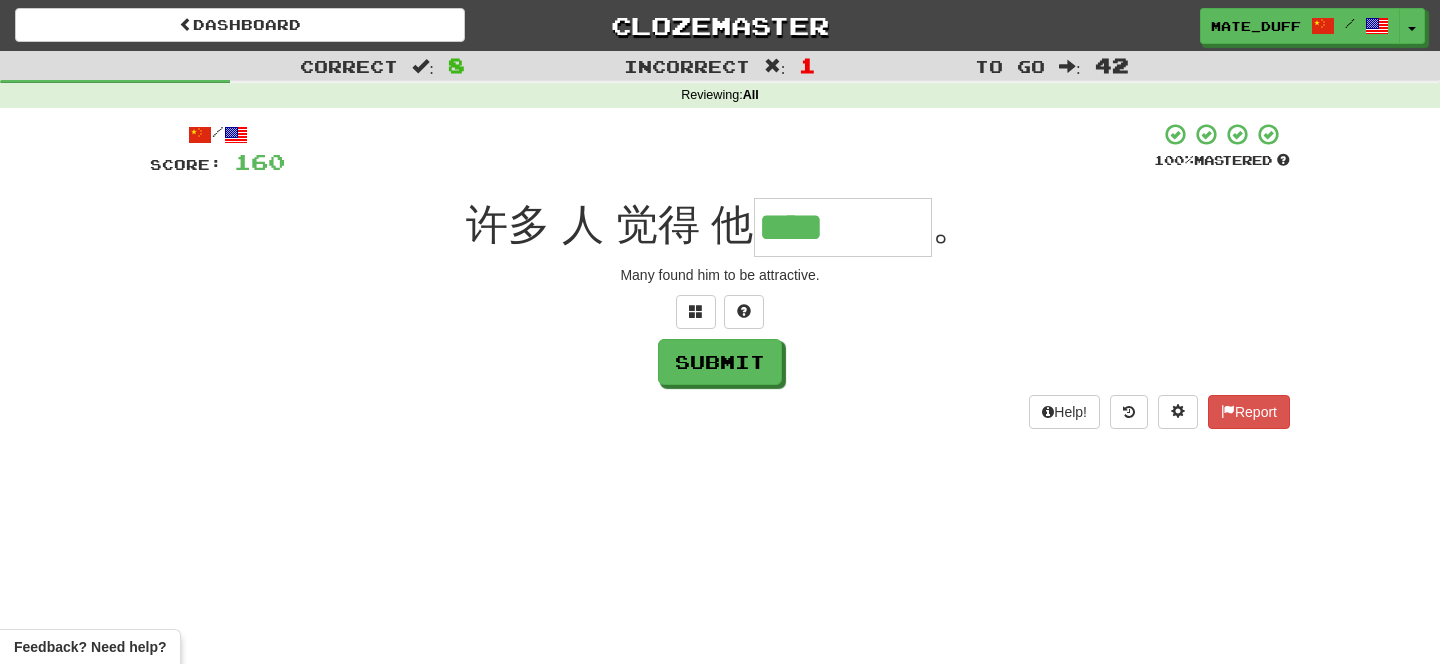 type on "****" 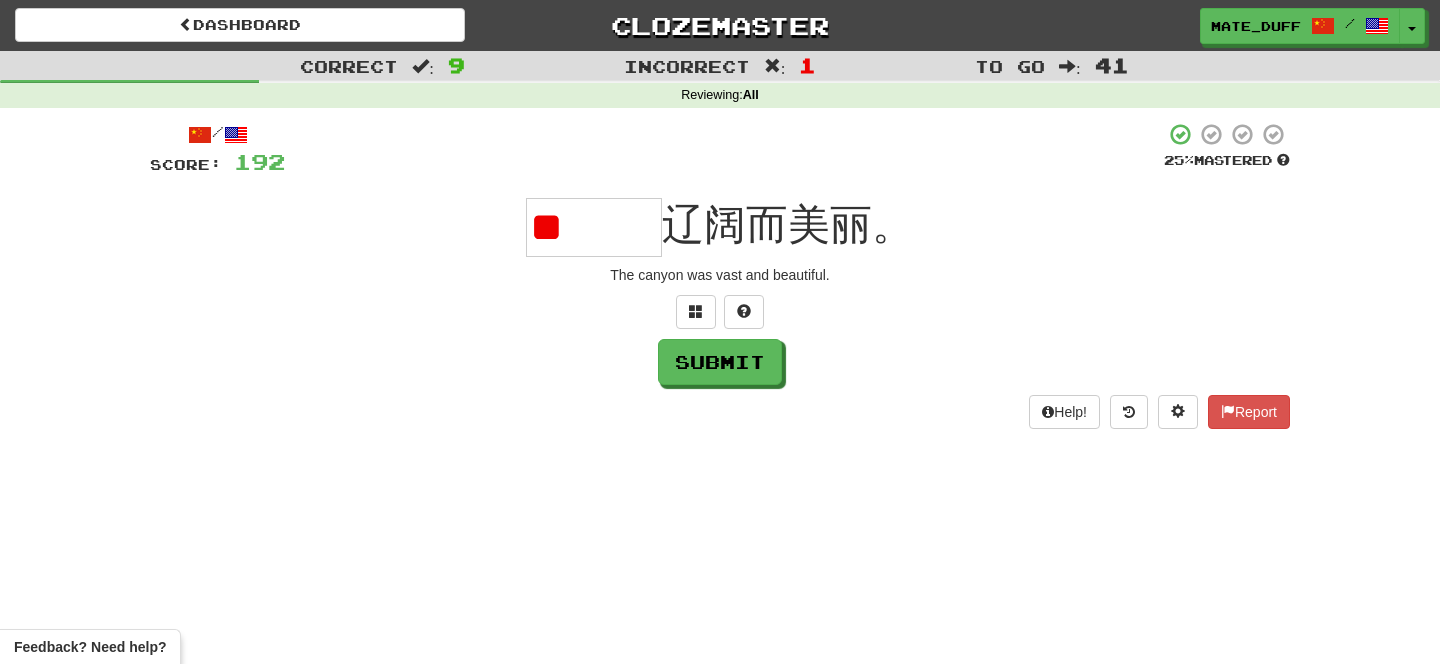 type on "*" 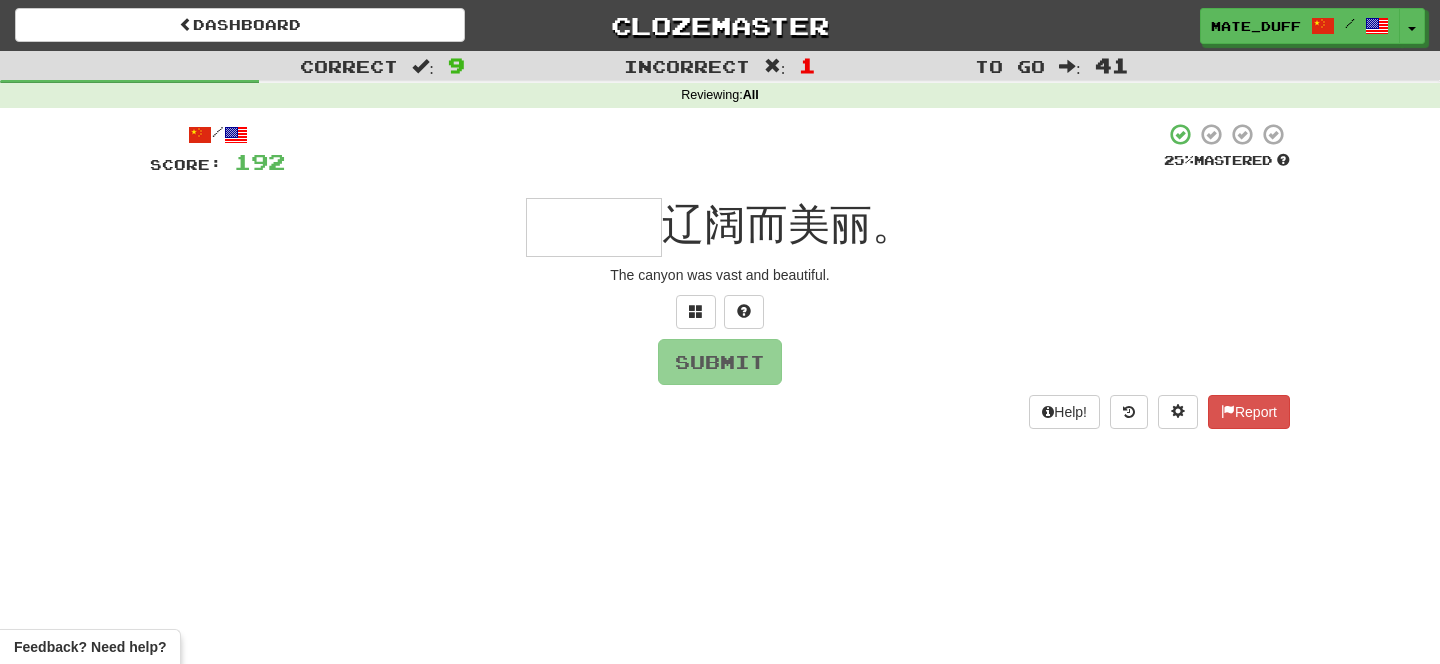 type on "***" 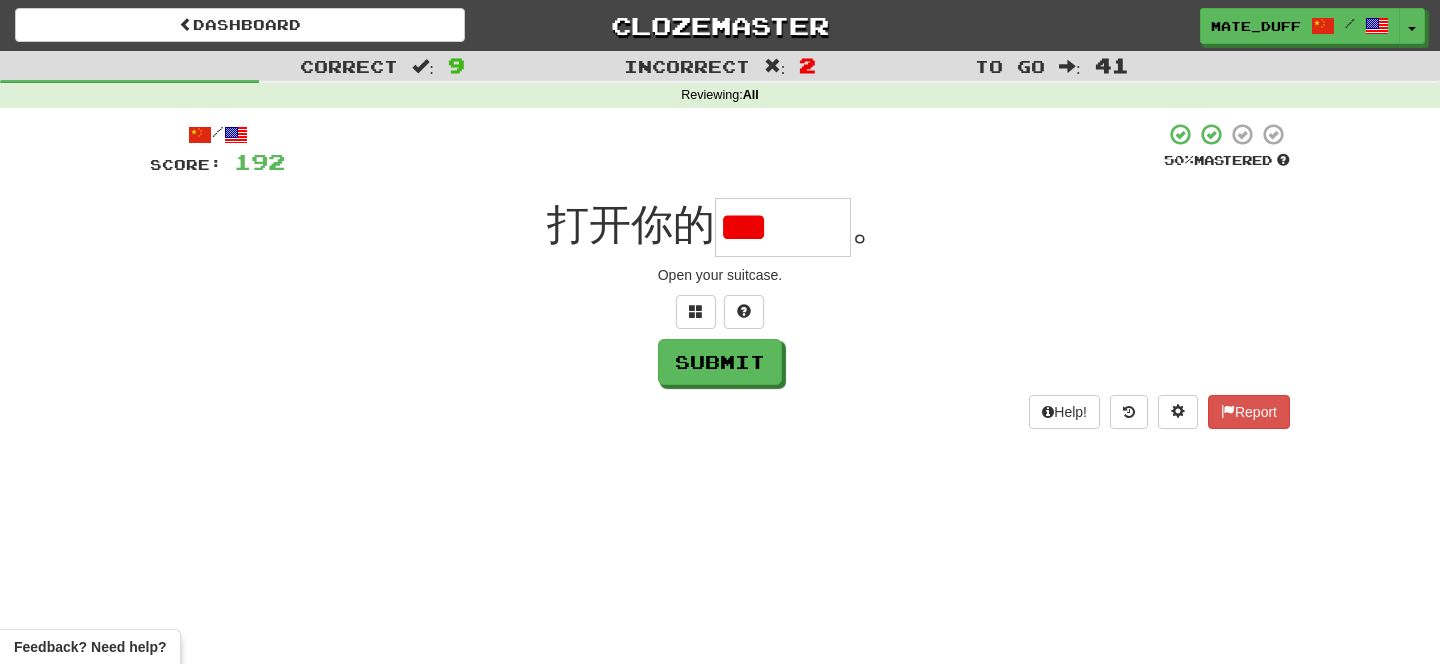 type on "*" 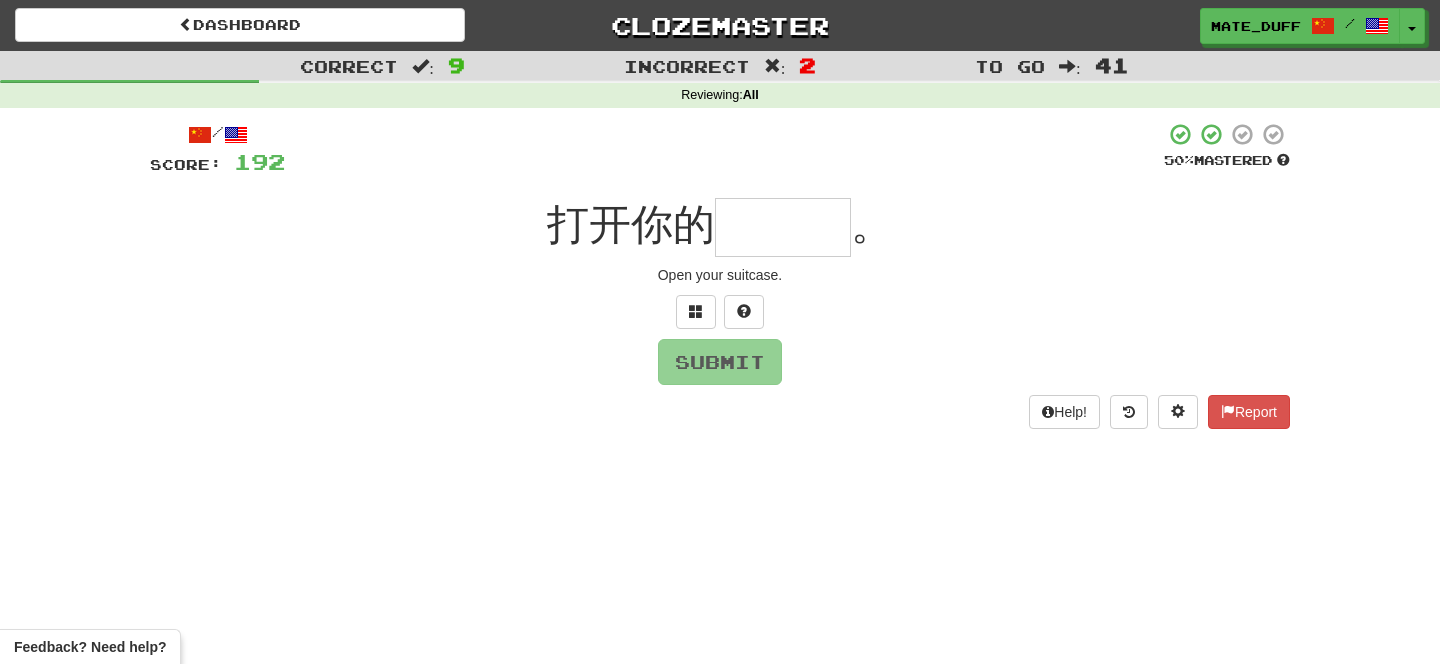 type on "*" 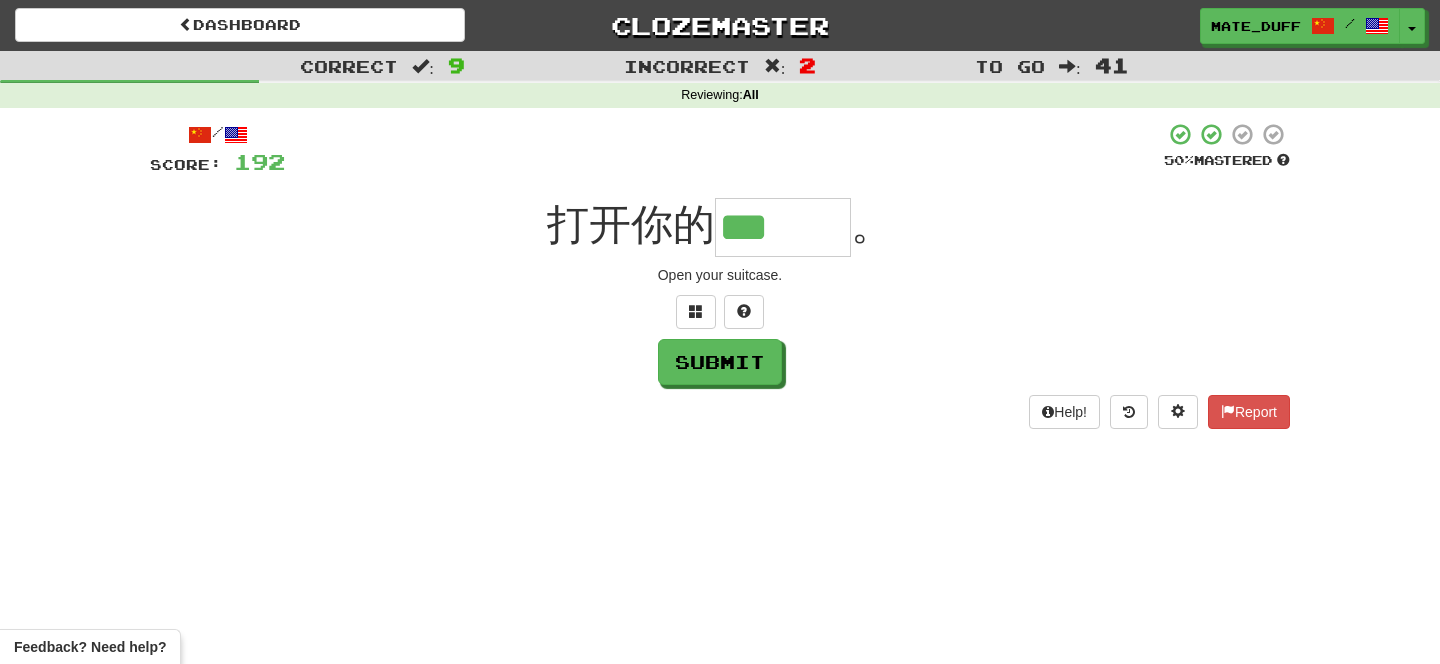 scroll, scrollTop: 0, scrollLeft: 0, axis: both 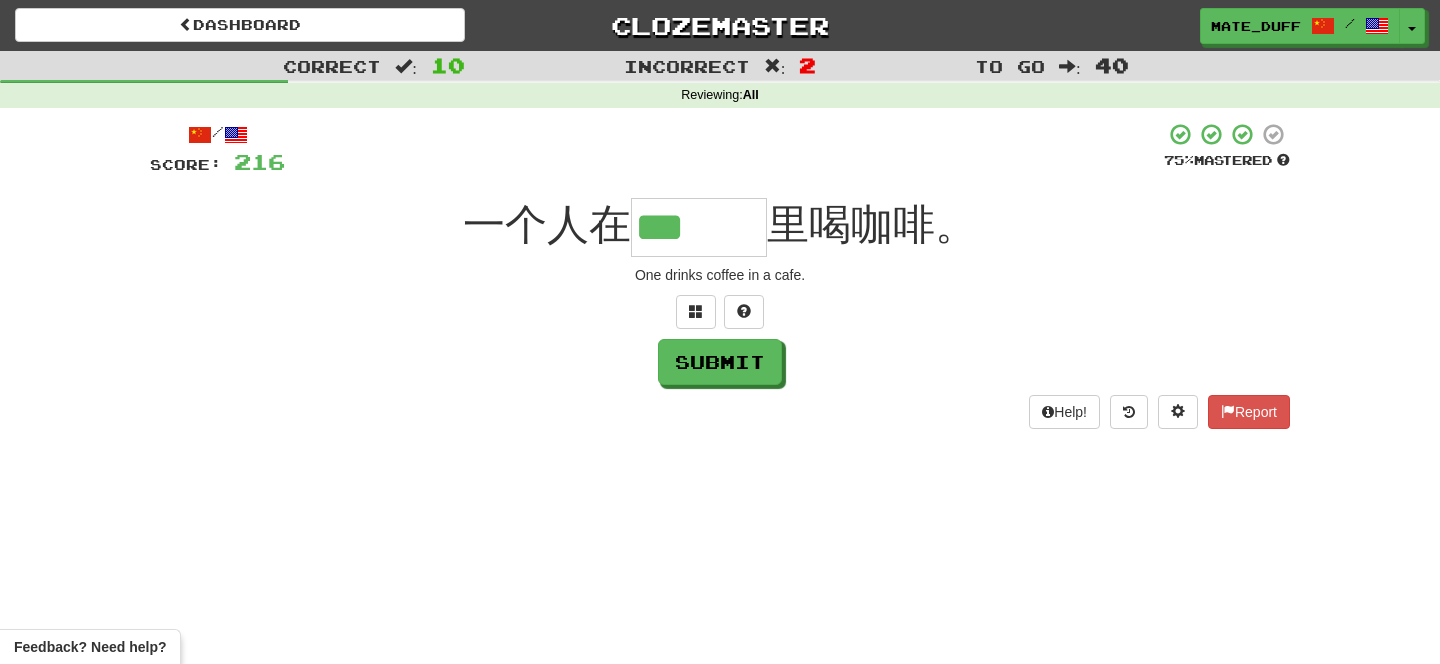 type on "***" 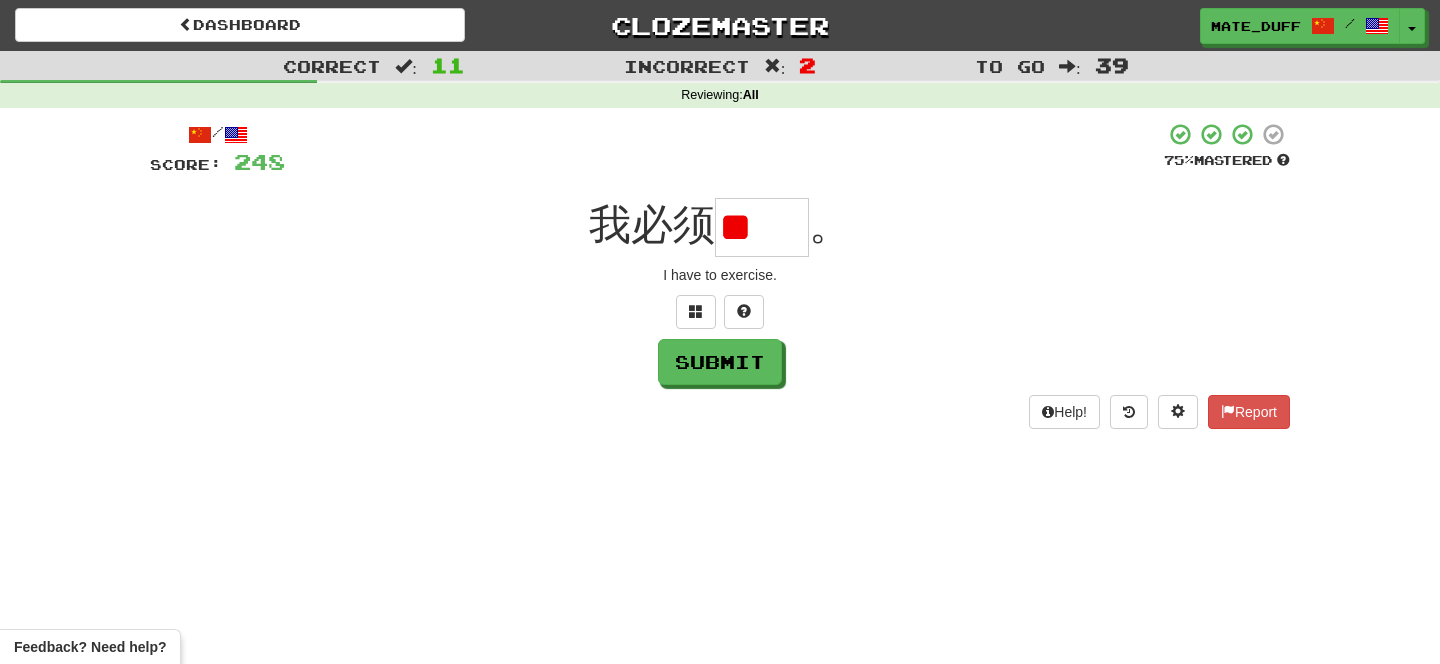 scroll, scrollTop: 0, scrollLeft: 0, axis: both 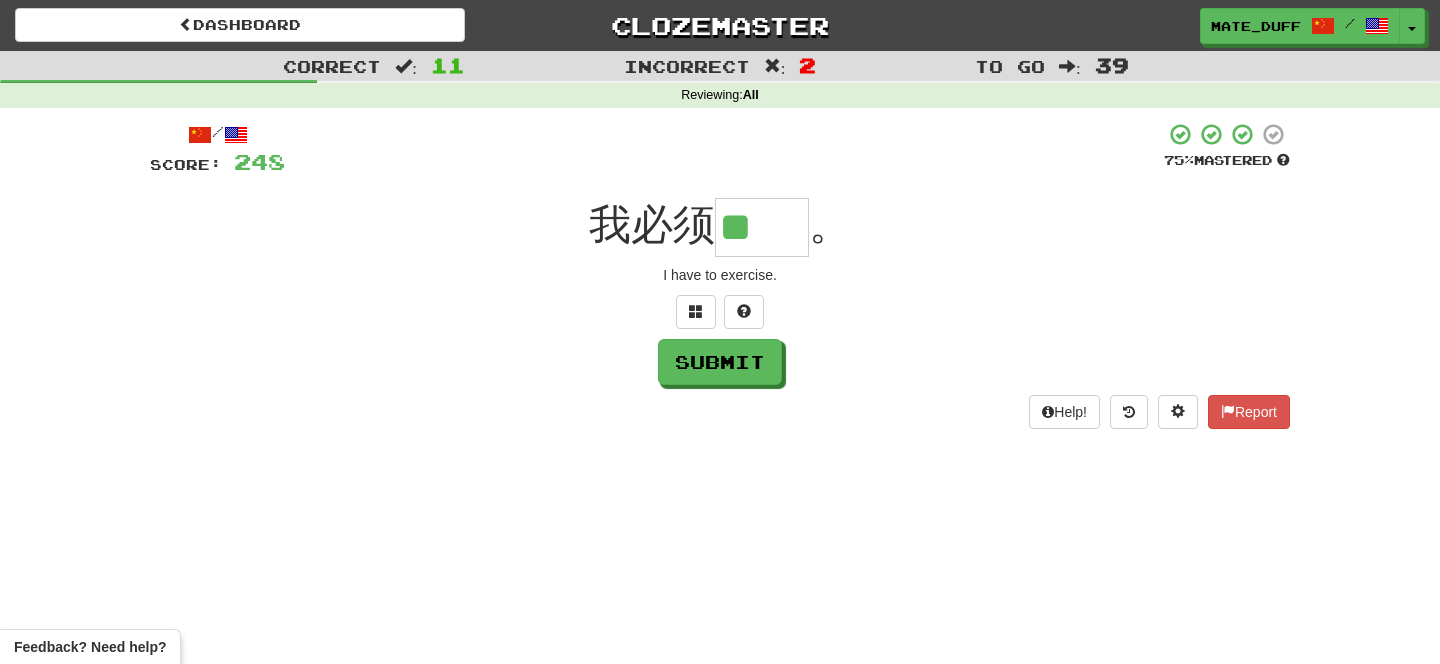 type on "**" 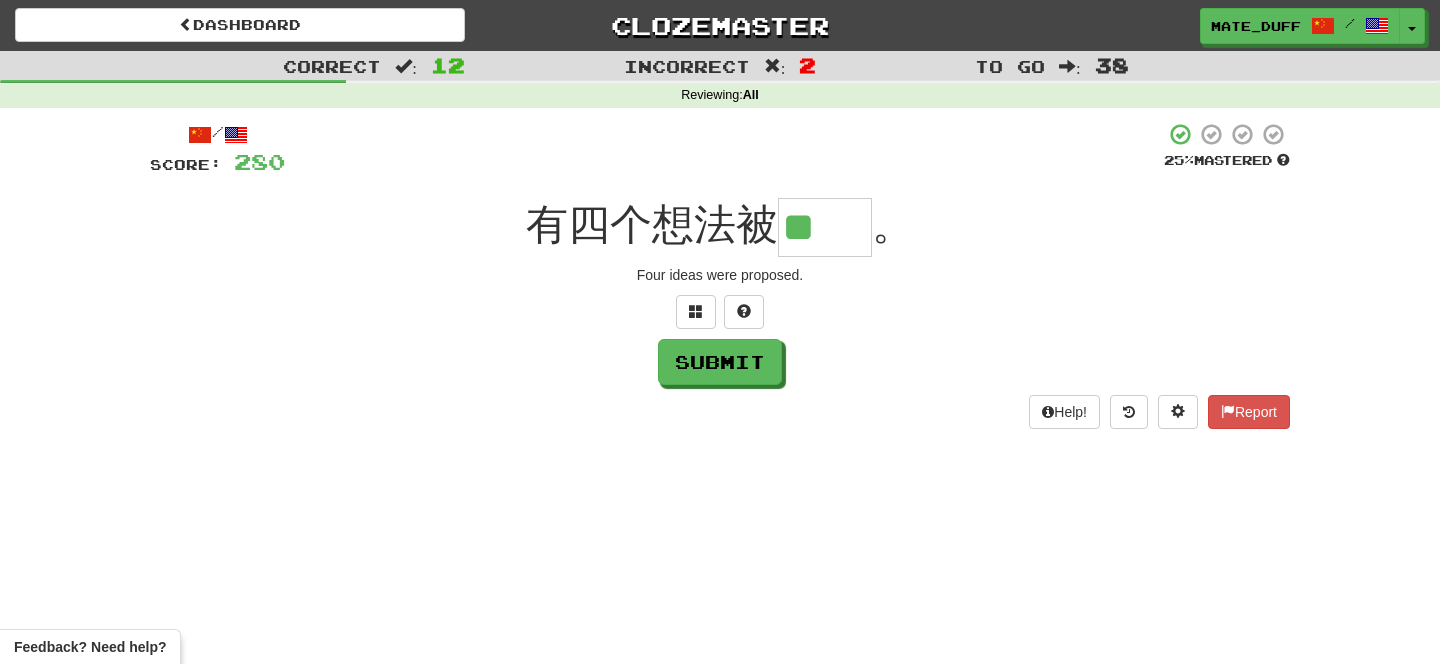 scroll, scrollTop: 0, scrollLeft: 0, axis: both 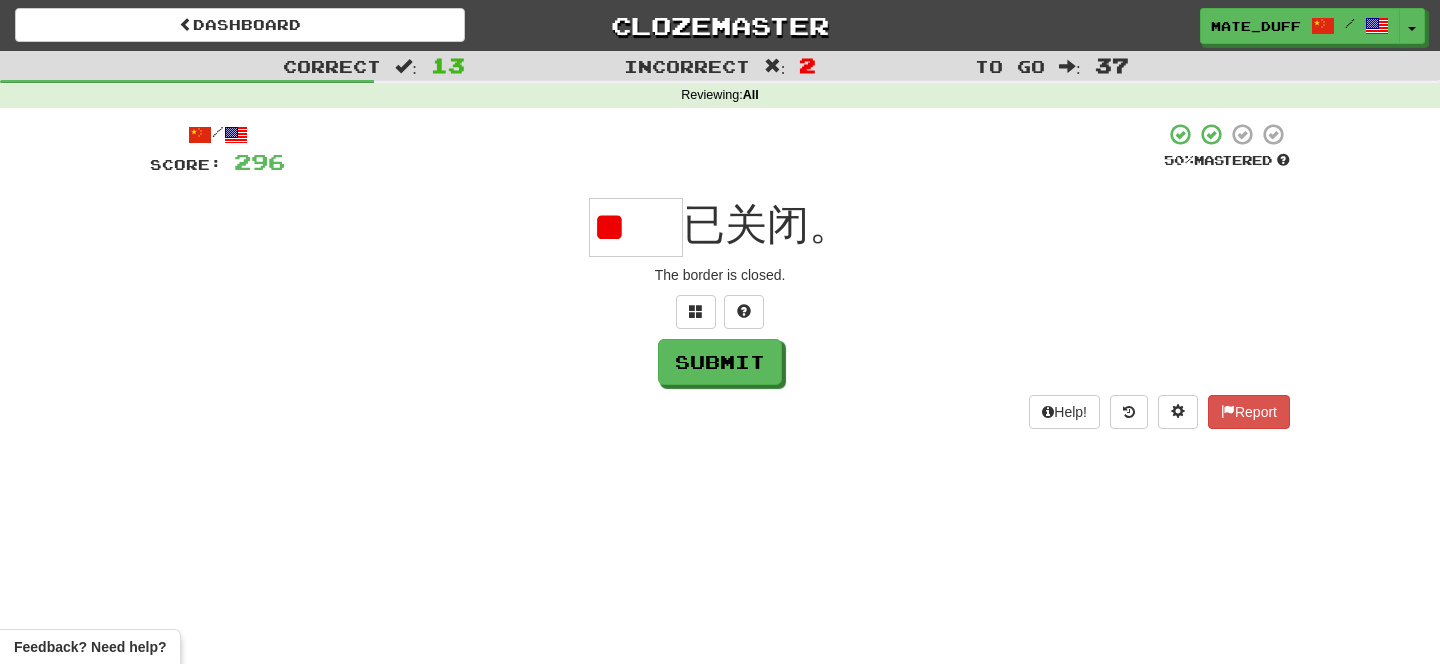 type on "*" 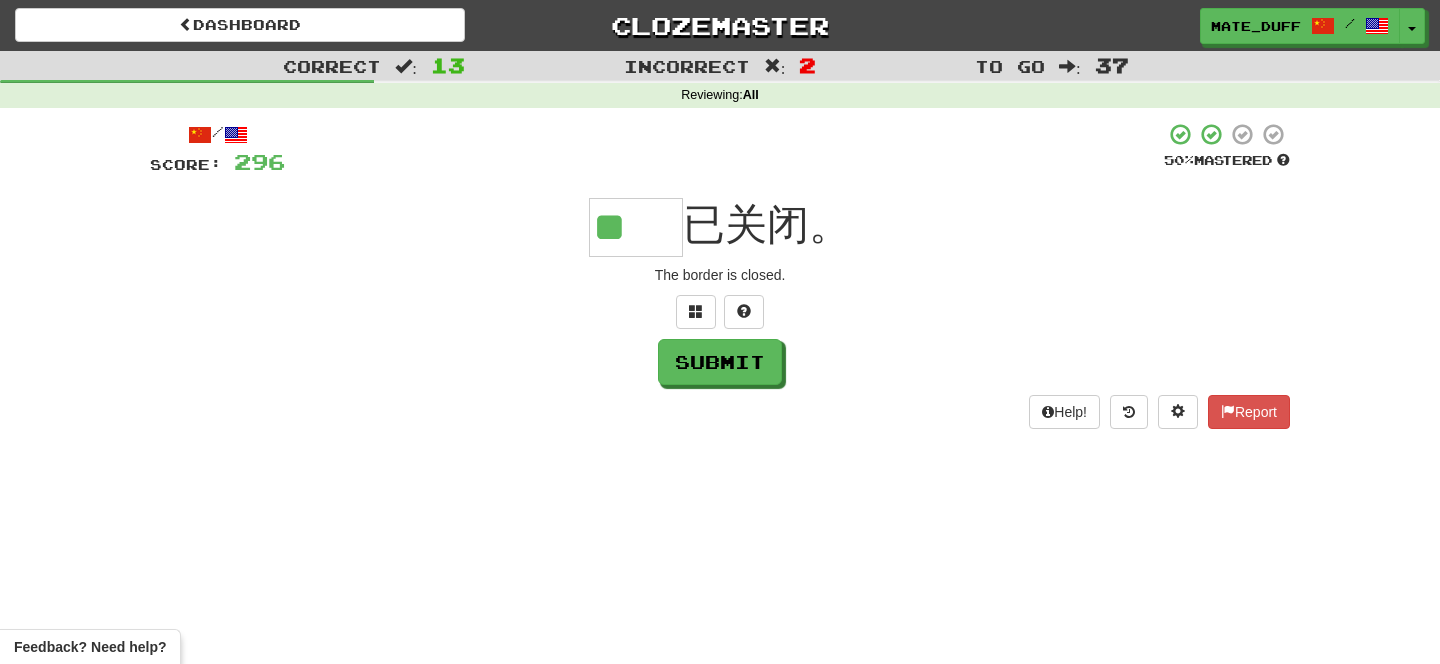 scroll, scrollTop: 0, scrollLeft: 0, axis: both 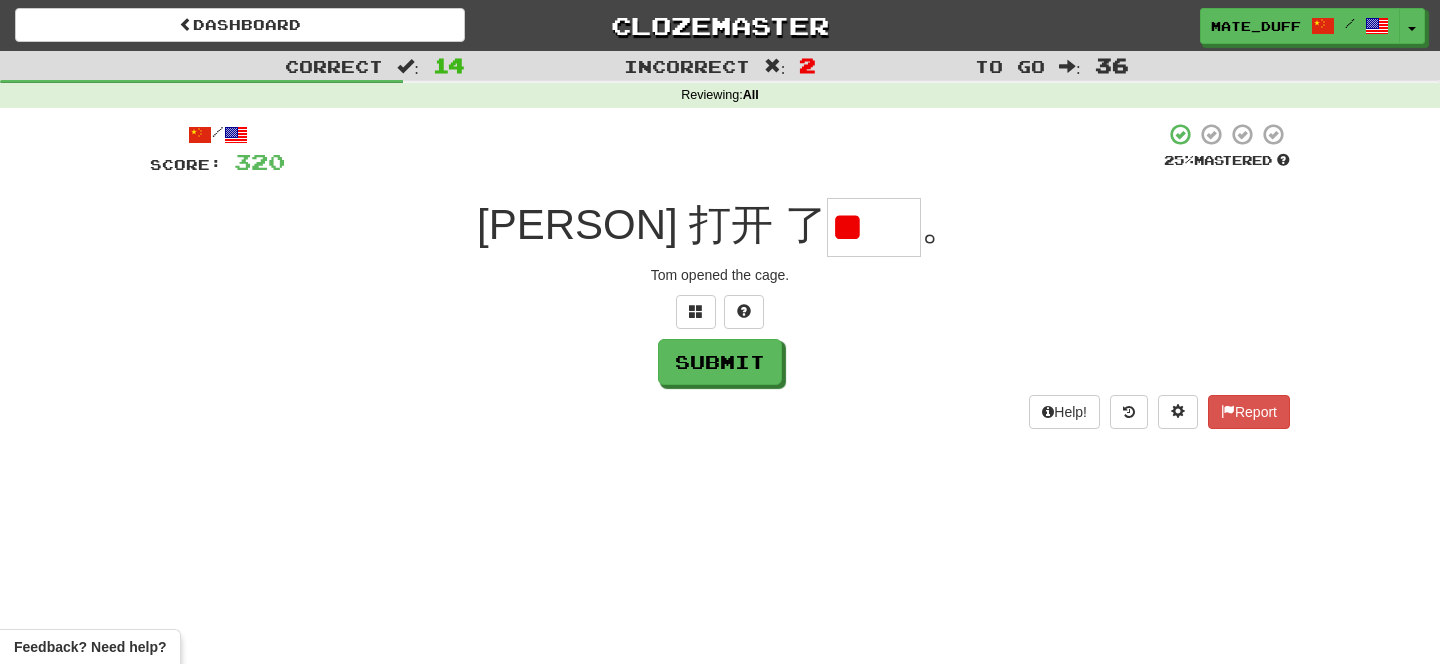 type on "*" 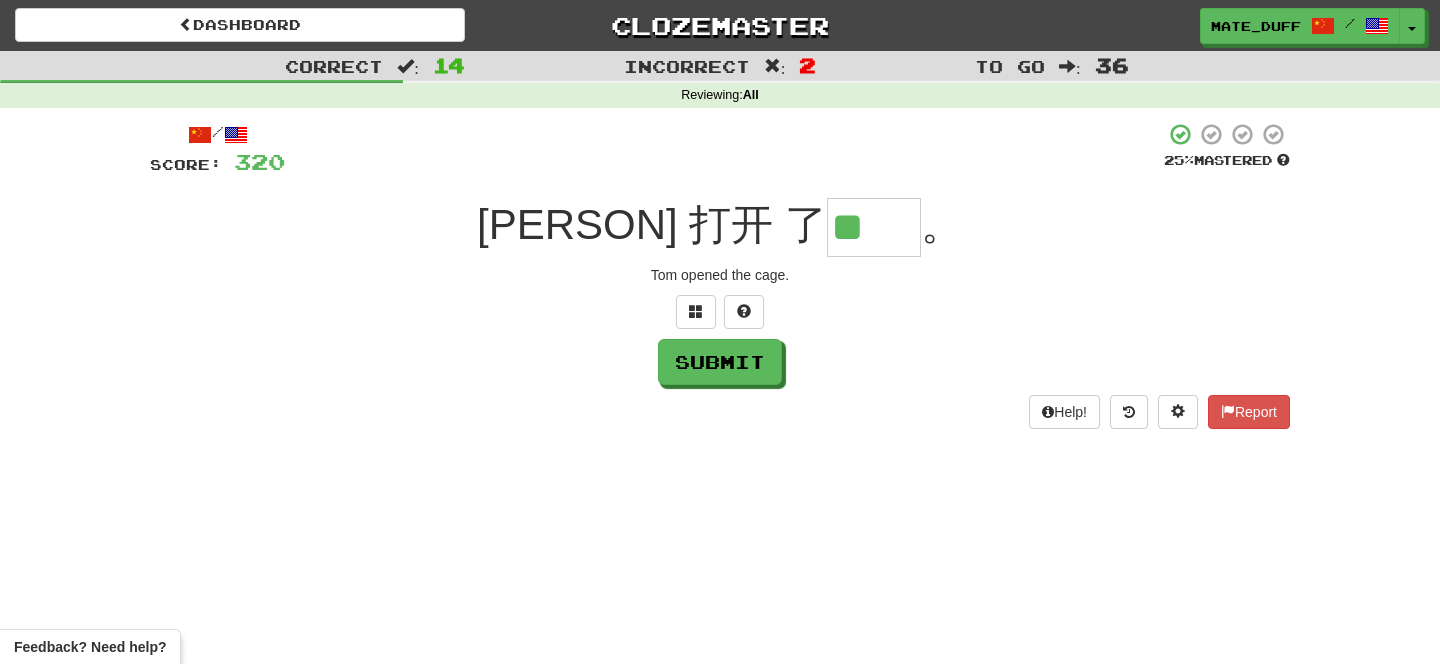 scroll, scrollTop: 0, scrollLeft: 0, axis: both 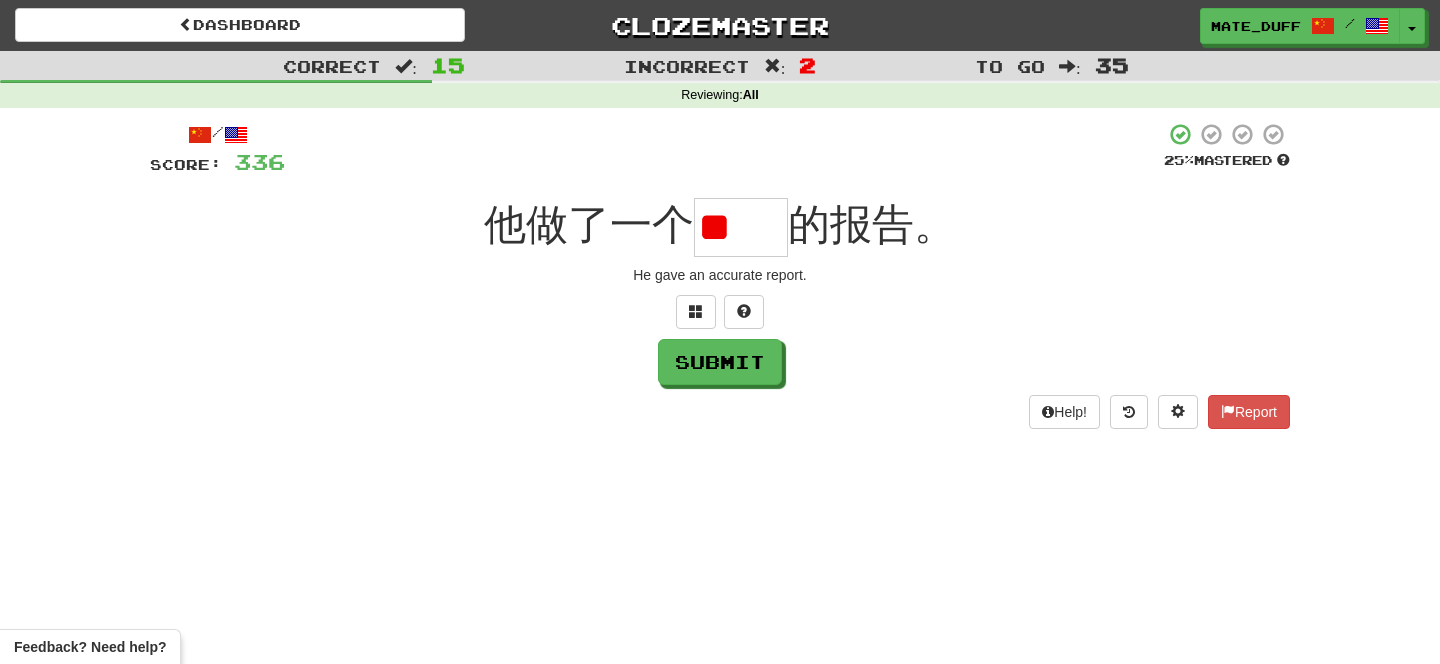 type on "*" 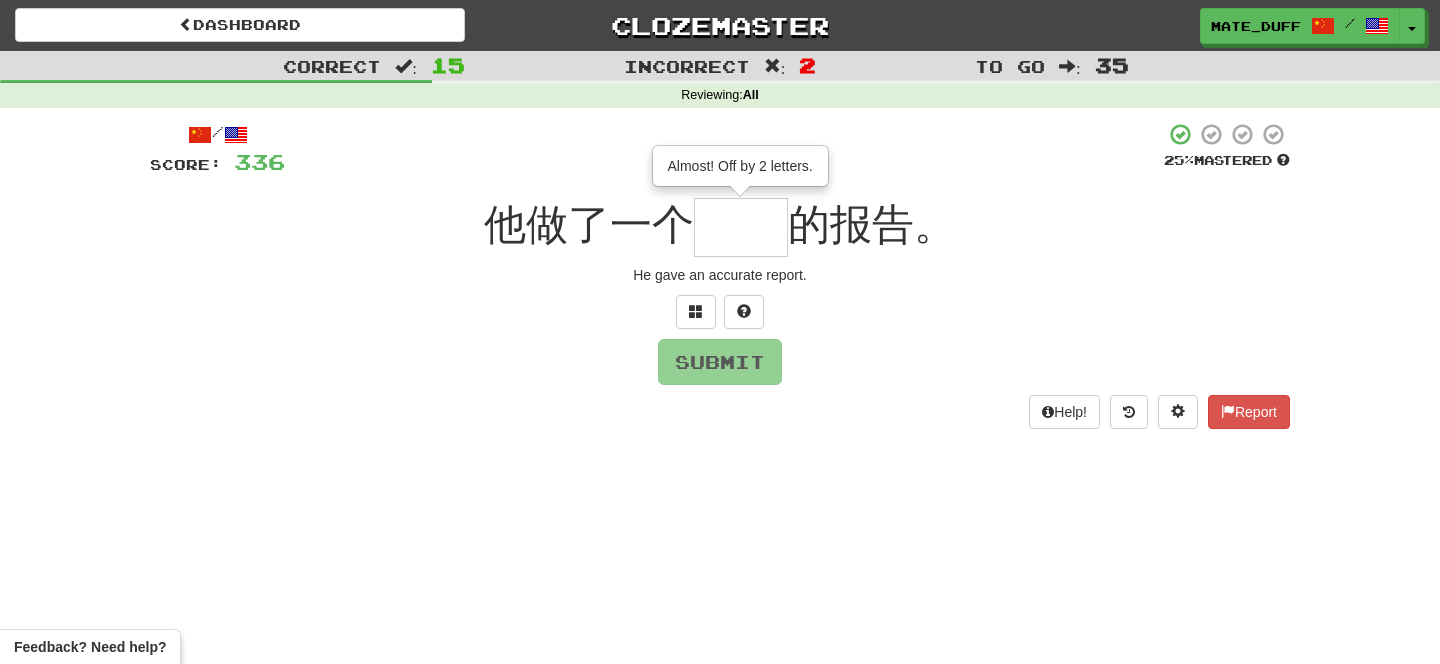 type on "**" 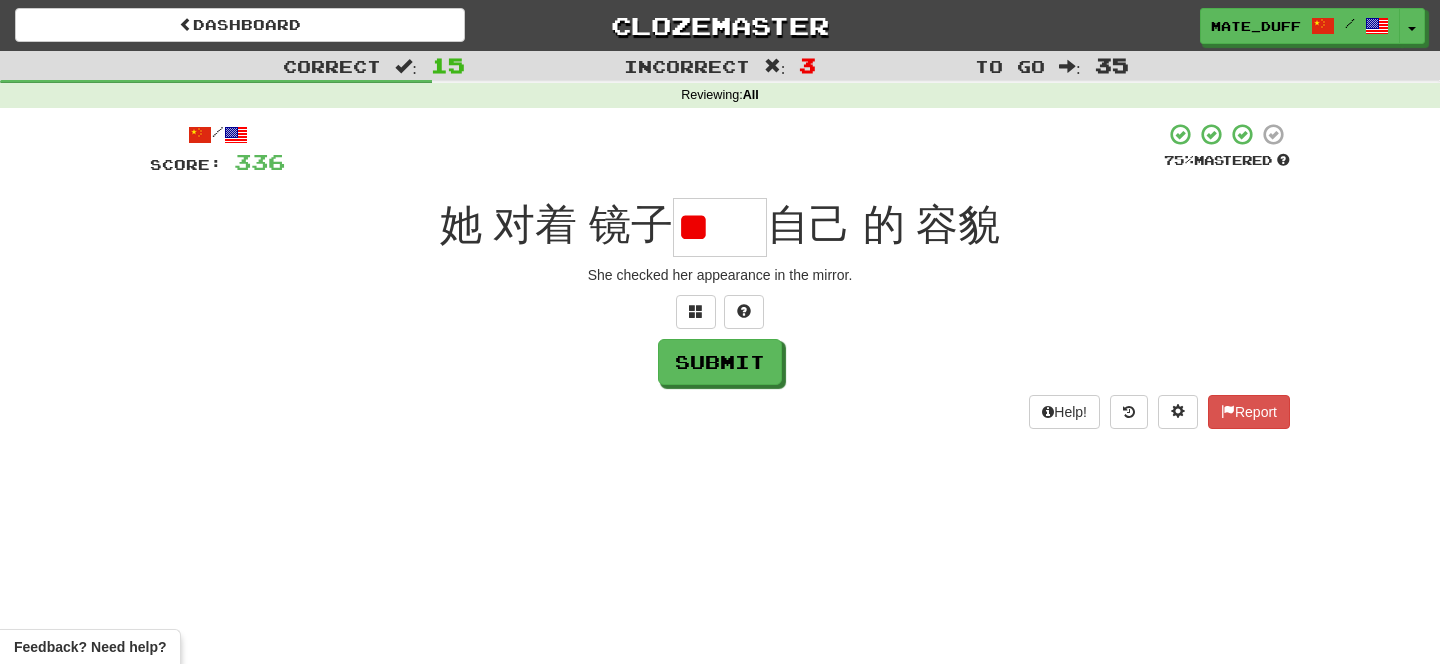 scroll, scrollTop: 0, scrollLeft: 0, axis: both 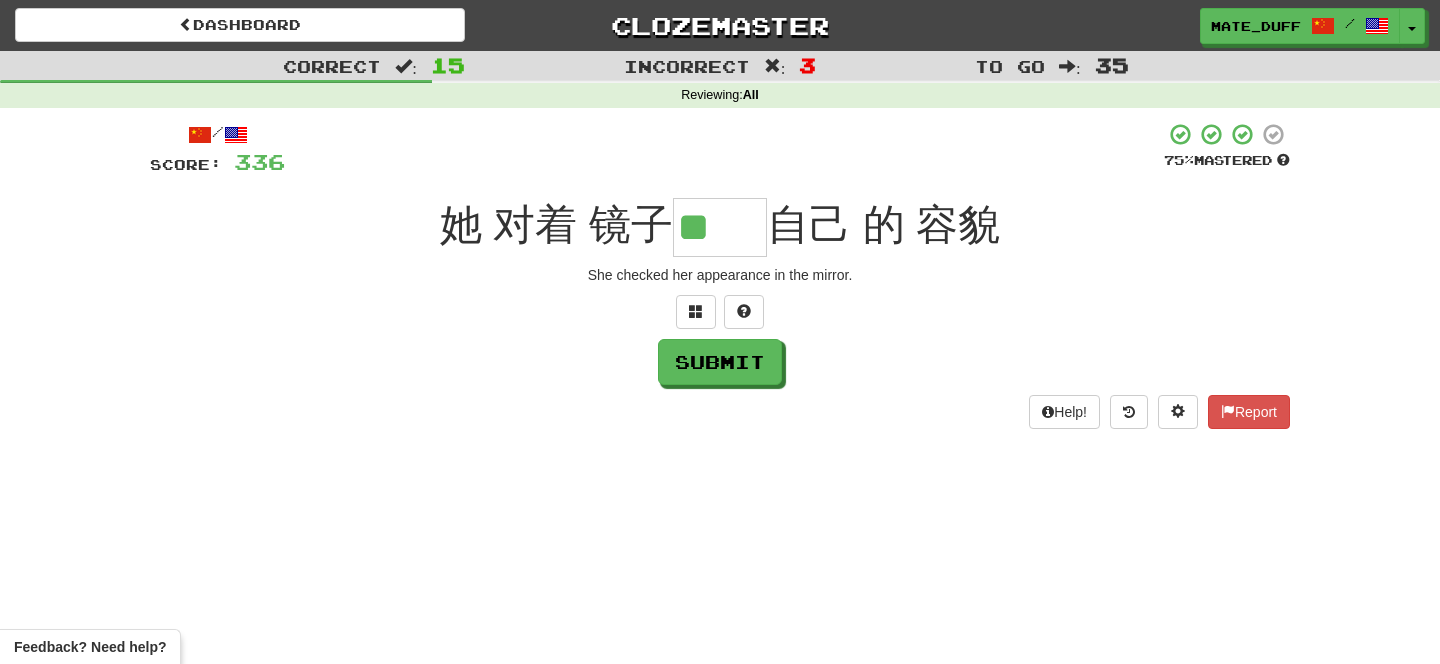 type on "**" 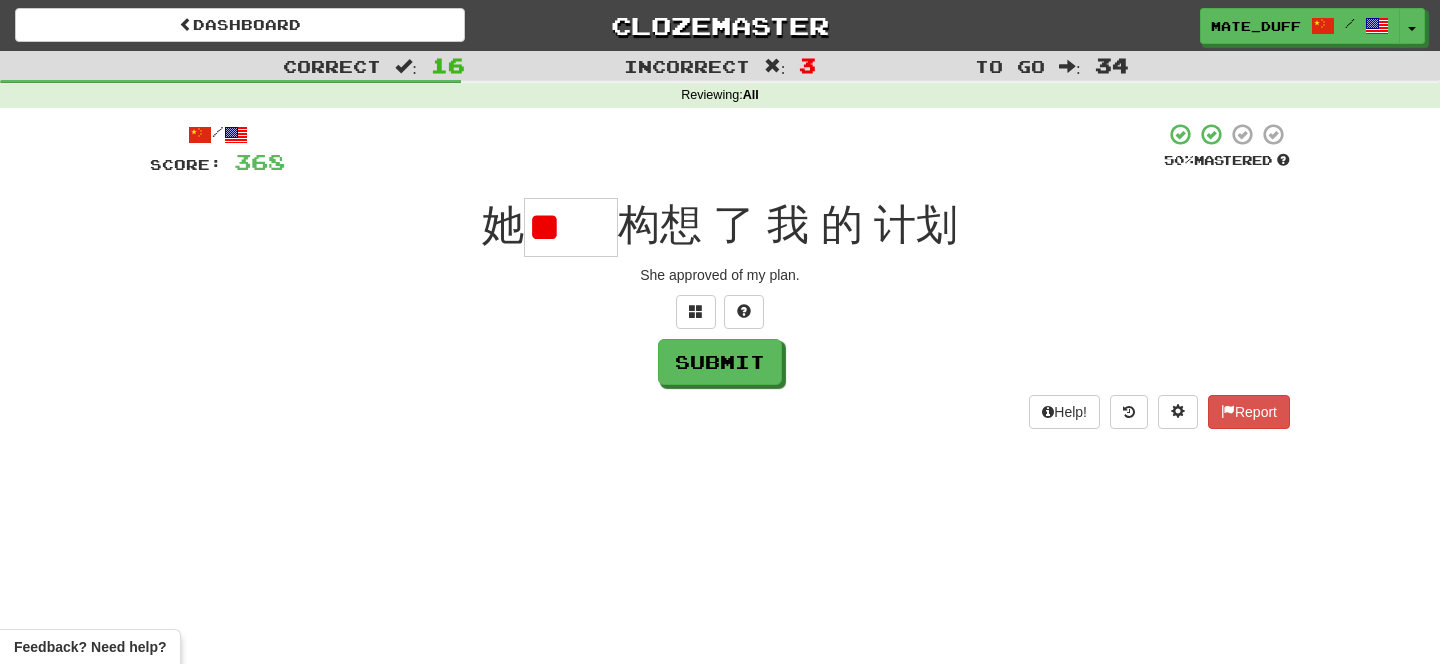 type on "*" 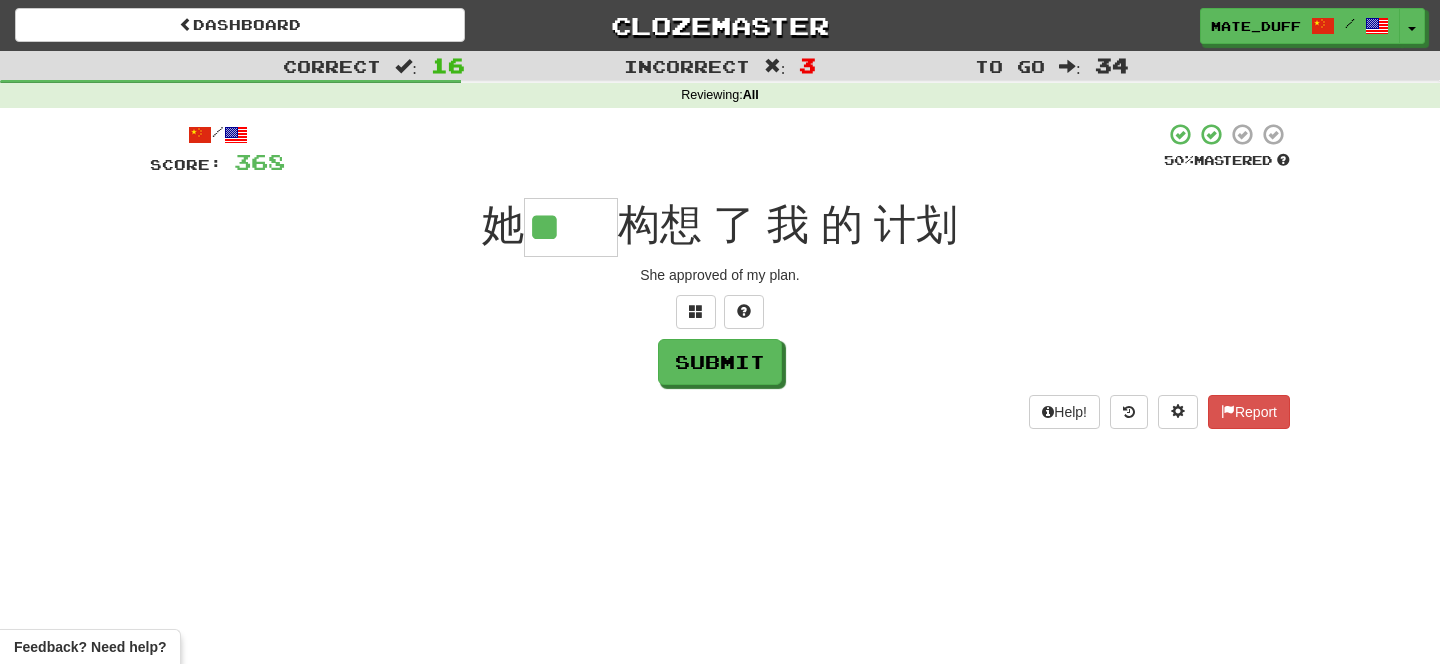 type on "**" 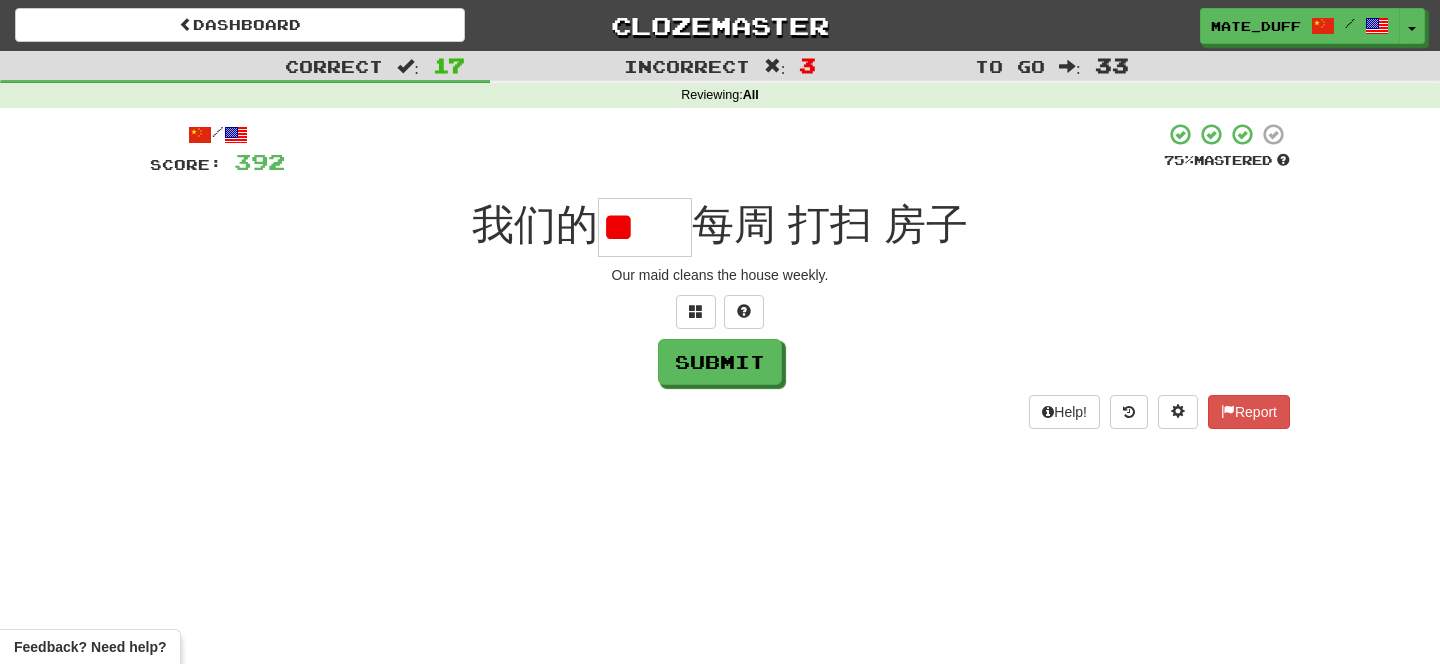 type on "*" 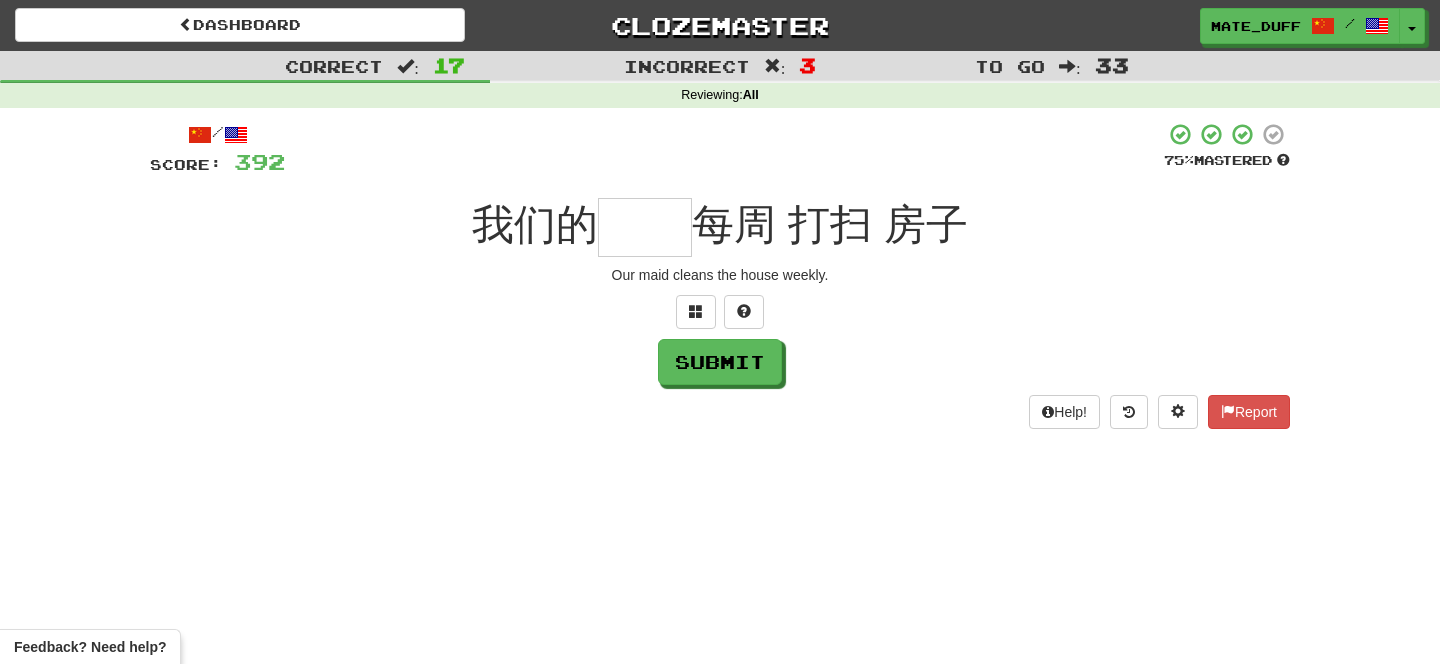 type on "*" 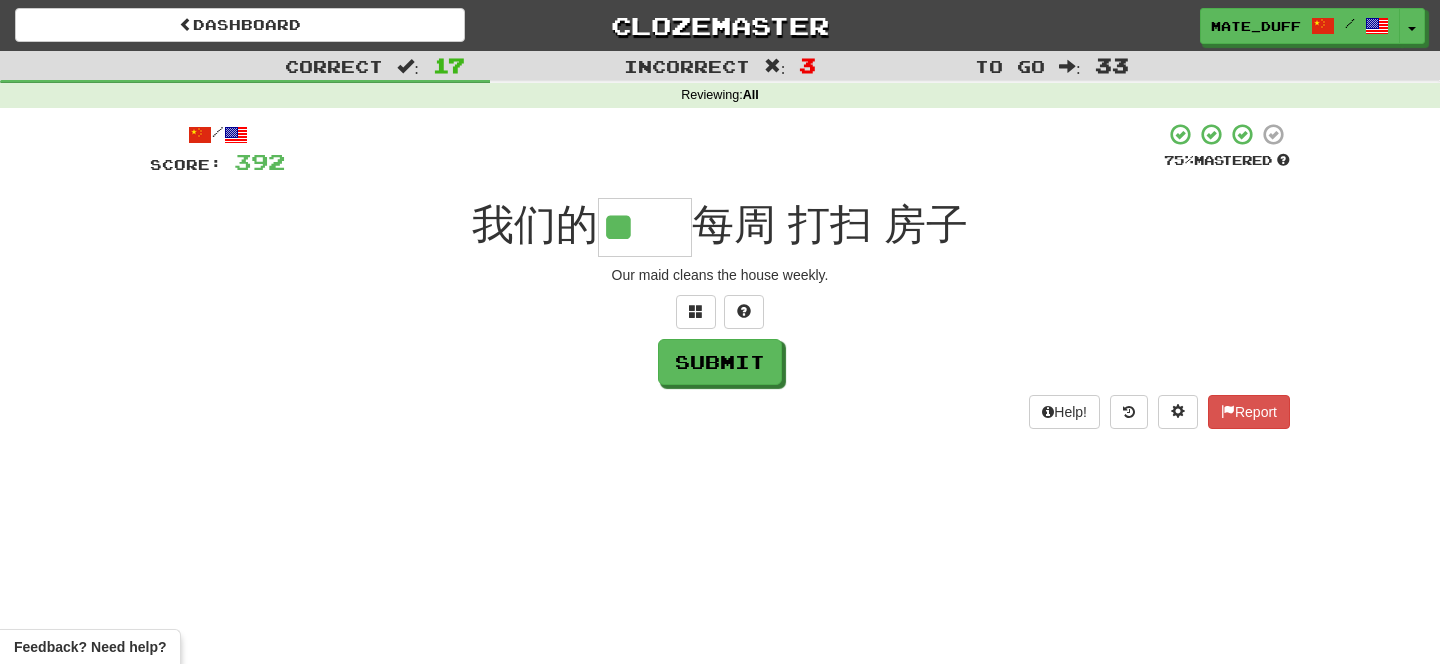 type on "**" 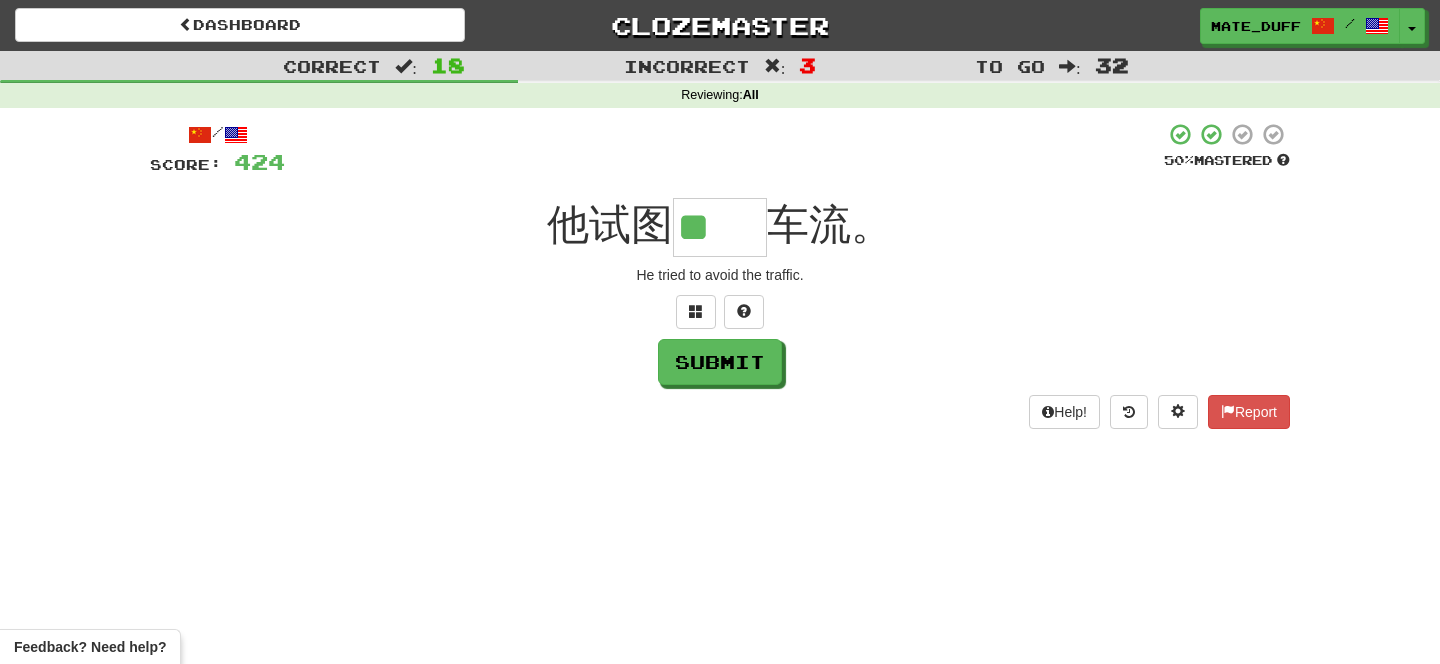 type on "**" 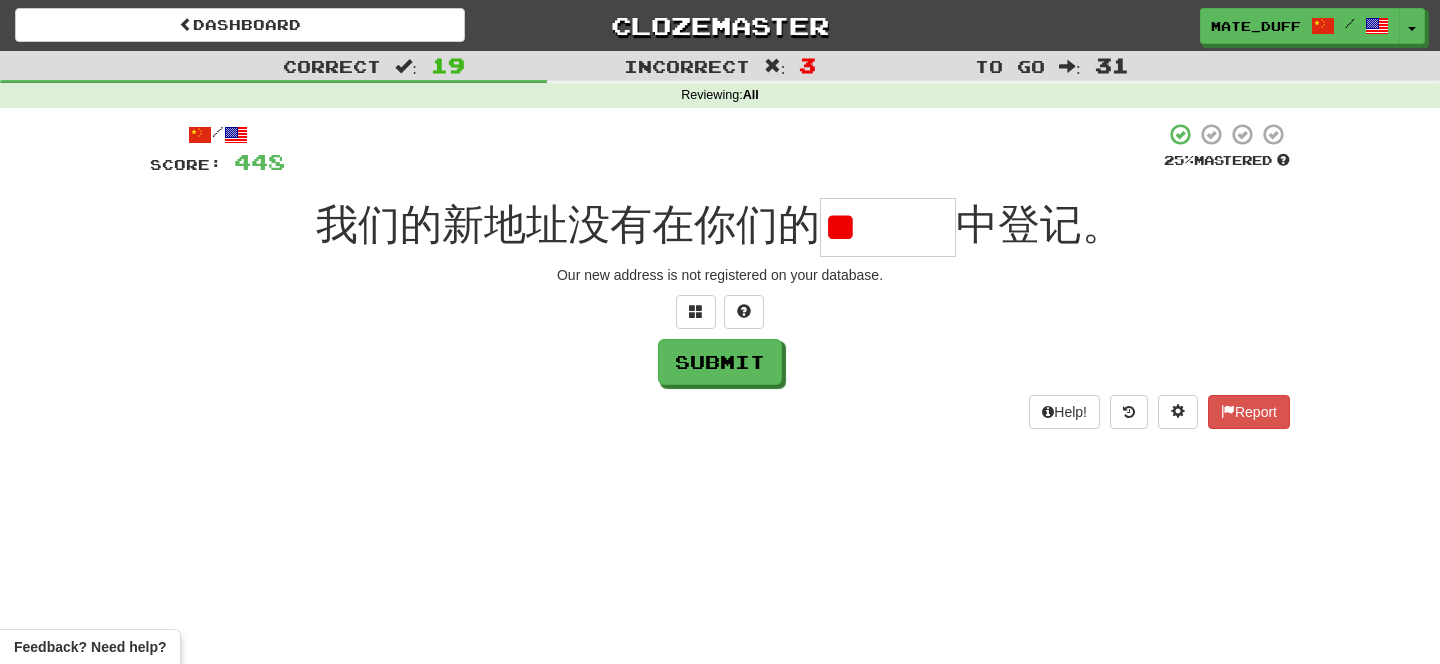 type on "*" 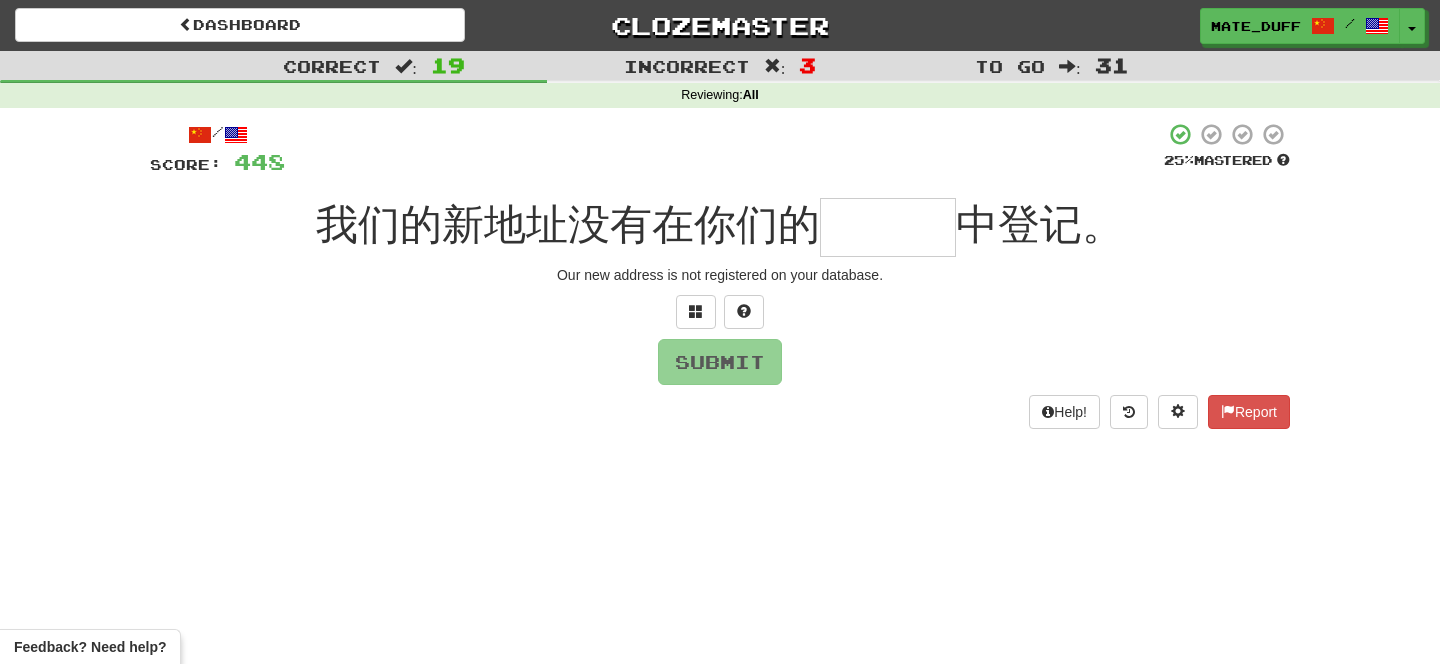 type on "***" 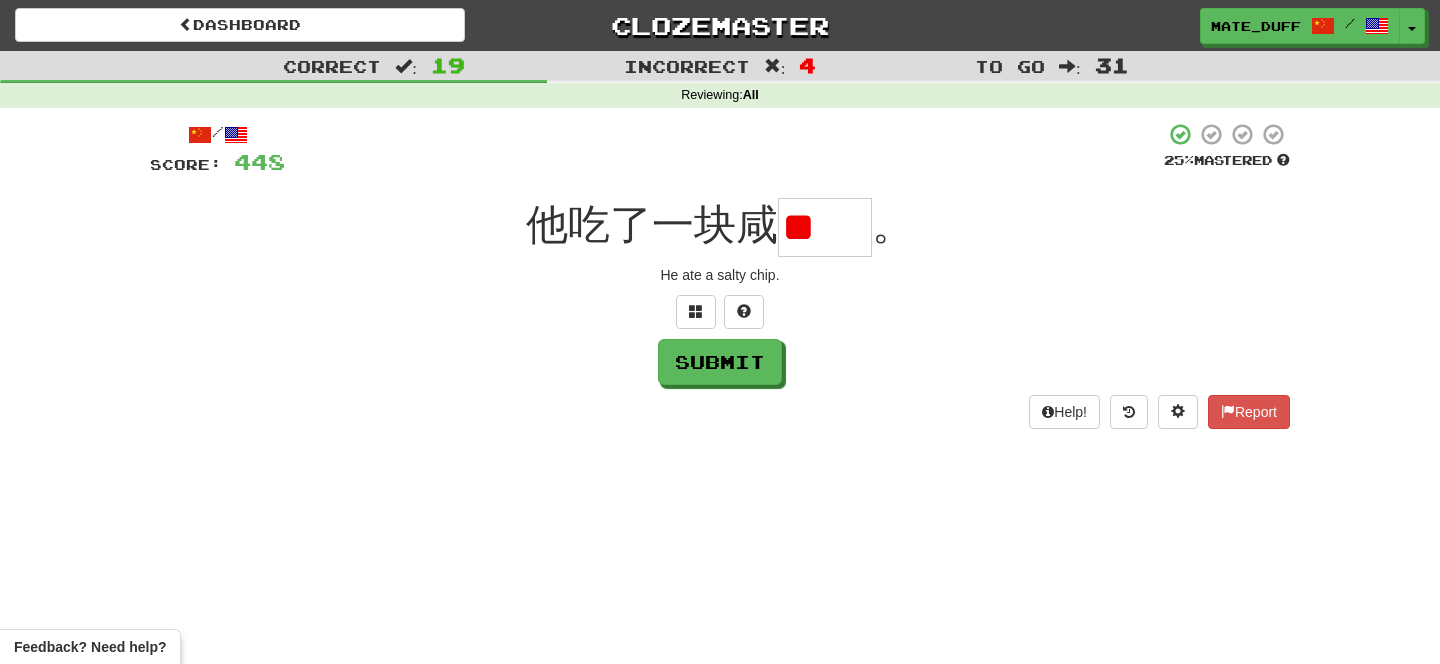 scroll, scrollTop: 0, scrollLeft: 0, axis: both 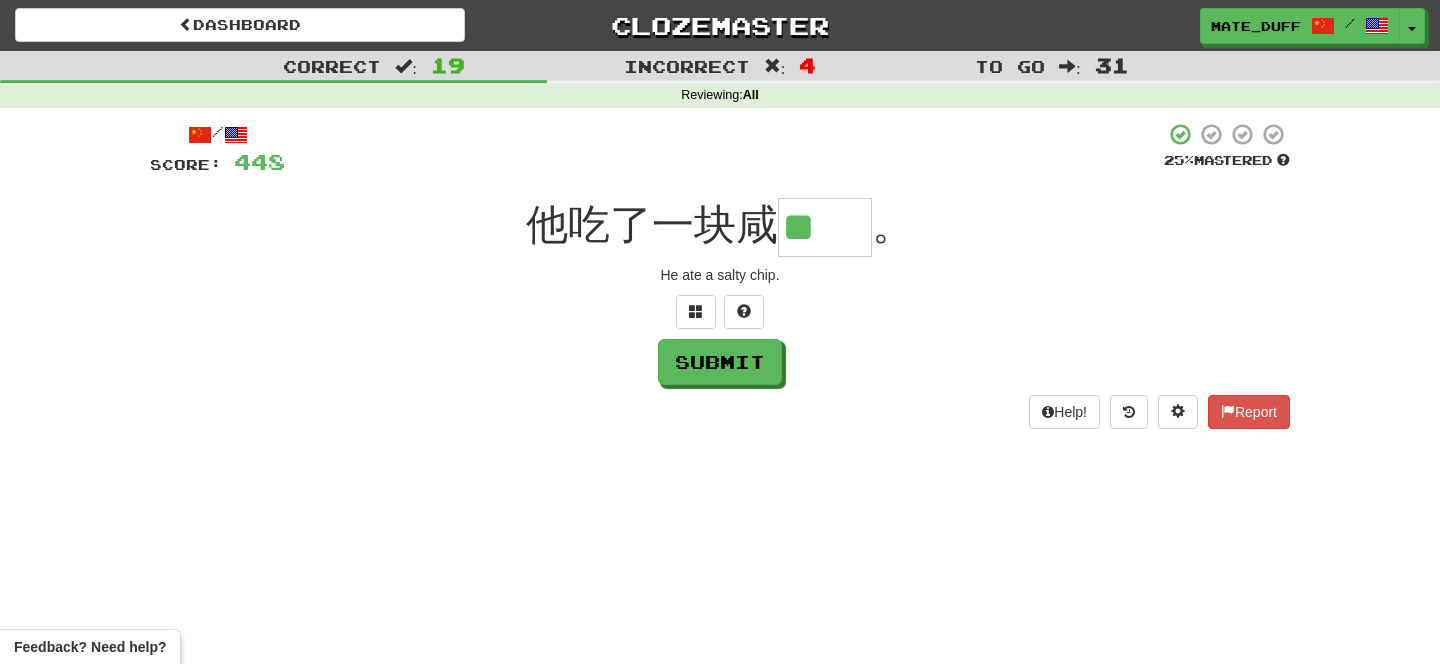 type on "**" 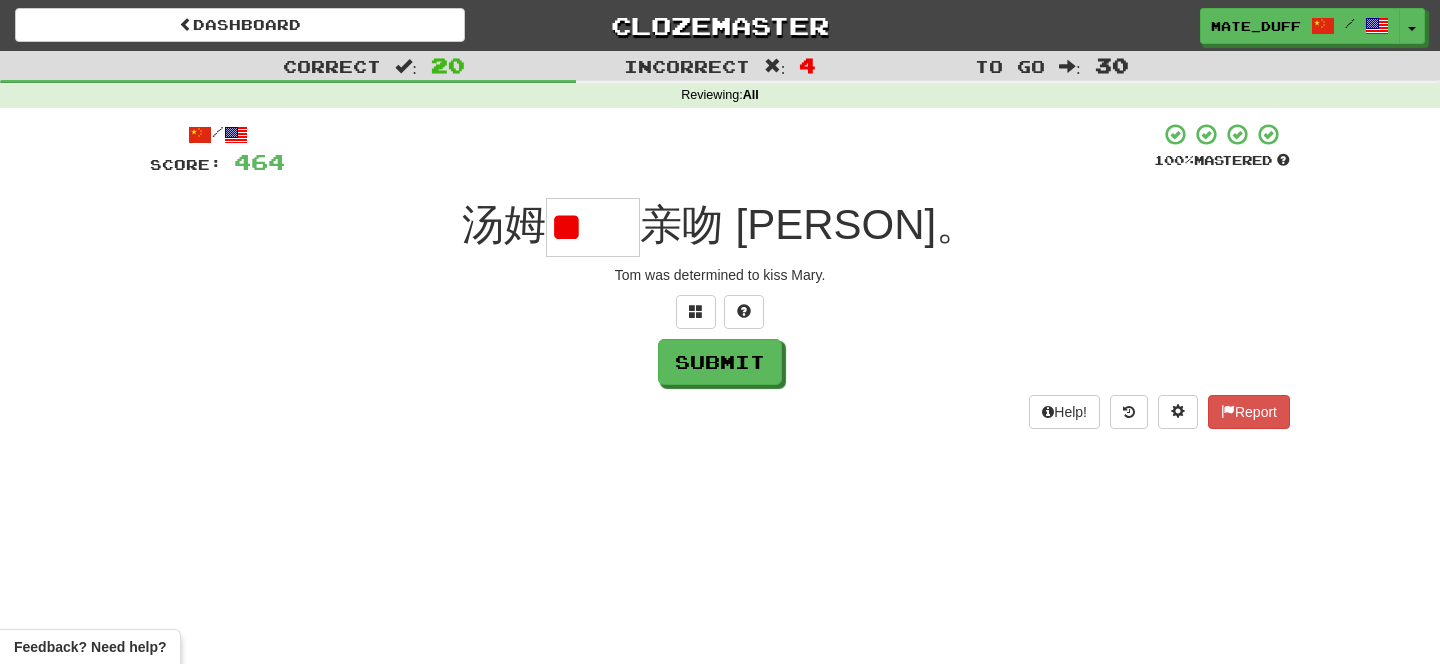 scroll, scrollTop: 0, scrollLeft: 0, axis: both 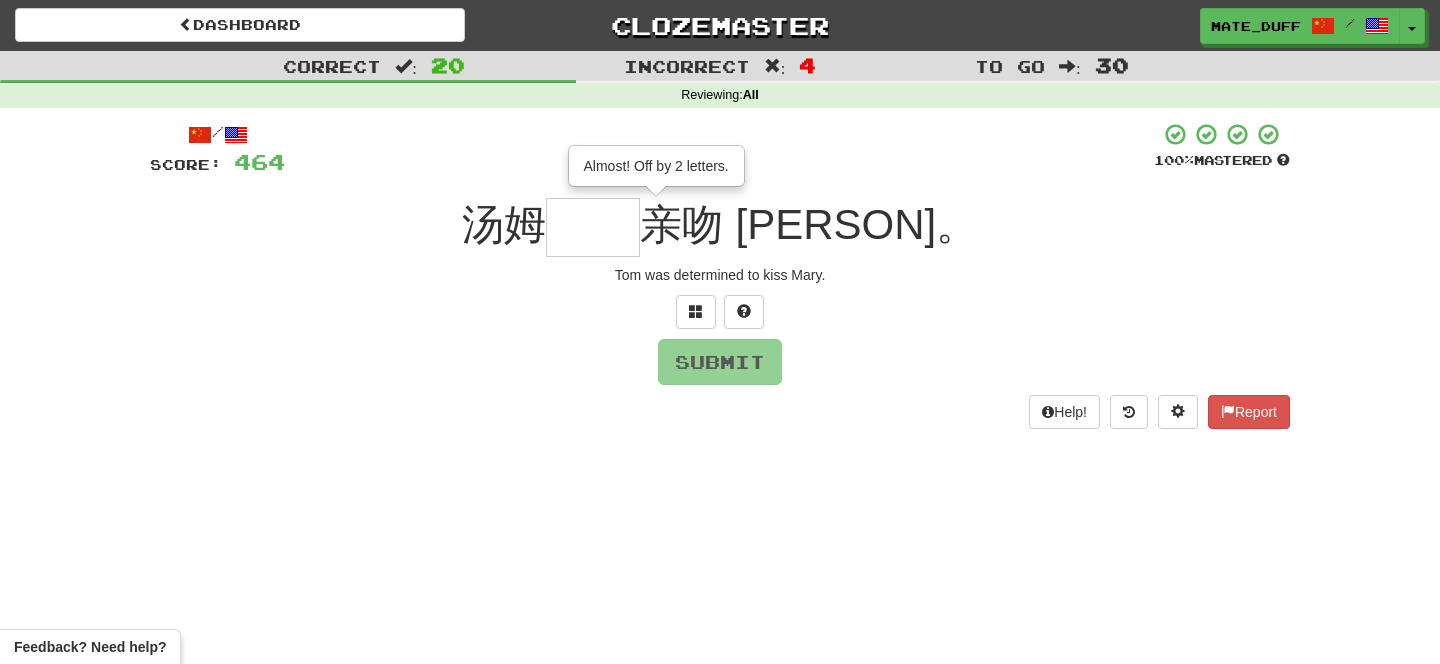 type on "**" 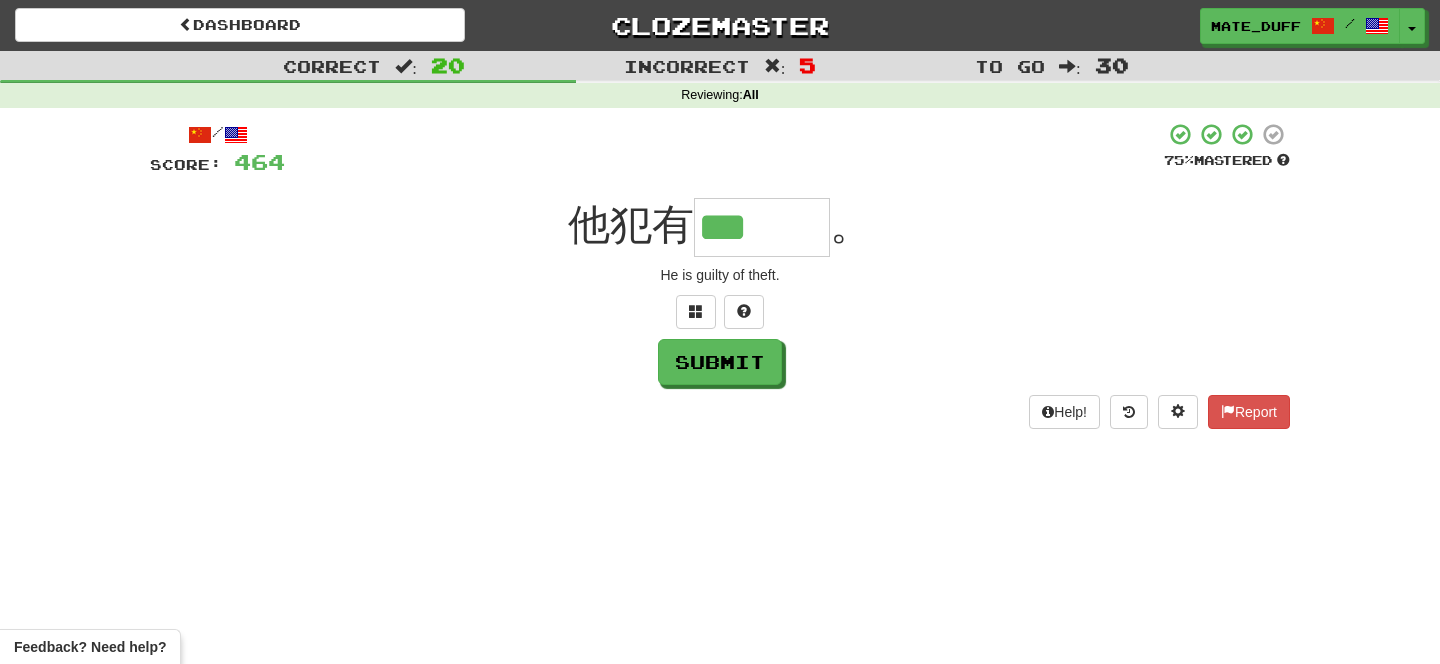 scroll, scrollTop: 0, scrollLeft: 0, axis: both 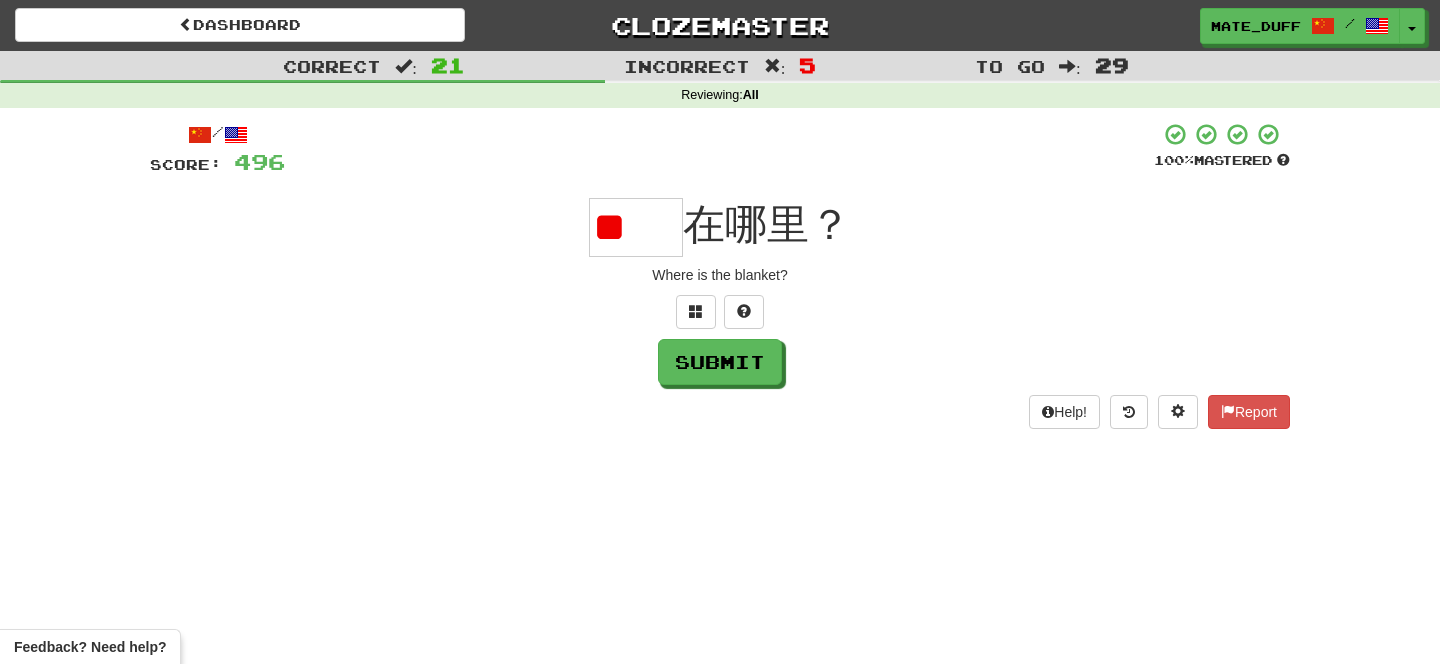 type on "*" 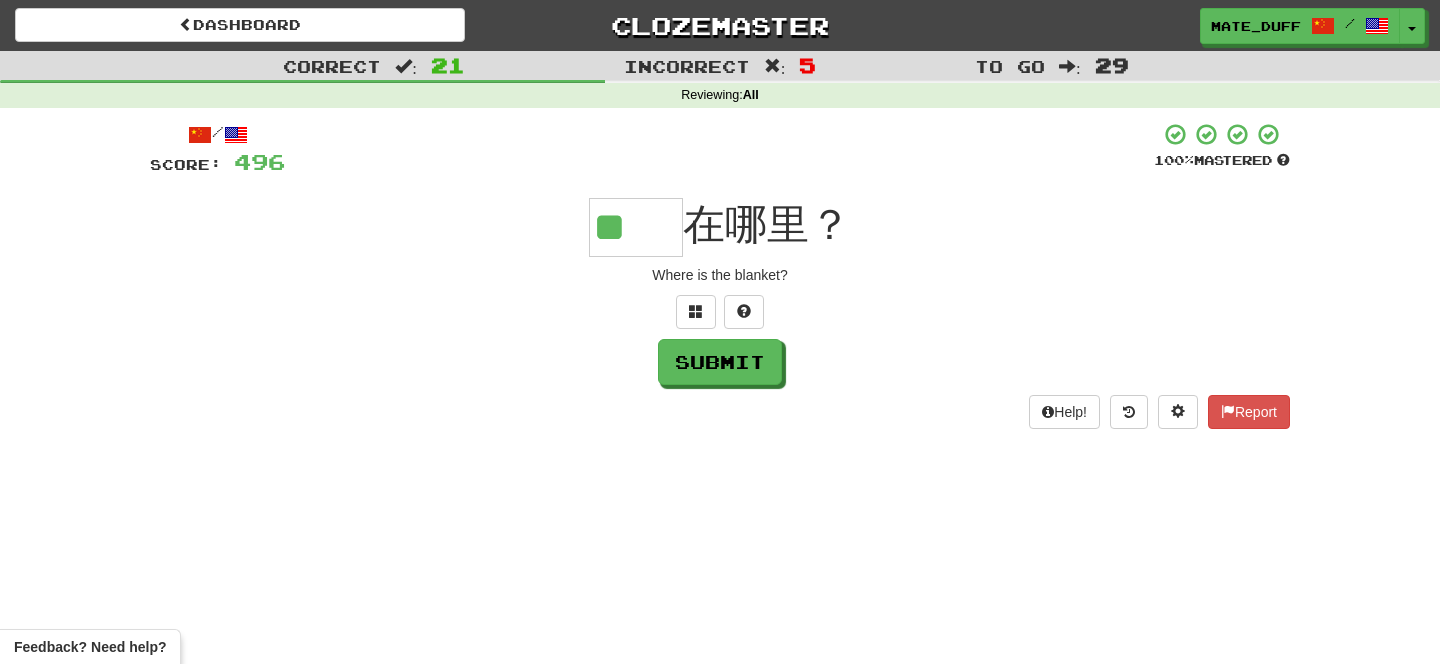 type on "**" 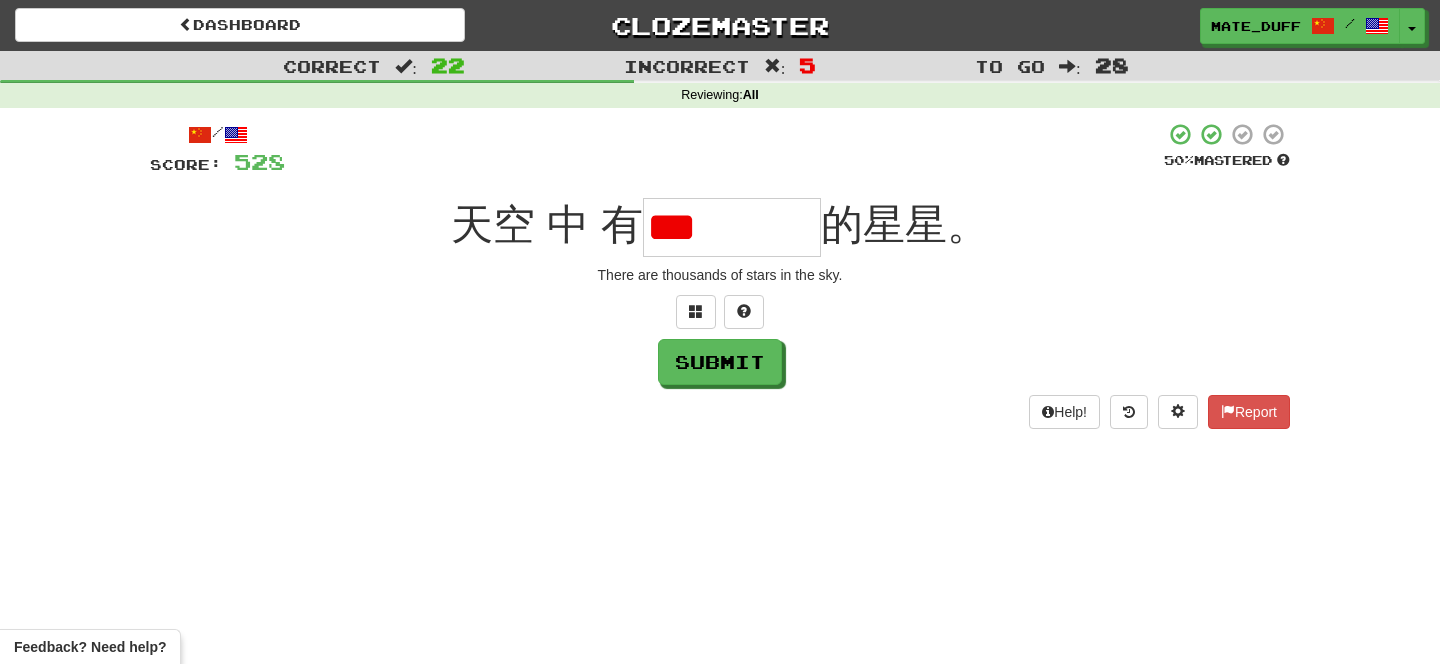 scroll, scrollTop: 0, scrollLeft: 0, axis: both 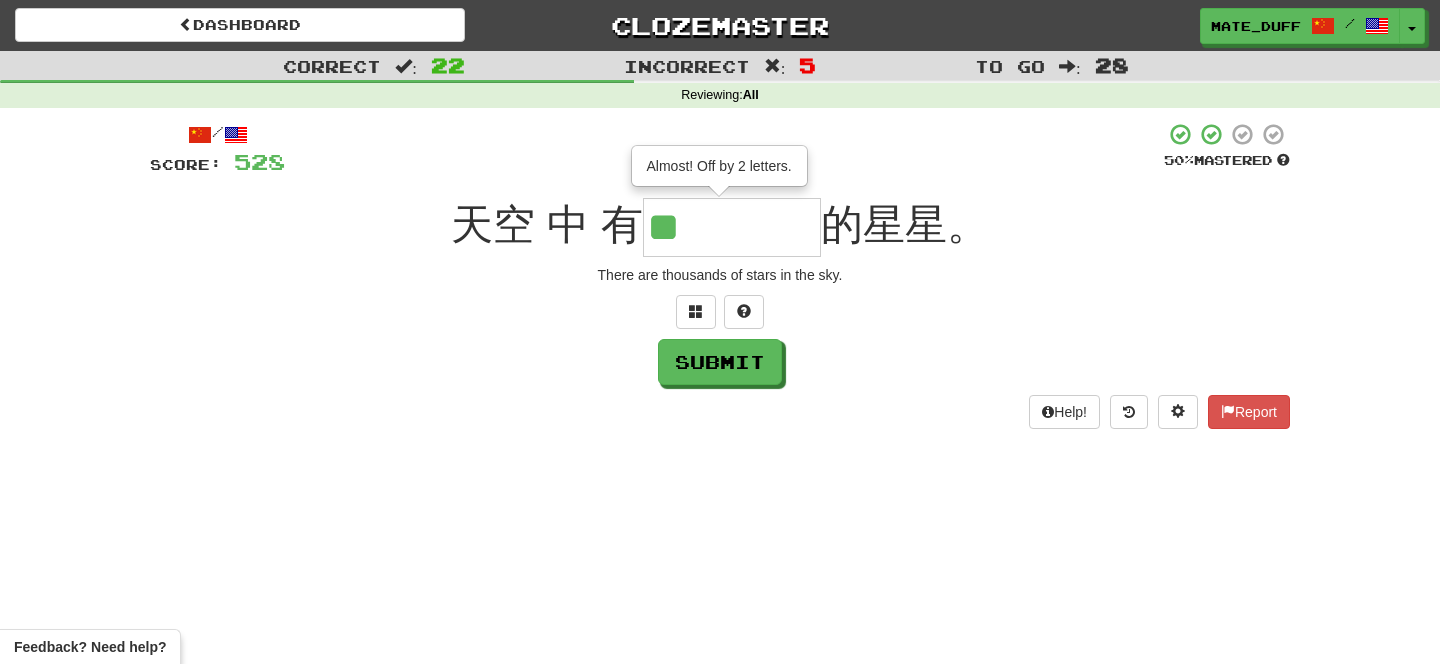 type on "****" 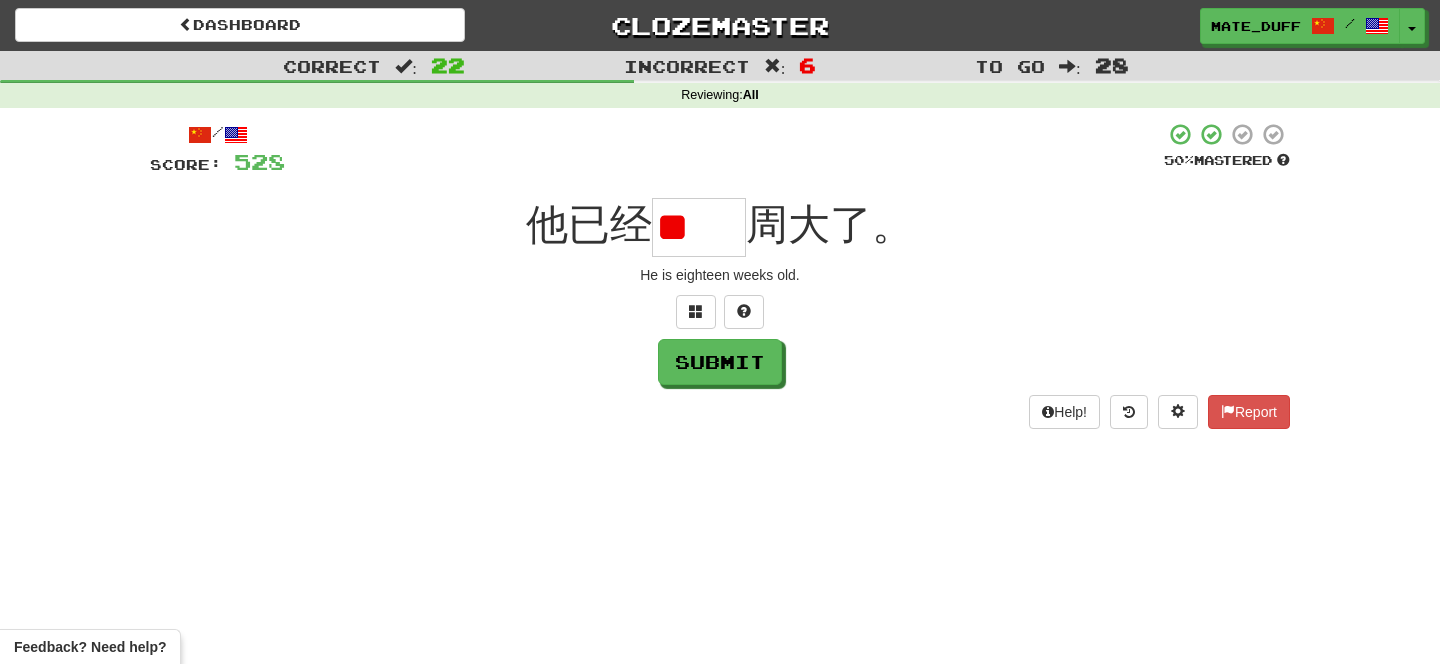 scroll, scrollTop: 0, scrollLeft: 0, axis: both 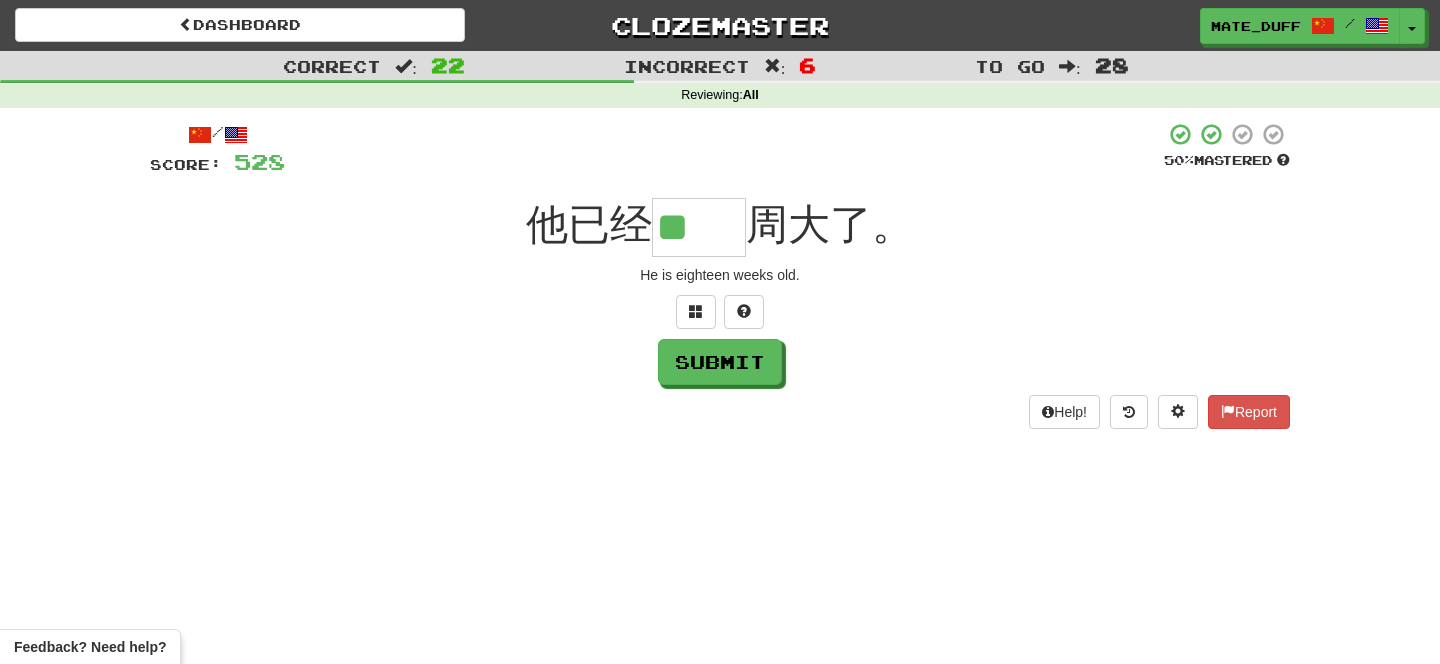 type on "**" 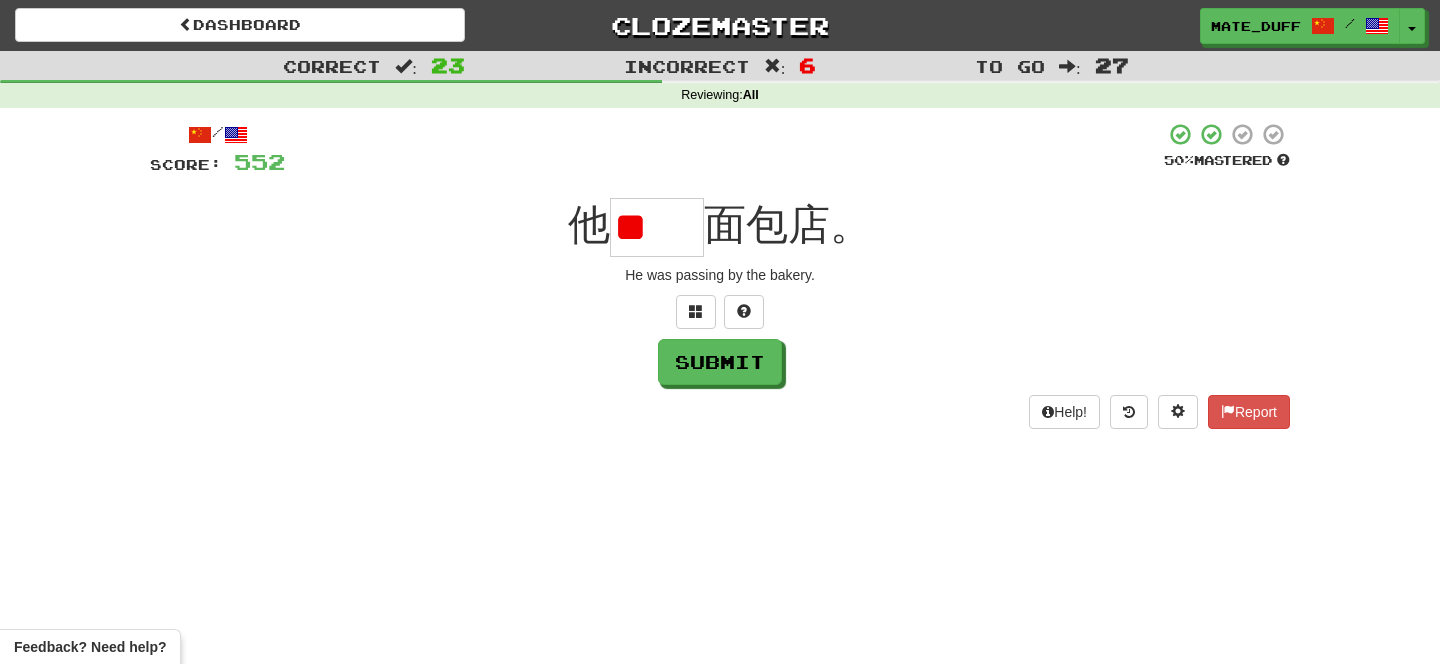scroll, scrollTop: 0, scrollLeft: 0, axis: both 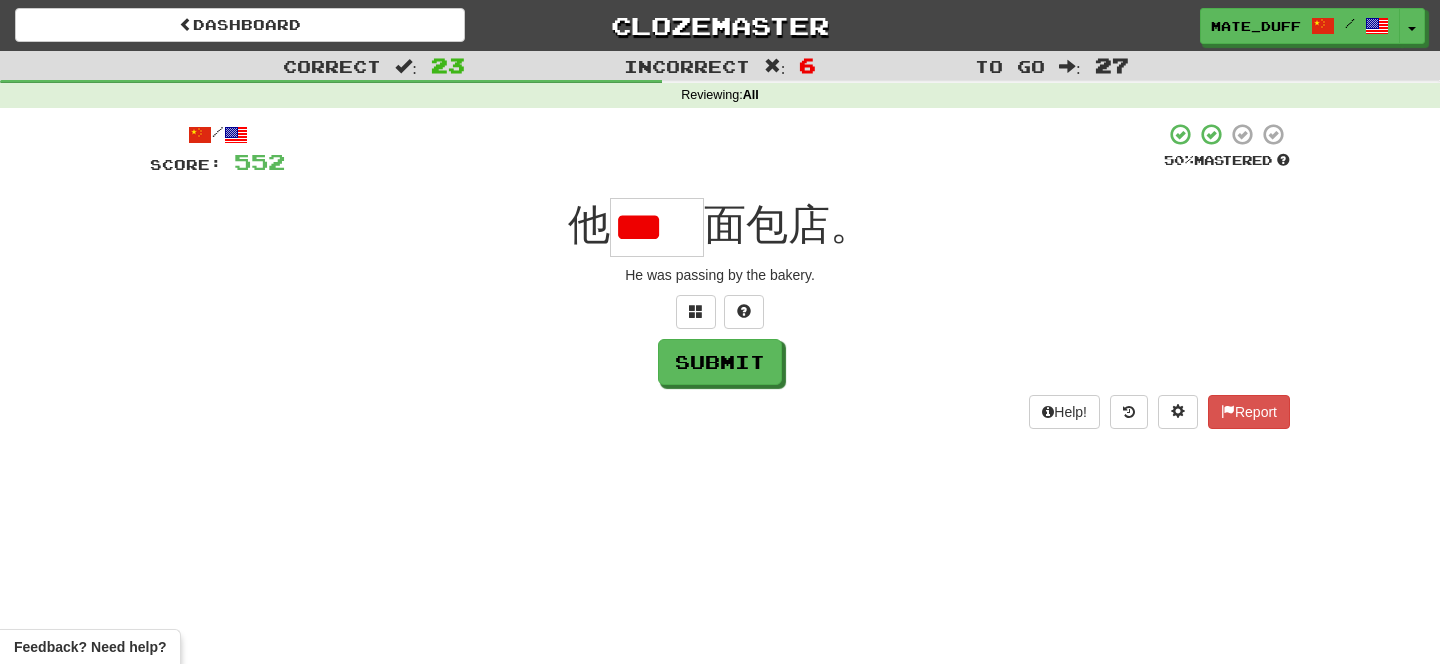 type on "*" 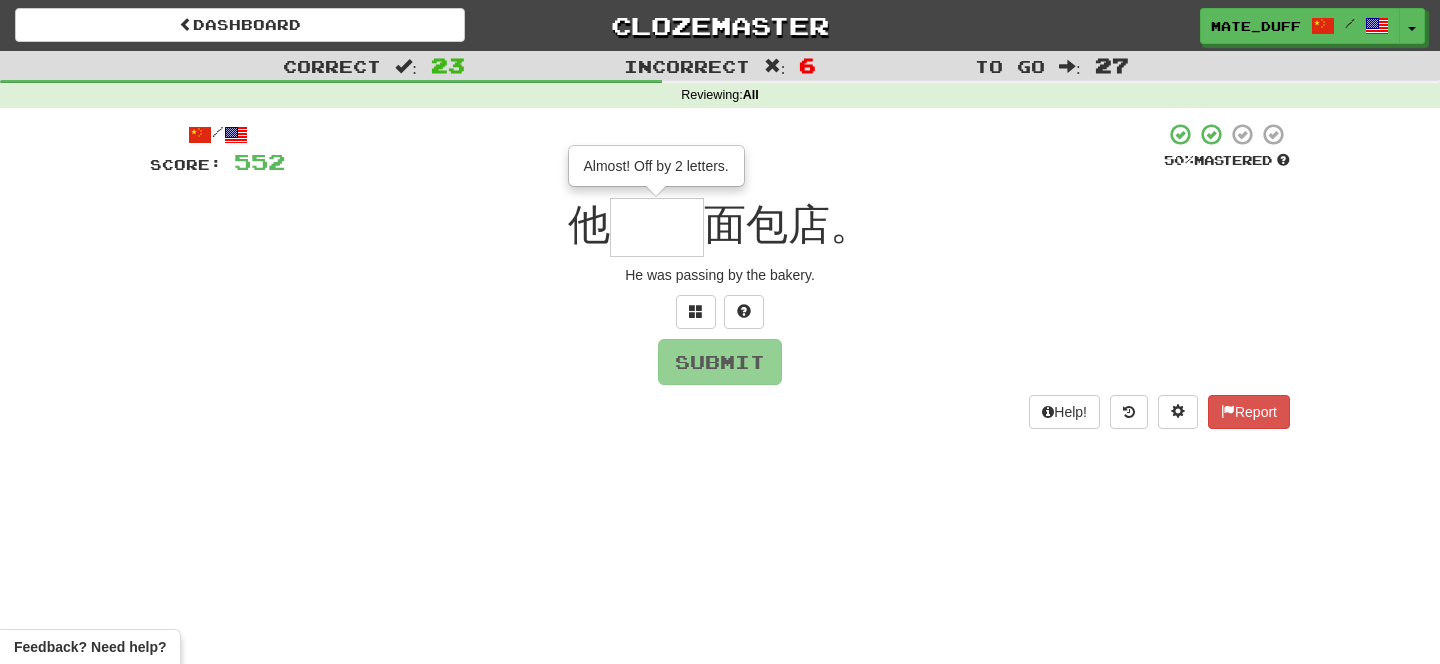 type on "**" 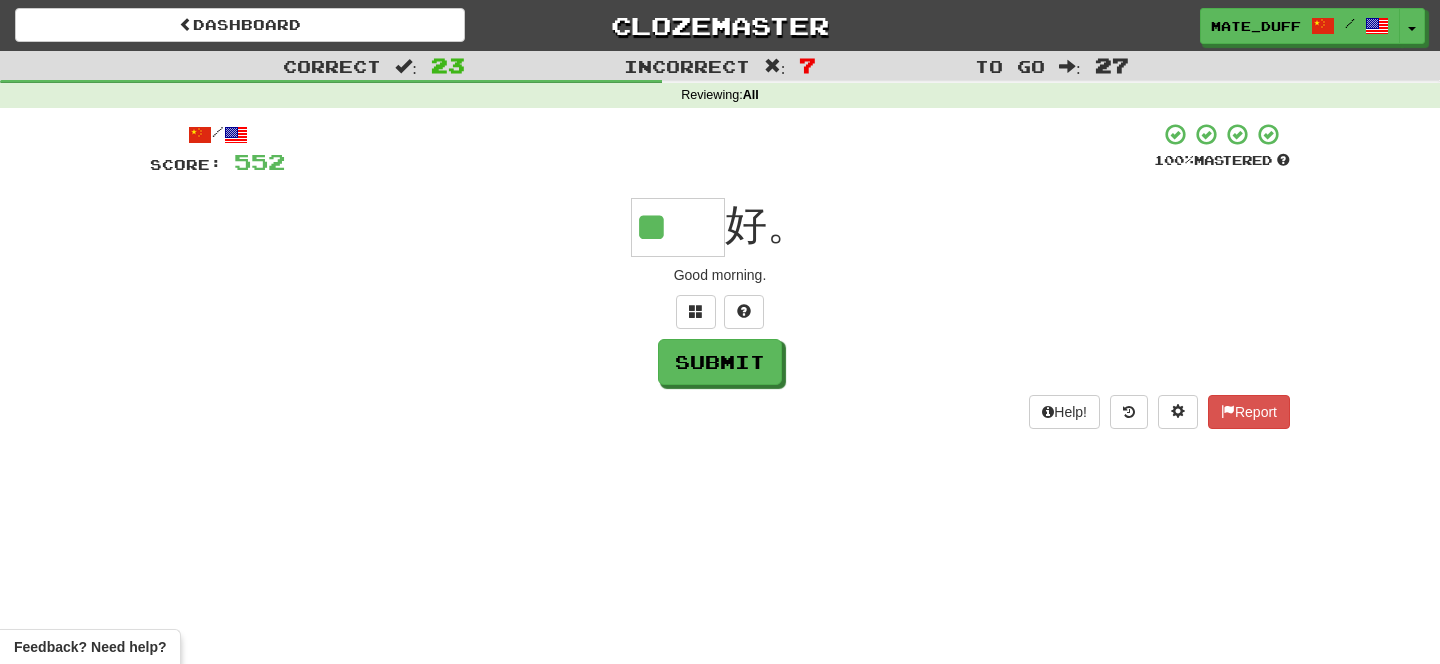 scroll, scrollTop: 0, scrollLeft: 0, axis: both 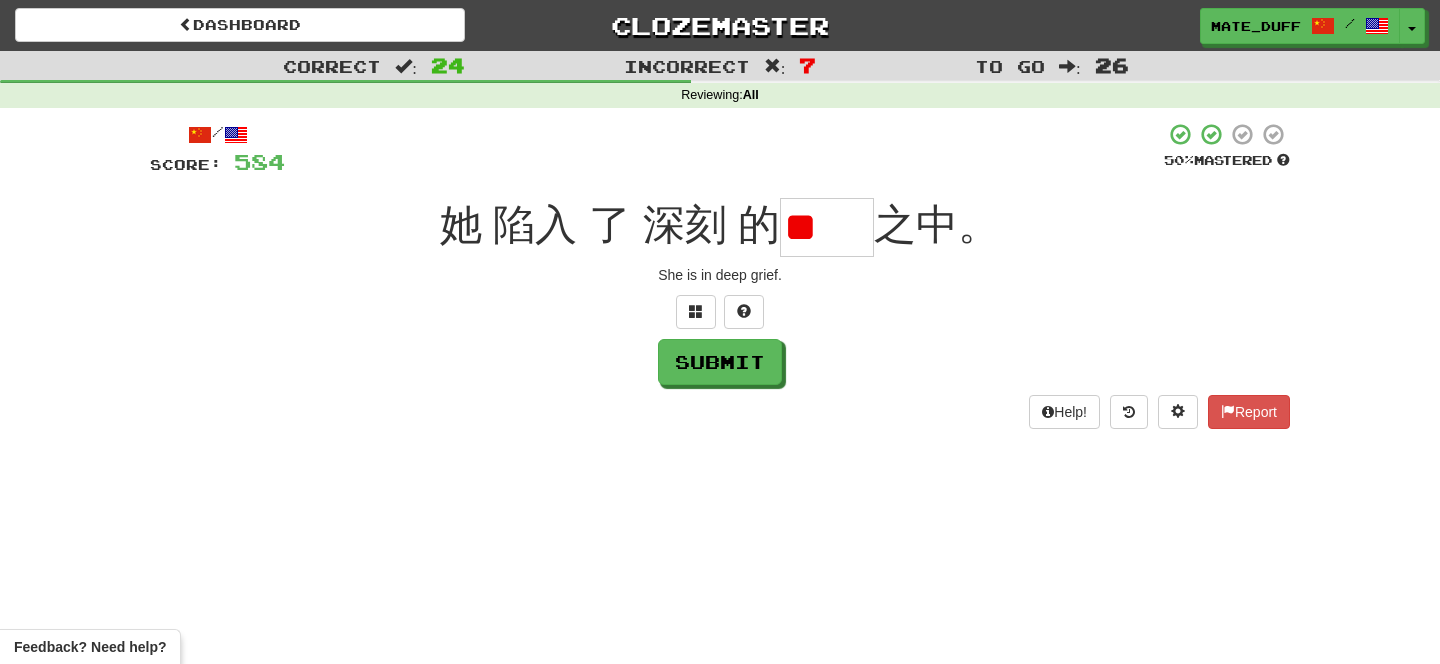 type on "*" 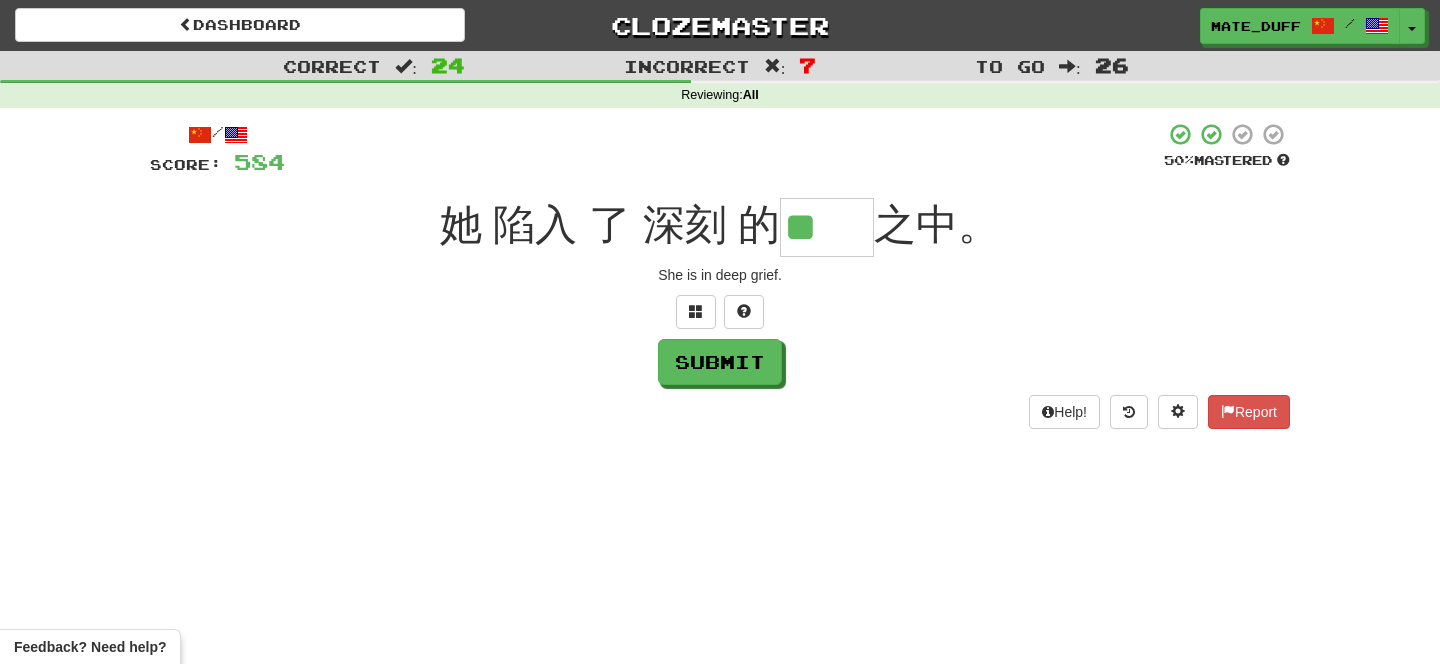 scroll, scrollTop: 0, scrollLeft: 0, axis: both 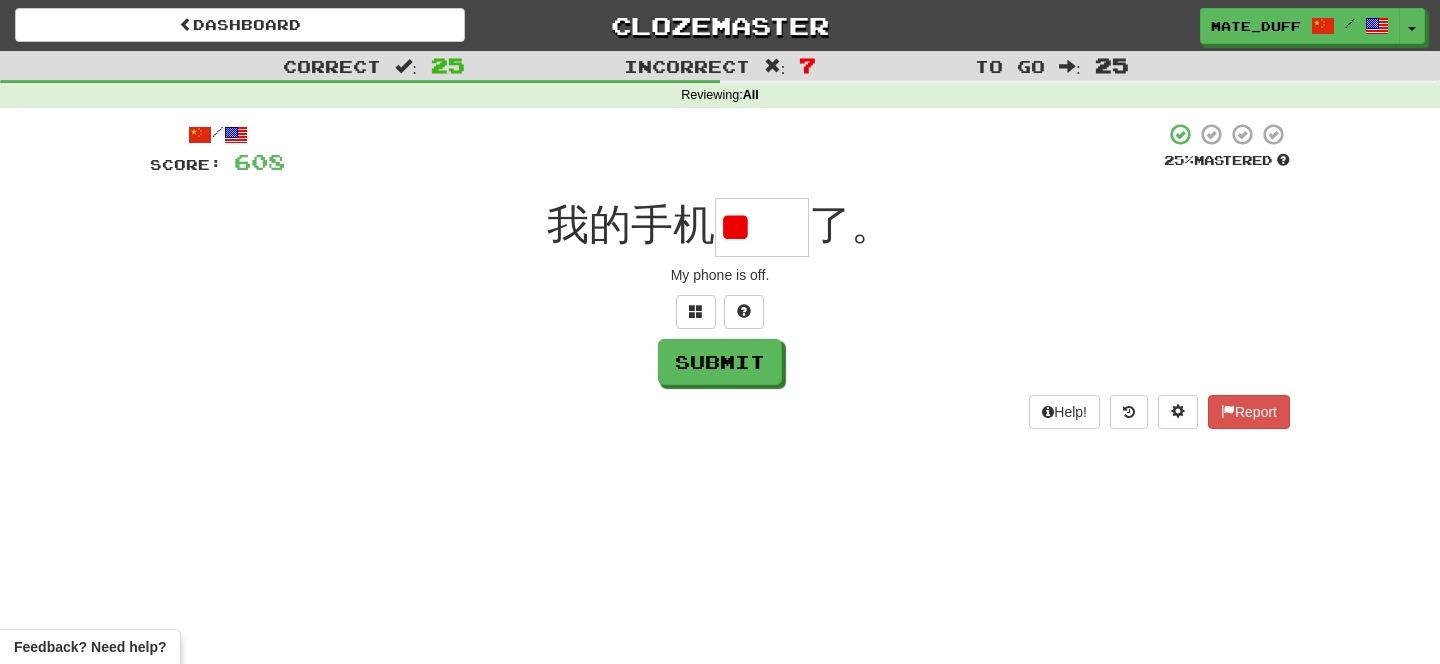 type on "*" 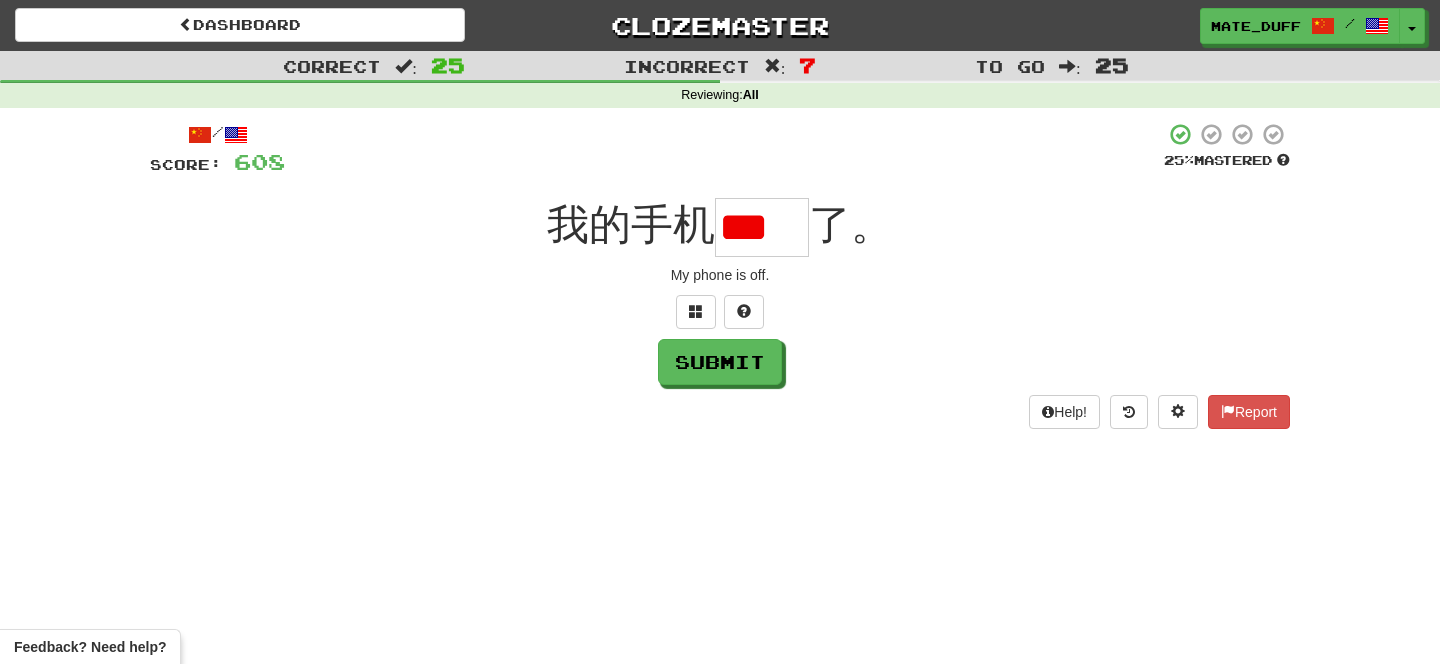 type on "*" 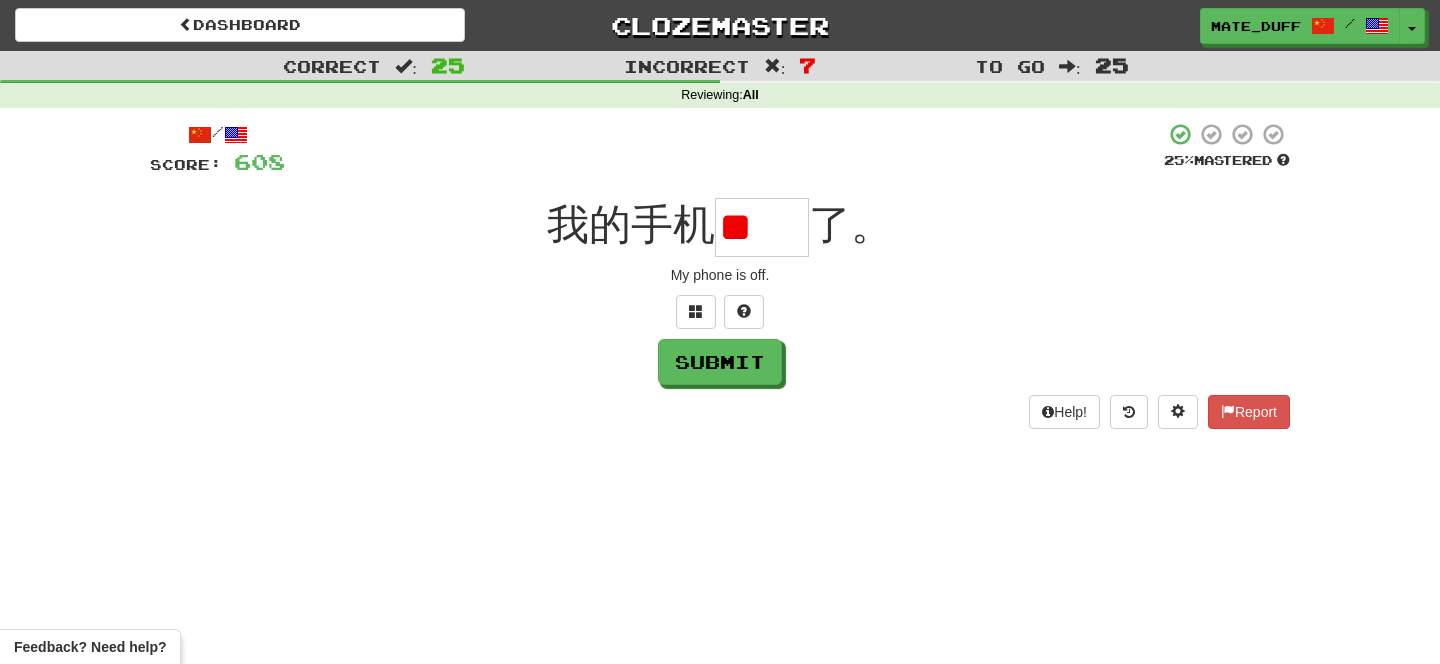 scroll, scrollTop: 0, scrollLeft: 0, axis: both 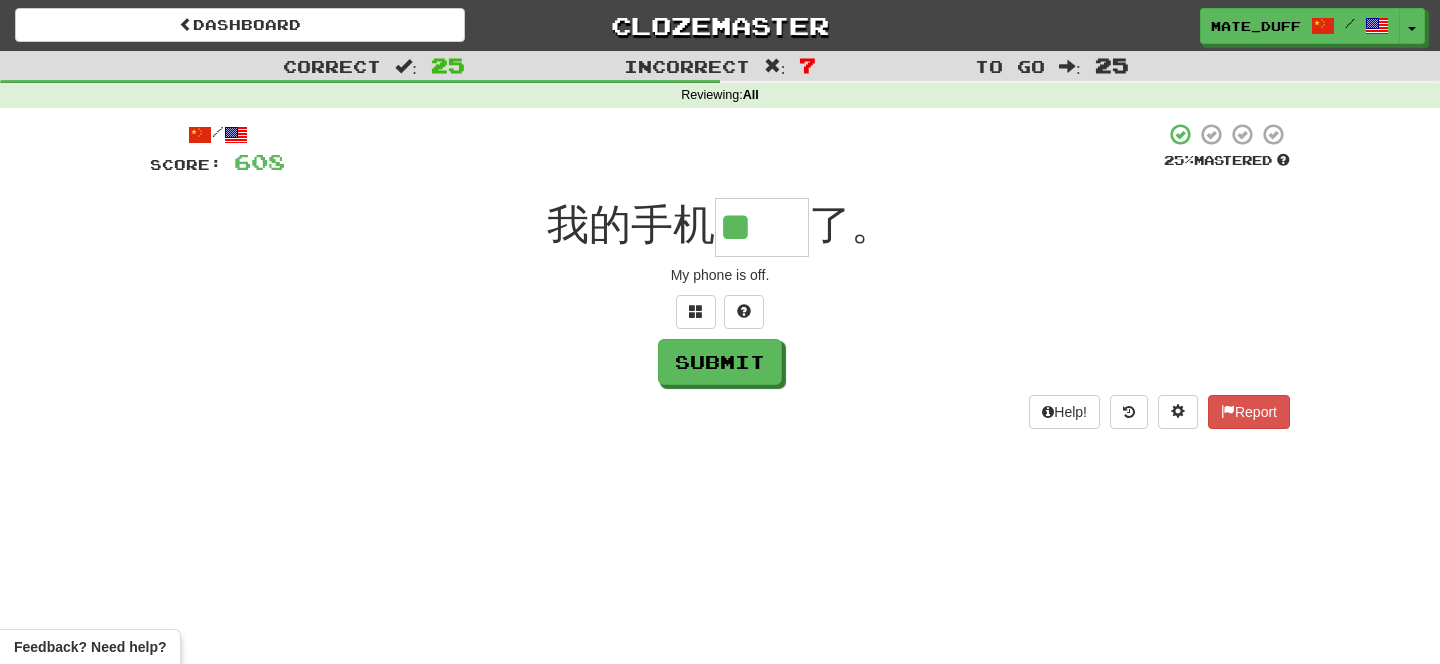 type on "**" 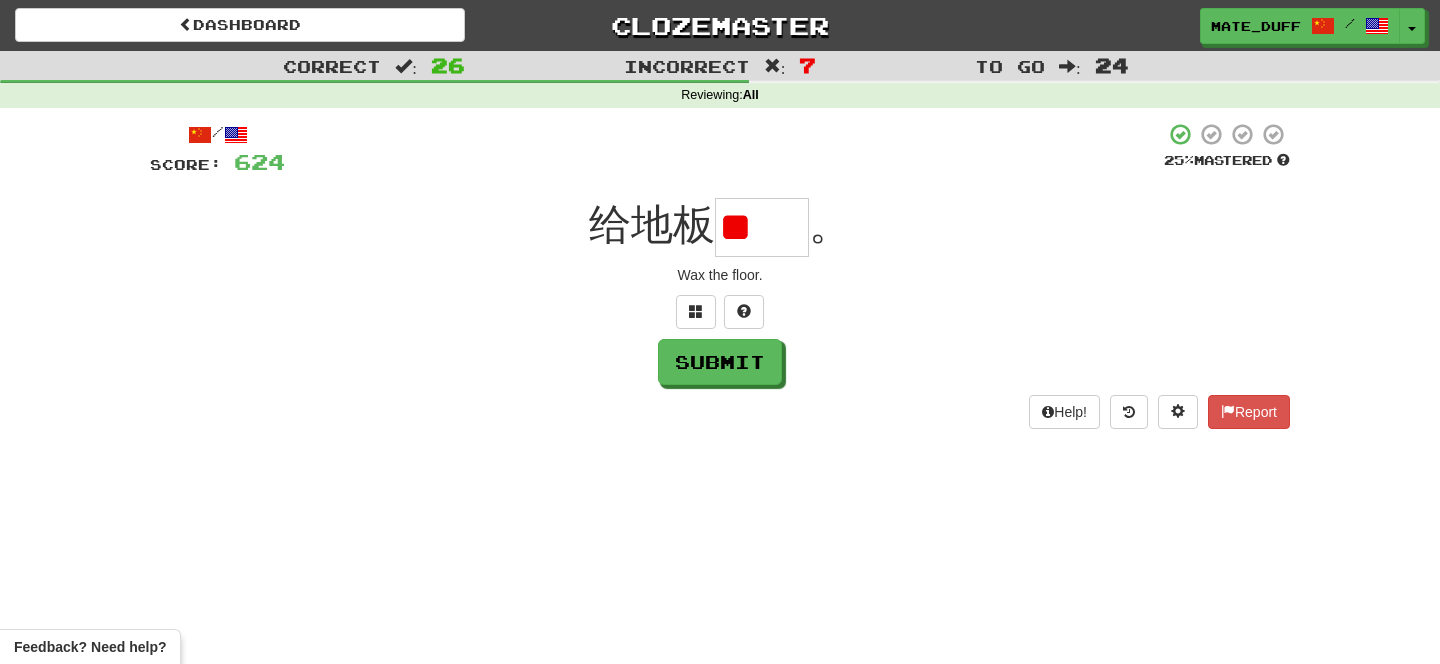 scroll, scrollTop: 0, scrollLeft: 0, axis: both 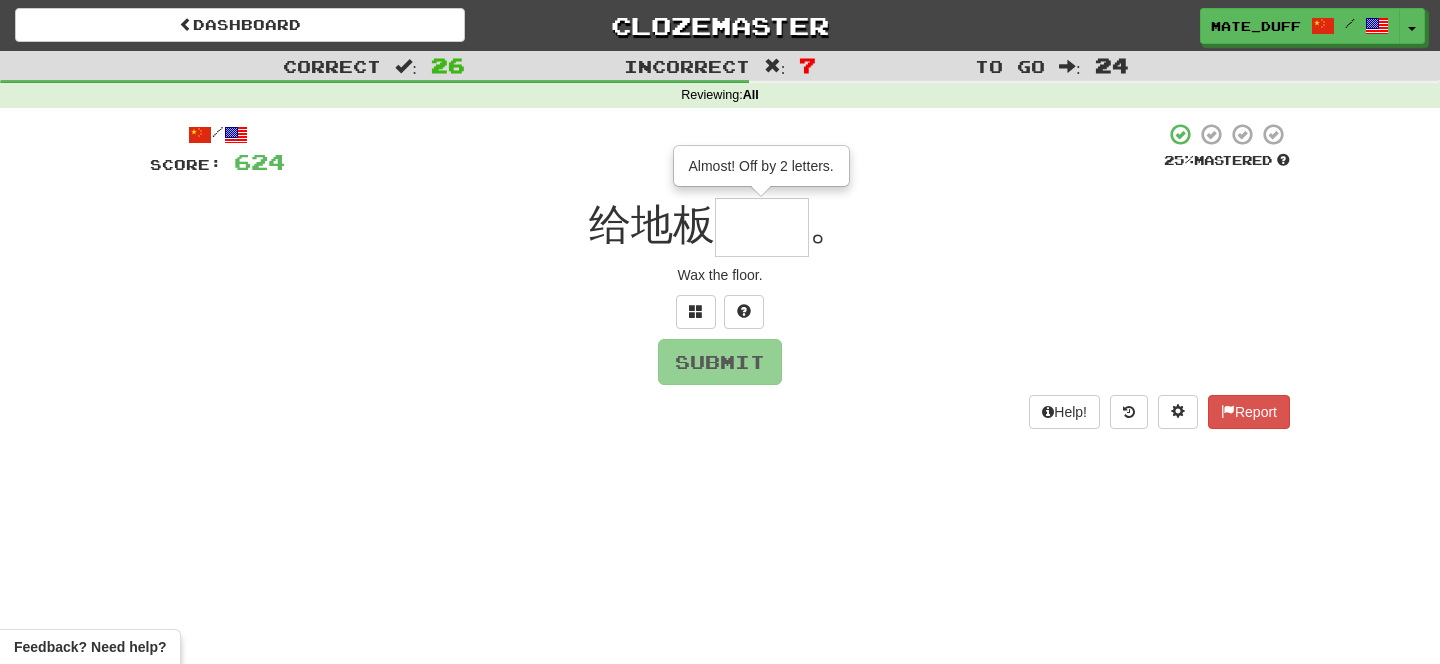 type on "**" 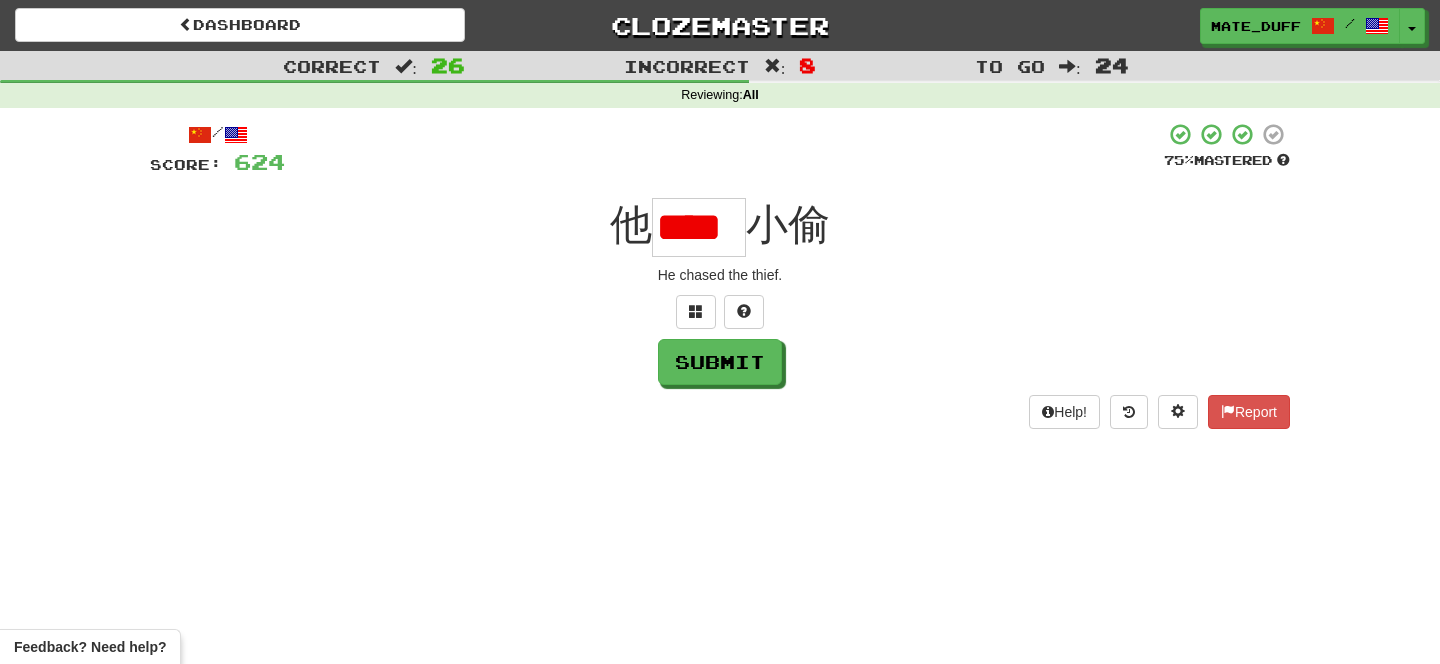 type on "*" 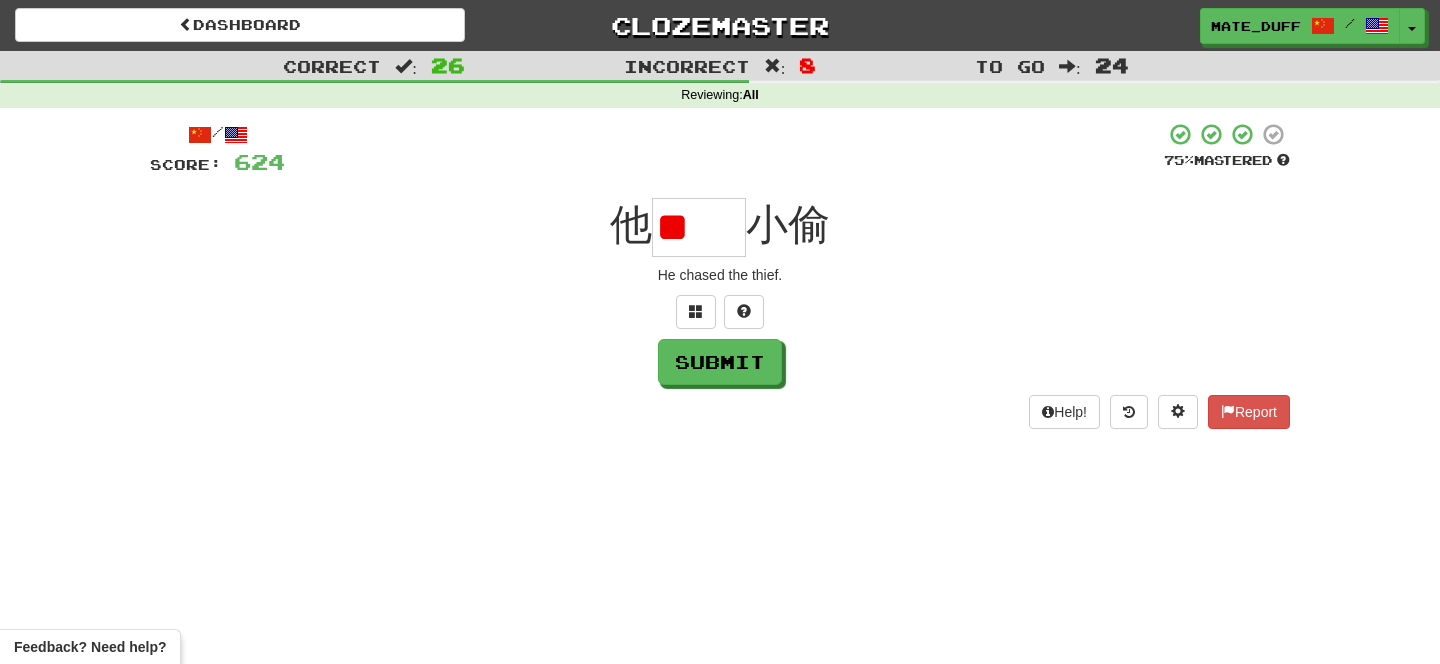 scroll, scrollTop: 0, scrollLeft: 0, axis: both 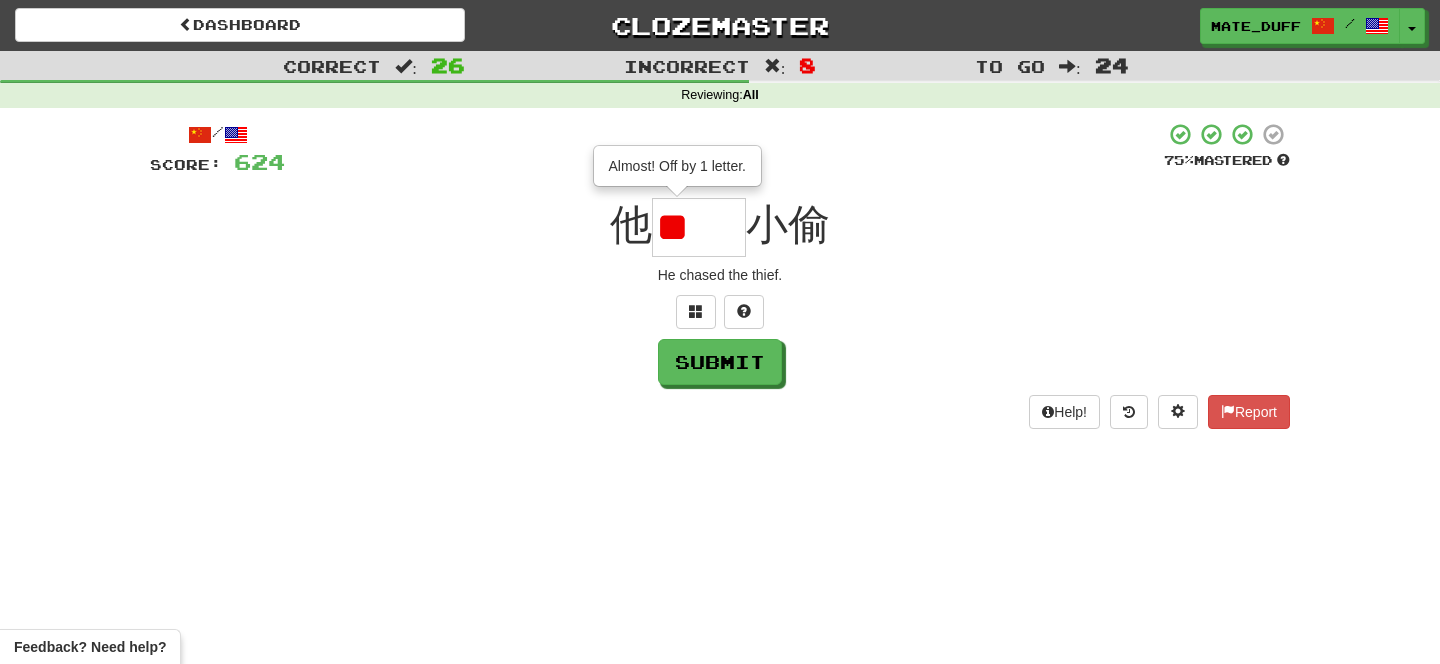 type on "**" 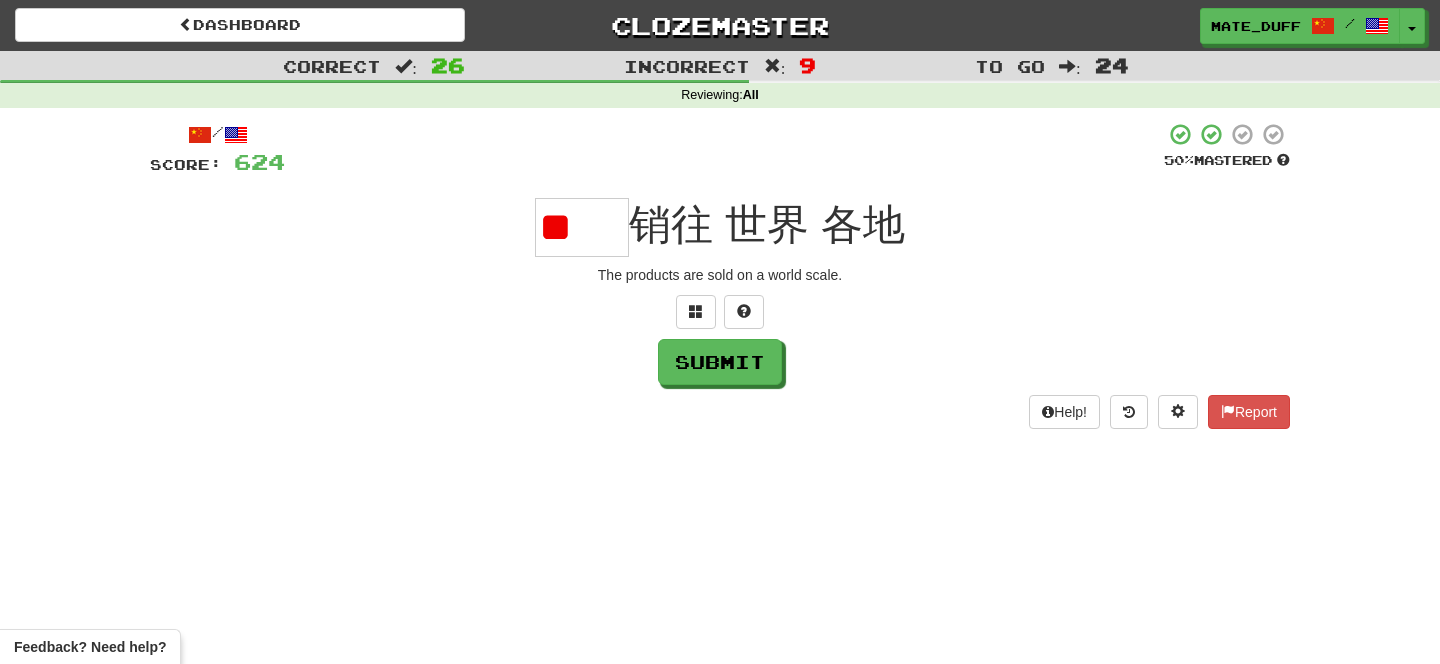 scroll, scrollTop: 0, scrollLeft: 0, axis: both 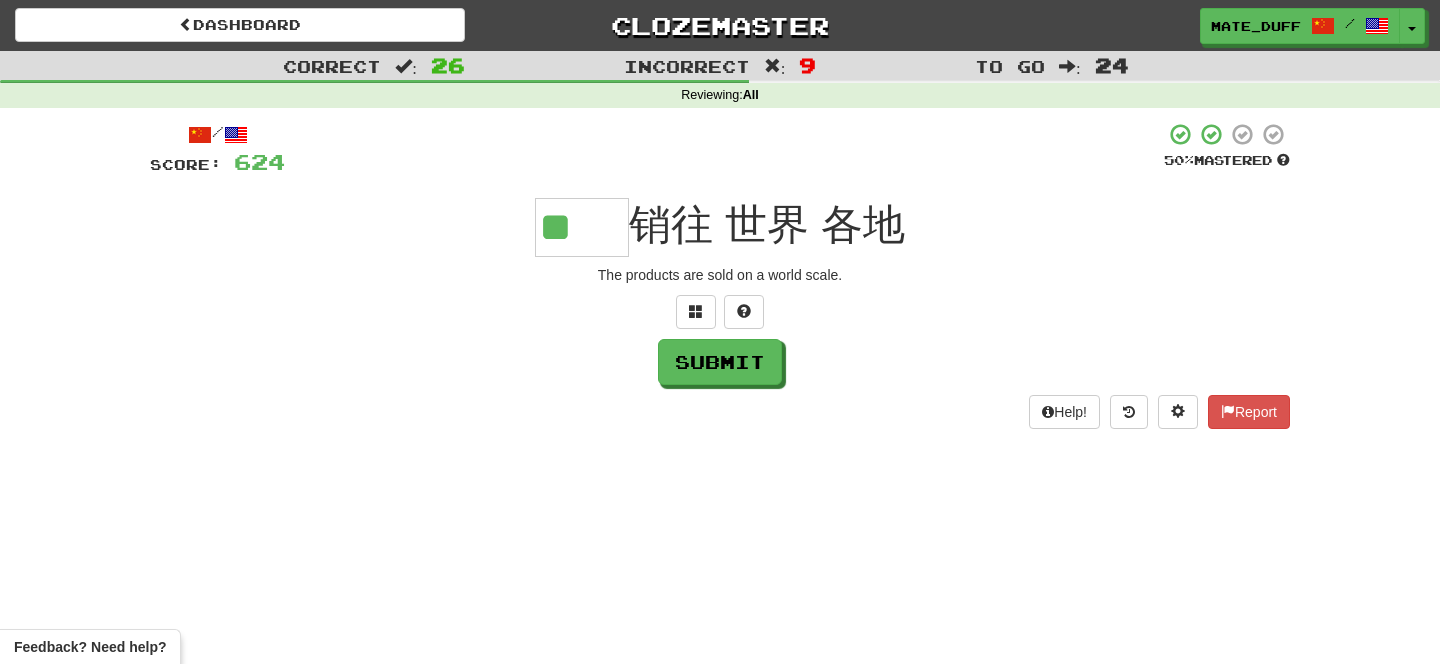 type on "**" 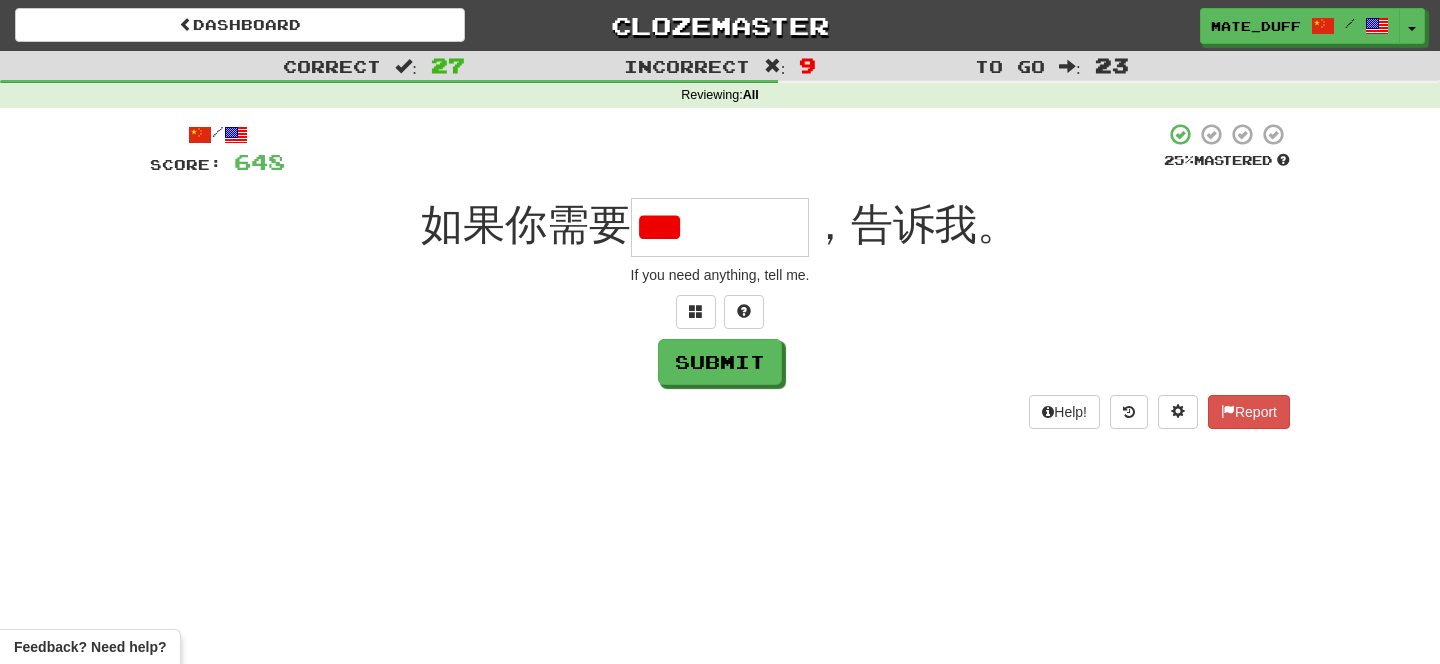 type on "*" 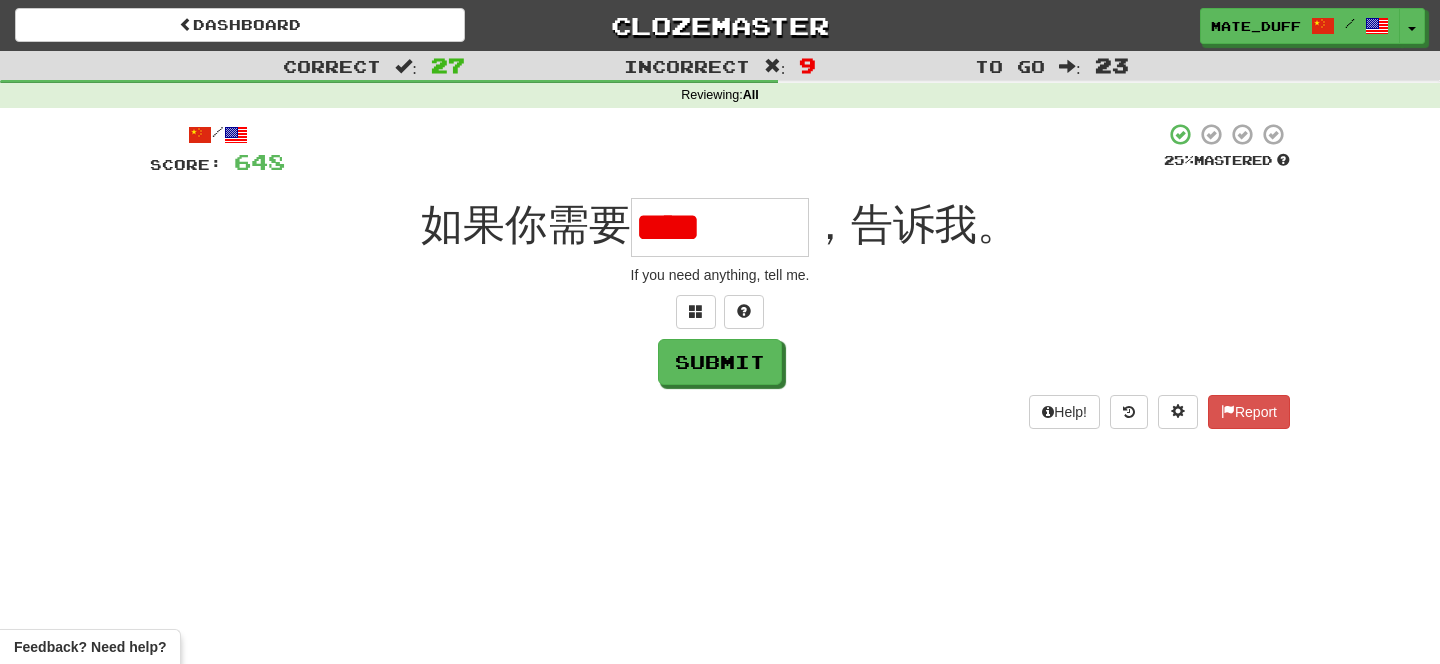 scroll, scrollTop: 0, scrollLeft: 0, axis: both 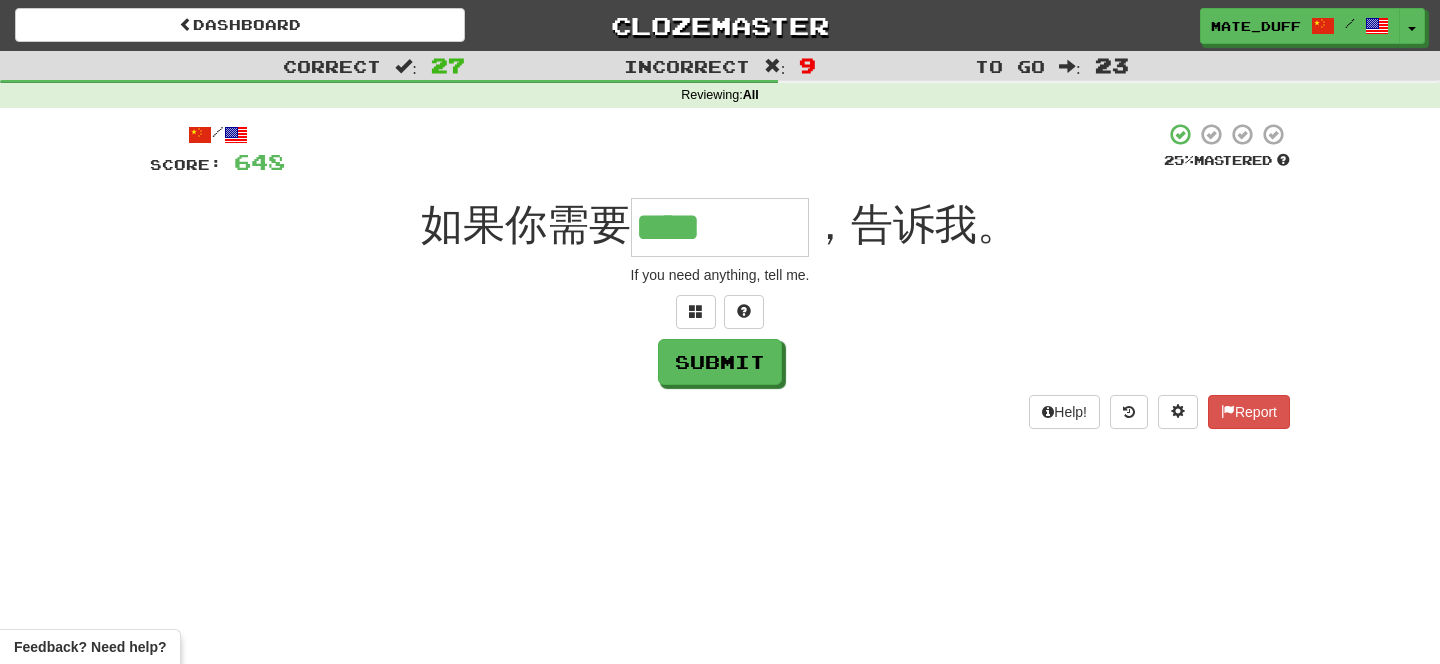 type on "****" 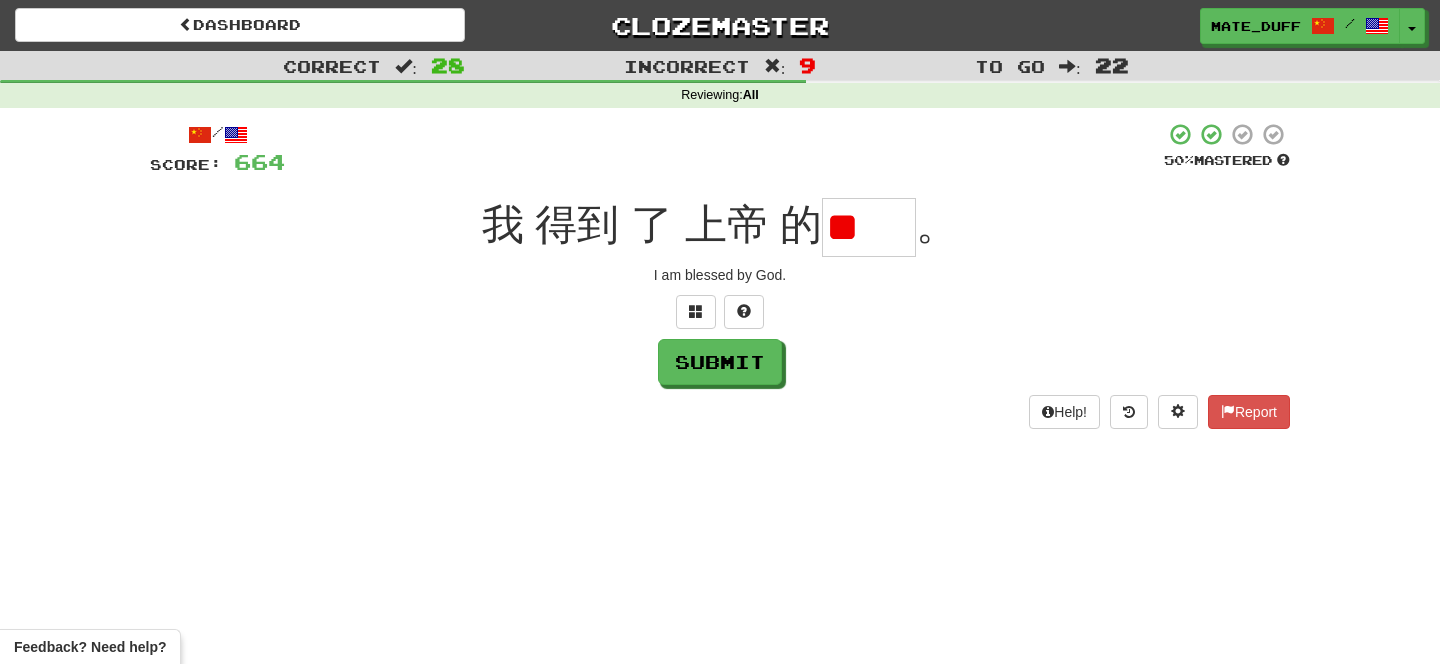 scroll, scrollTop: 0, scrollLeft: 0, axis: both 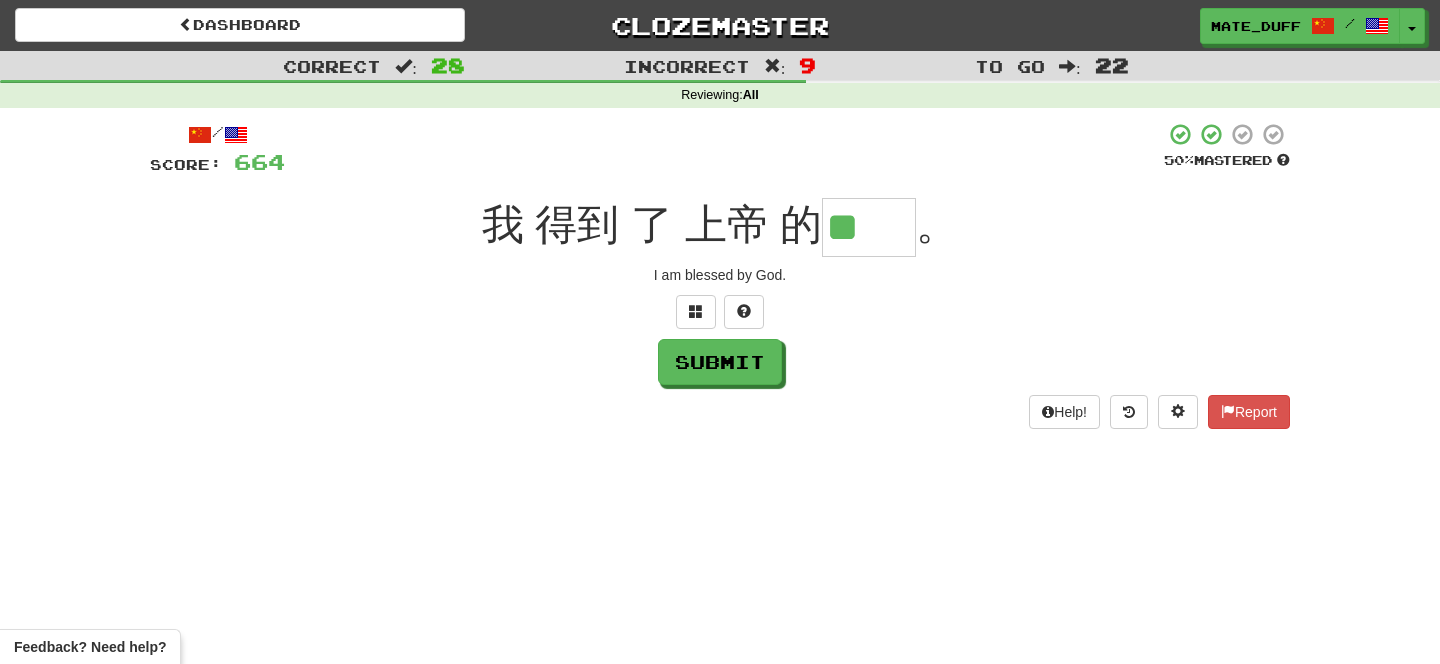 type on "**" 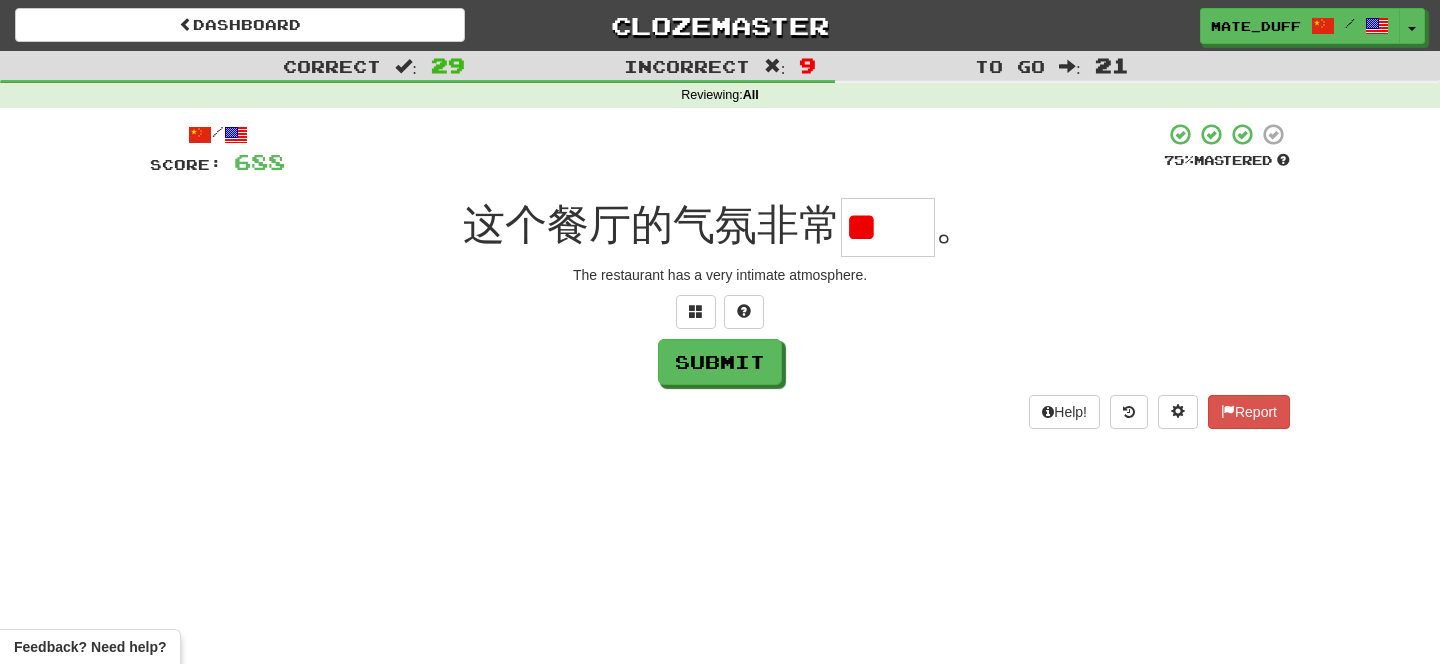 type on "*" 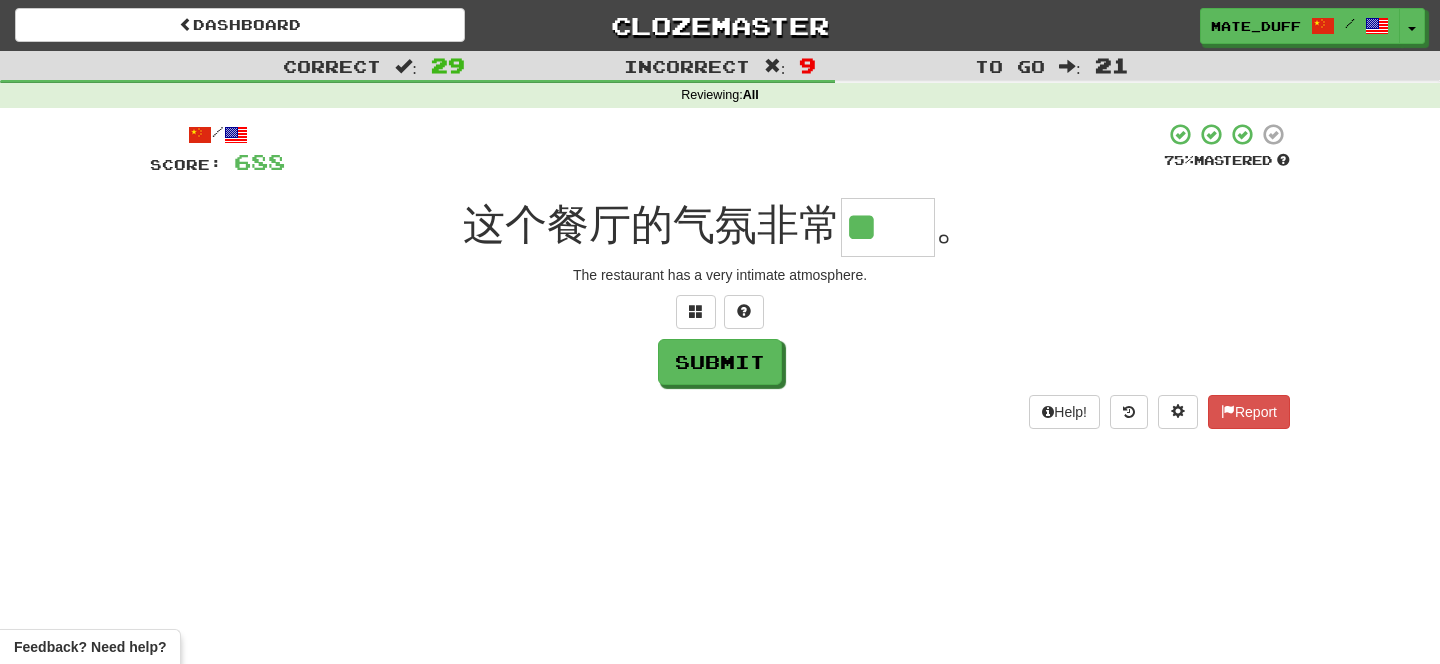 type on "**" 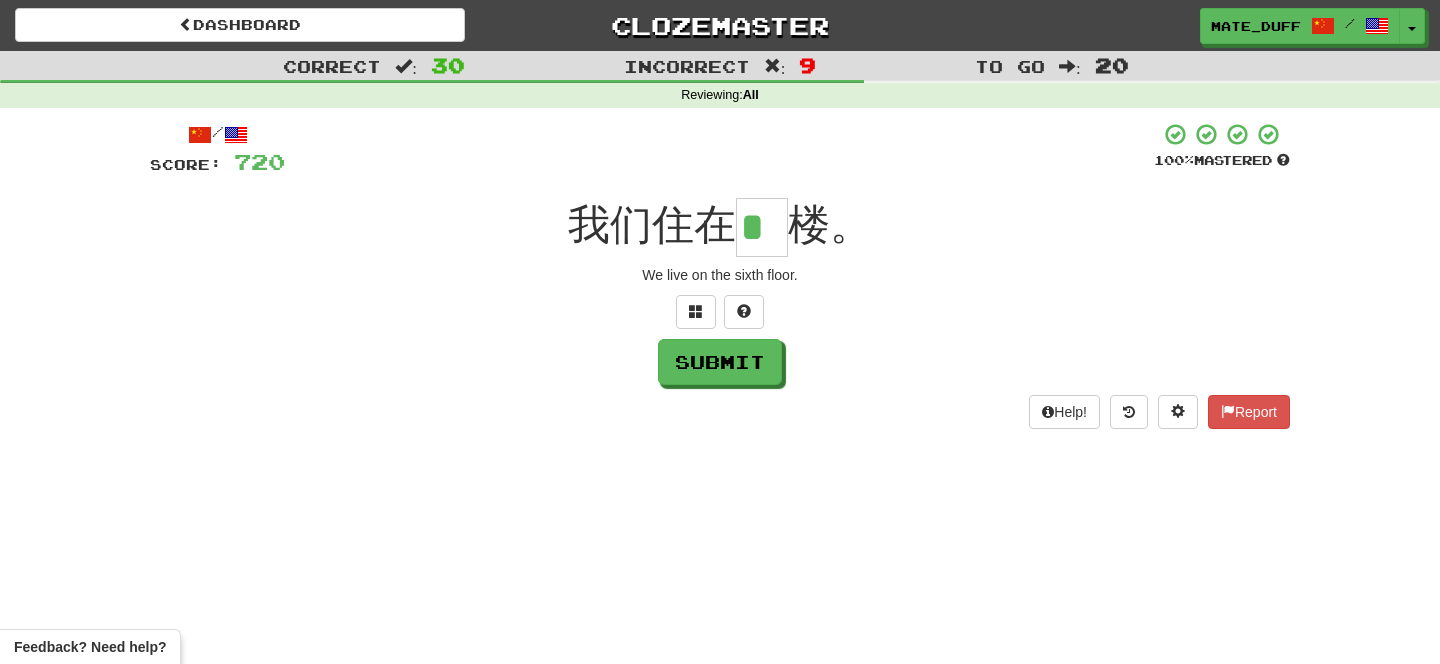 type on "*" 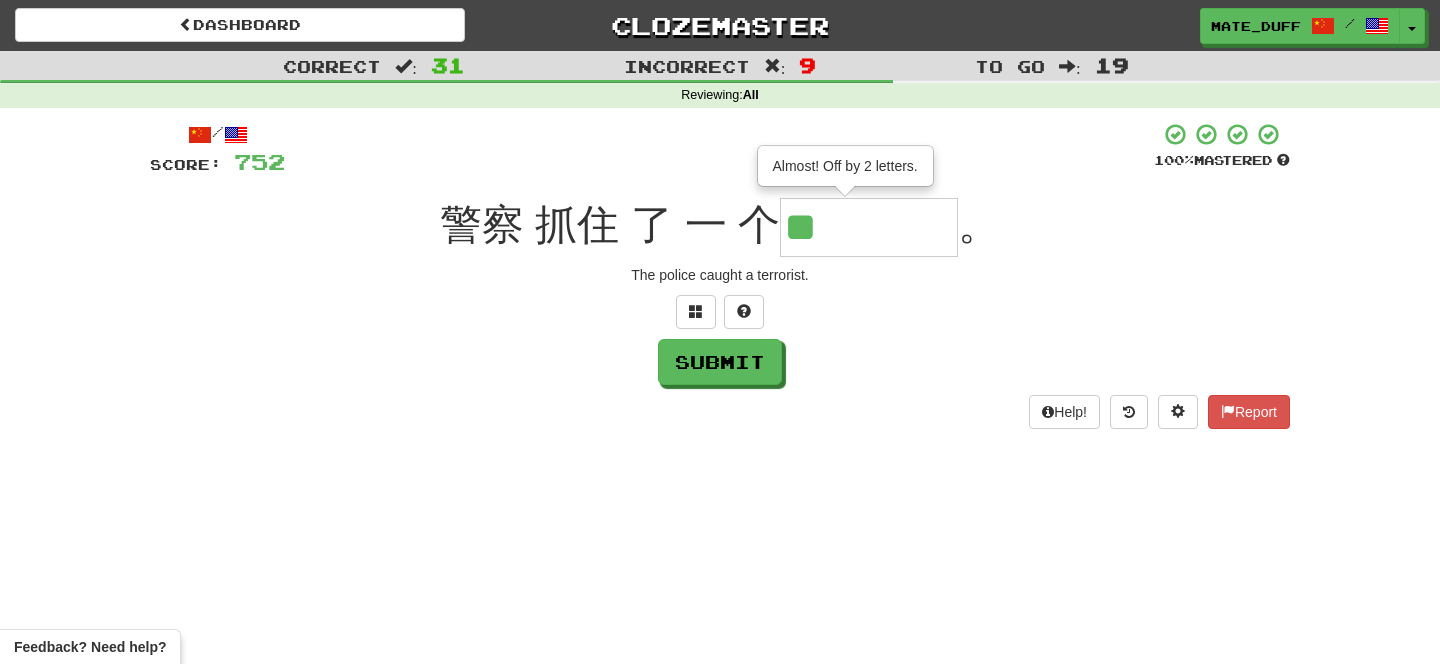 type on "****" 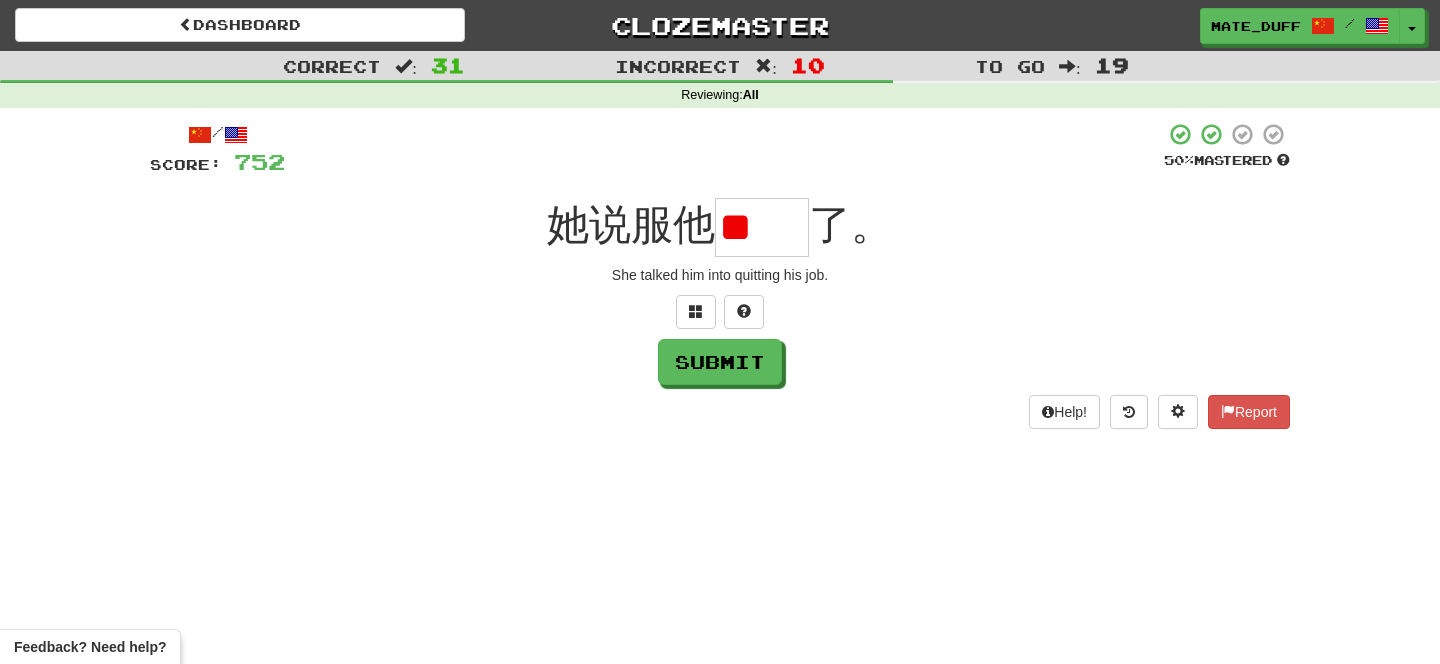 scroll, scrollTop: 0, scrollLeft: 0, axis: both 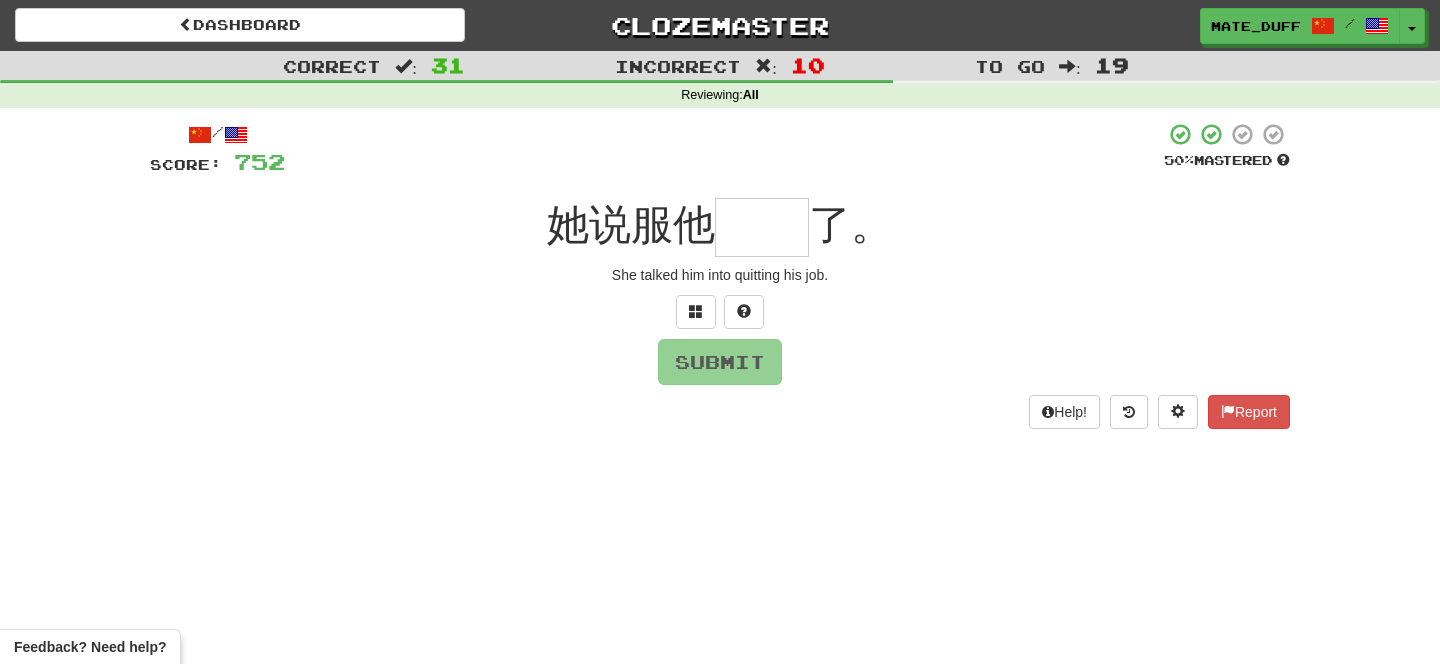 type on "*" 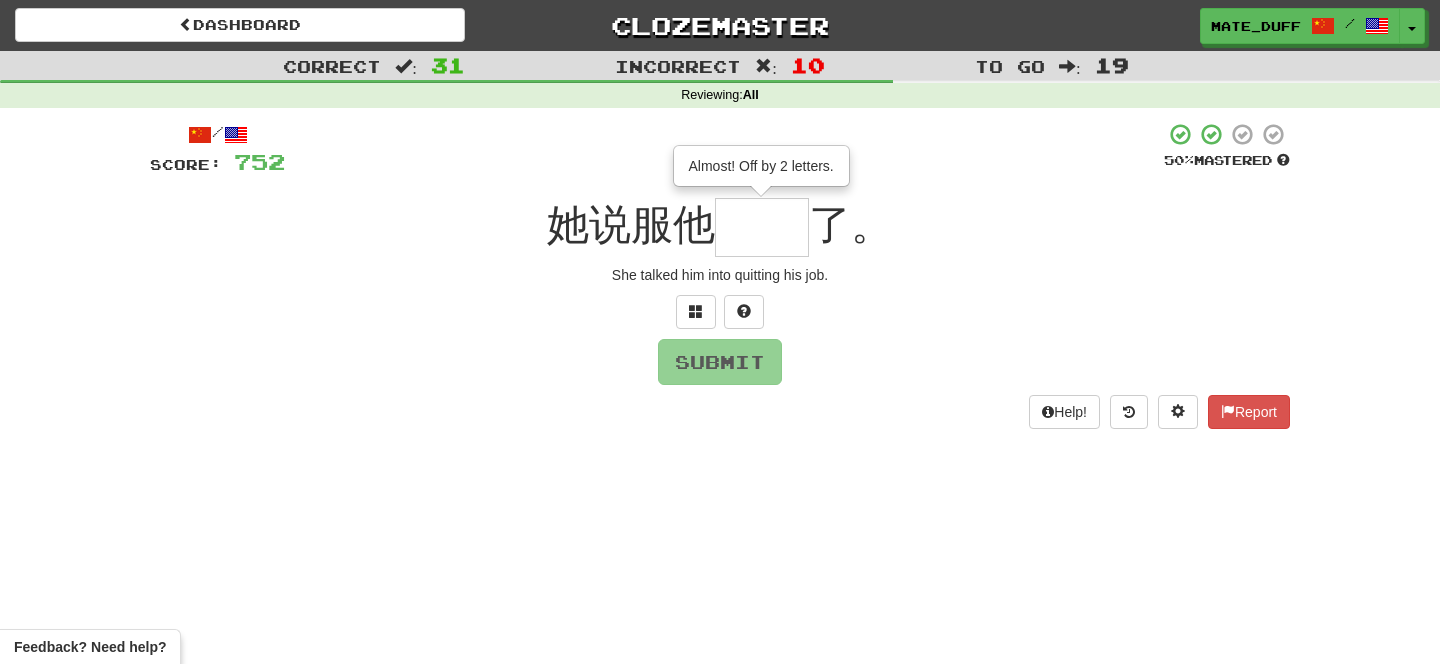 type on "**" 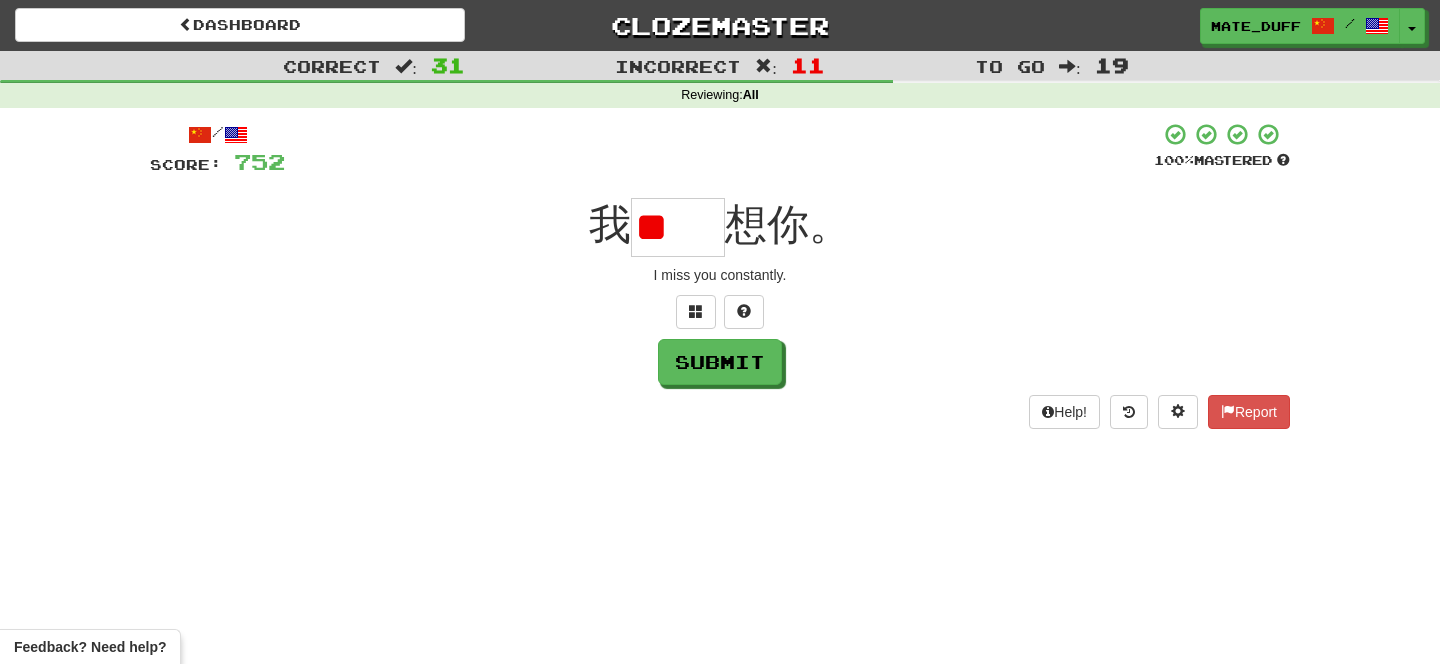 type on "*" 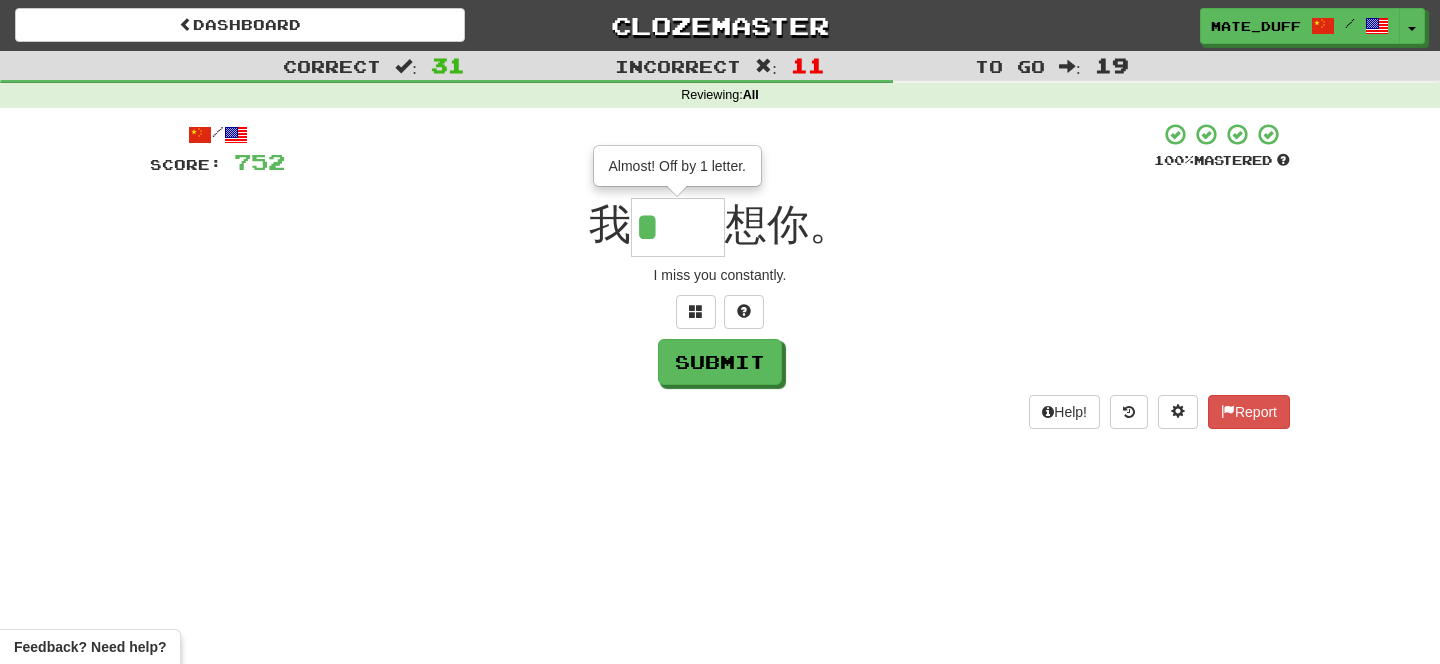type on "**" 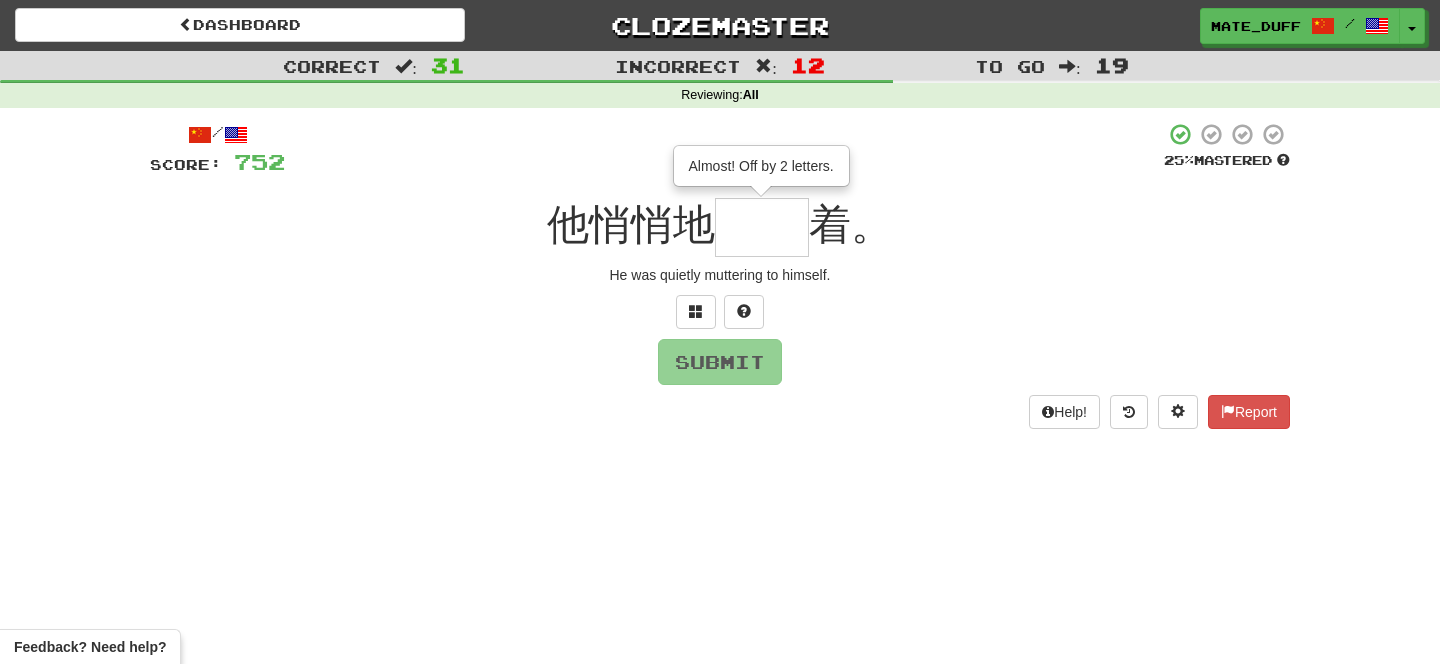 type on "**" 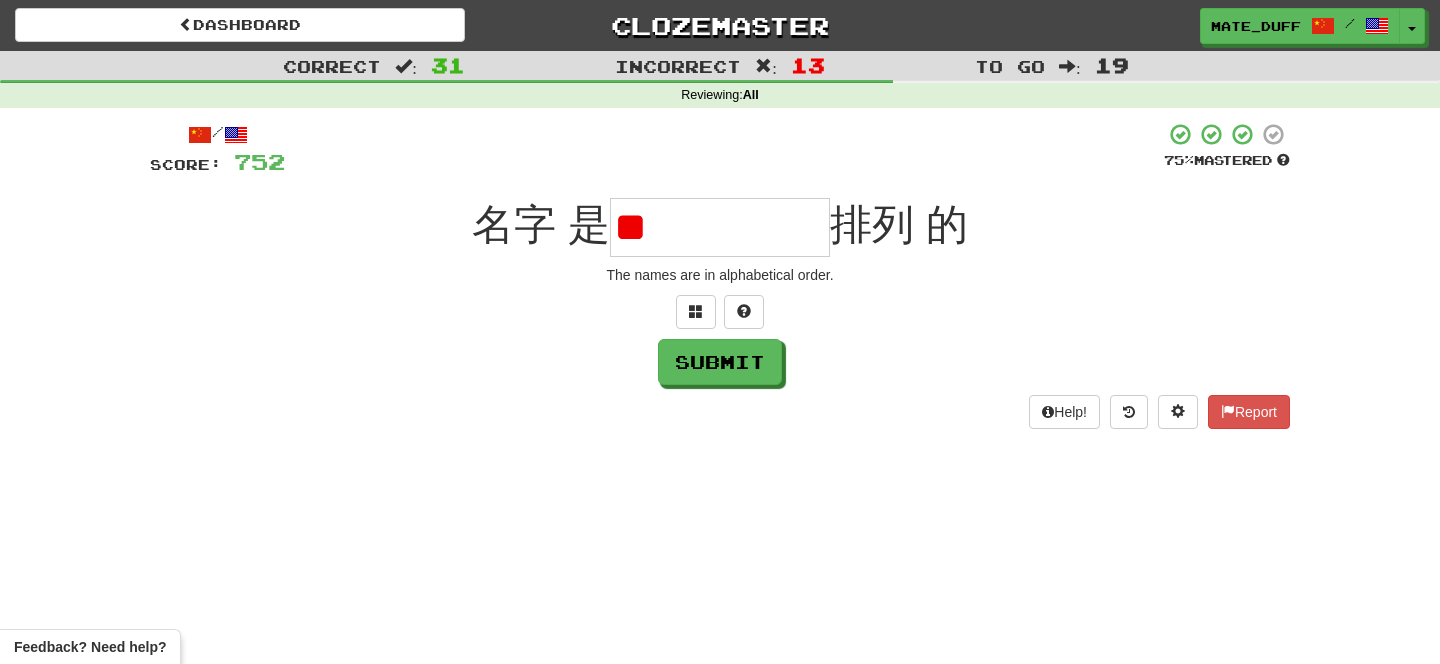 type on "*" 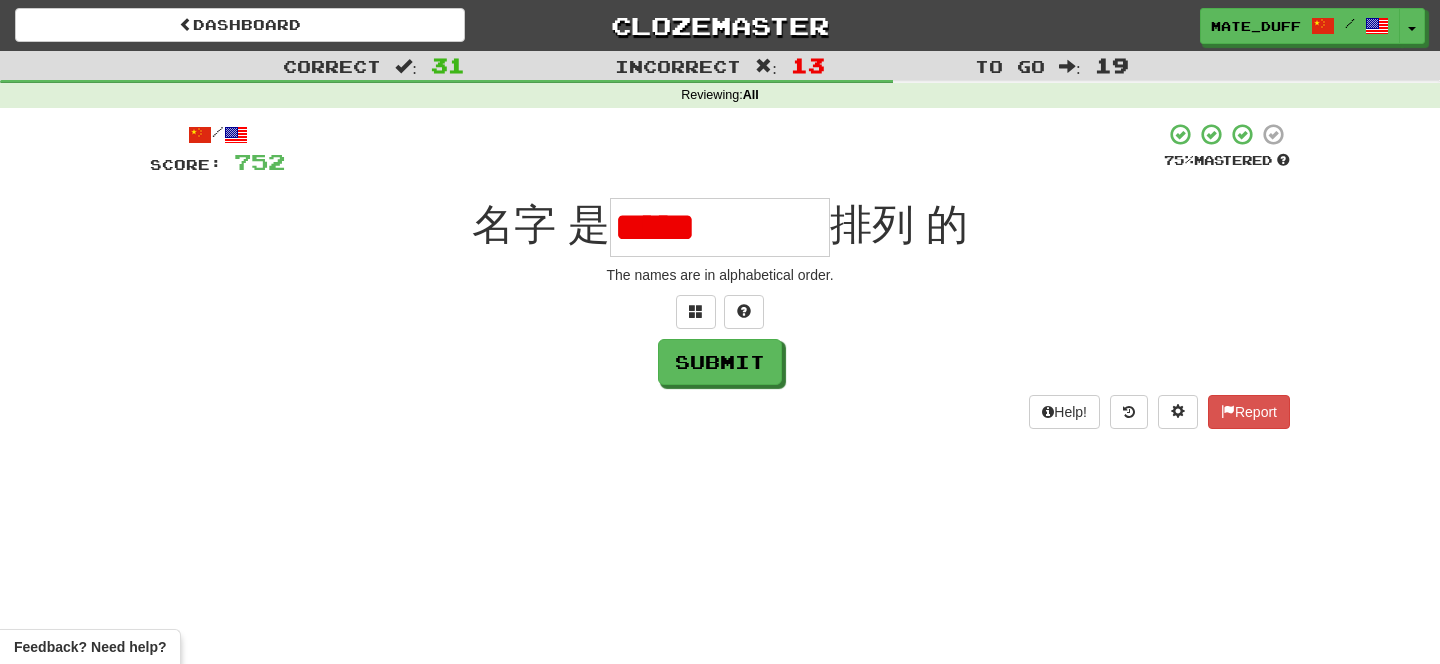 scroll, scrollTop: 0, scrollLeft: 0, axis: both 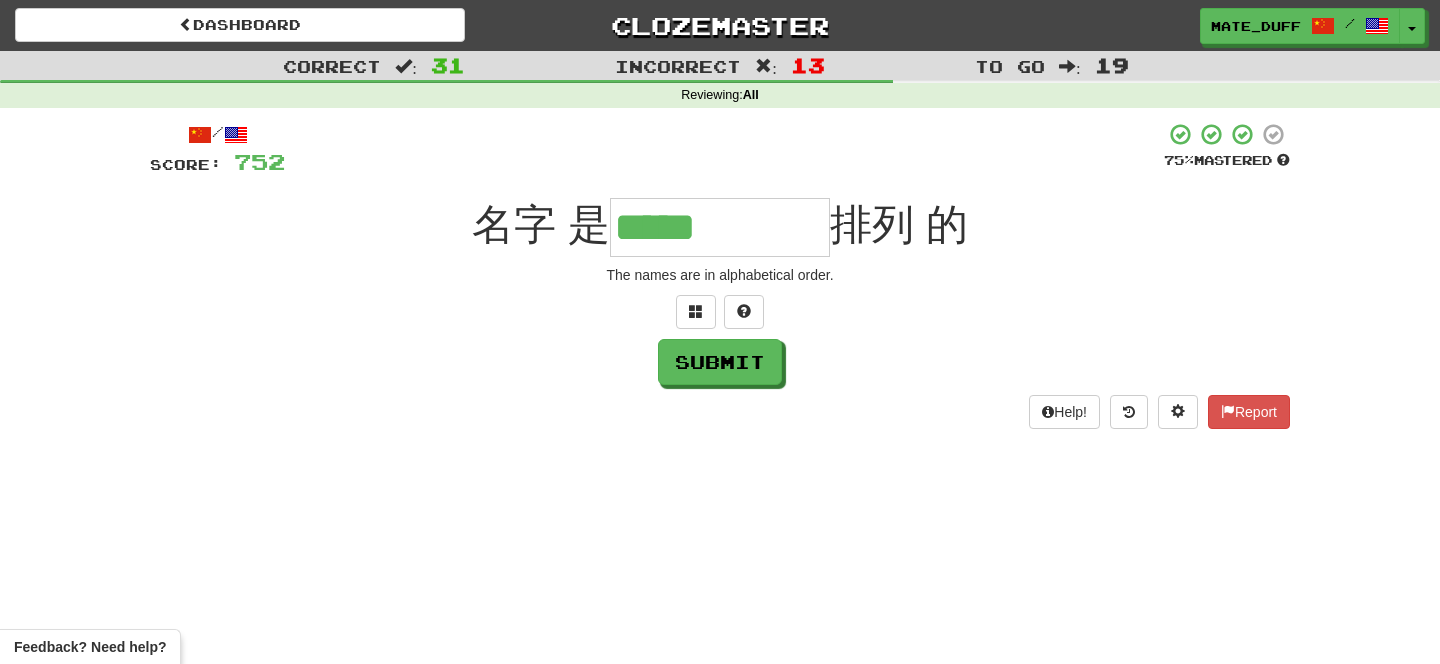type on "*****" 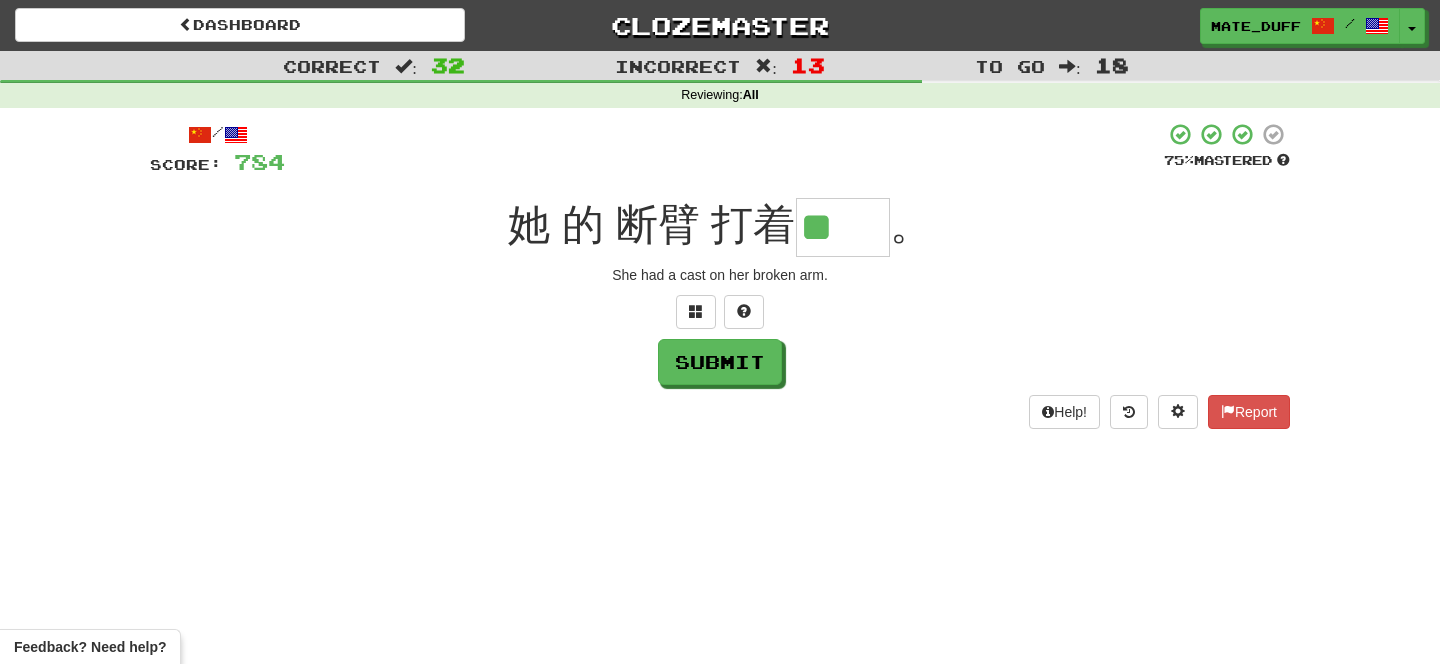 scroll, scrollTop: 0, scrollLeft: 0, axis: both 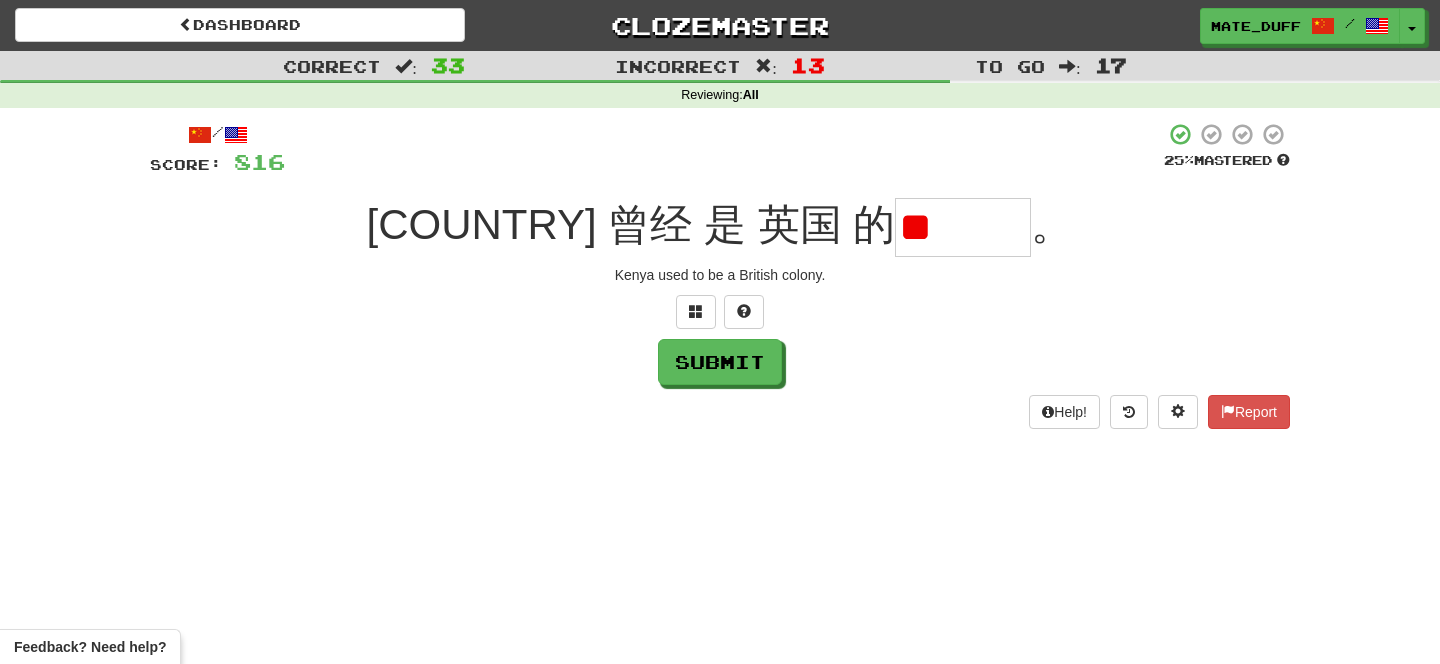 type on "*" 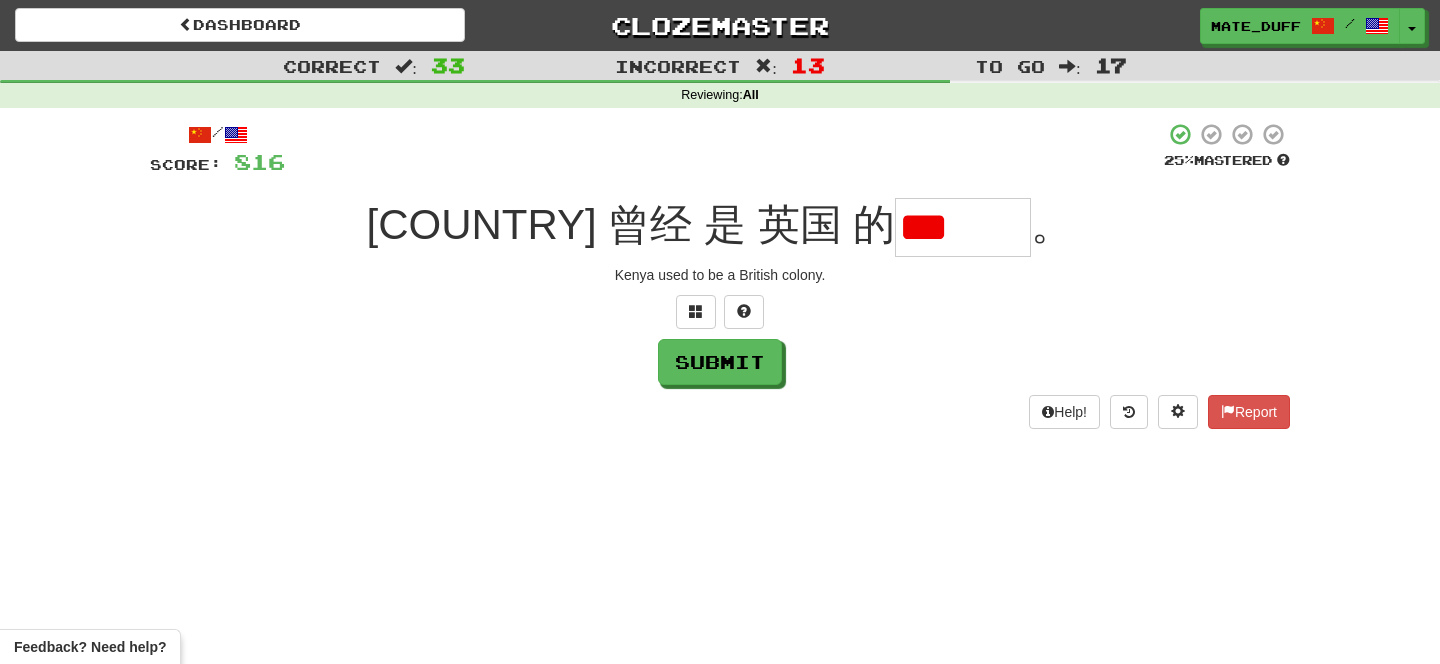 type on "*" 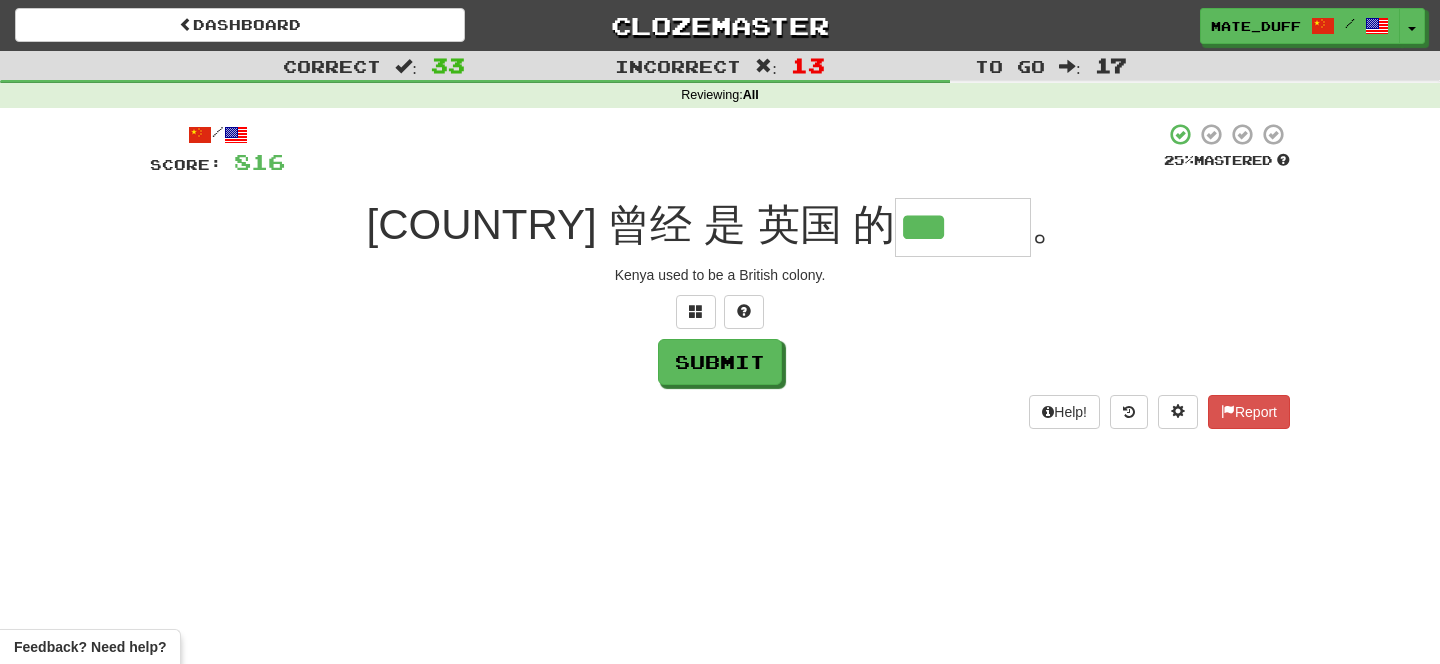 type on "***" 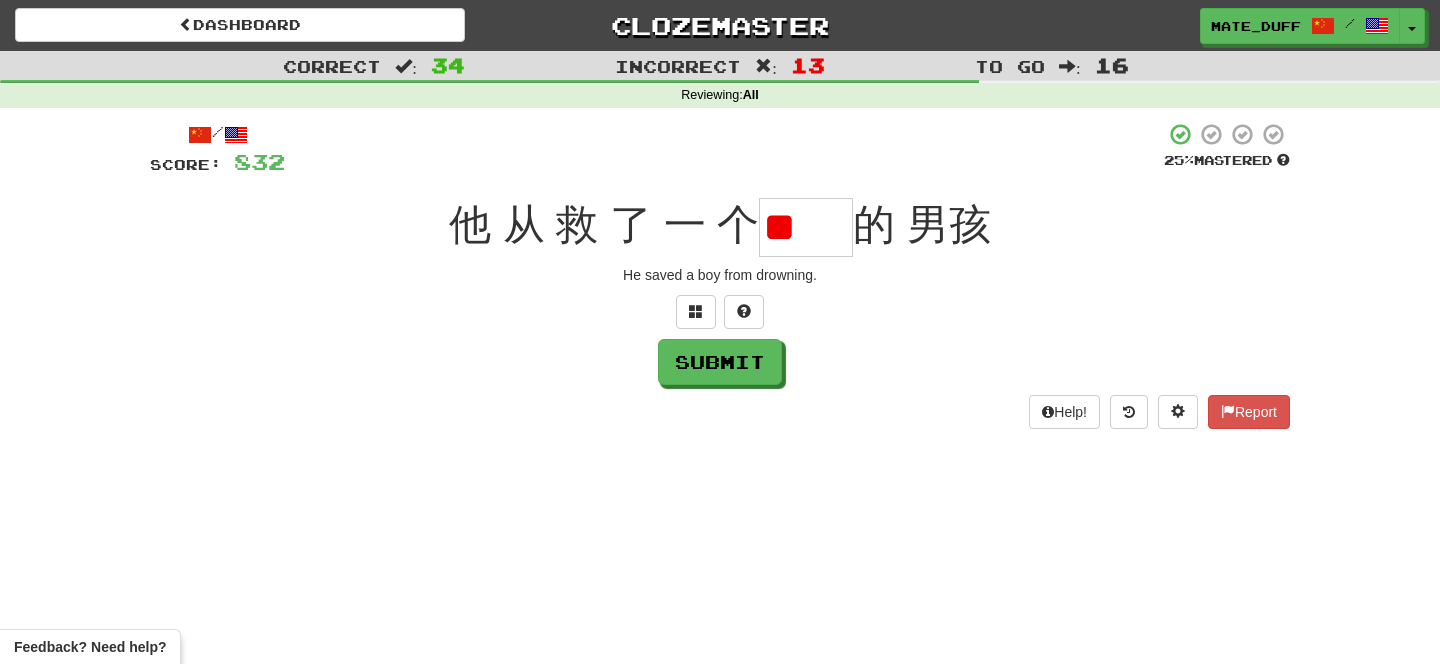 scroll, scrollTop: 0, scrollLeft: 0, axis: both 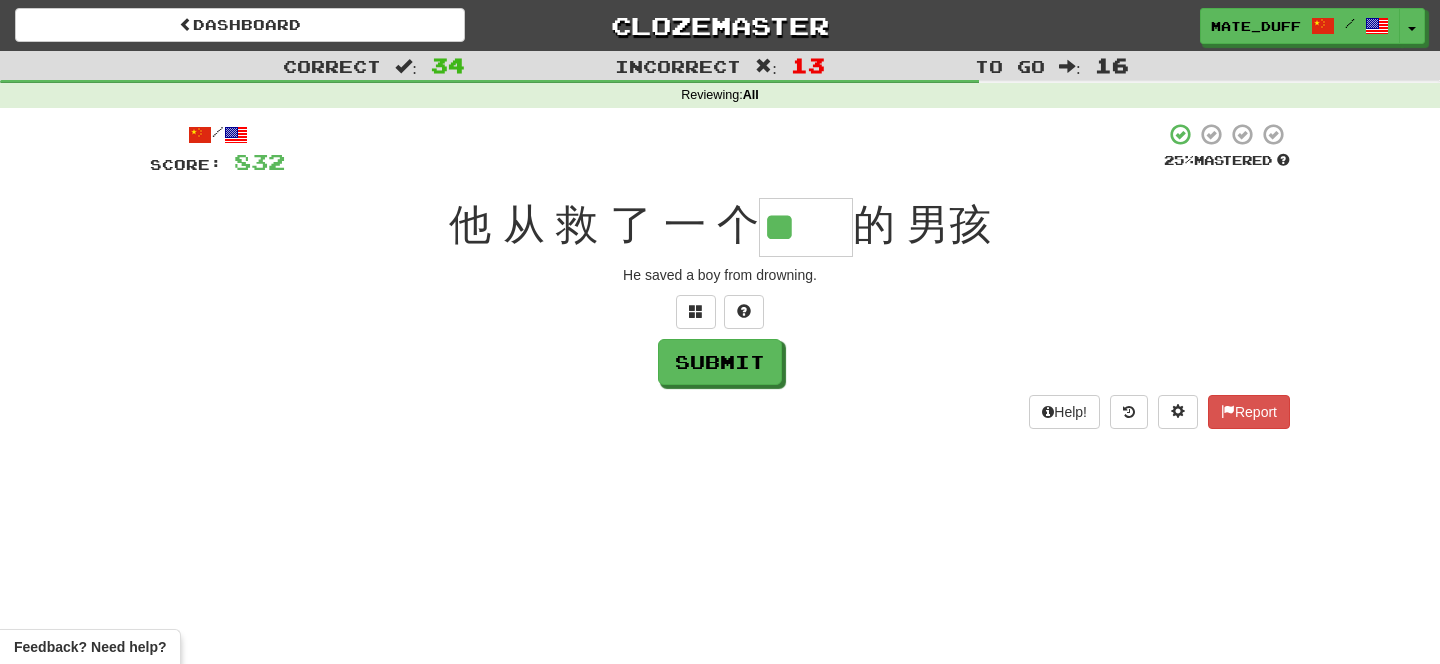 type on "**" 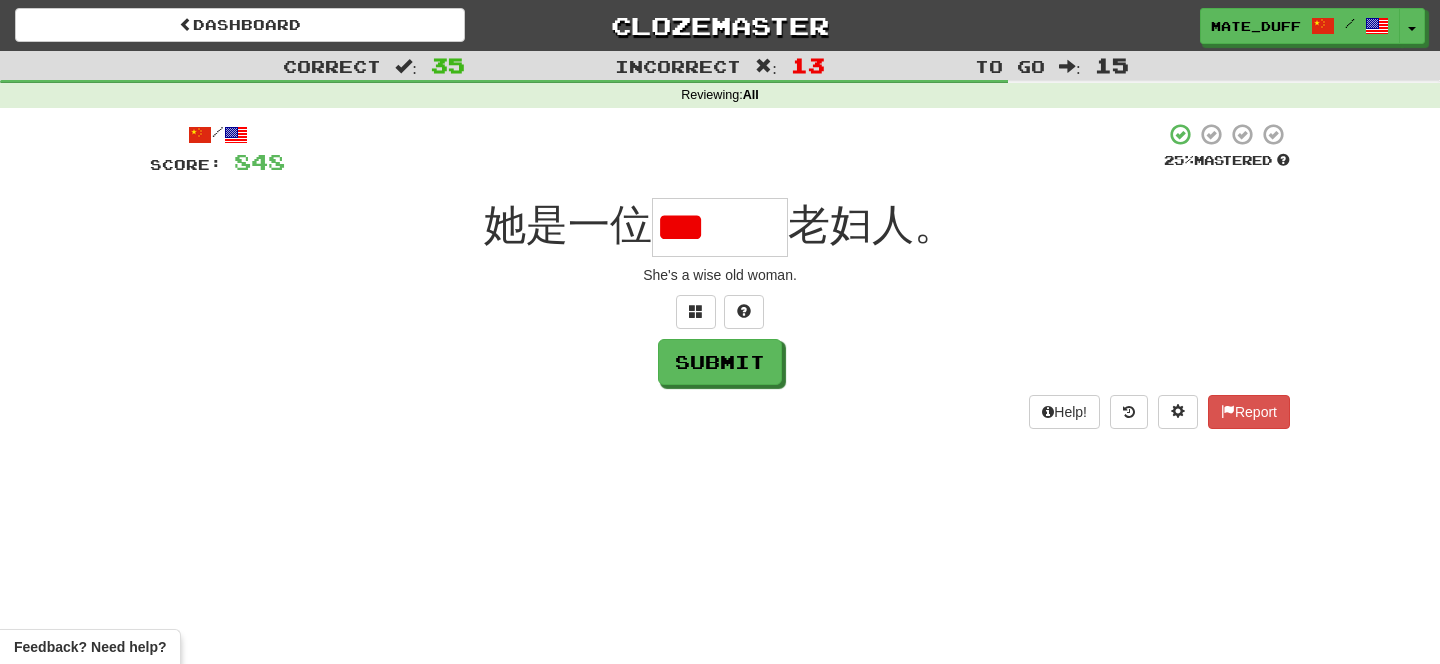 scroll, scrollTop: 0, scrollLeft: 0, axis: both 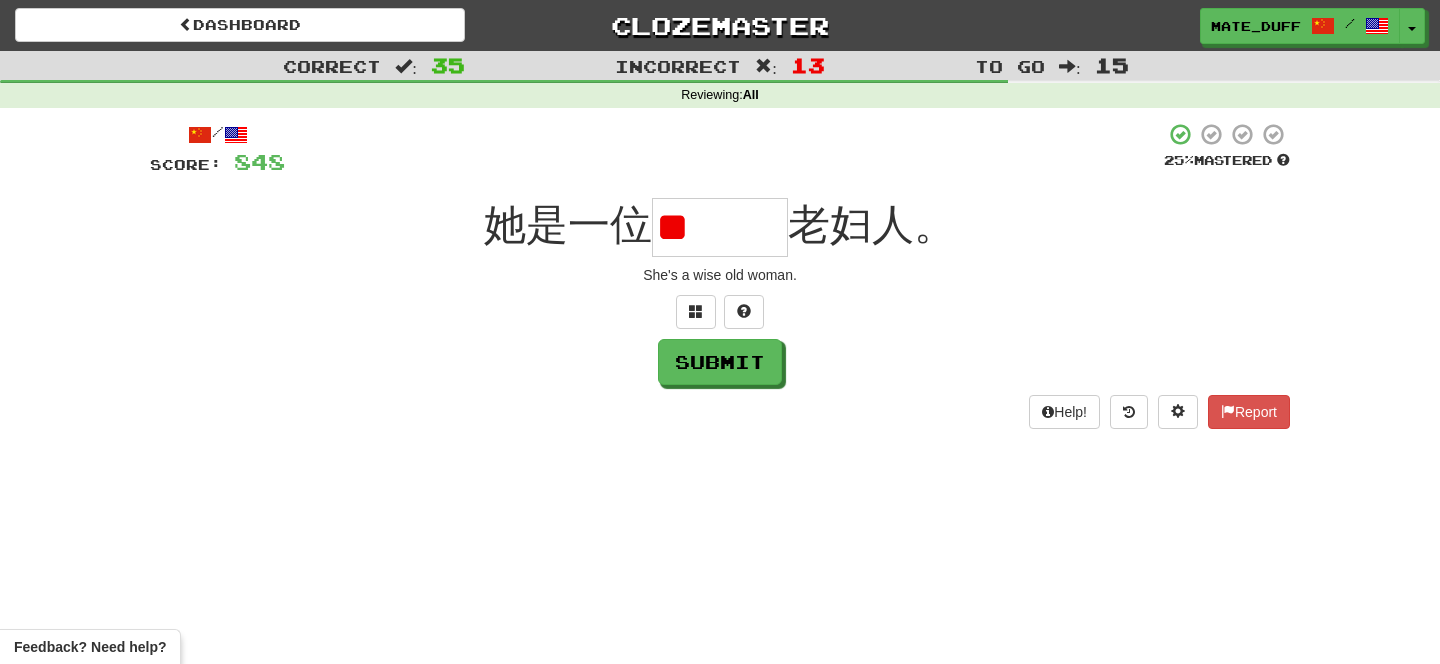 type on "*" 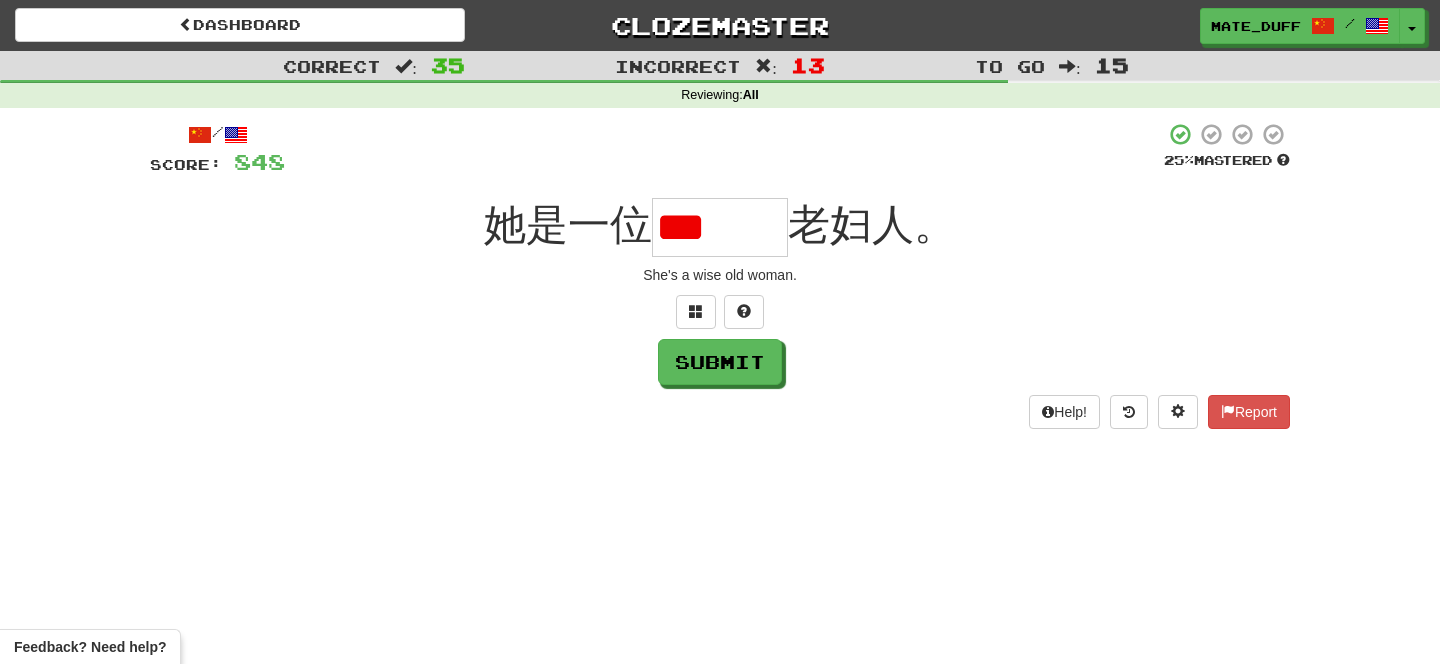 scroll, scrollTop: 0, scrollLeft: 0, axis: both 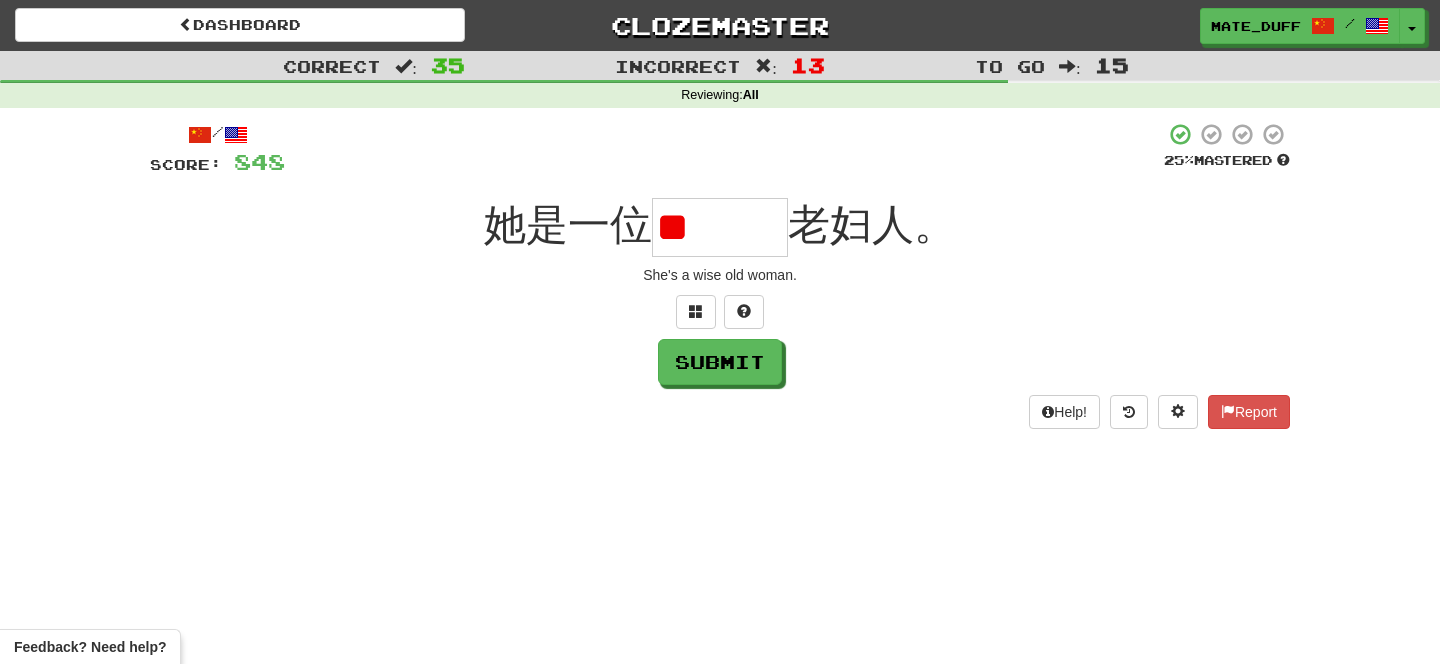 type on "*" 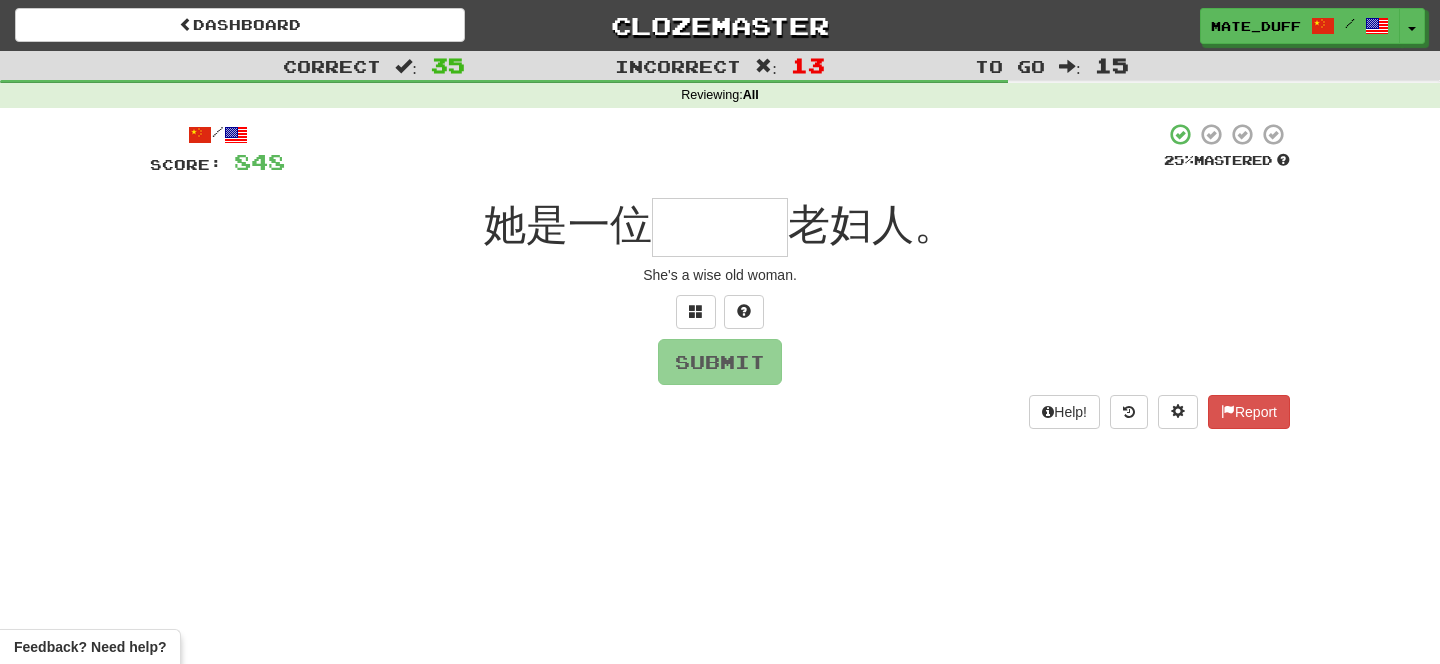 type on "***" 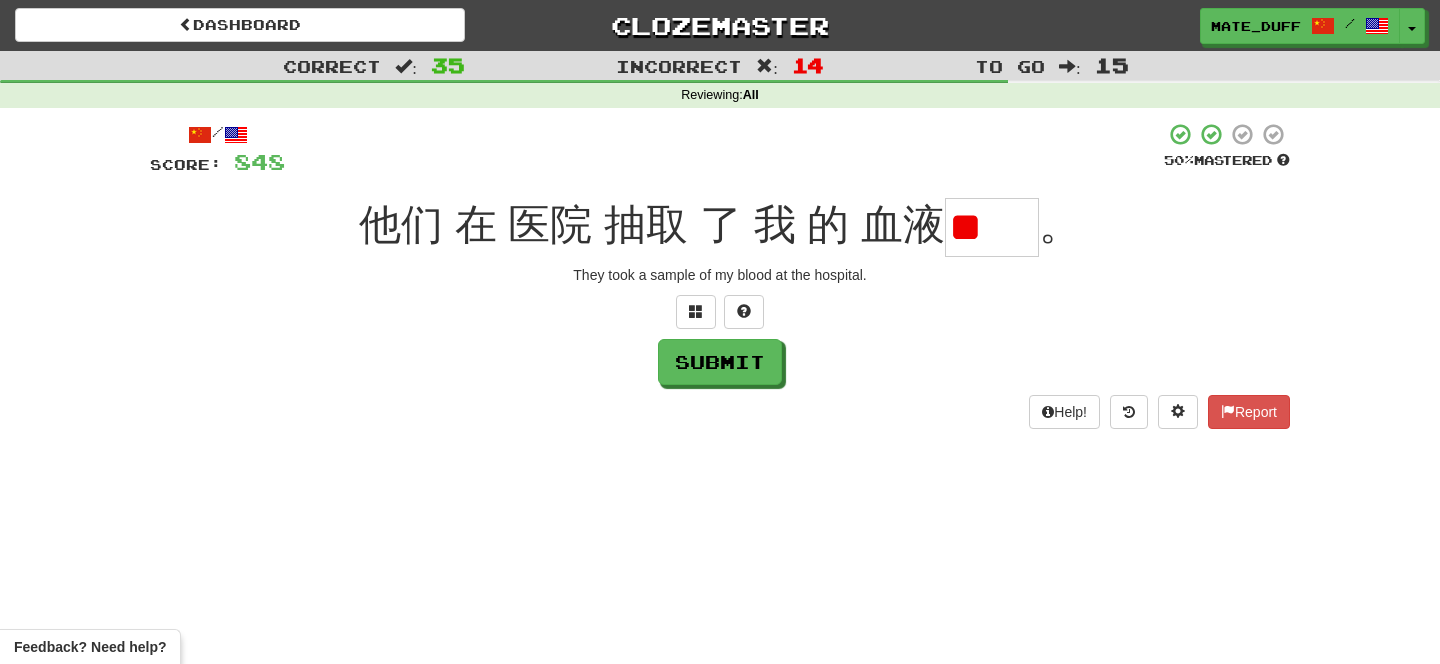 scroll, scrollTop: 0, scrollLeft: 0, axis: both 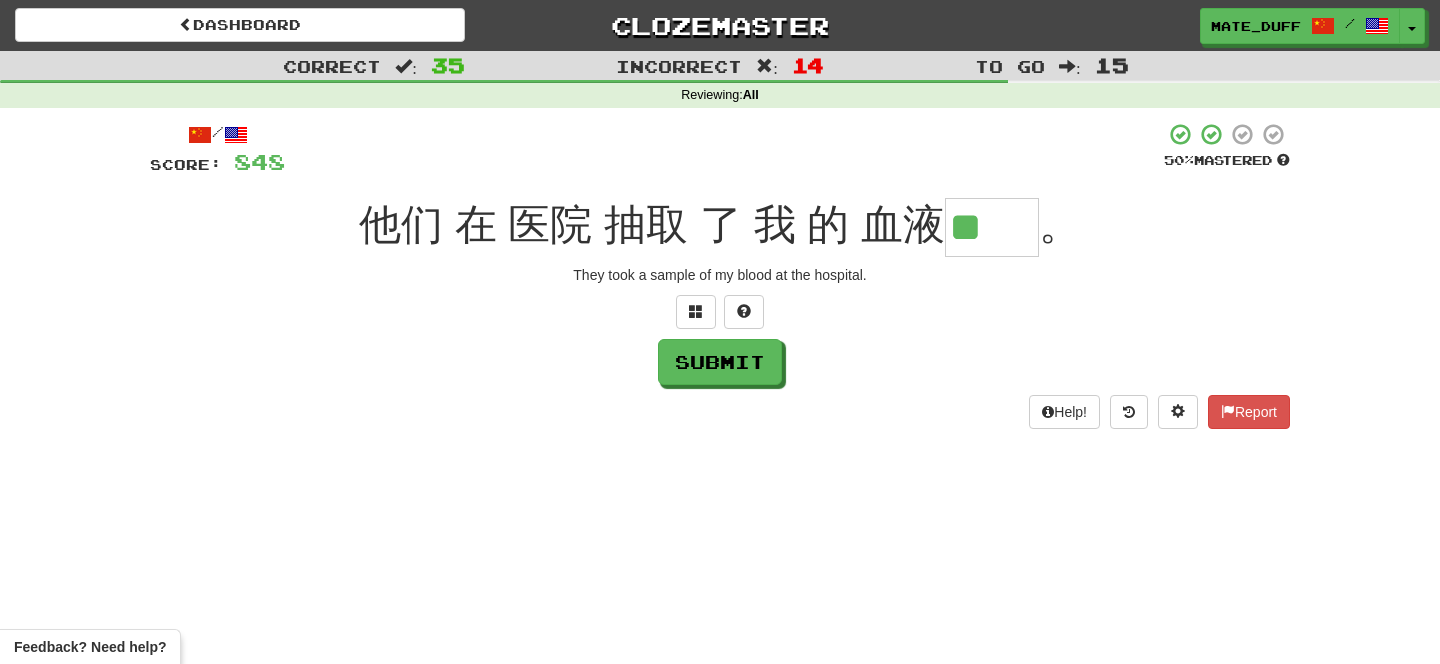 type on "**" 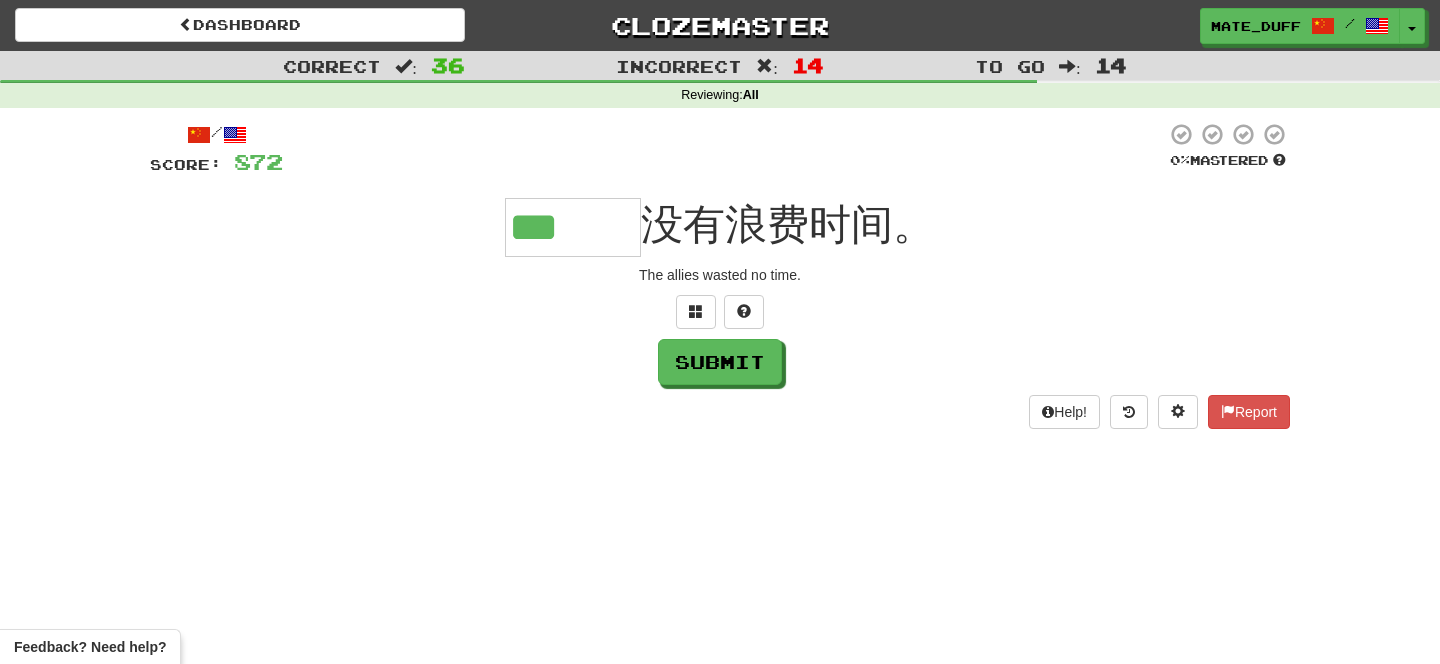 type on "***" 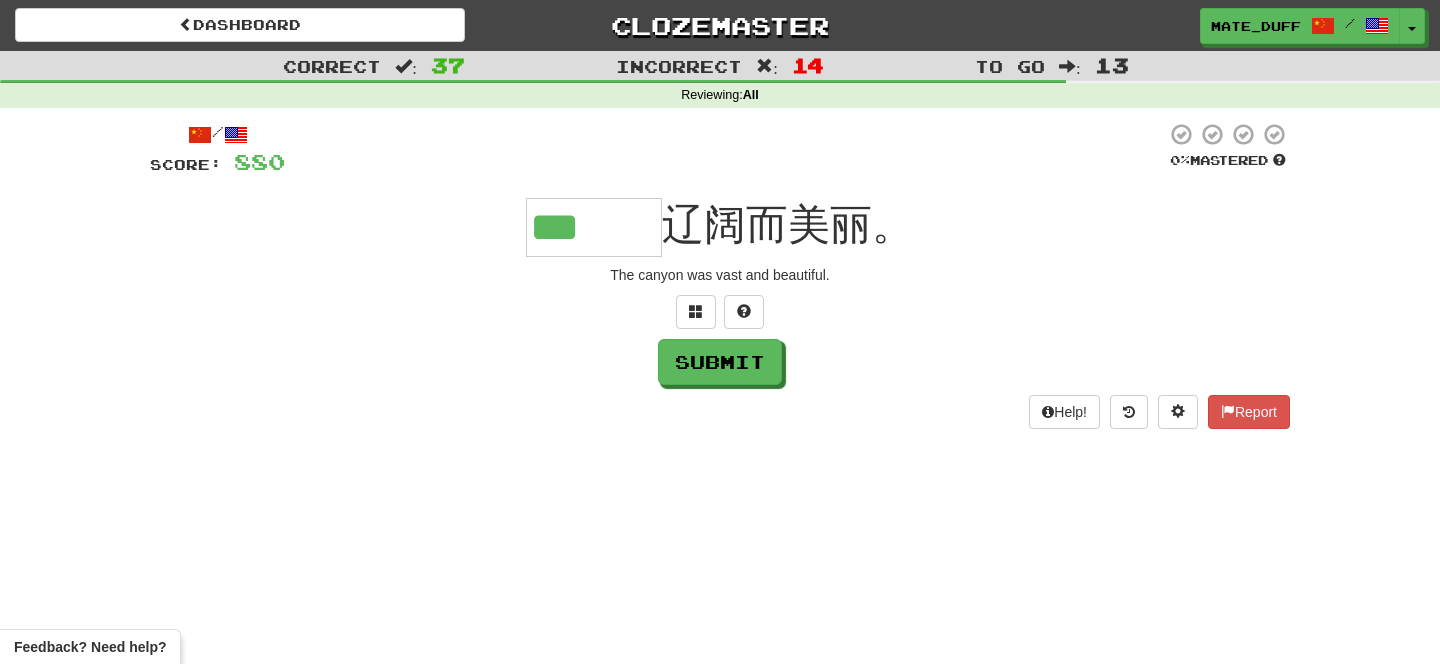 type on "***" 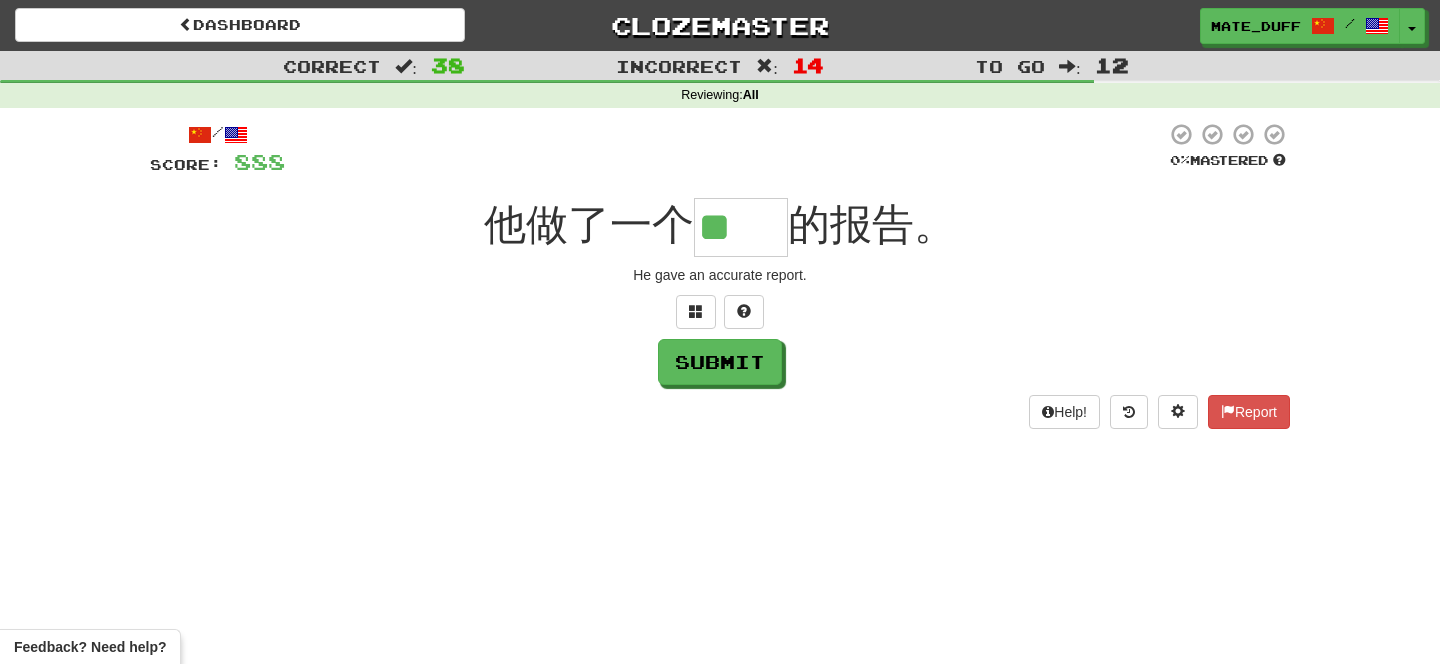 scroll, scrollTop: 0, scrollLeft: 0, axis: both 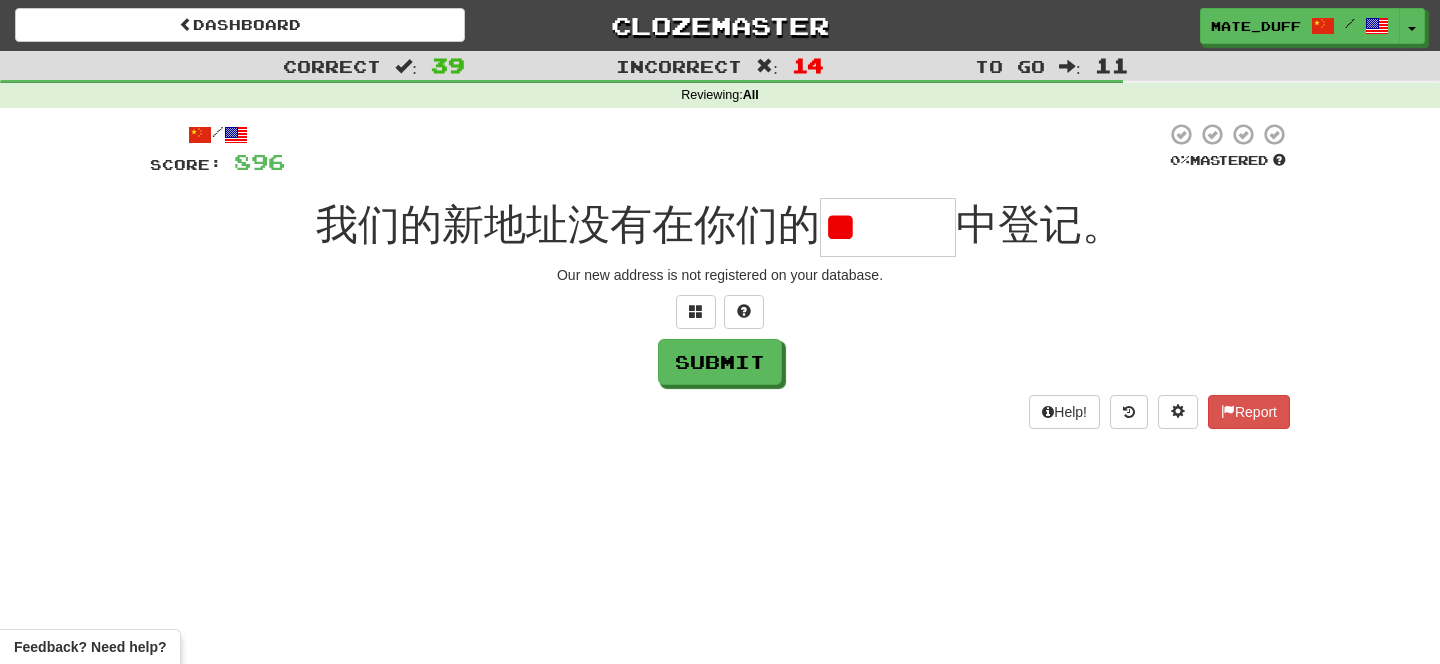 type on "*" 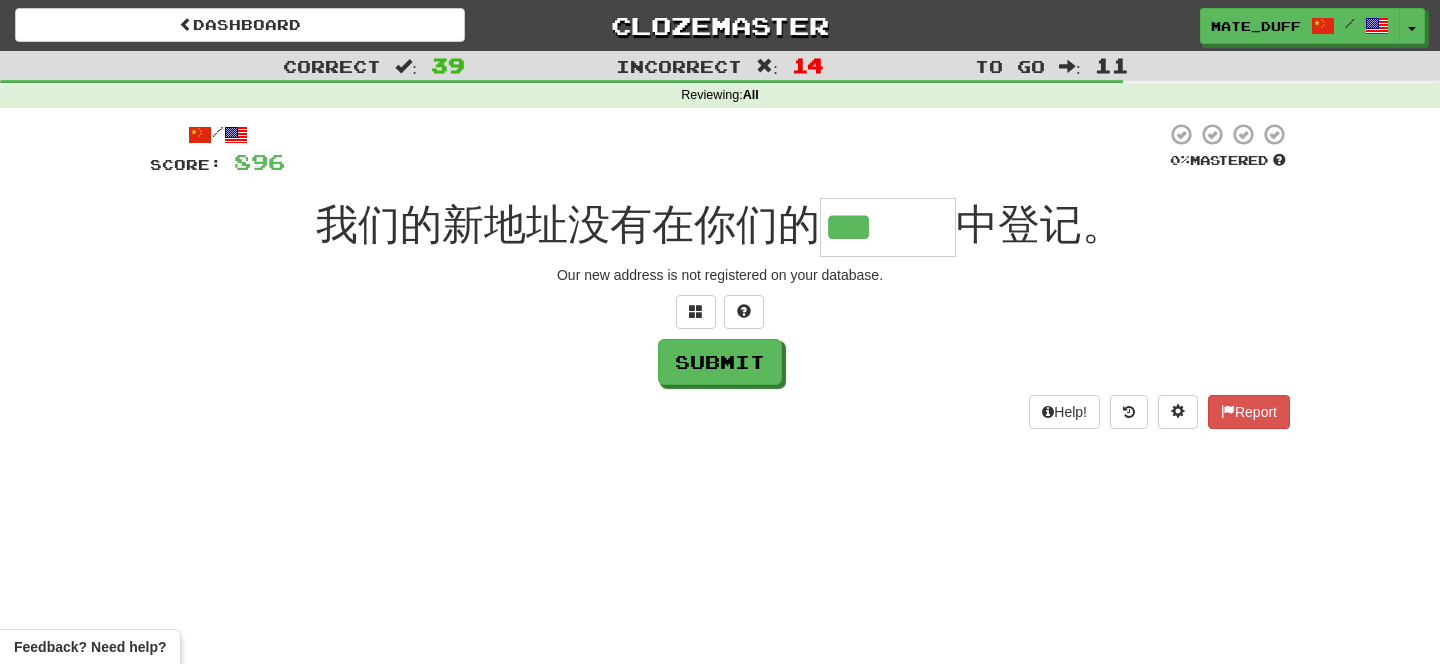 type on "***" 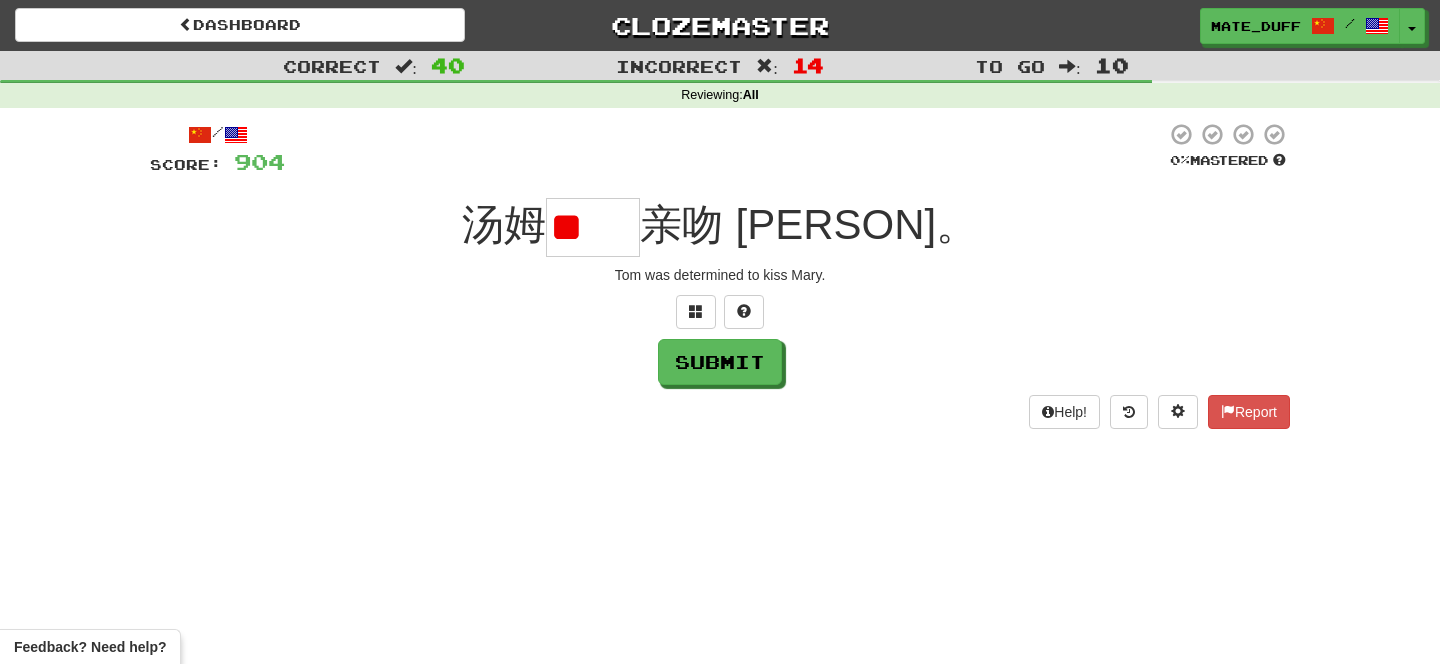 scroll, scrollTop: 0, scrollLeft: 0, axis: both 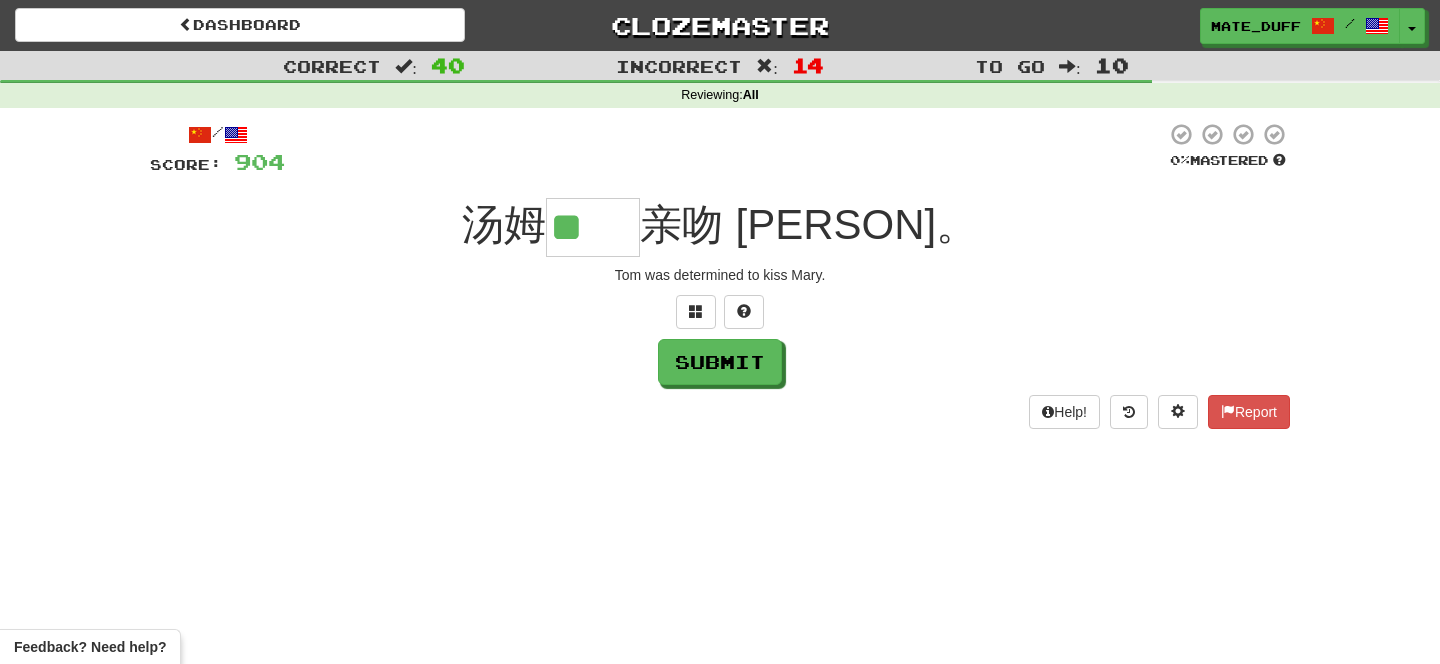type on "**" 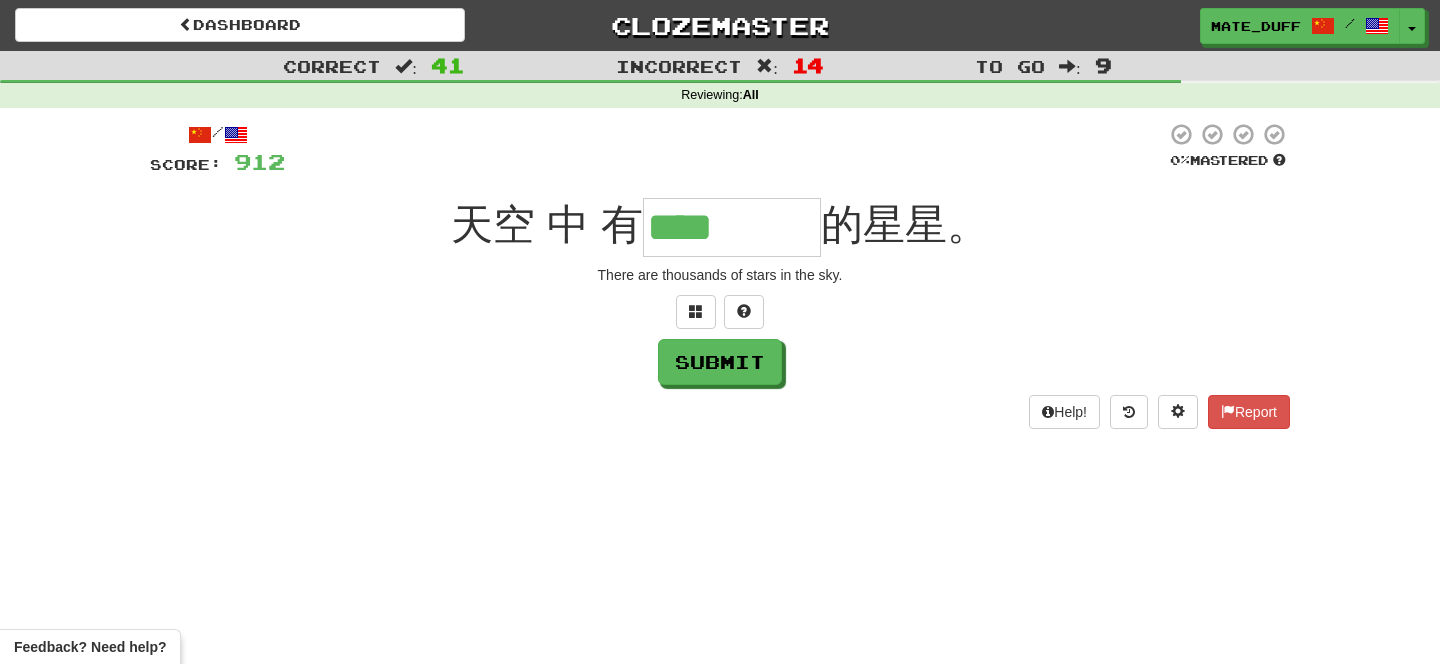 type on "****" 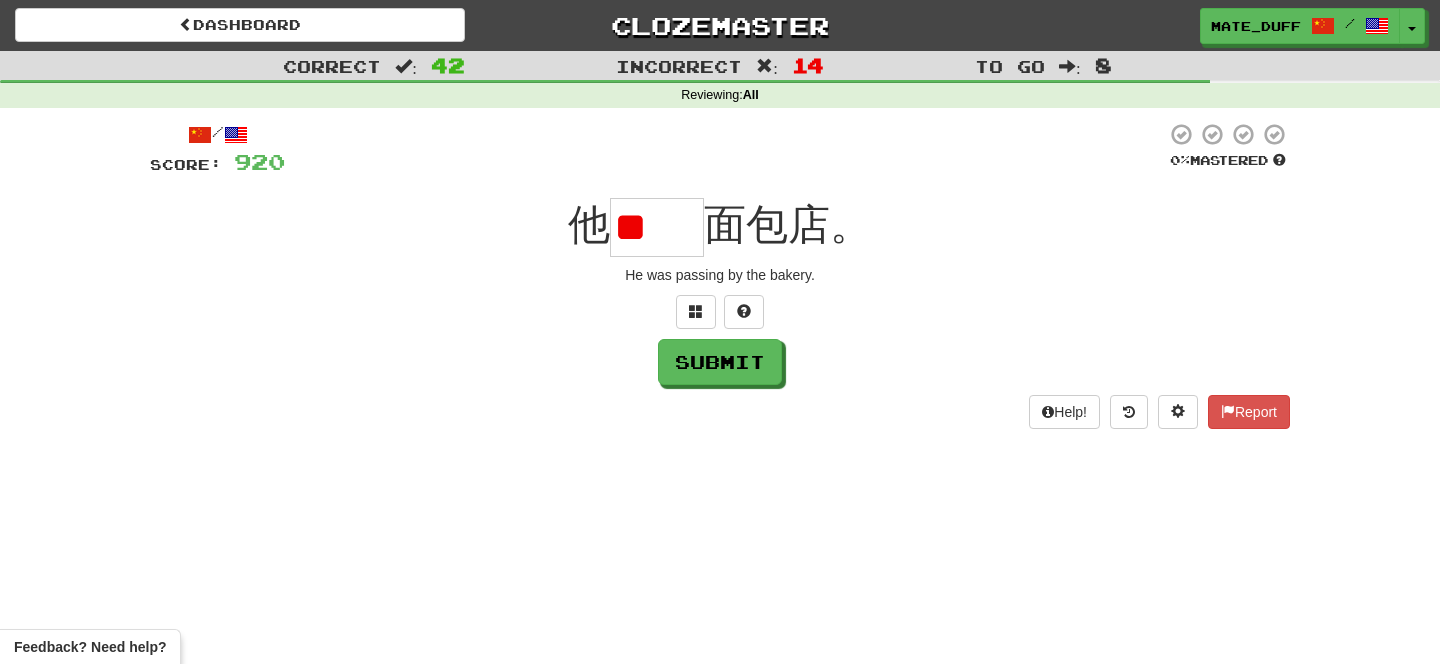 scroll, scrollTop: 0, scrollLeft: 0, axis: both 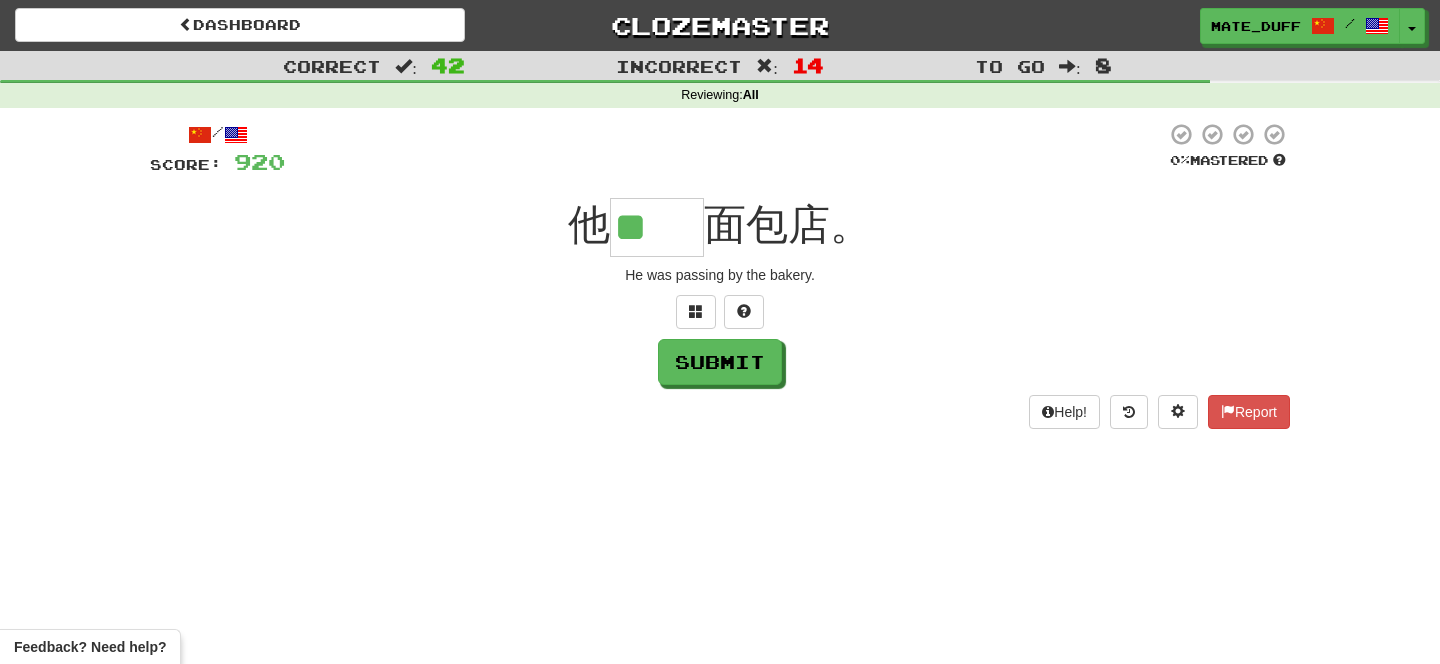 type on "**" 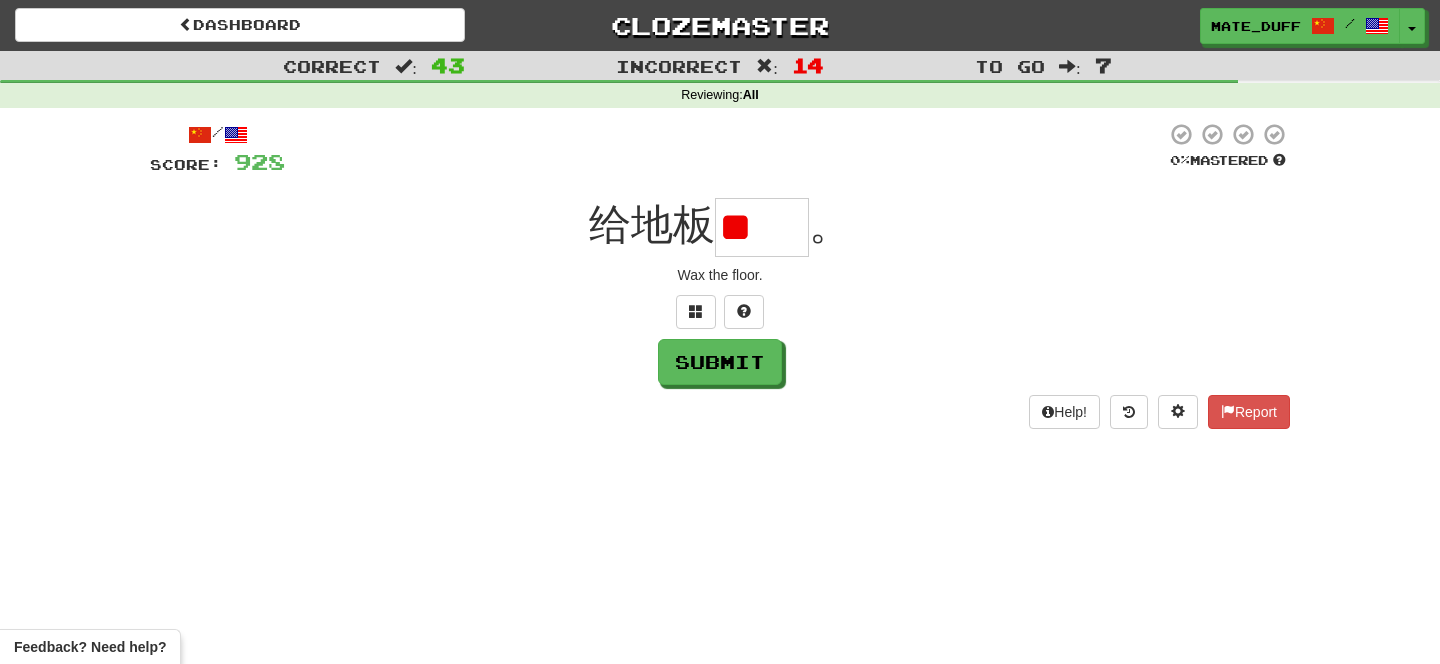 scroll, scrollTop: 0, scrollLeft: 0, axis: both 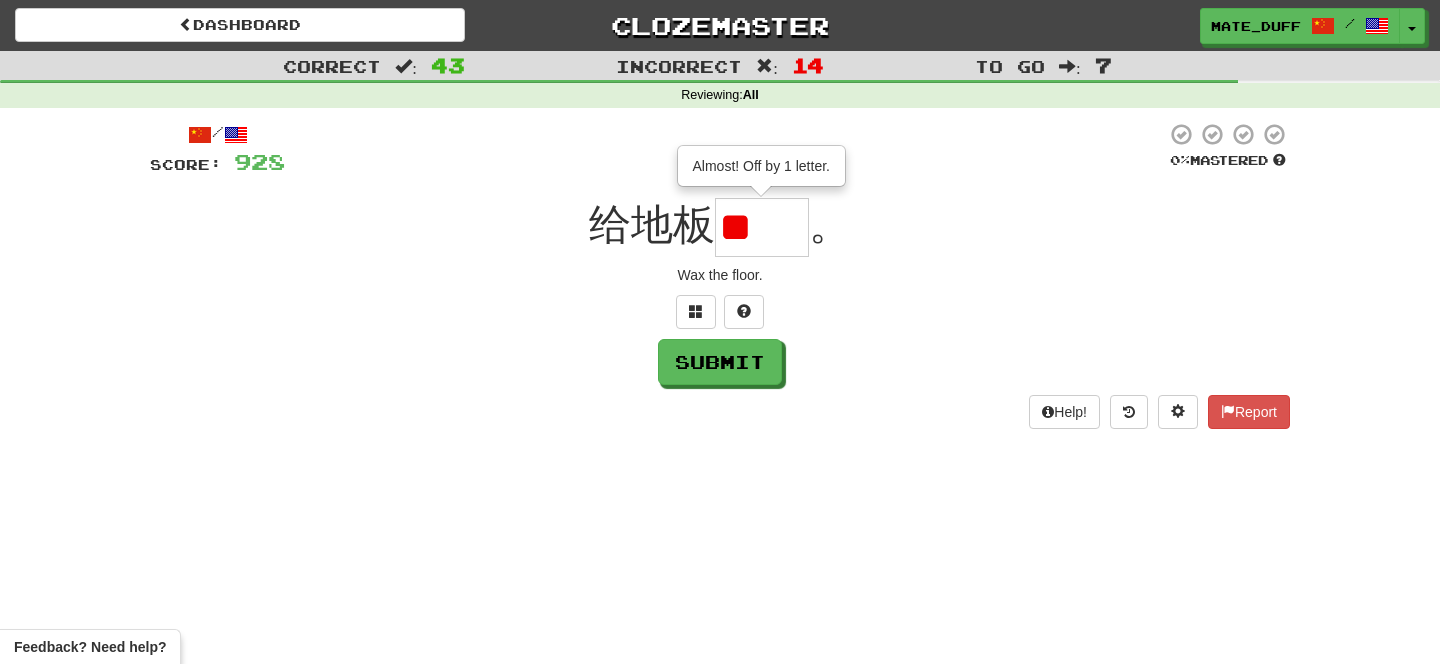 type on "*" 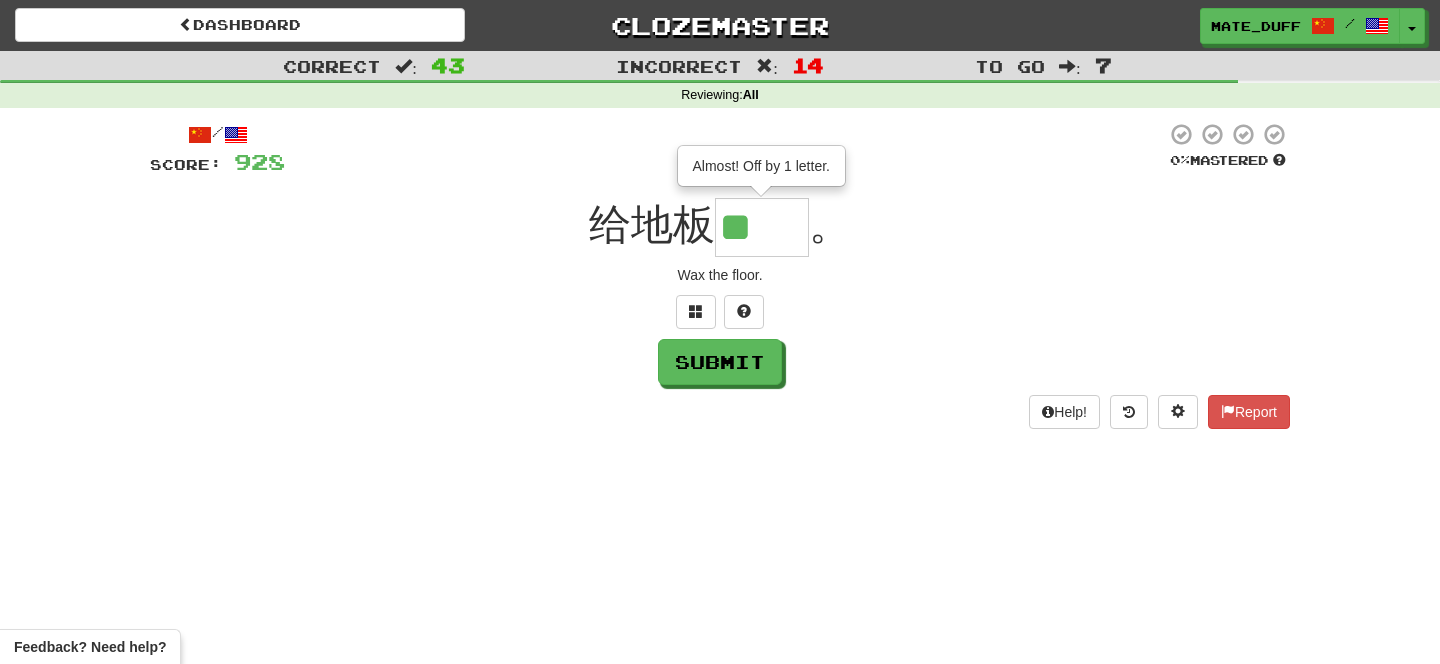type on "**" 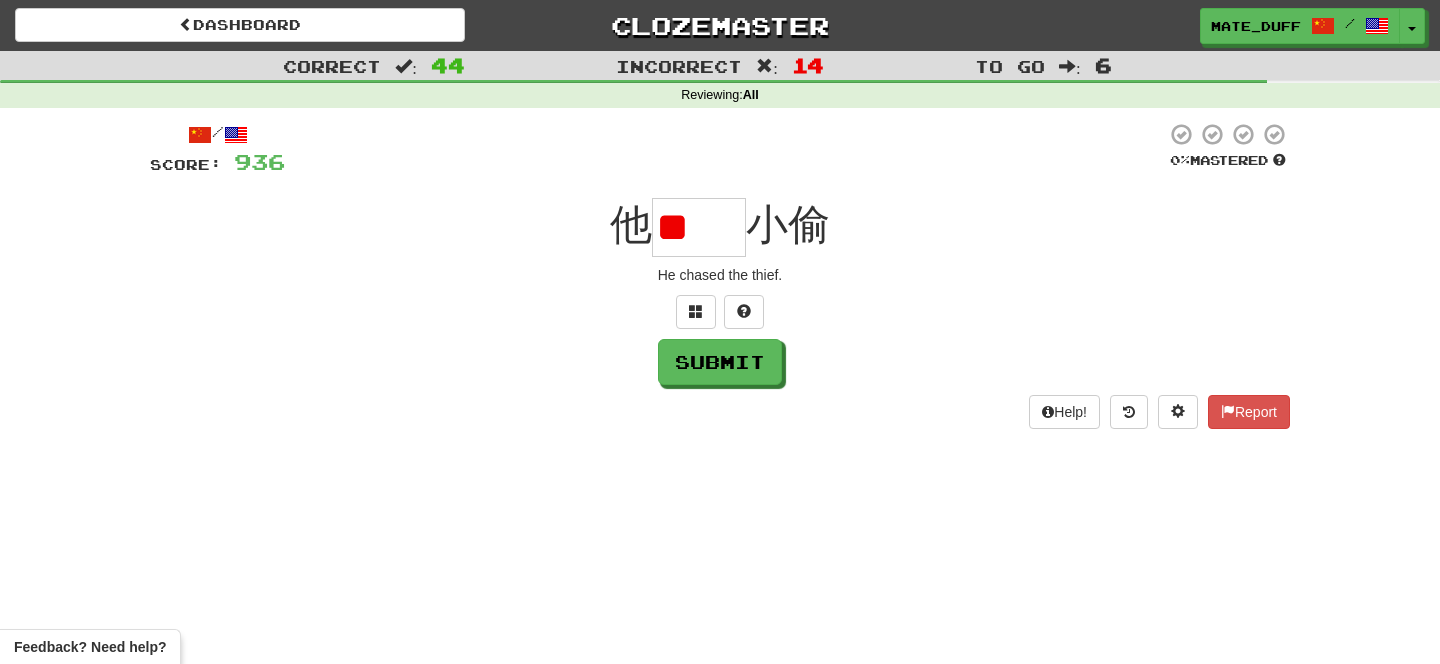 scroll, scrollTop: 0, scrollLeft: 0, axis: both 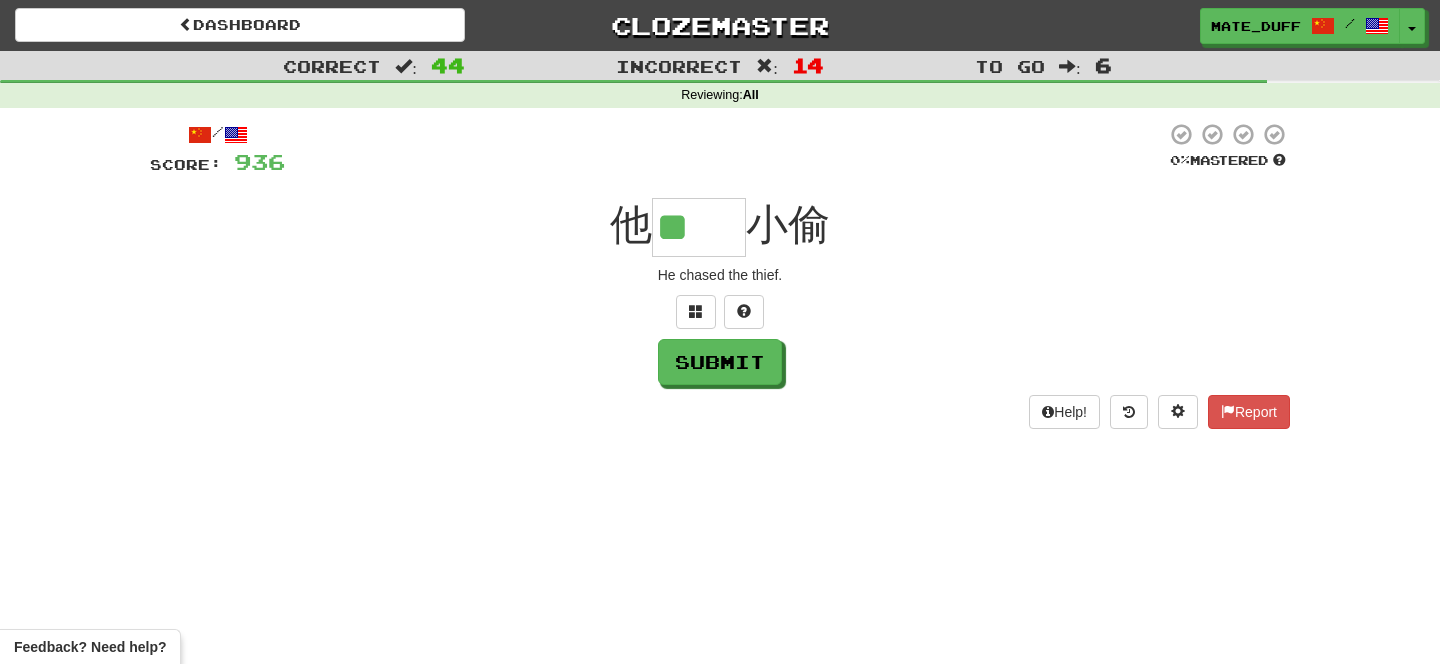 type on "**" 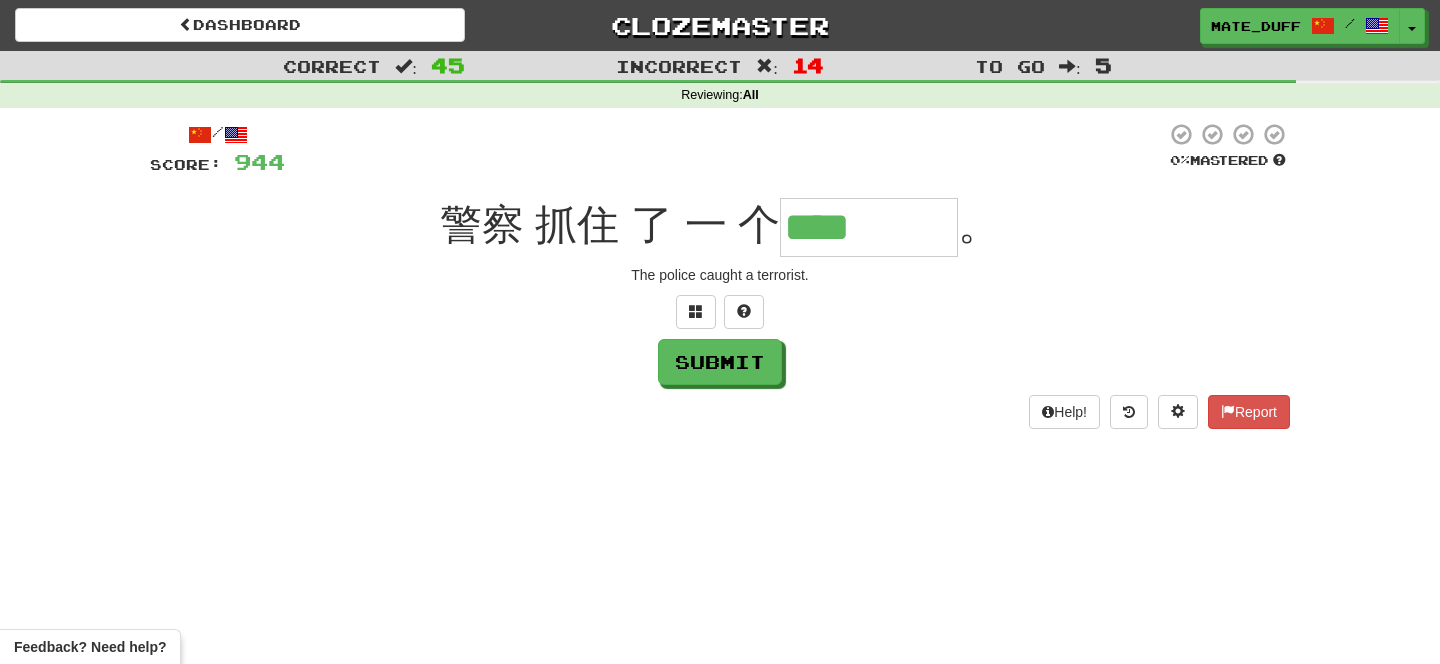 type on "****" 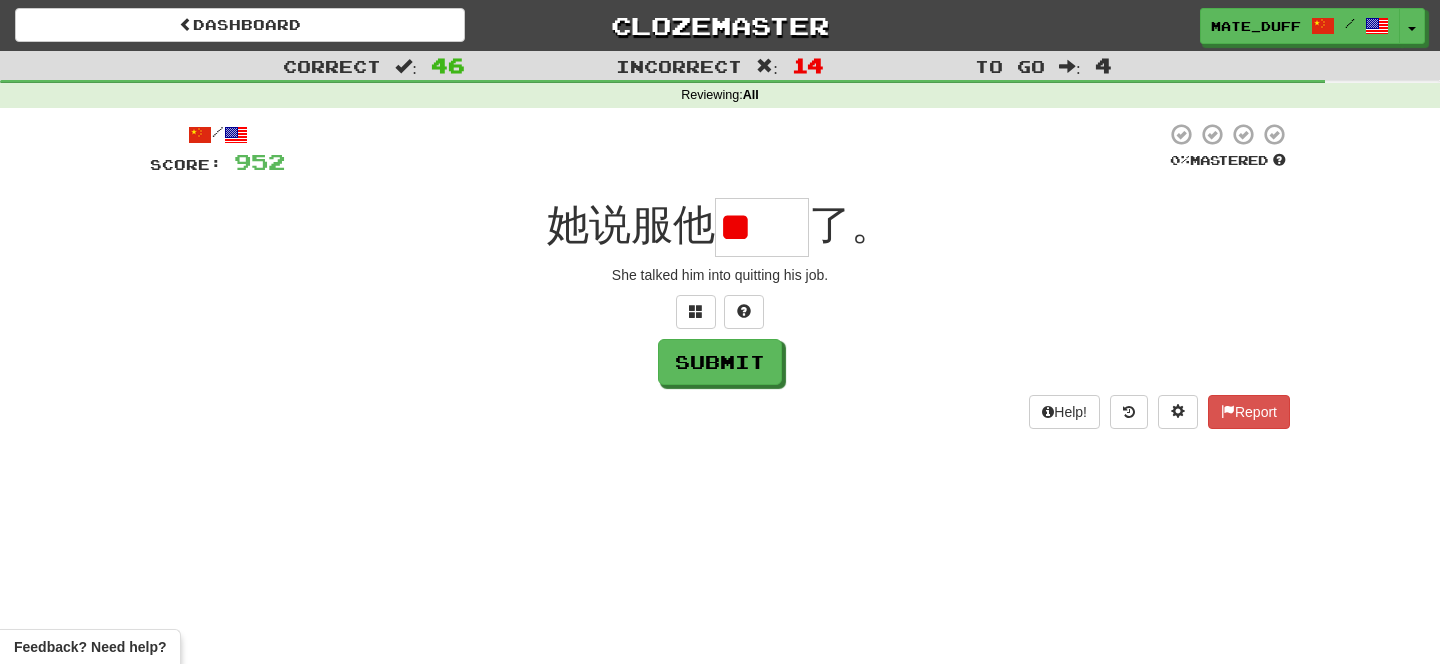 scroll, scrollTop: 0, scrollLeft: 0, axis: both 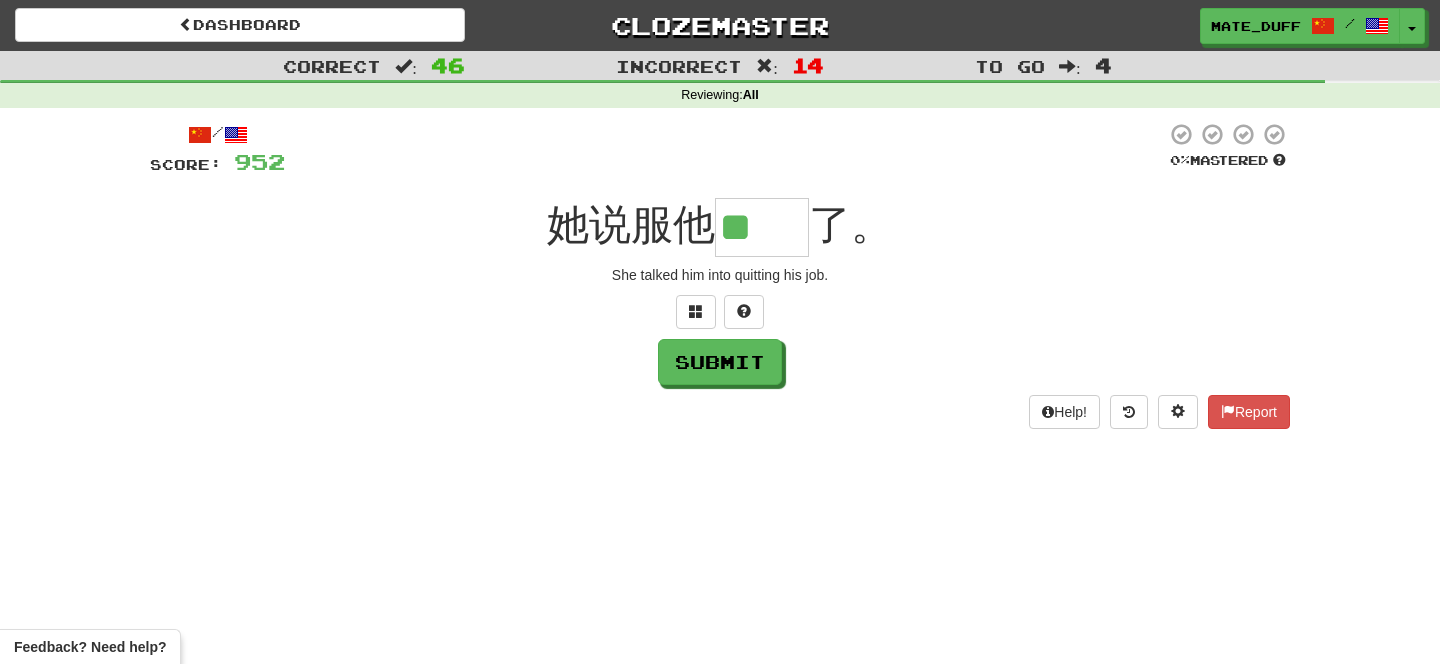 type on "*" 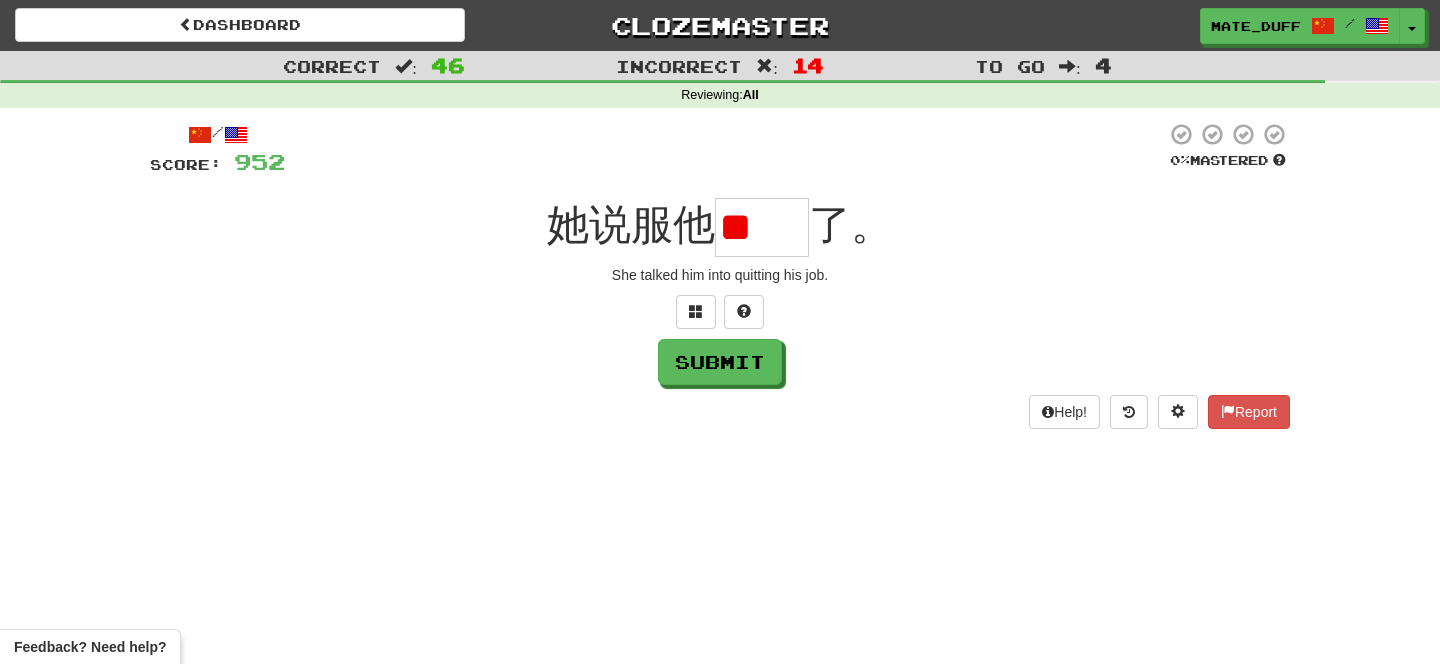 scroll, scrollTop: 0, scrollLeft: 0, axis: both 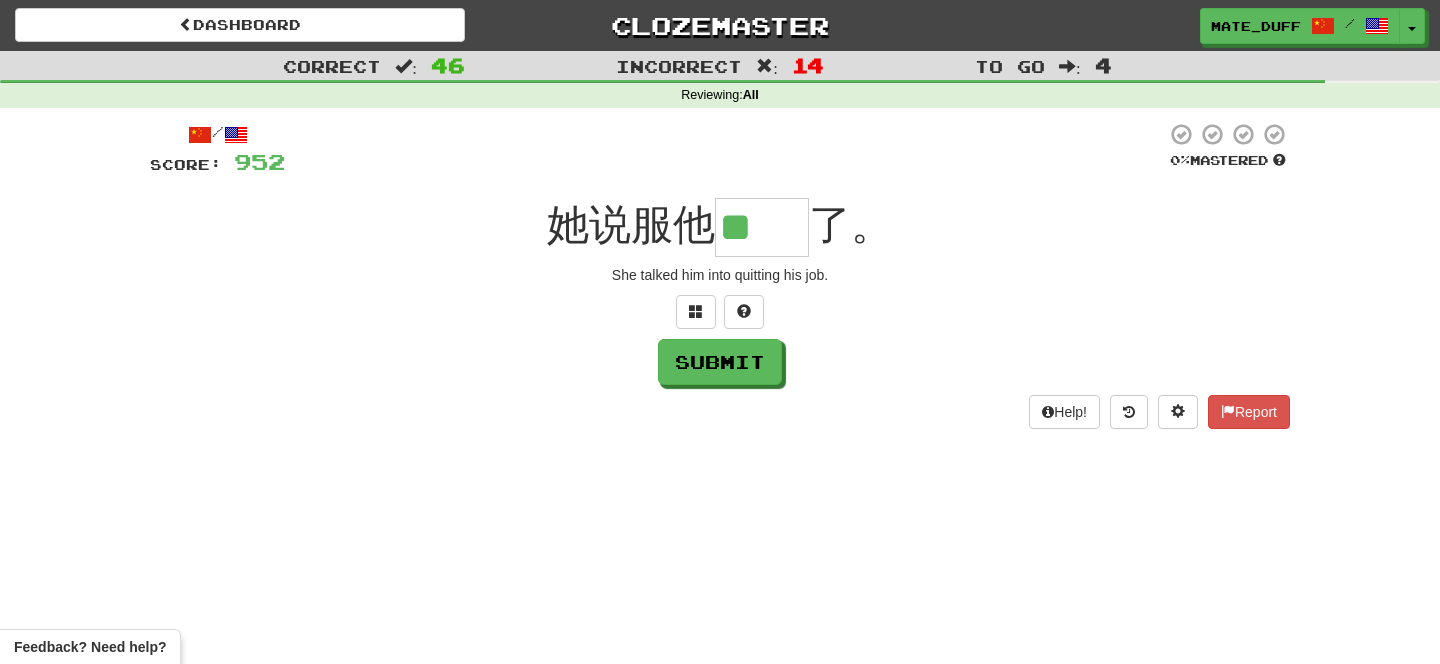 type on "**" 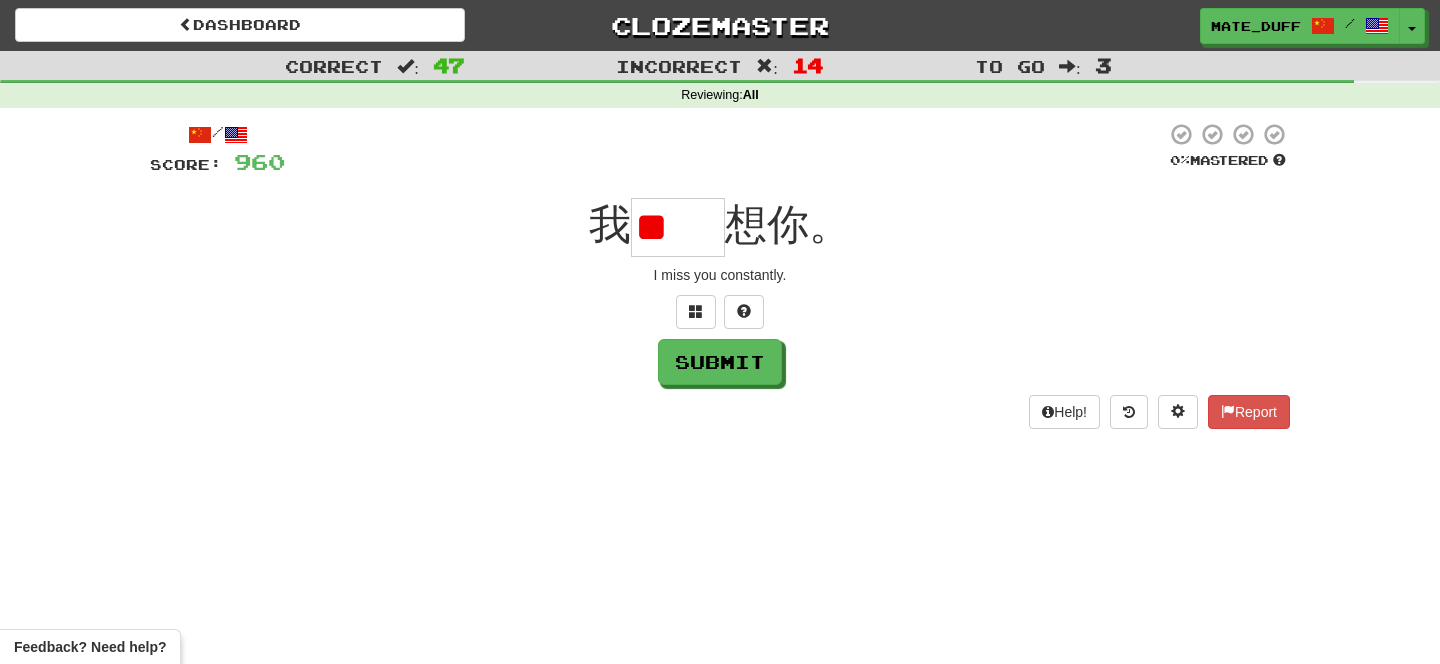 scroll, scrollTop: 0, scrollLeft: 0, axis: both 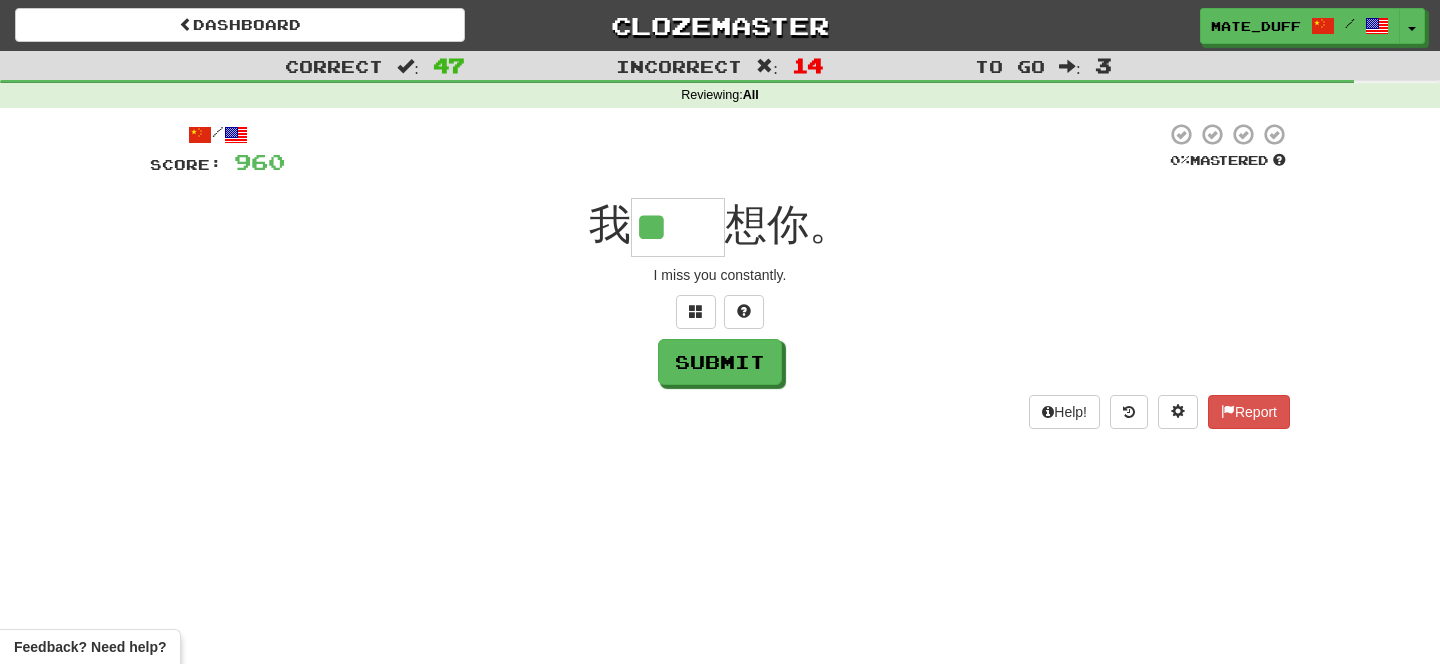 type on "**" 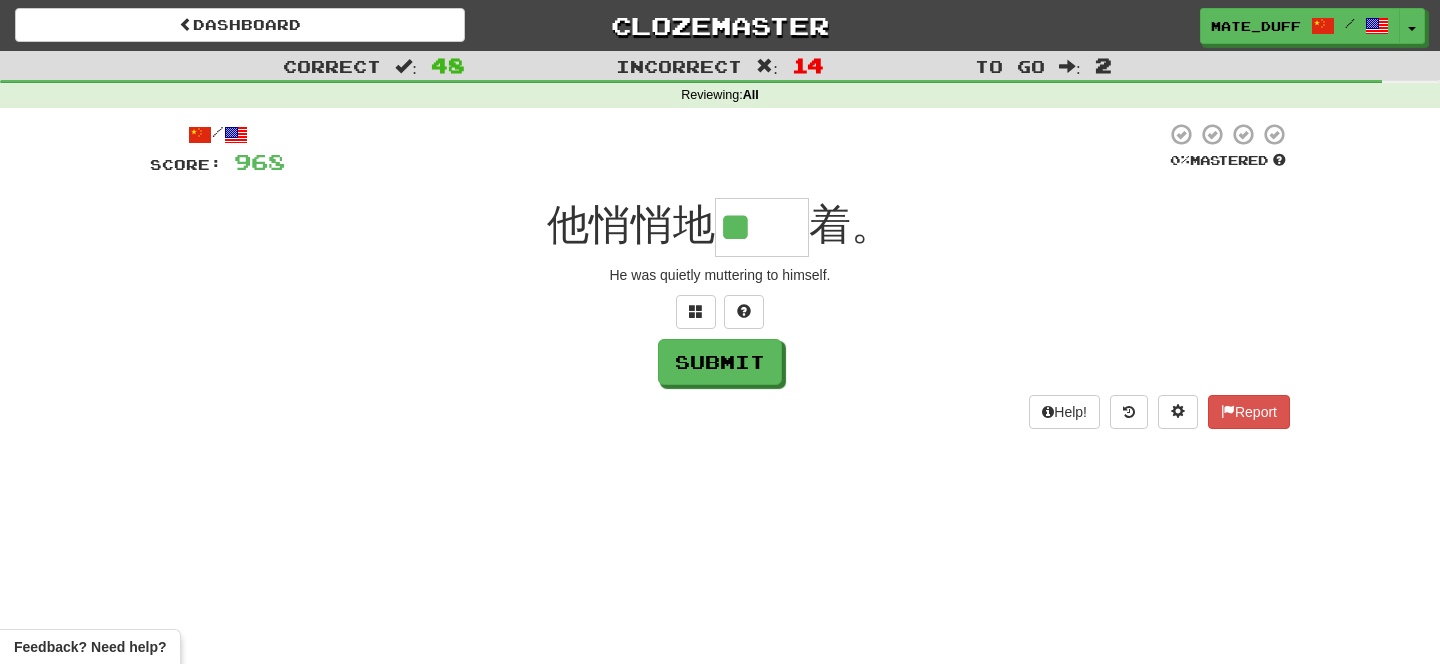 scroll, scrollTop: 0, scrollLeft: 0, axis: both 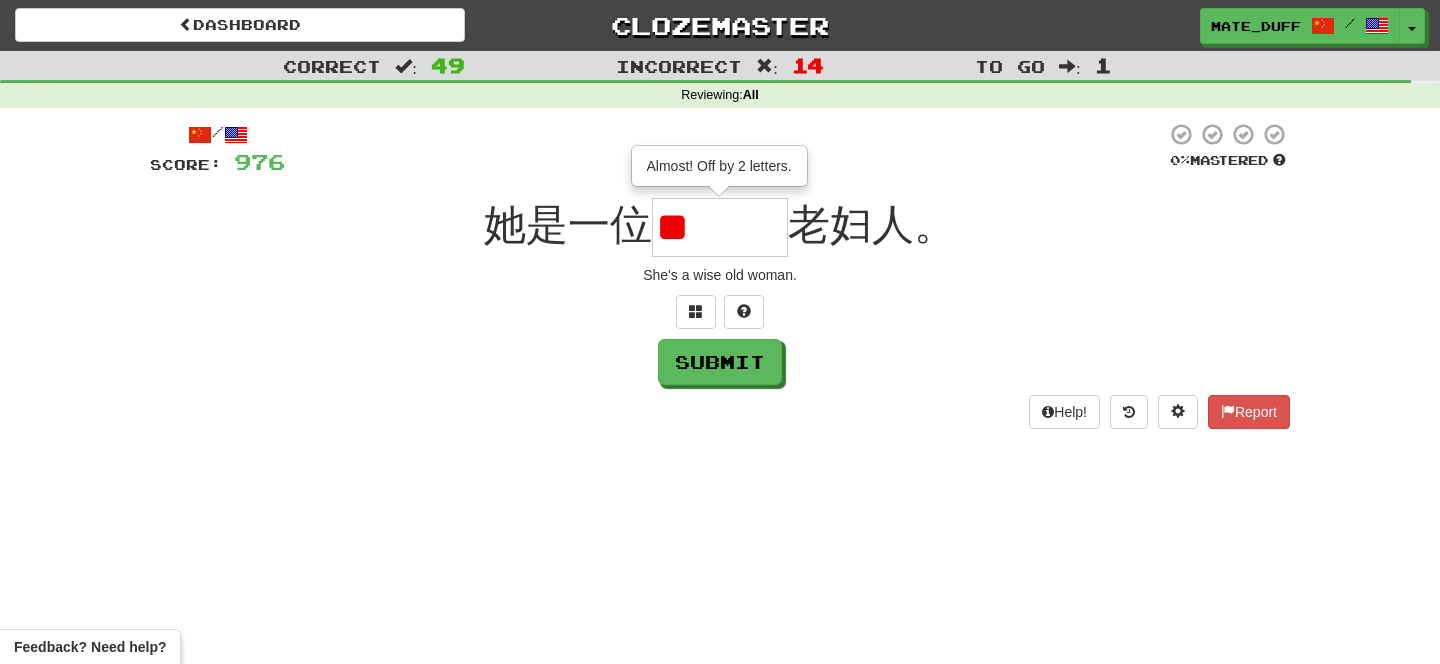 type on "*" 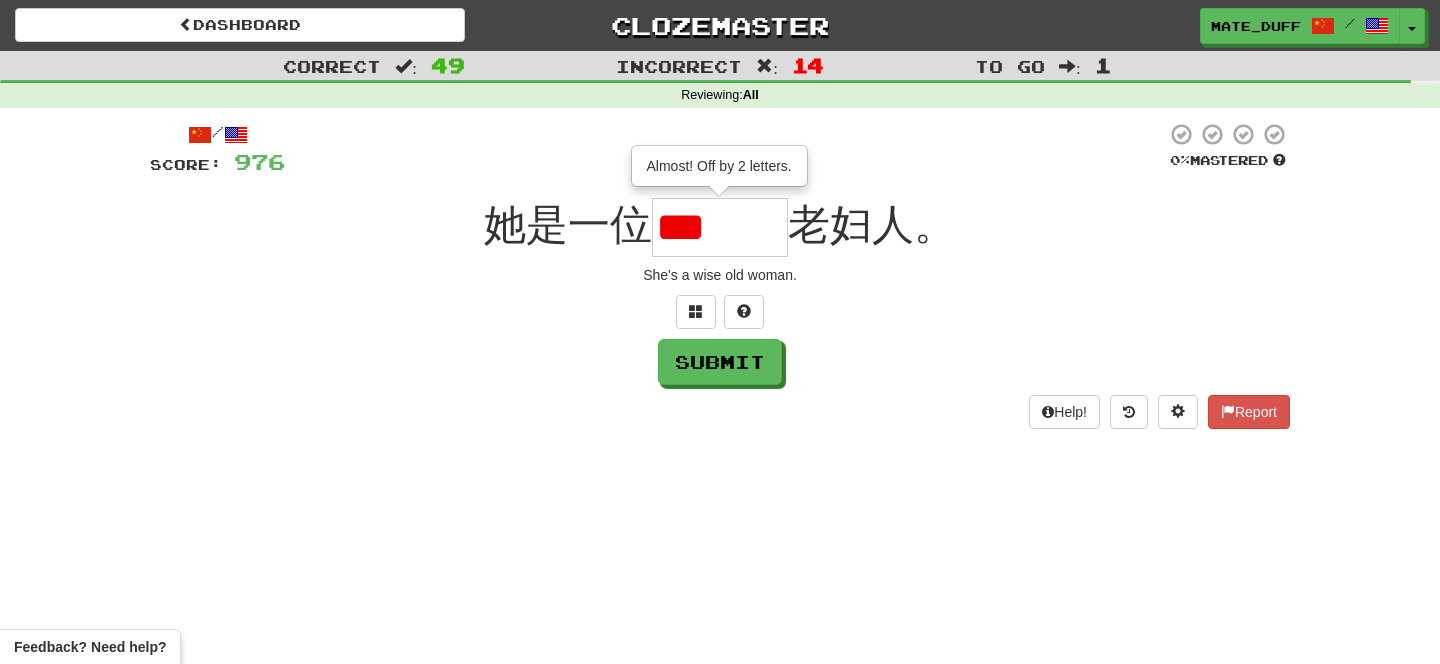 scroll, scrollTop: 0, scrollLeft: 0, axis: both 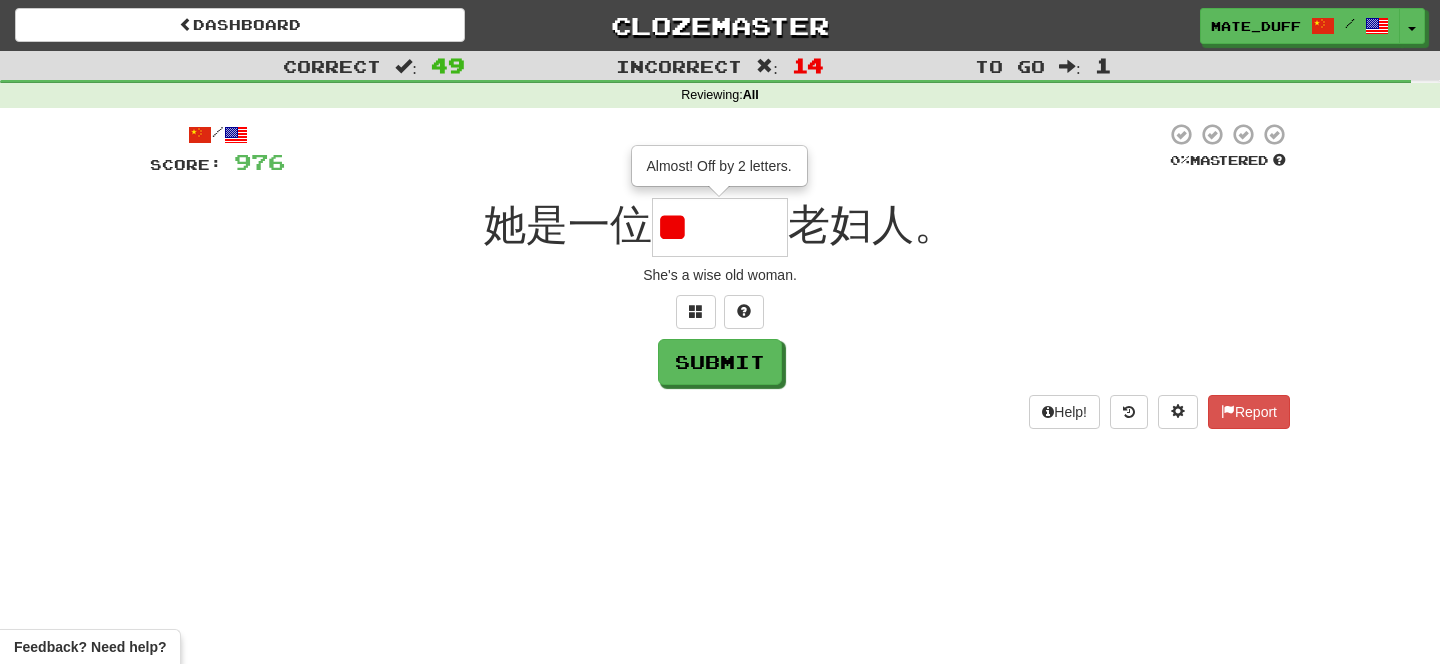 type on "*" 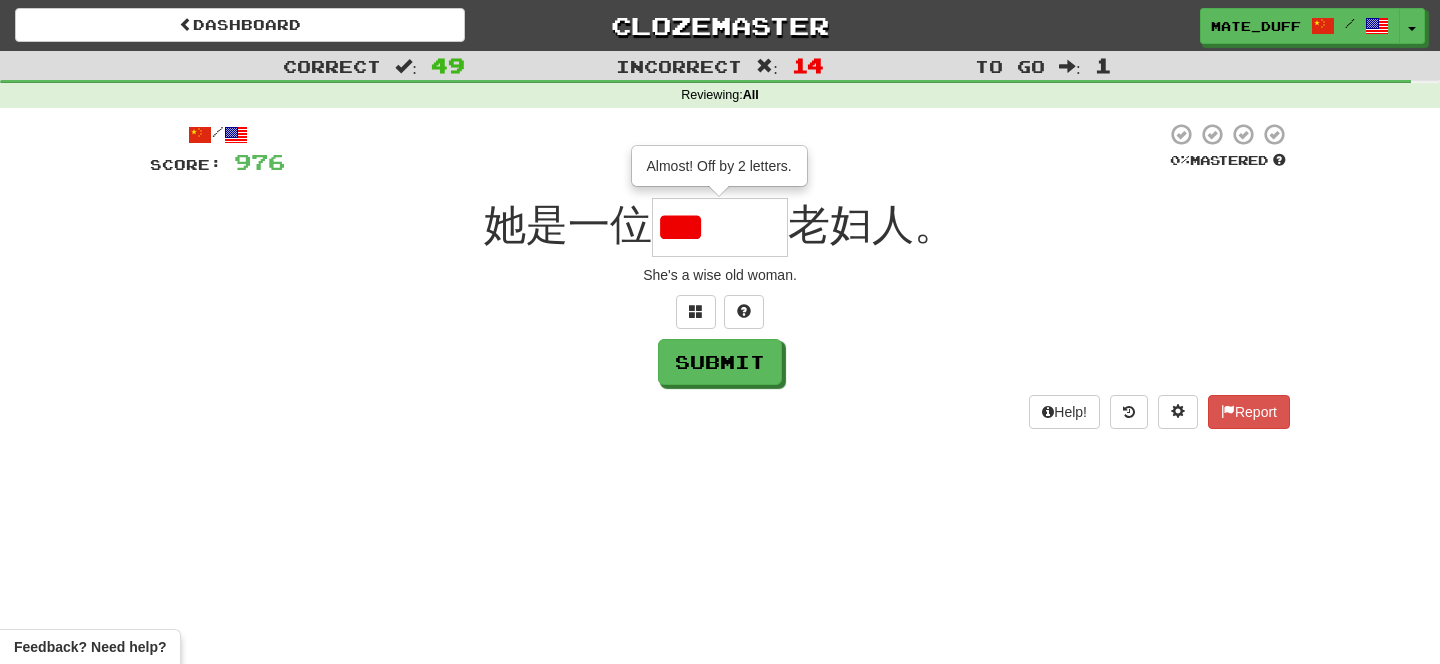 scroll, scrollTop: 0, scrollLeft: 0, axis: both 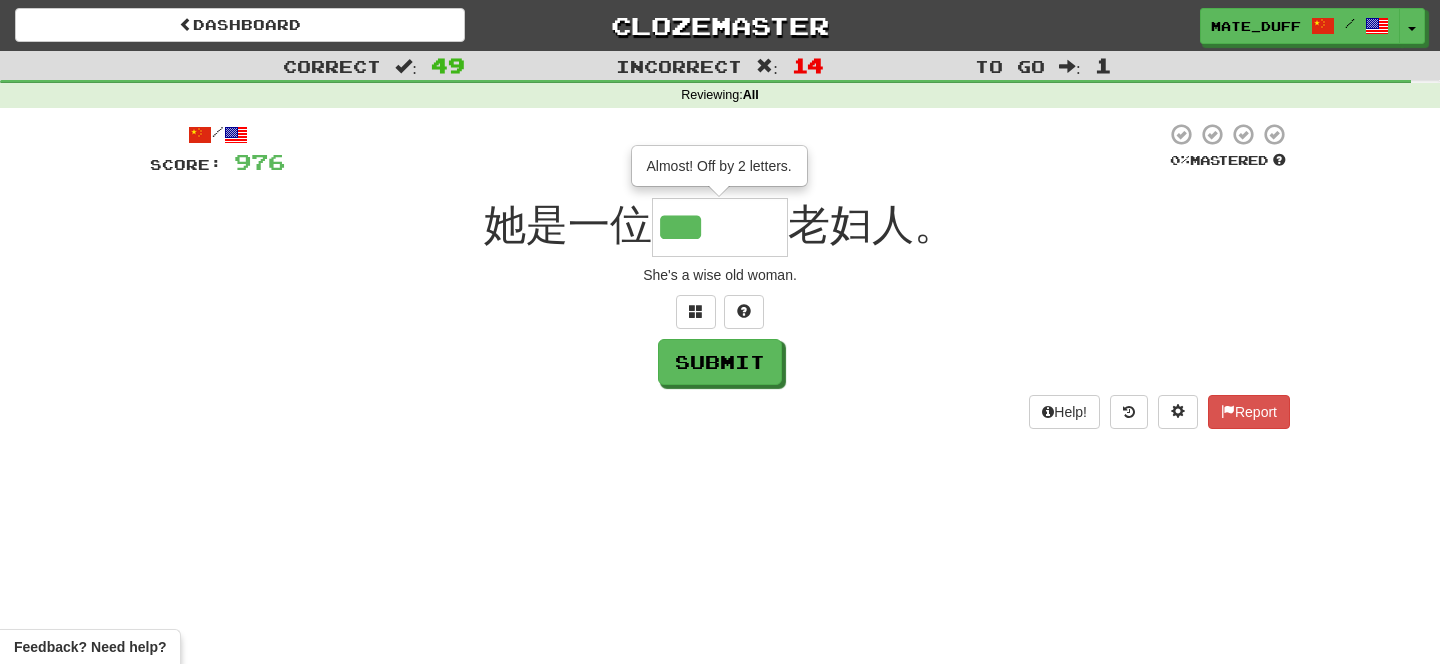 type on "***" 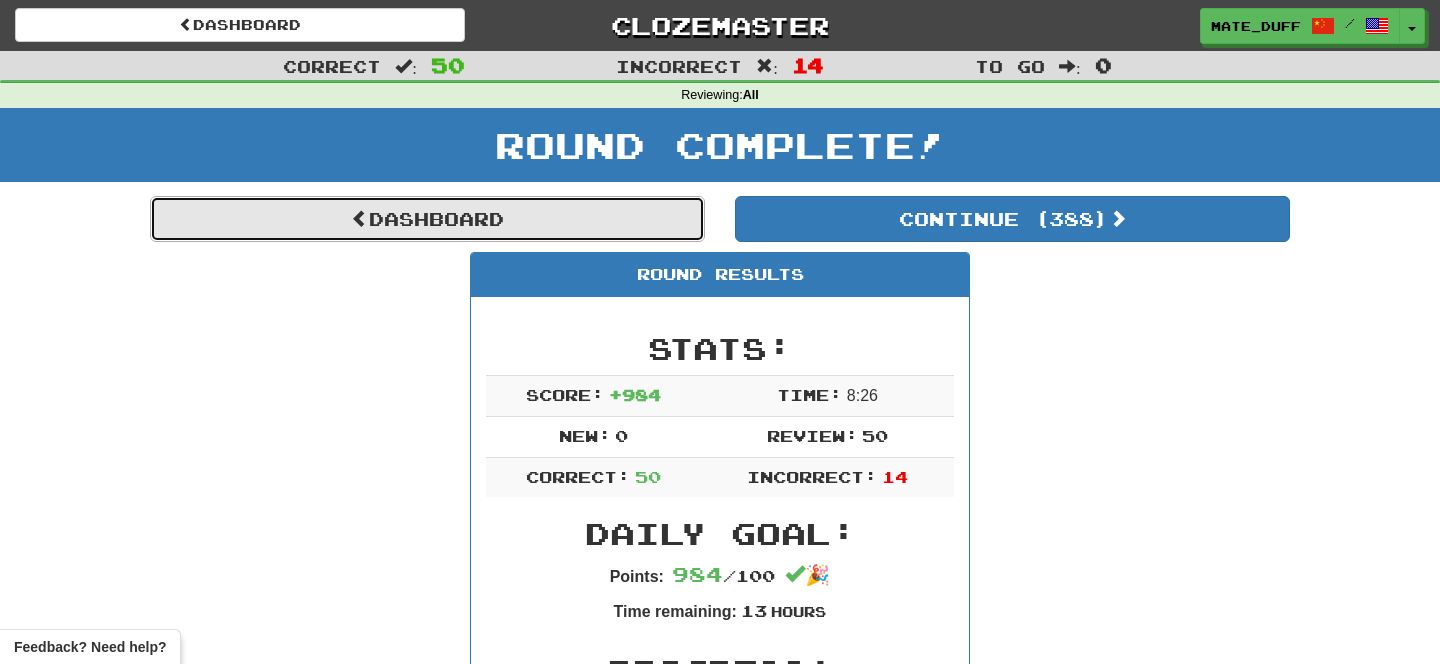 click on "Dashboard" at bounding box center (427, 219) 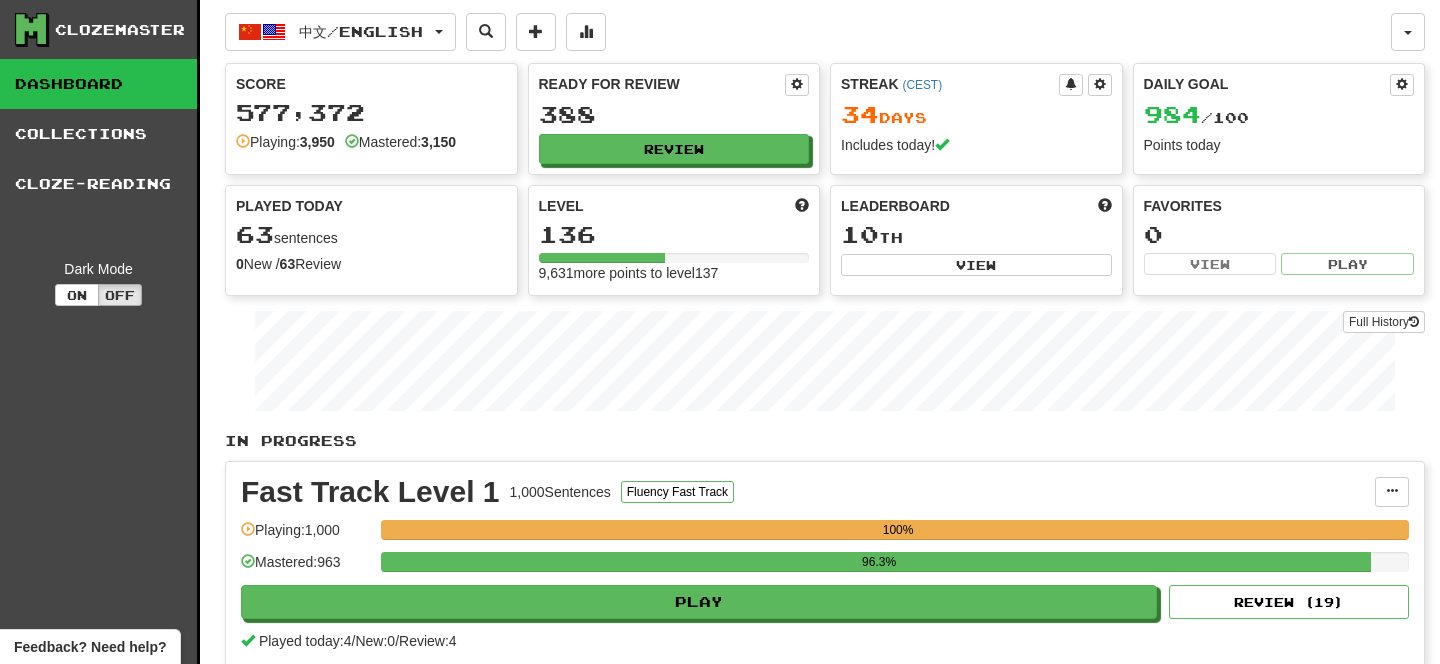 scroll, scrollTop: 0, scrollLeft: 0, axis: both 